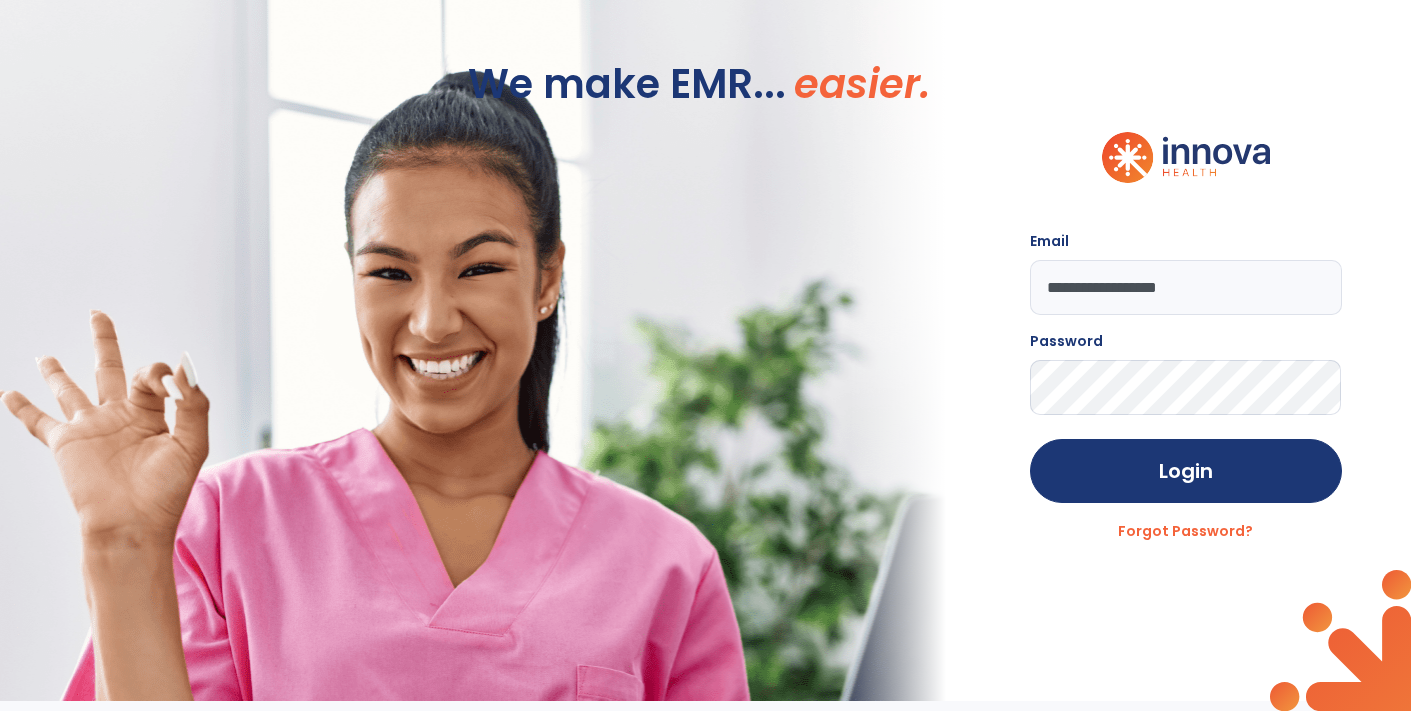 scroll, scrollTop: 0, scrollLeft: 0, axis: both 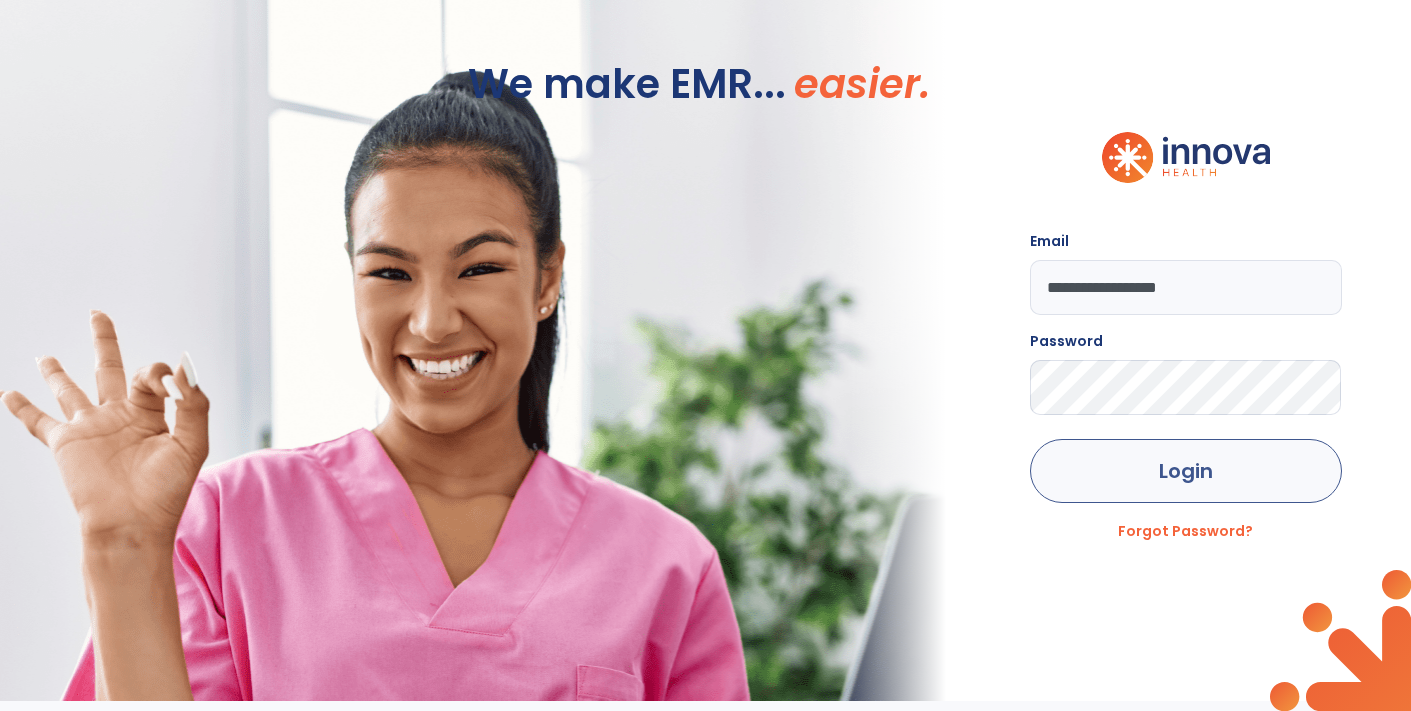click on "Login" 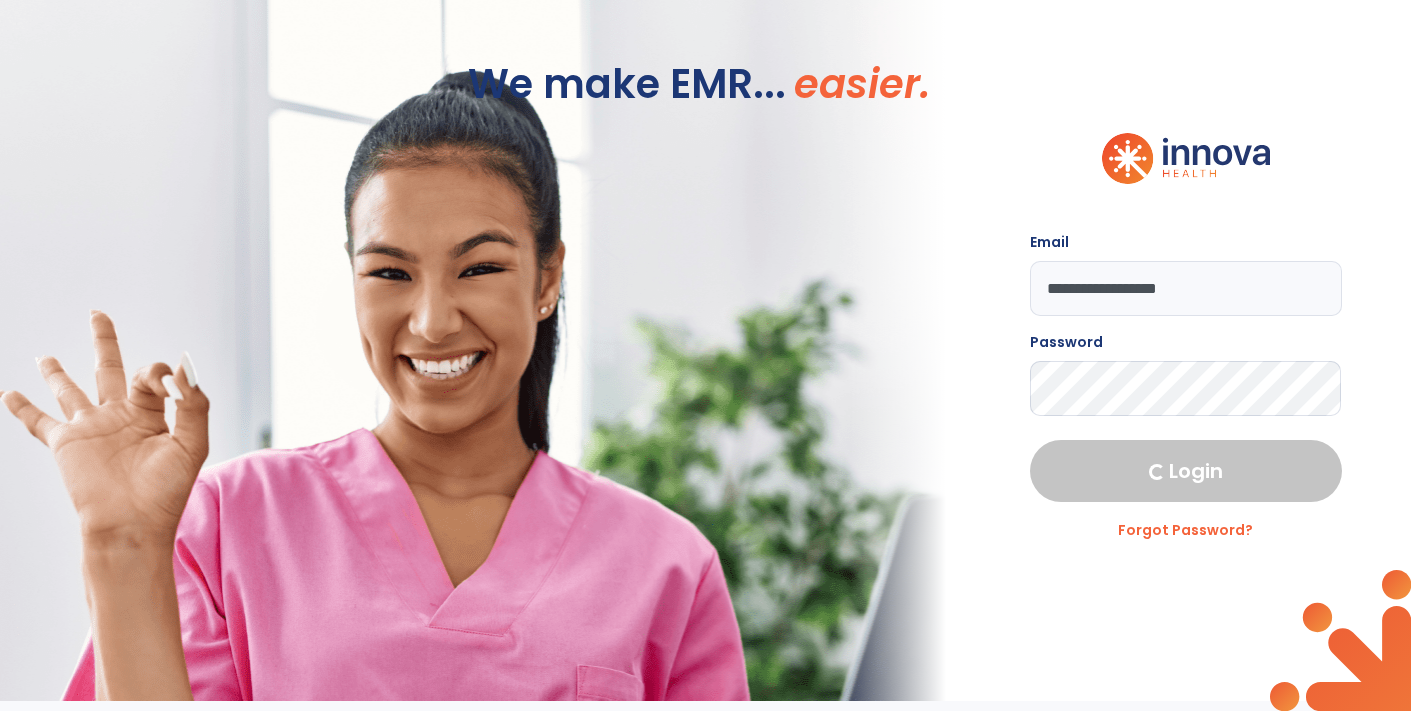 select on "****" 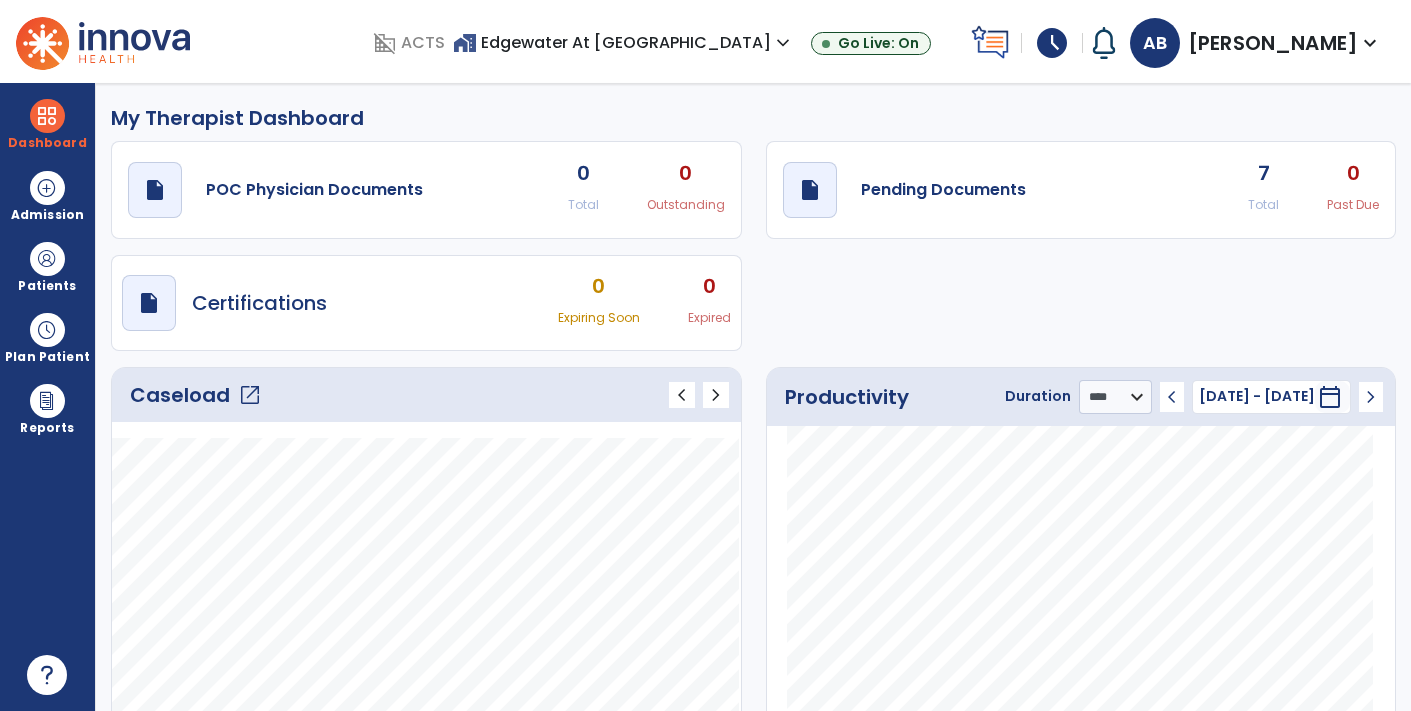 click on "draft   open_in_new  Pending Documents 7 Total 0 Past Due" 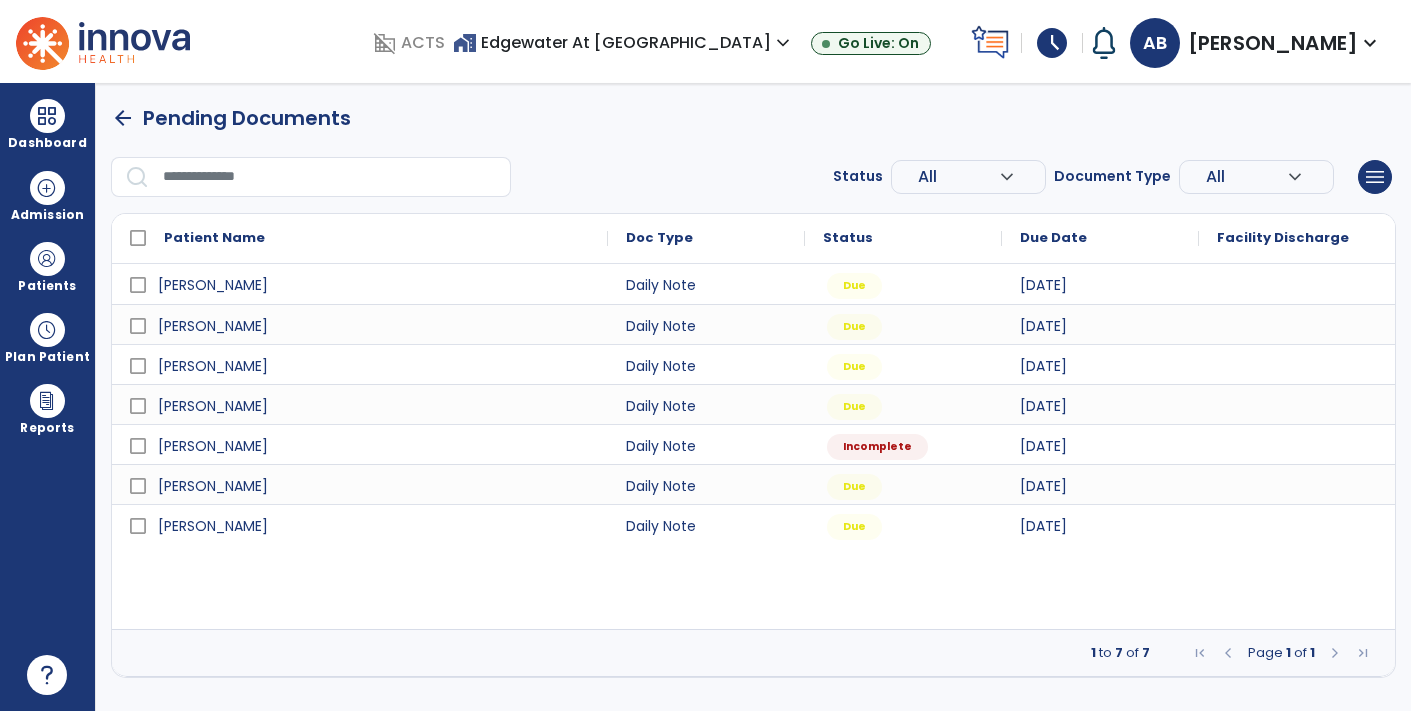 scroll, scrollTop: 0, scrollLeft: 0, axis: both 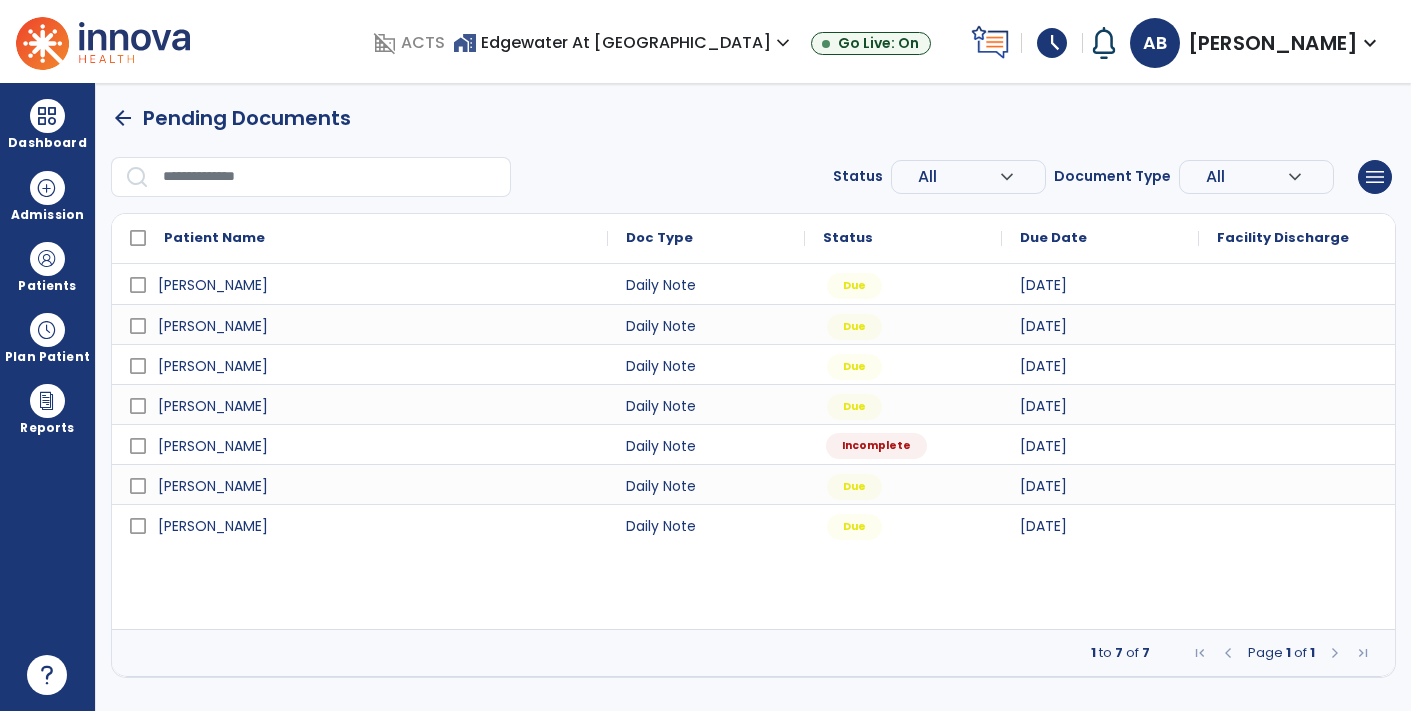 click on "Incomplete" at bounding box center (876, 446) 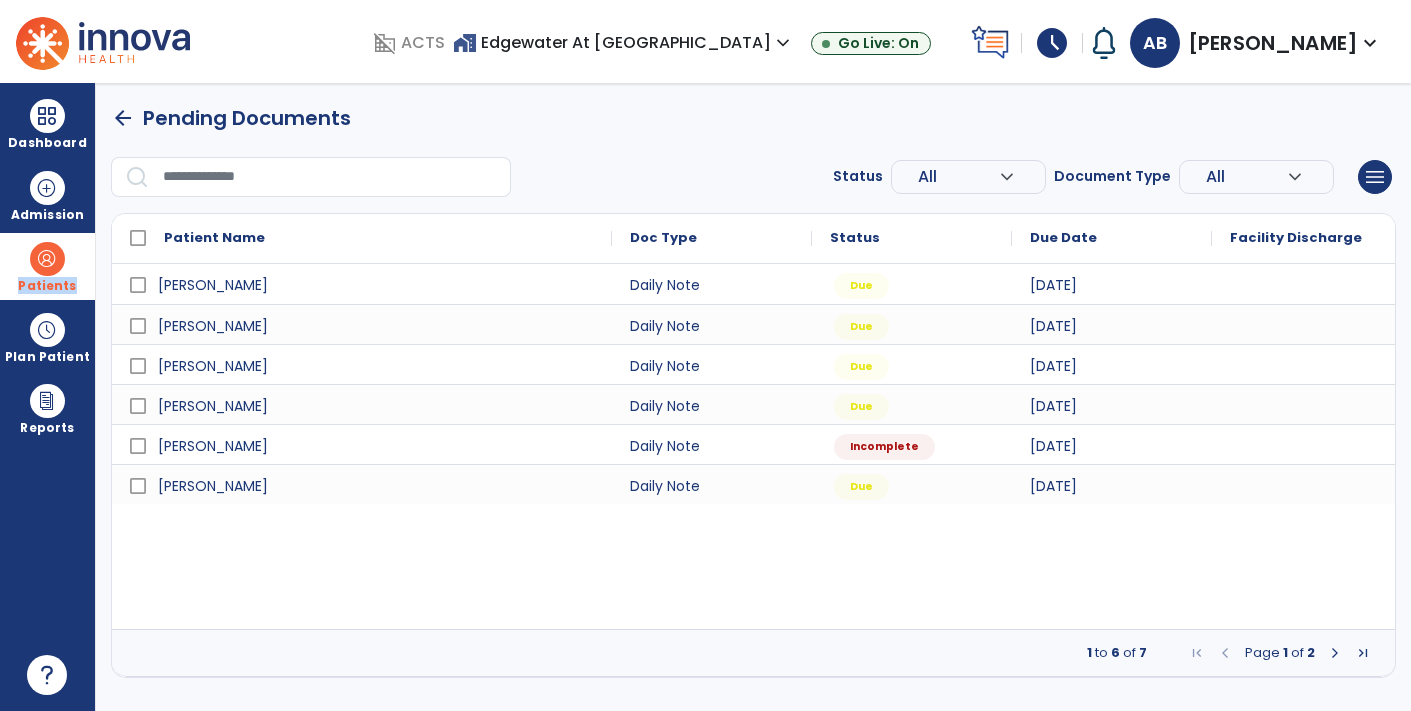 select on "*" 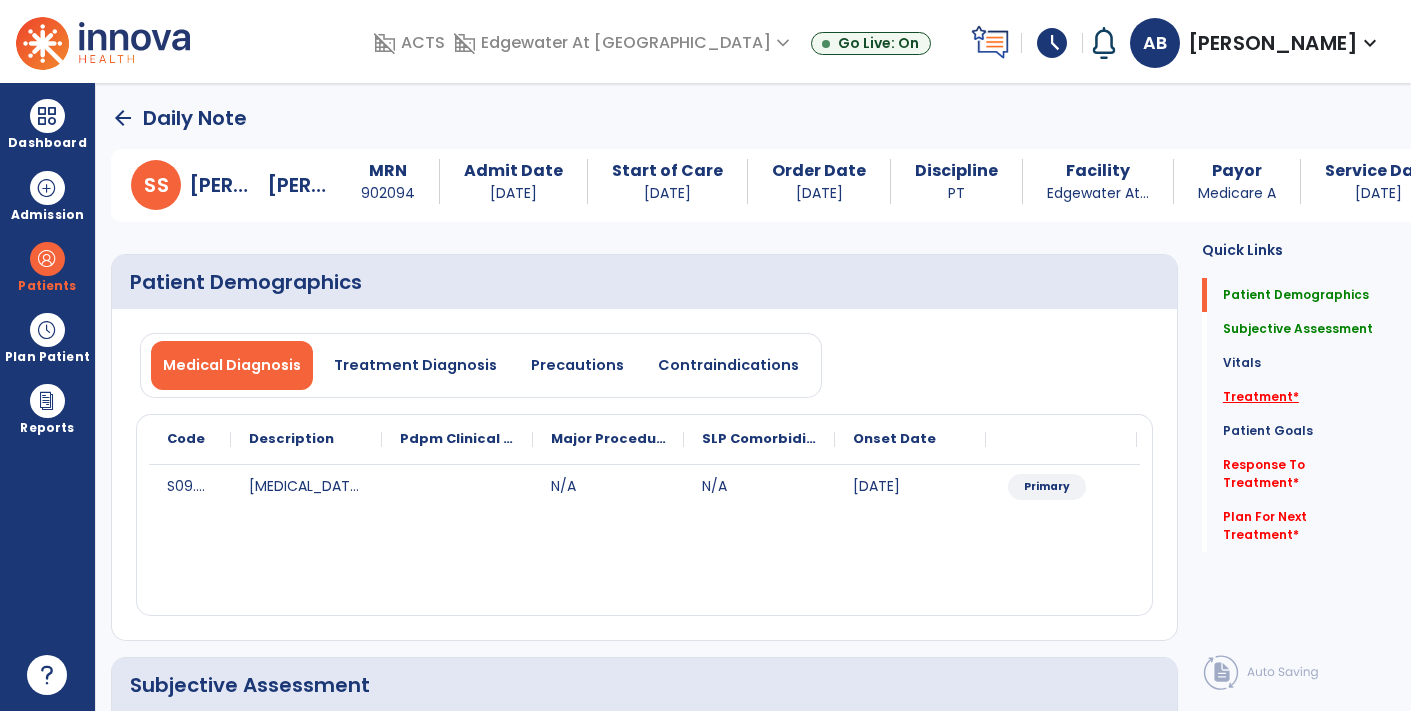 click on "*" 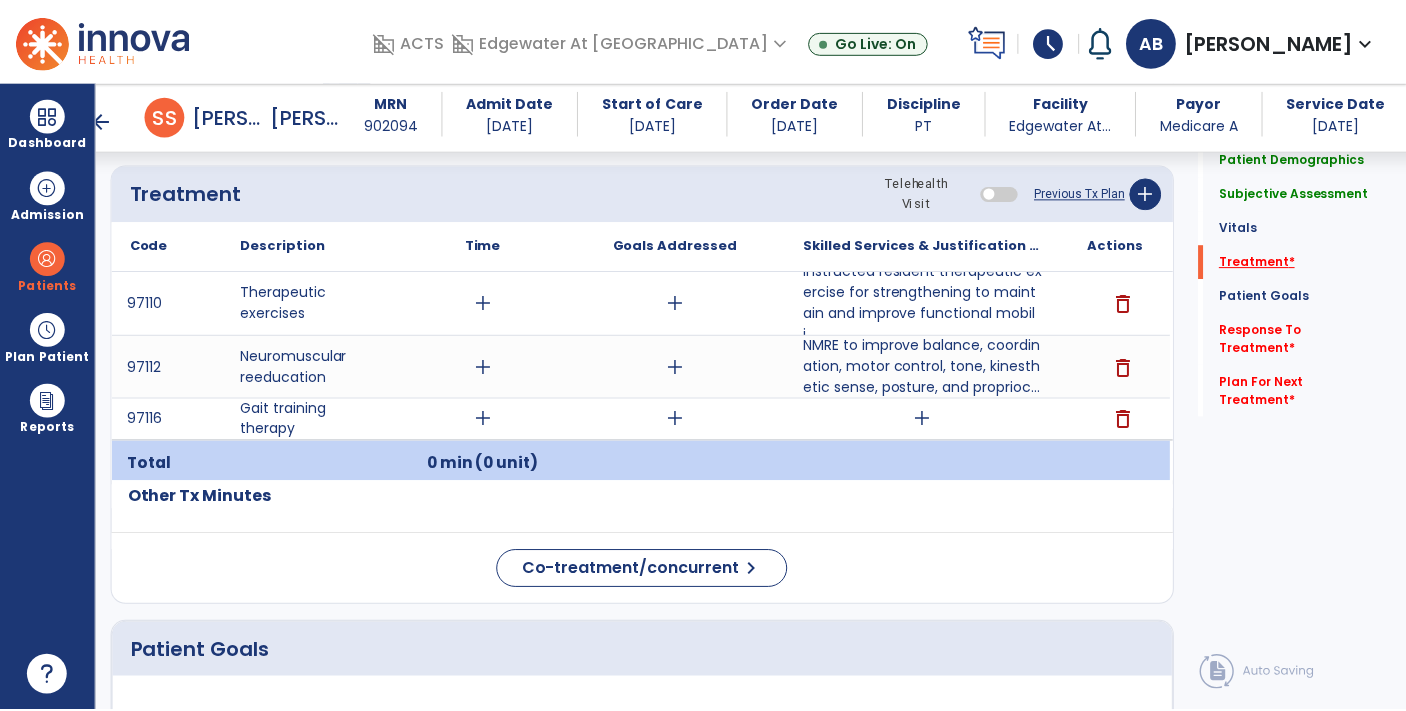 scroll, scrollTop: 1197, scrollLeft: 0, axis: vertical 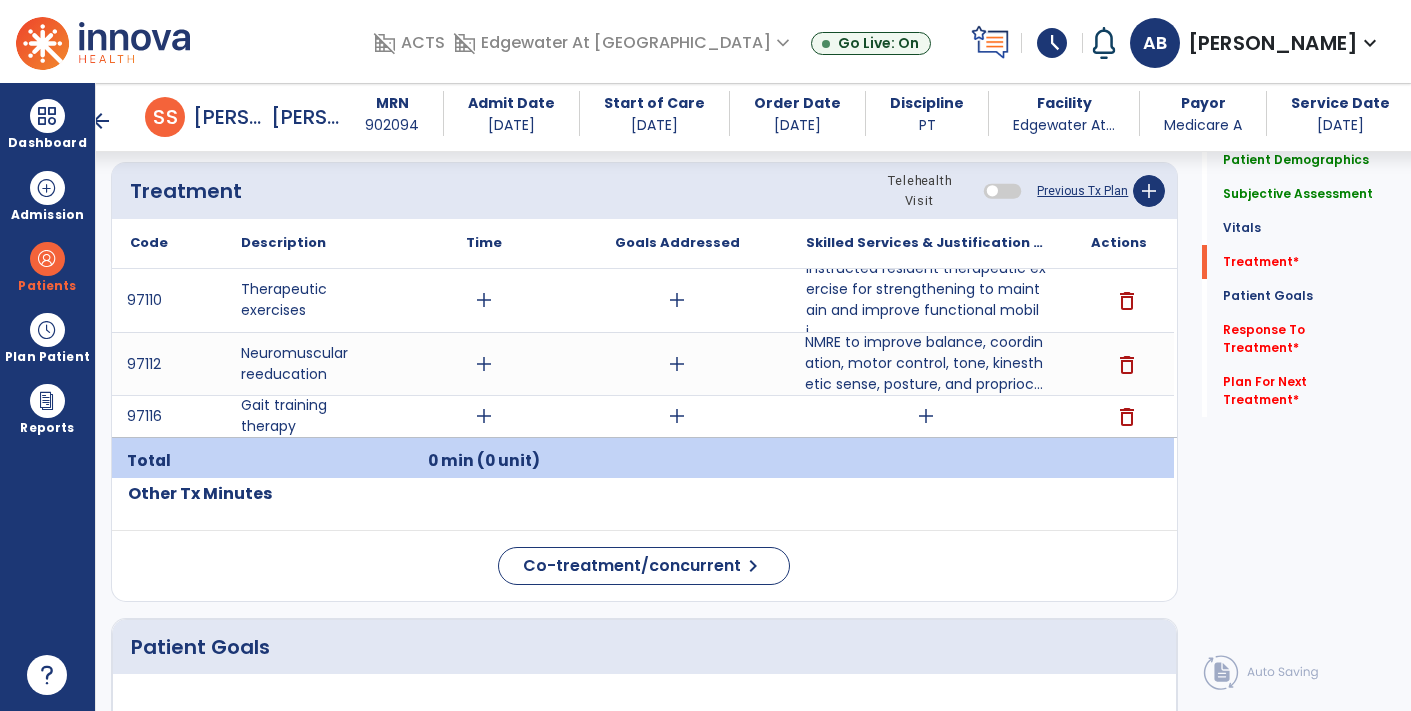 click on "NMRE to improve balance, coordination, motor control, tone, kinesthetic sense, posture, and proprioc..." at bounding box center [926, 363] 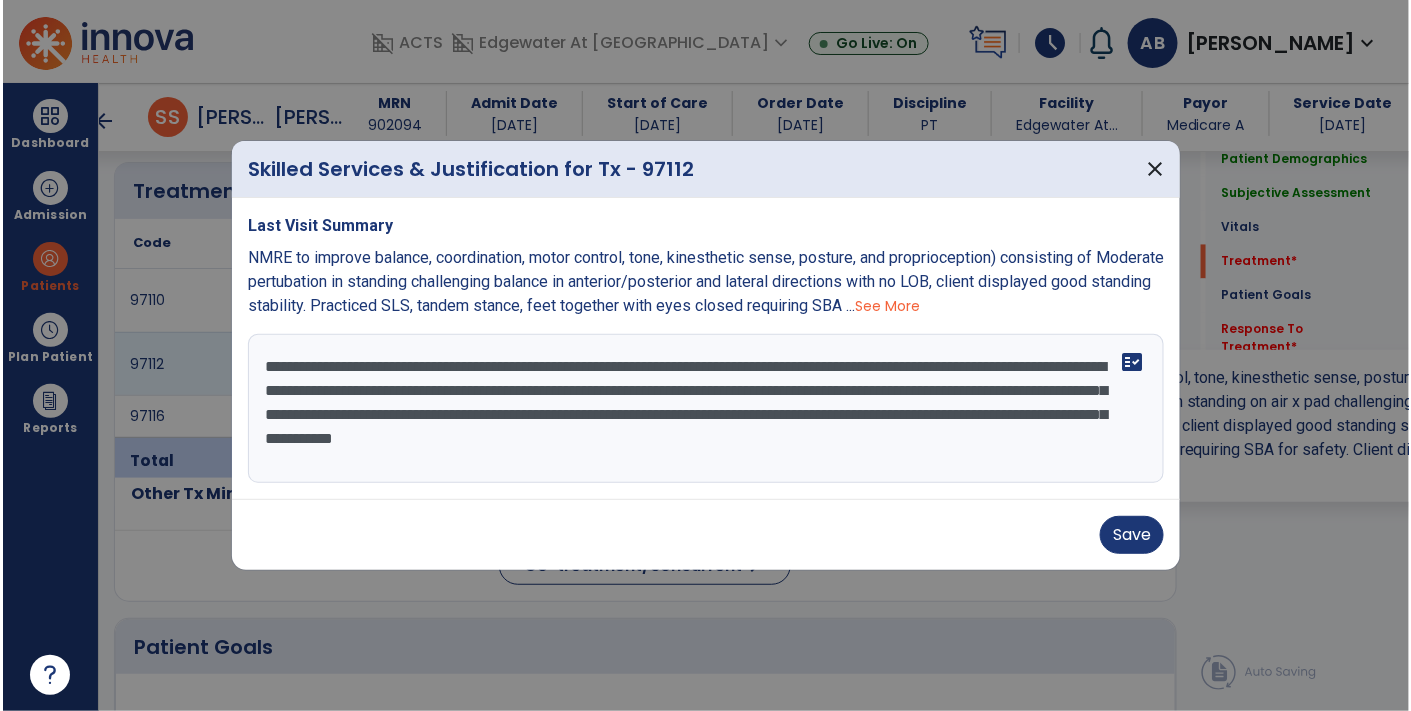scroll, scrollTop: 1197, scrollLeft: 0, axis: vertical 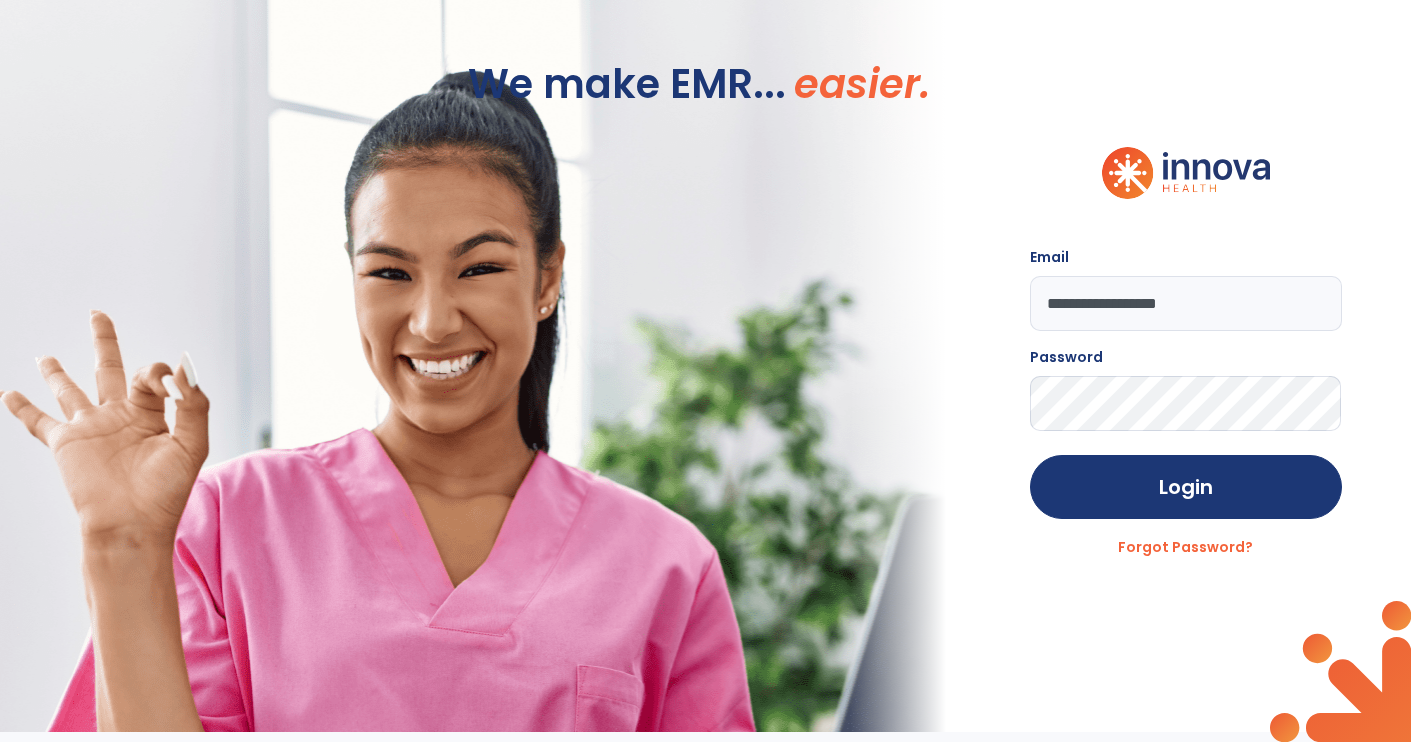 click on "Login" 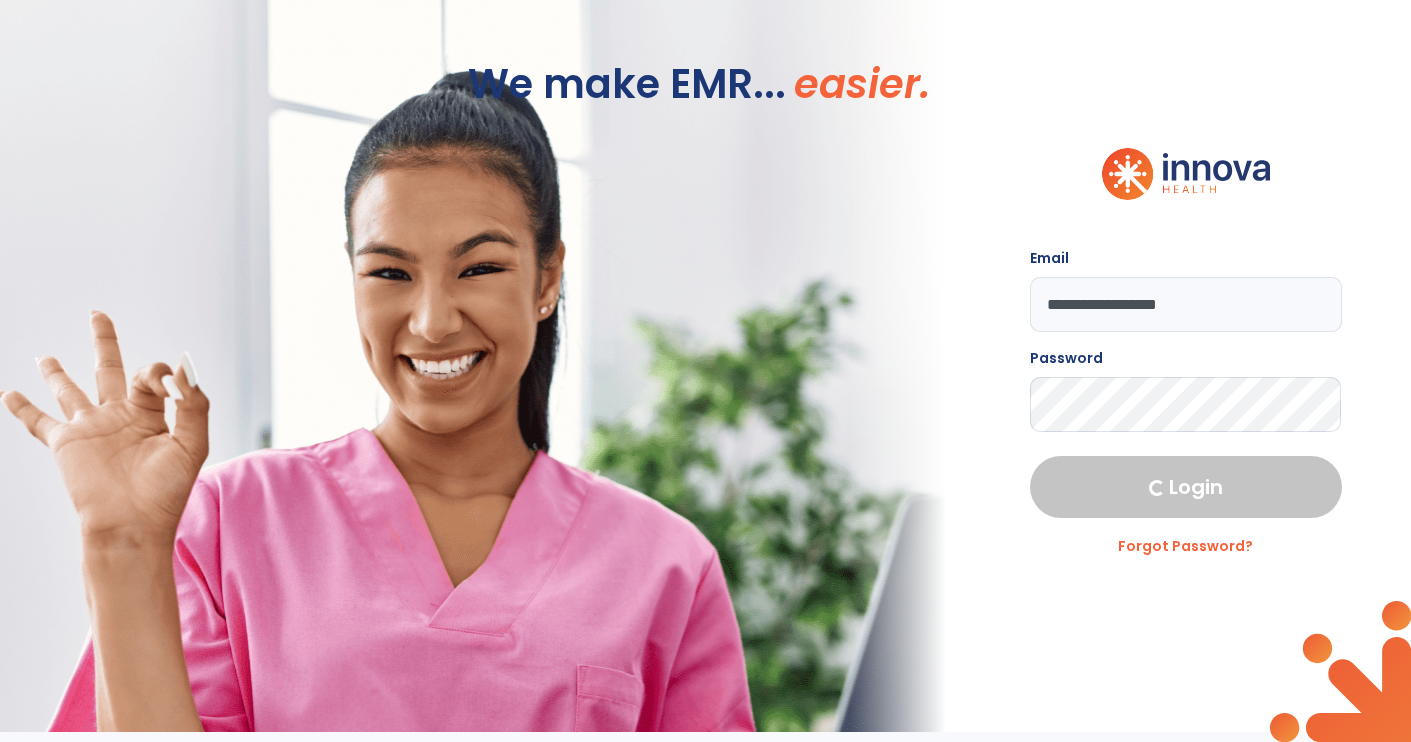 select on "****" 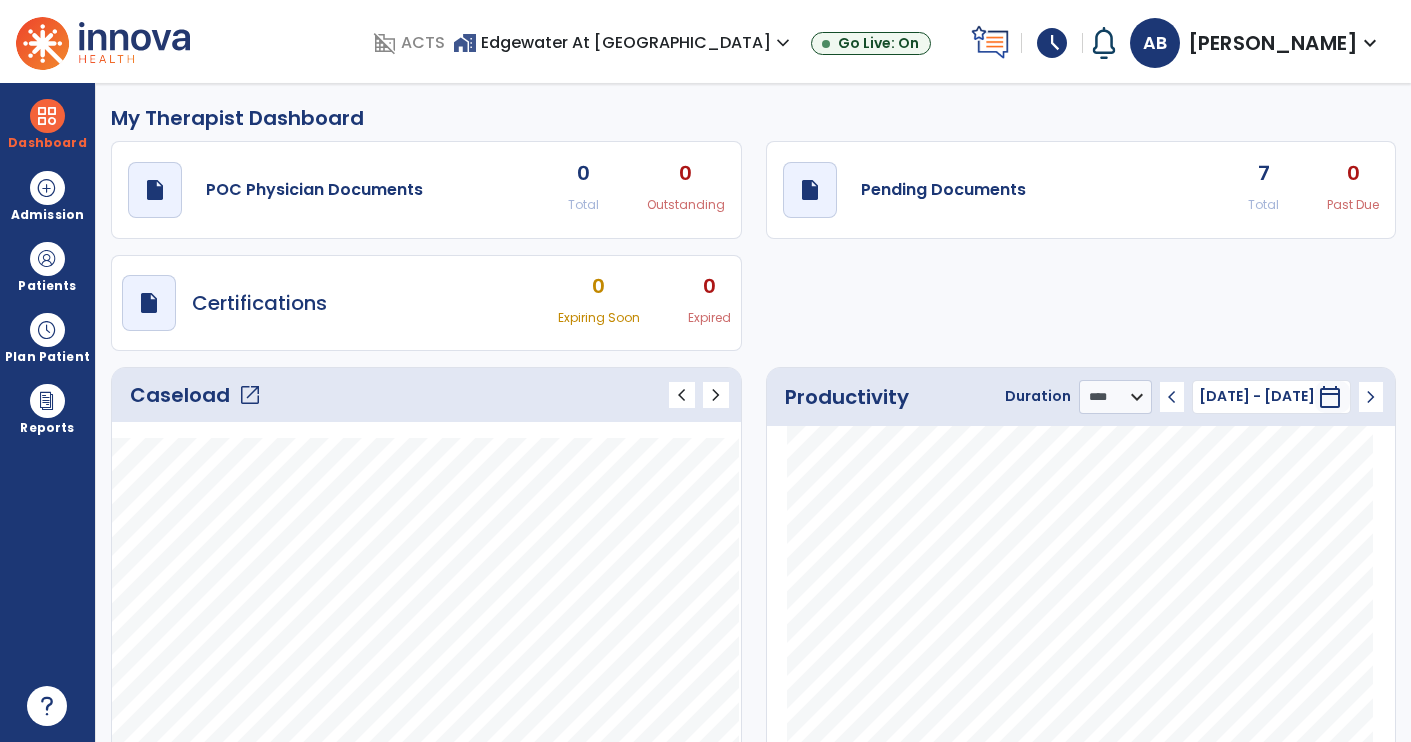 click on "draft   open_in_new  Pending Documents 7 Total 0 Past Due" 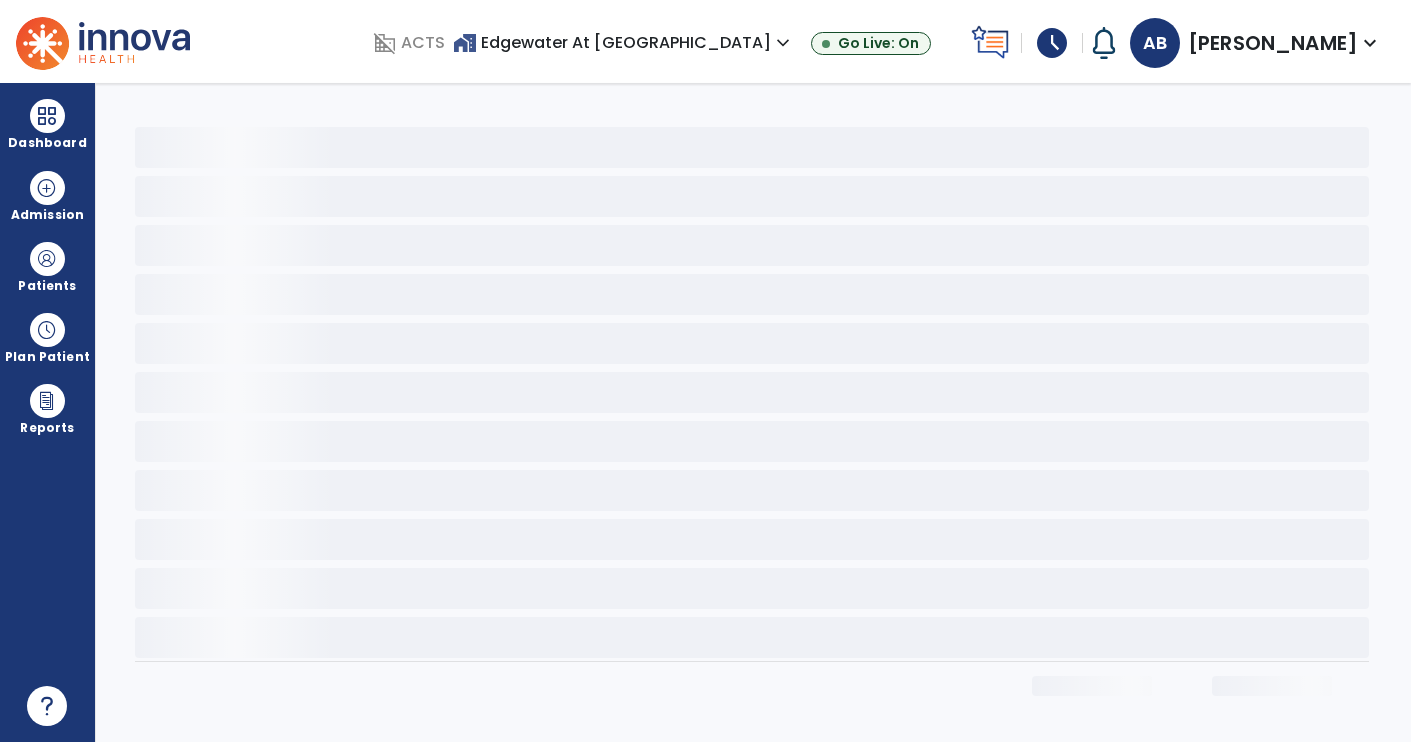 scroll, scrollTop: 0, scrollLeft: 0, axis: both 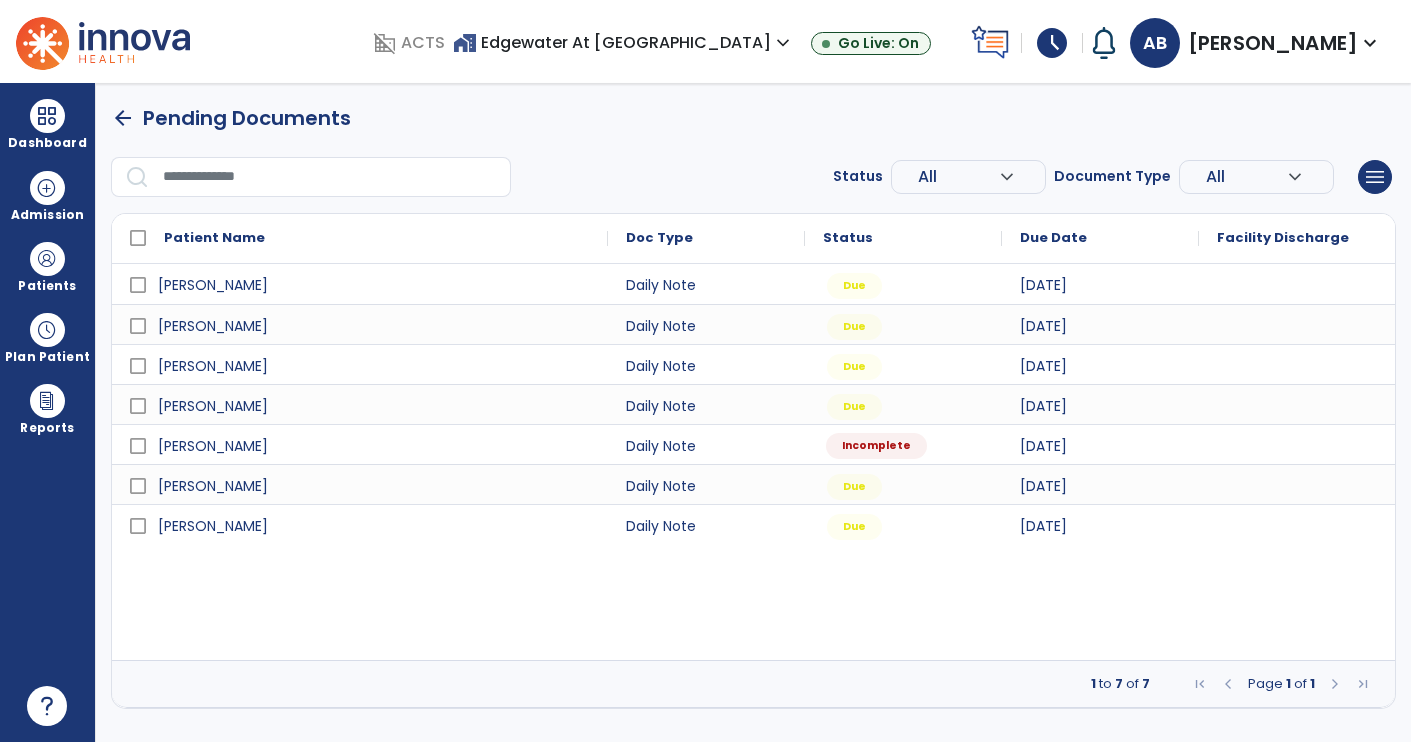 click on "Incomplete" at bounding box center (876, 446) 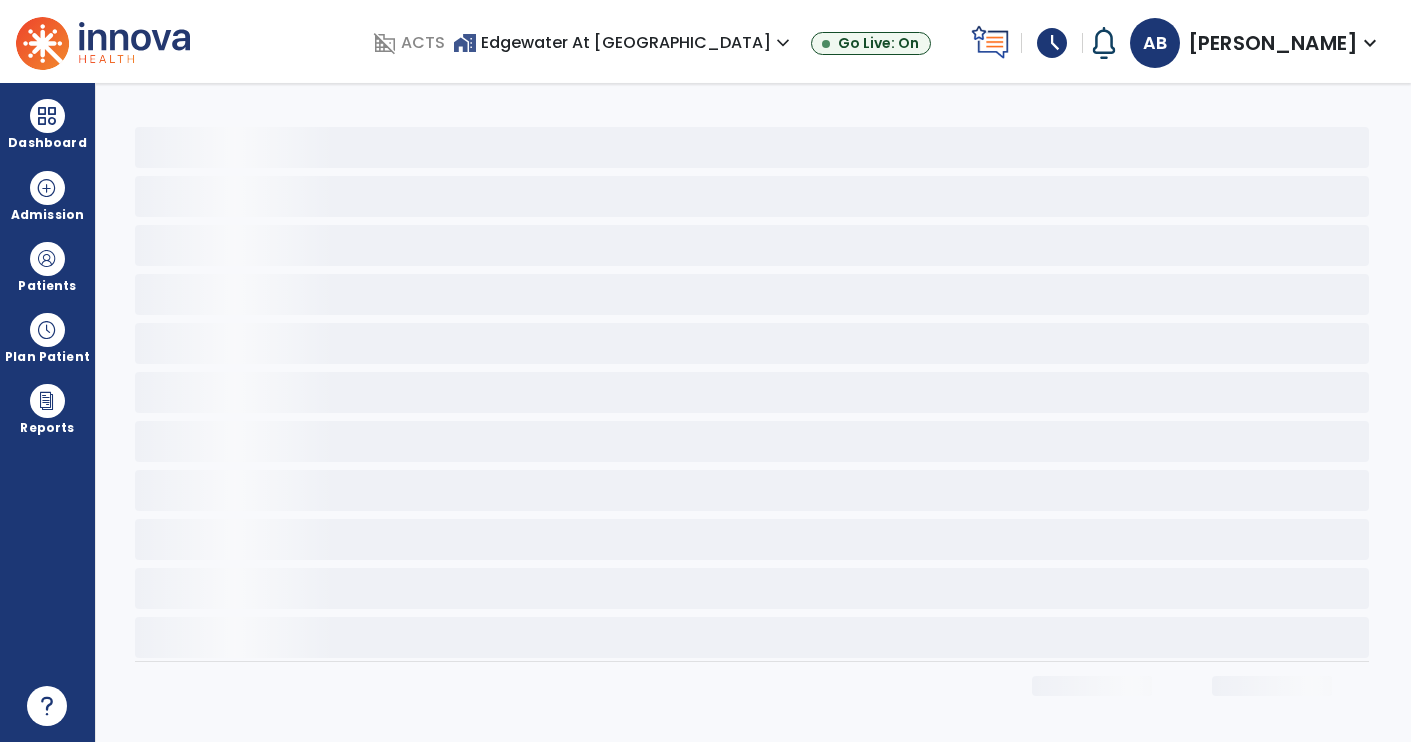 click at bounding box center [47, 116] 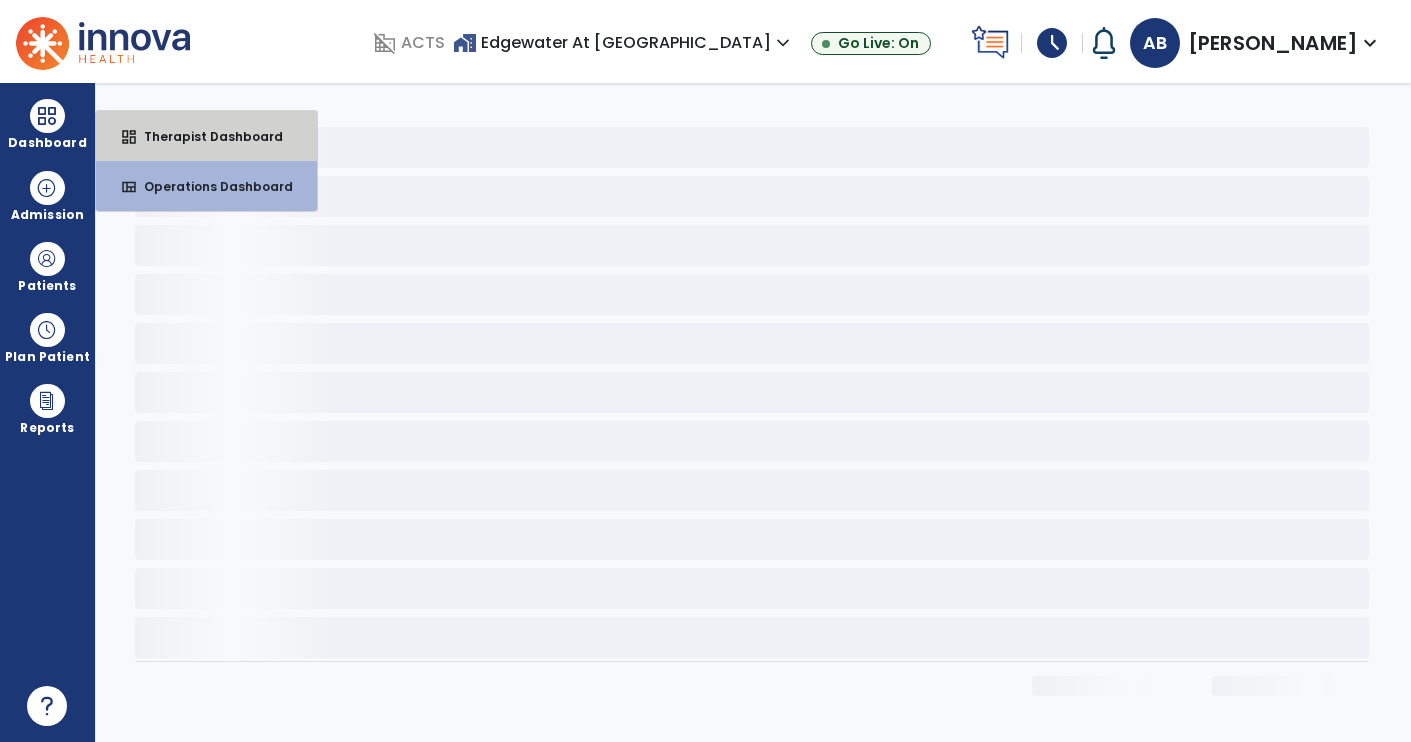 click on "Therapist Dashboard" at bounding box center (205, 136) 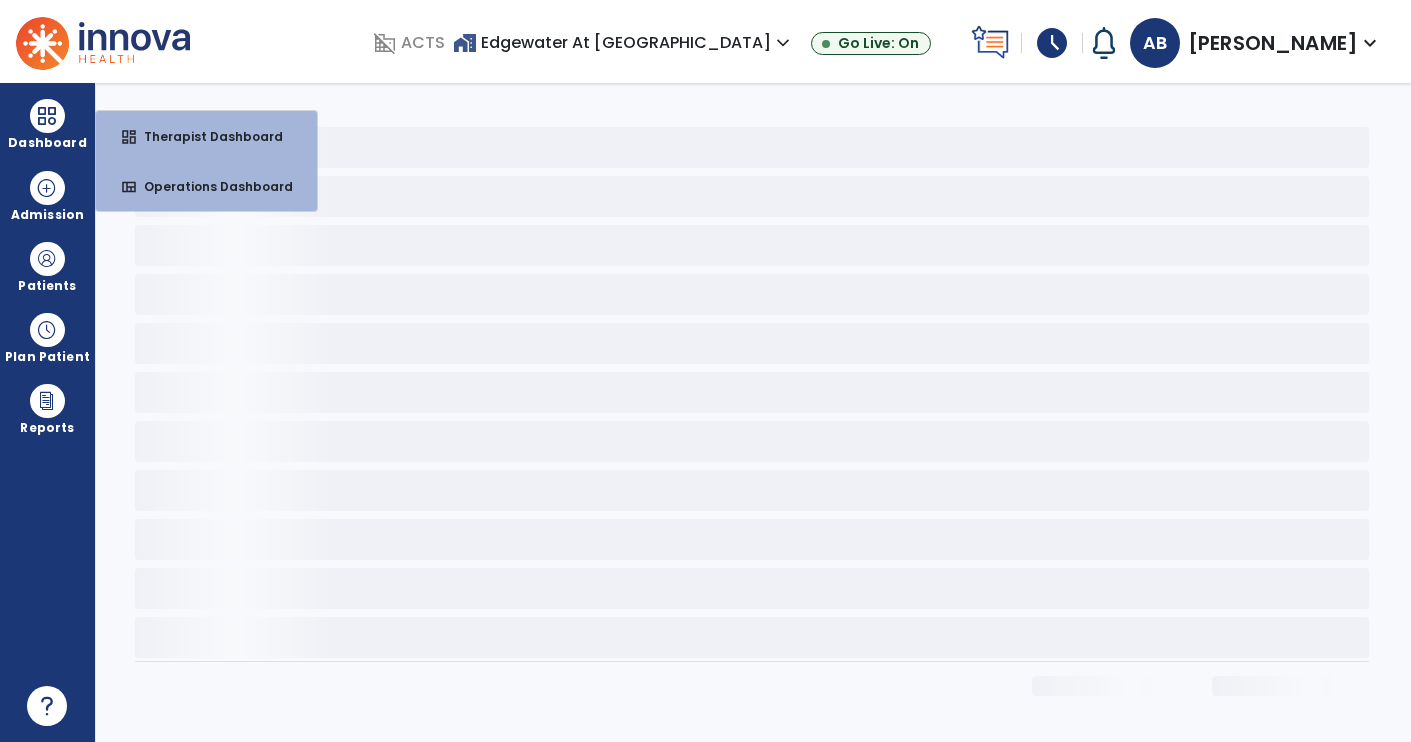 select on "****" 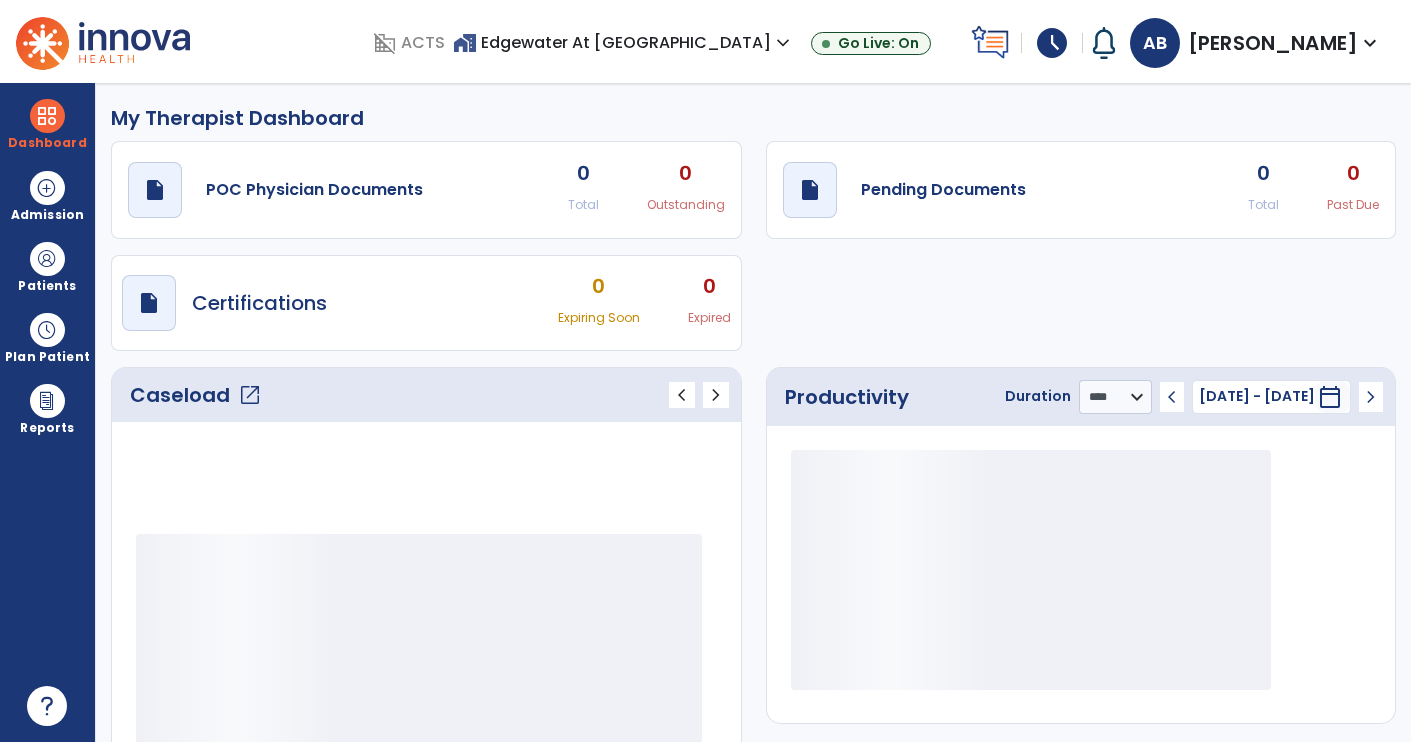 click on "draft   open_in_new  Pending Documents 0 Total 0 Past Due" 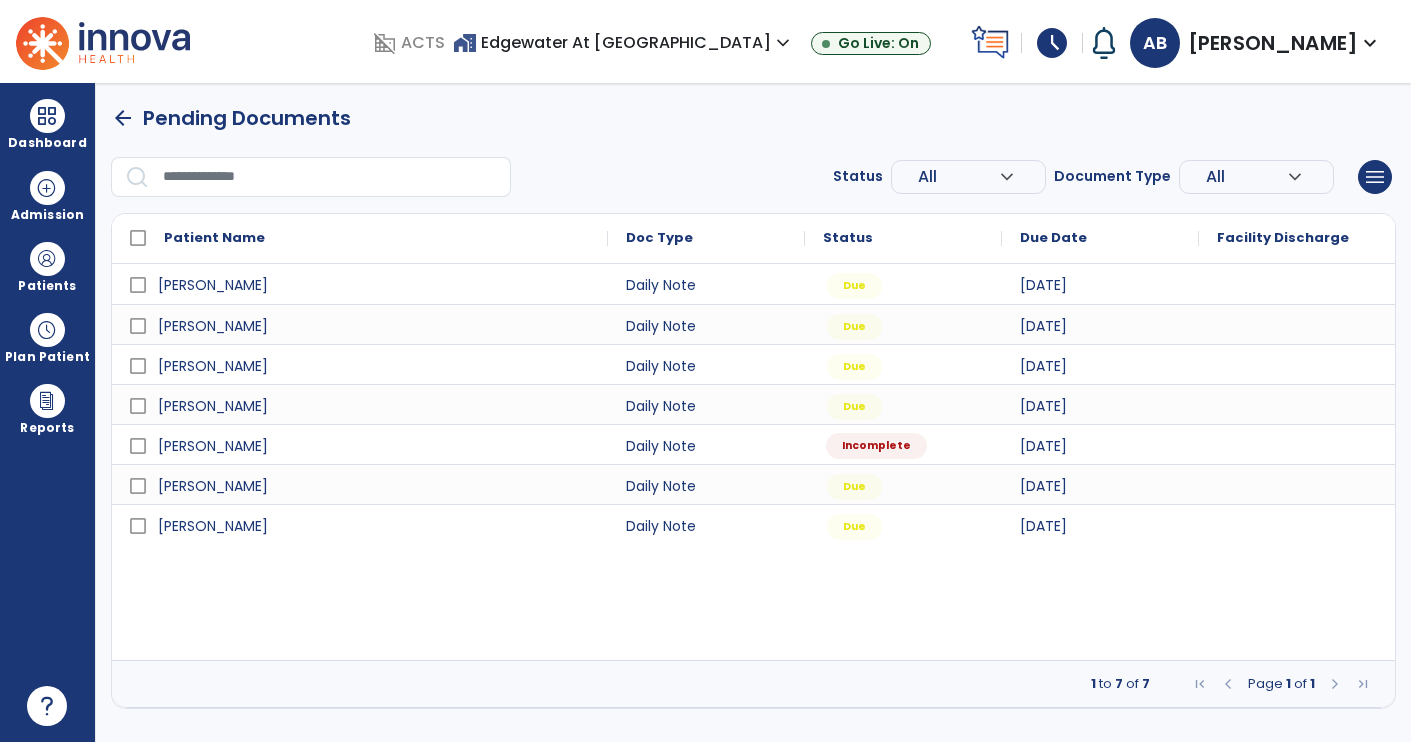 click on "Incomplete" at bounding box center [876, 446] 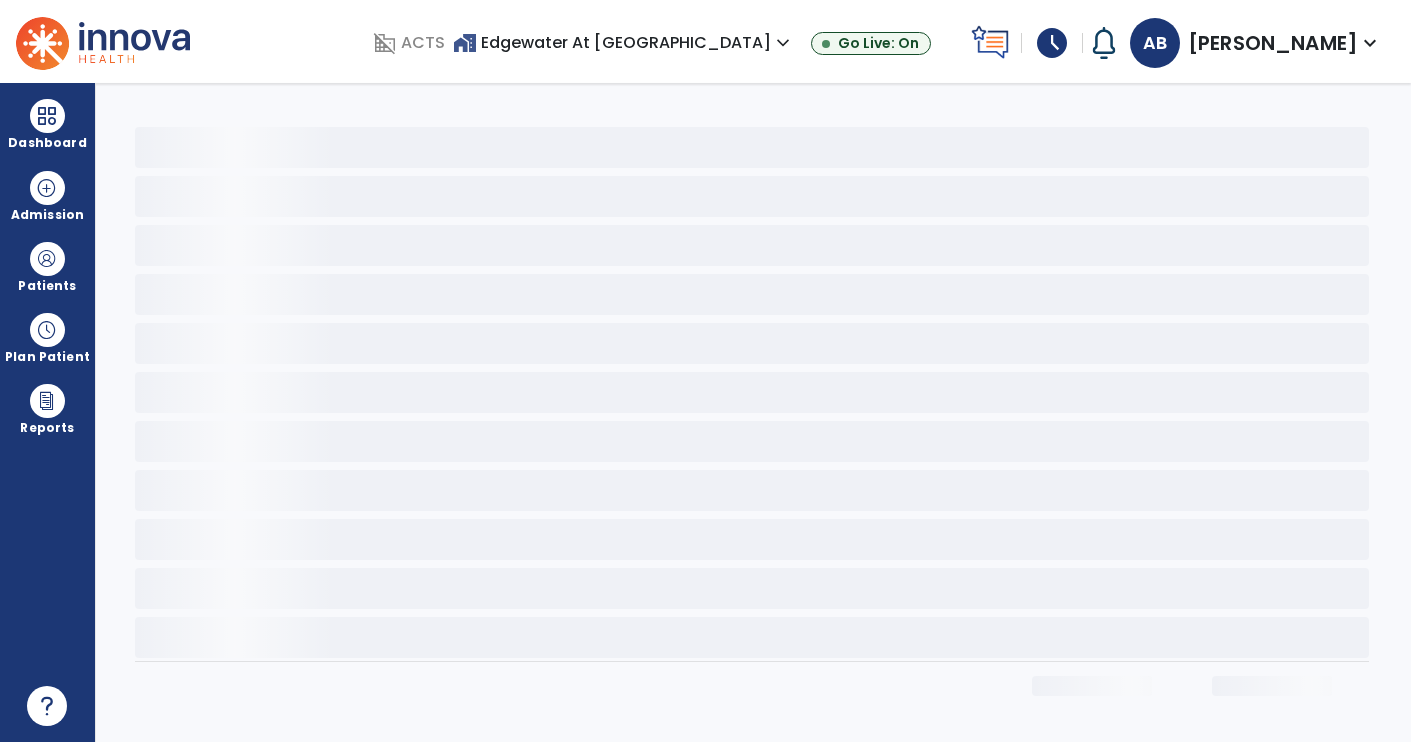 select on "*" 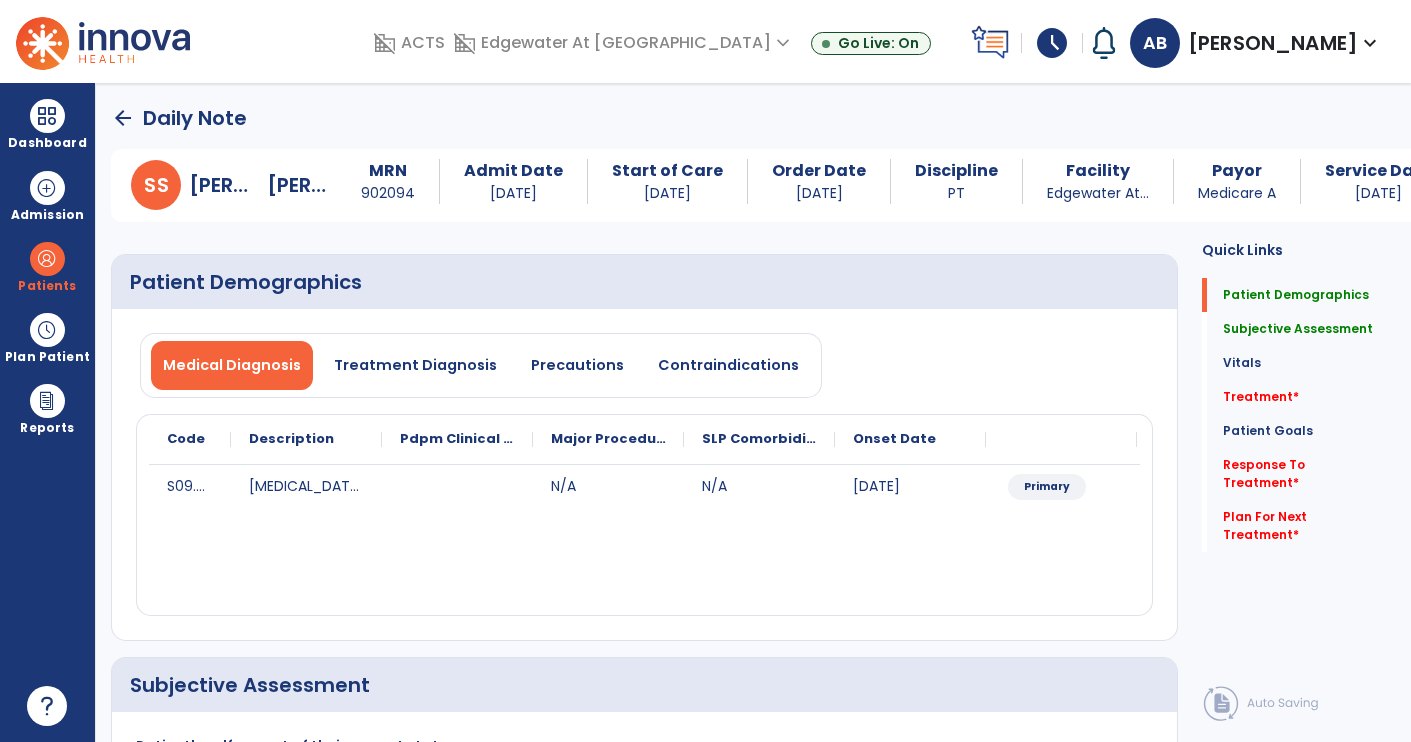 click on "Treatment   *" 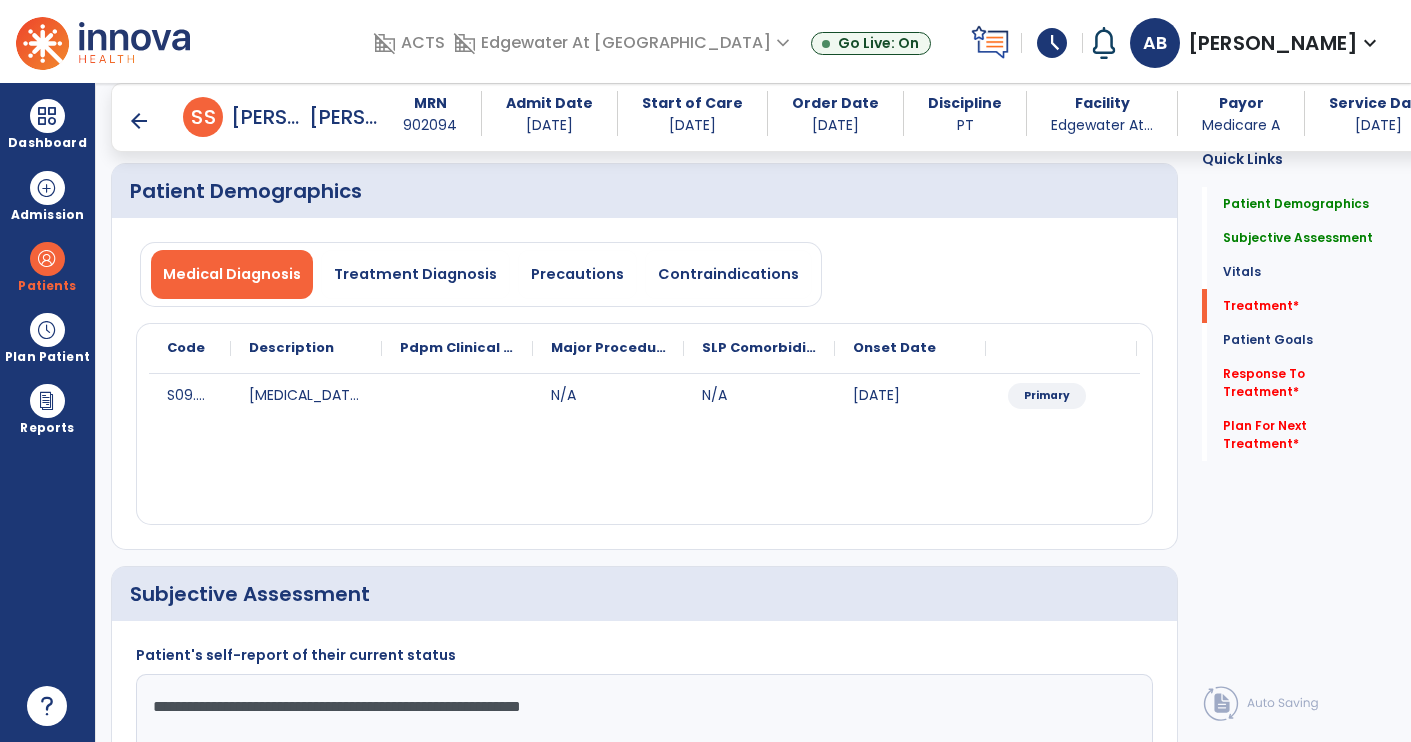 scroll, scrollTop: 72, scrollLeft: 0, axis: vertical 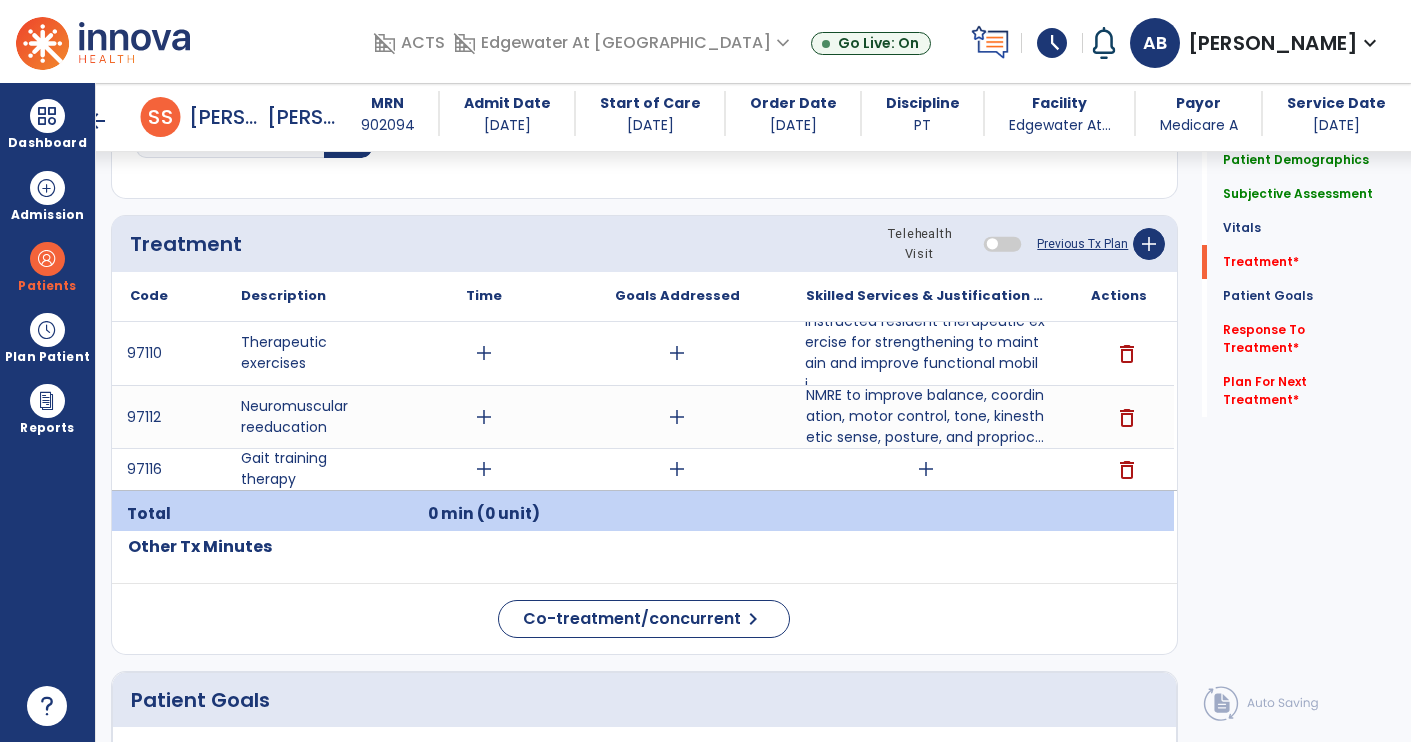 click on "Instructed resident therapeutic exercise for strengthening to maintain and improve functional mobili..." at bounding box center [926, 353] 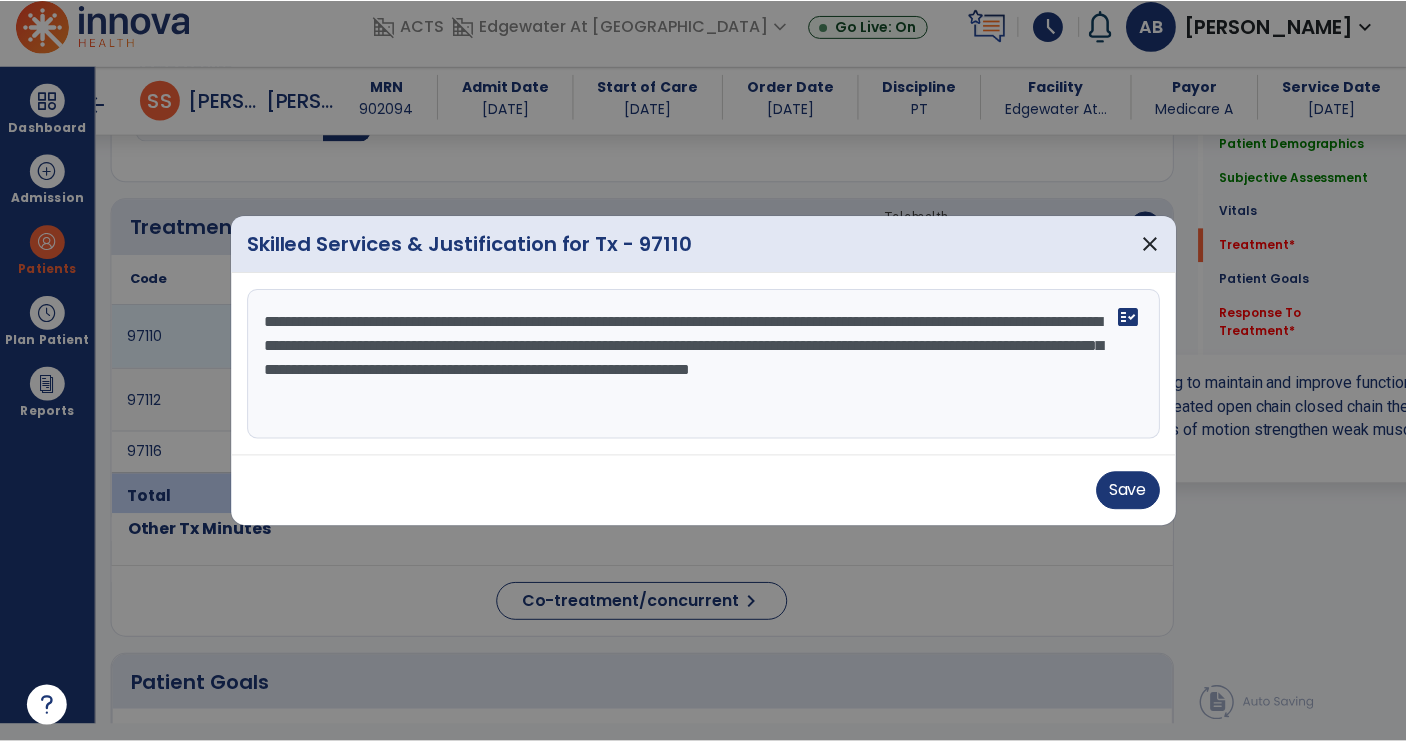 scroll, scrollTop: 0, scrollLeft: 0, axis: both 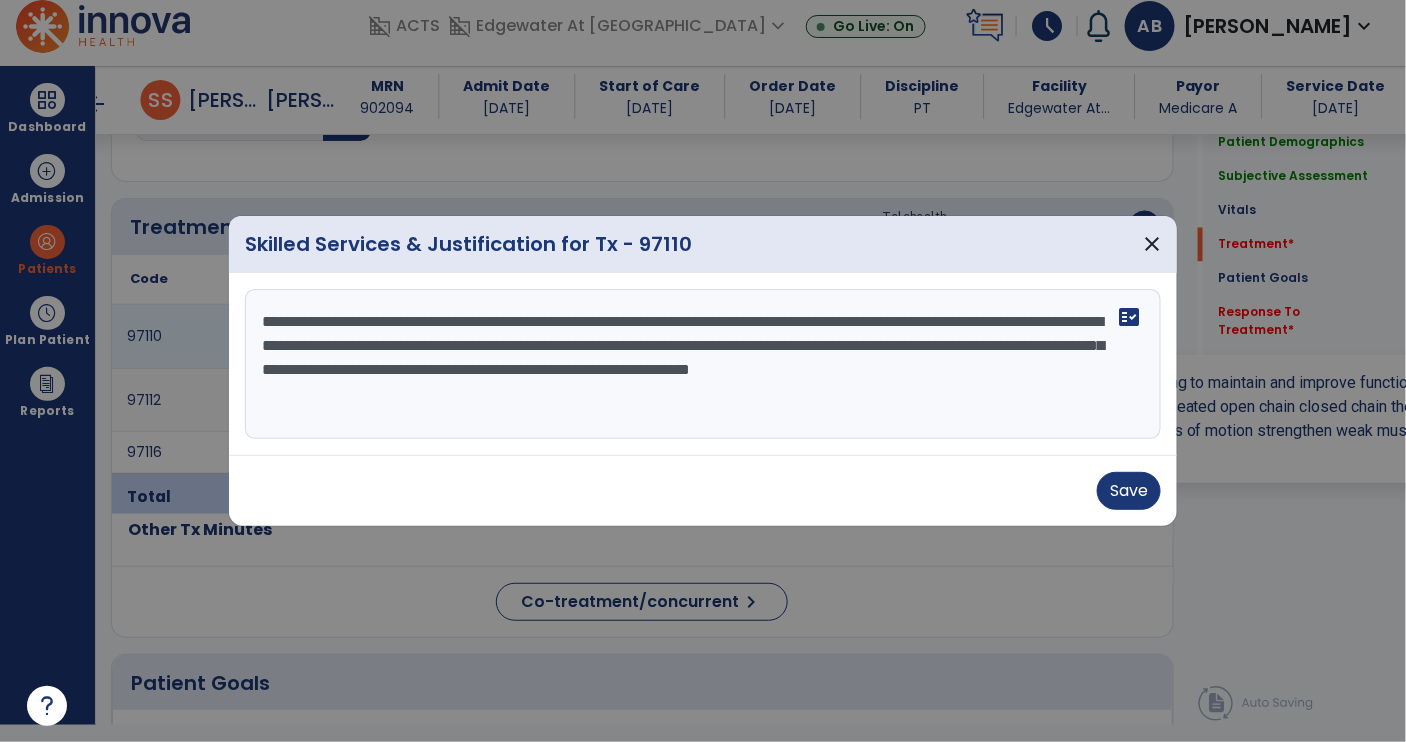 click on "**********" at bounding box center [703, 364] 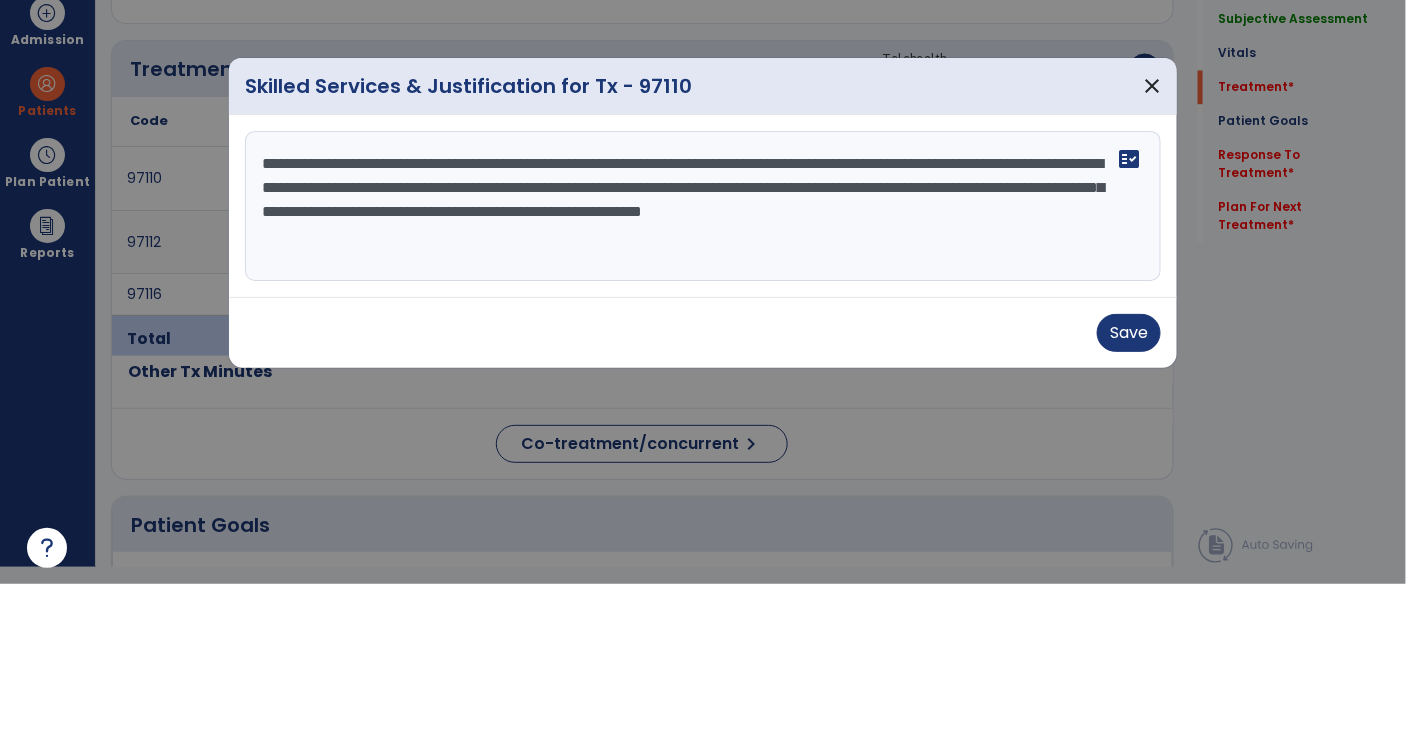 click on "**********" at bounding box center [703, 364] 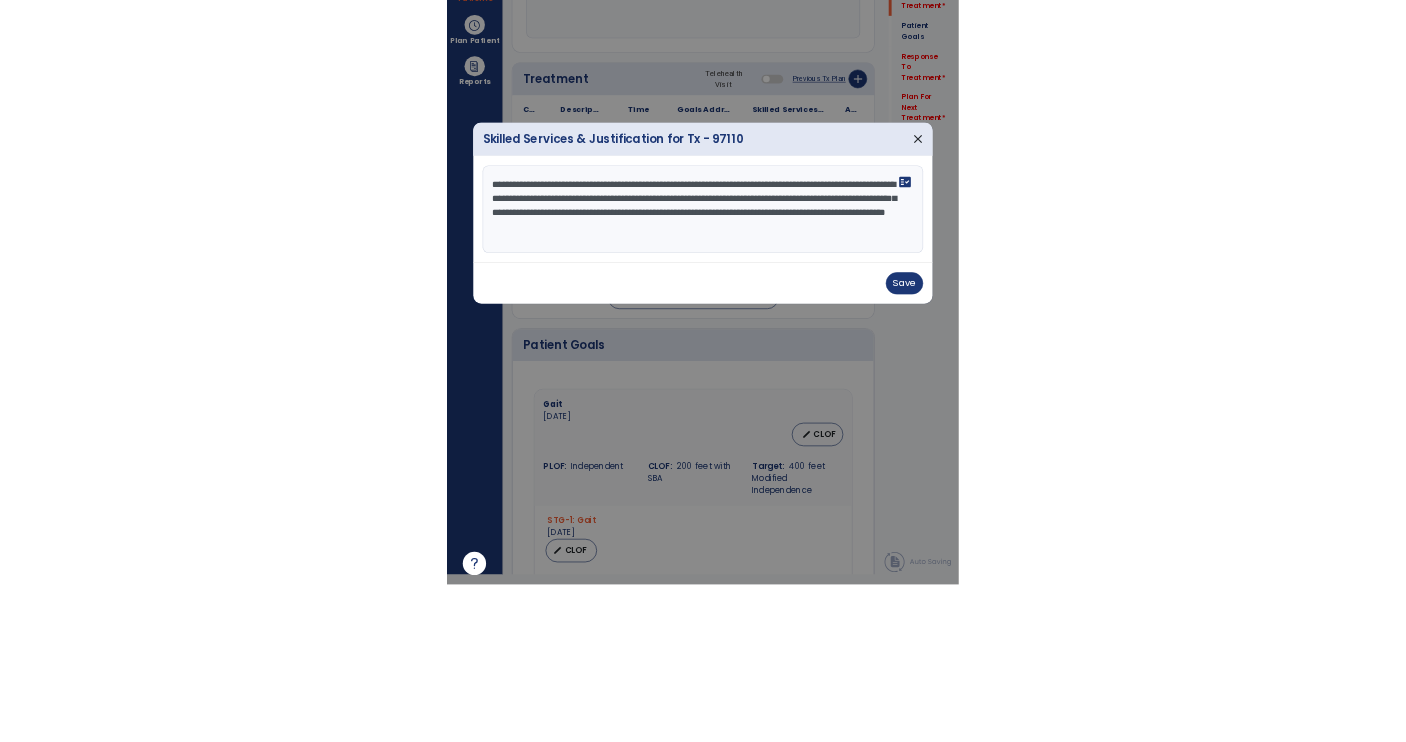 scroll, scrollTop: 1144, scrollLeft: 0, axis: vertical 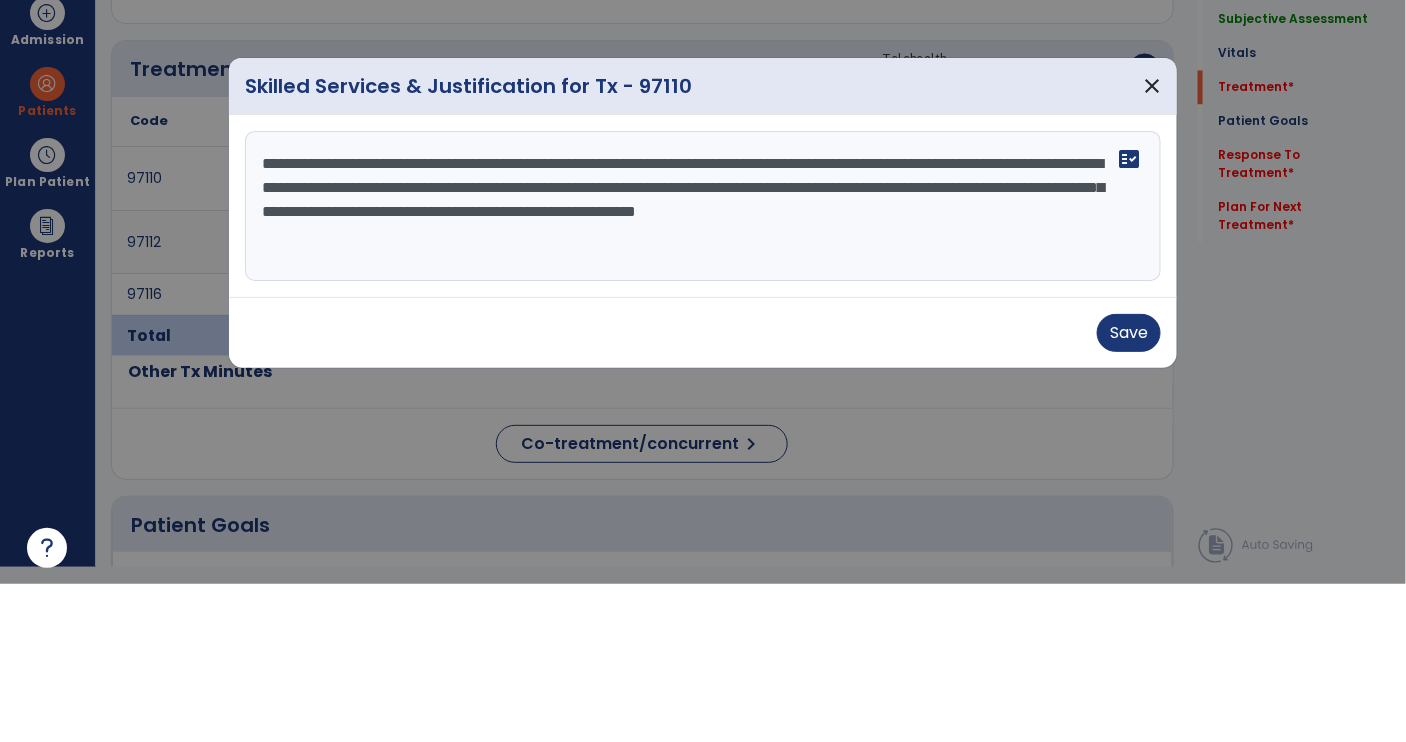 type on "**********" 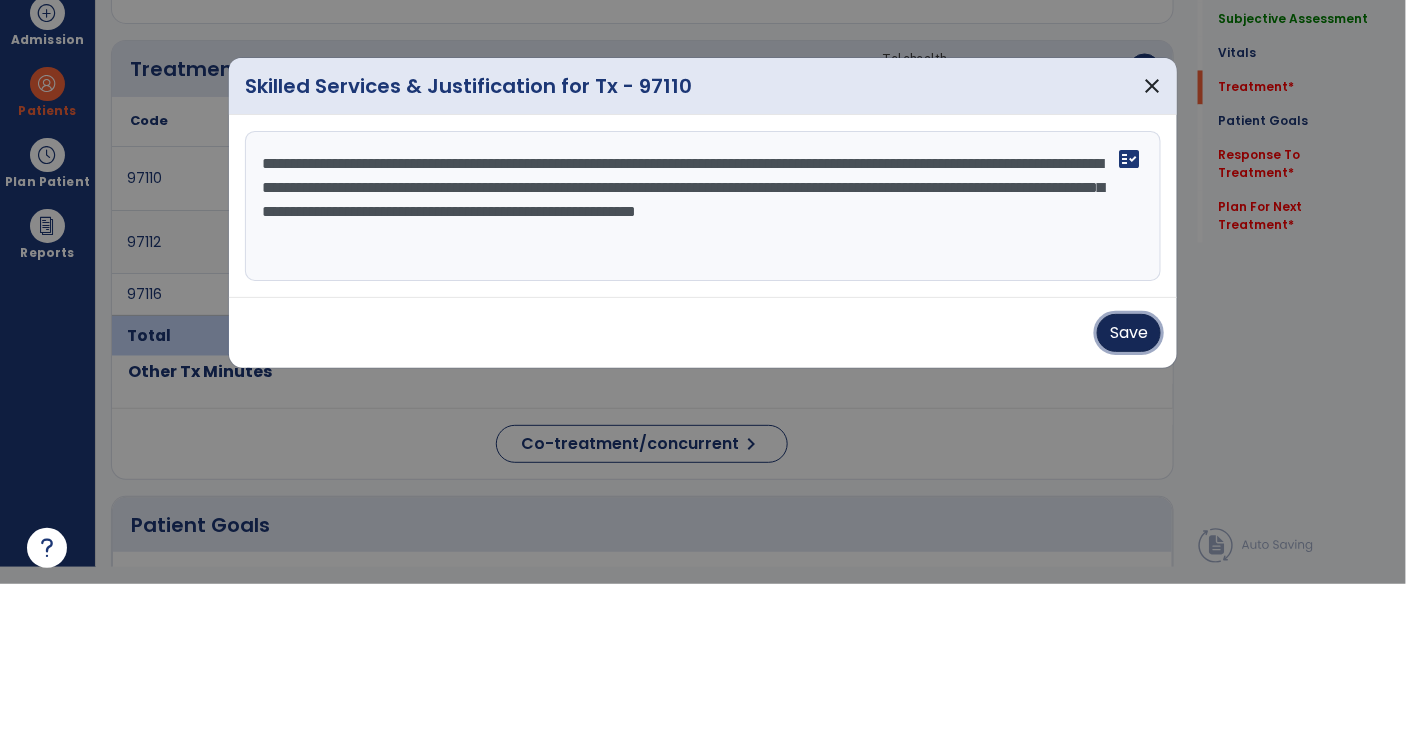 click on "Save" at bounding box center (1129, 491) 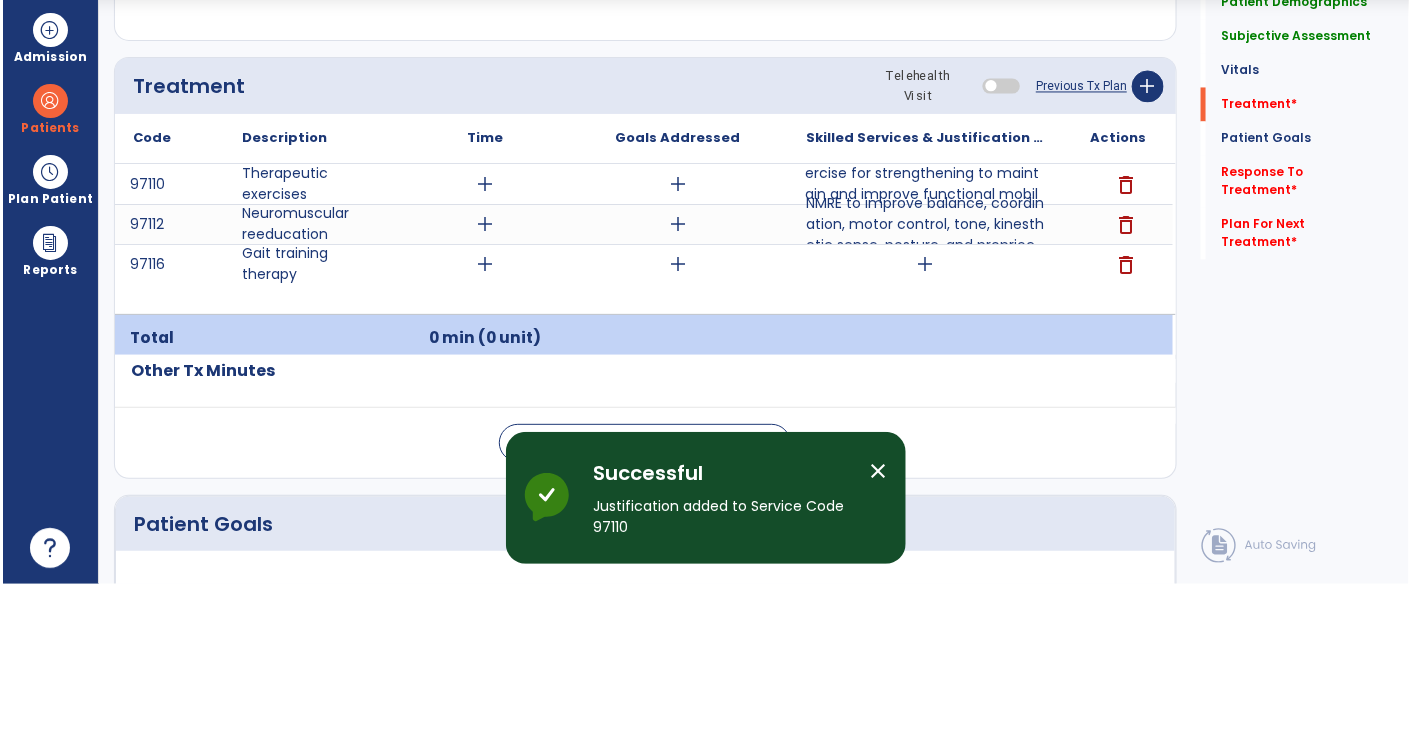 scroll, scrollTop: 16, scrollLeft: 0, axis: vertical 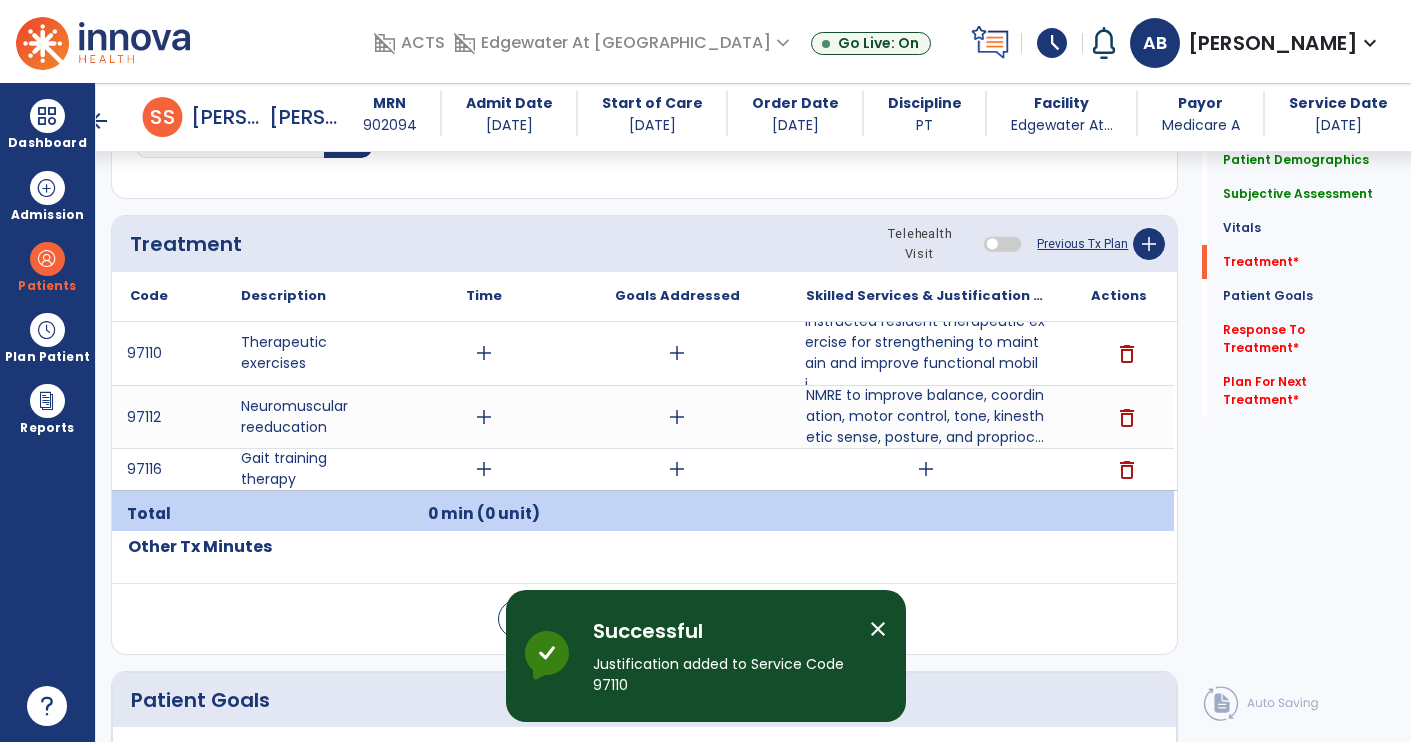 click on "Instructed resident therapeutic exercise for strengthening to maintain and improve functional mobili..." at bounding box center [926, 353] 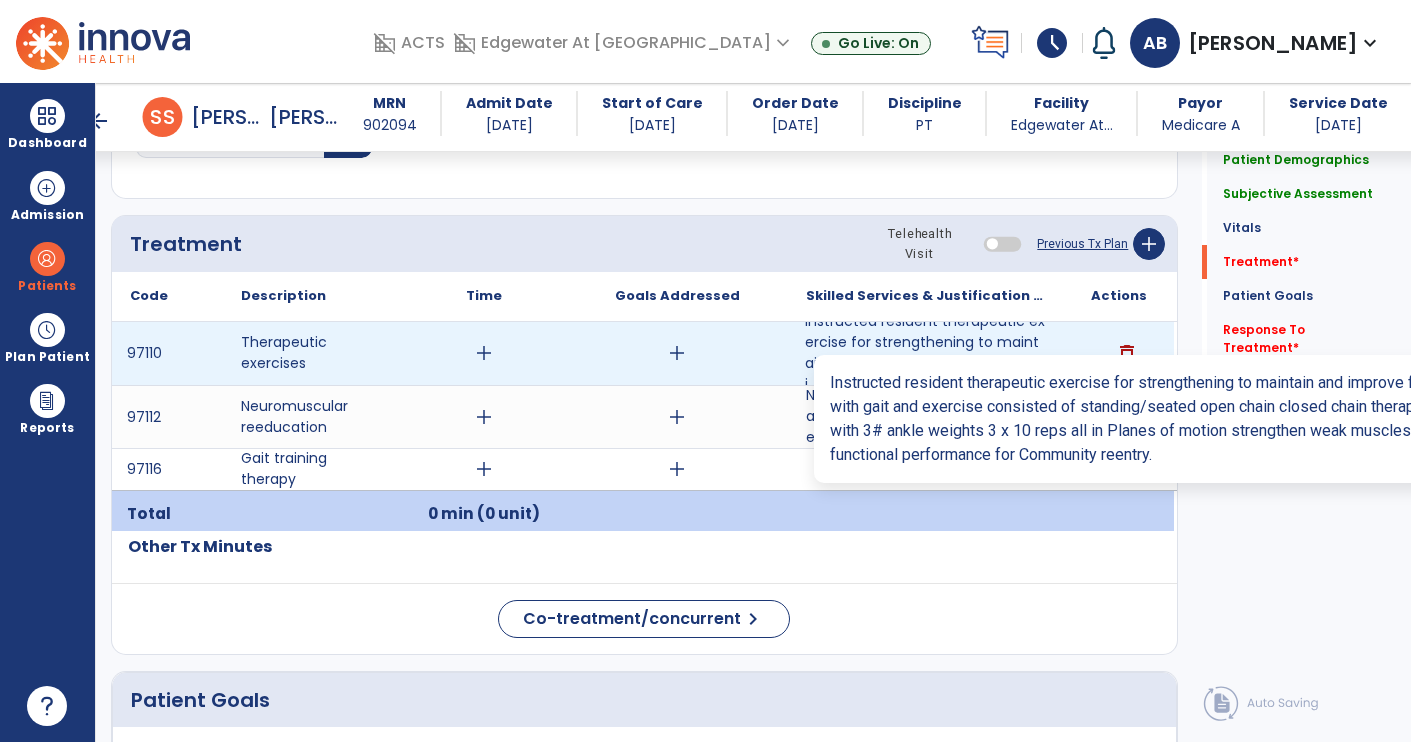 scroll, scrollTop: 0, scrollLeft: 0, axis: both 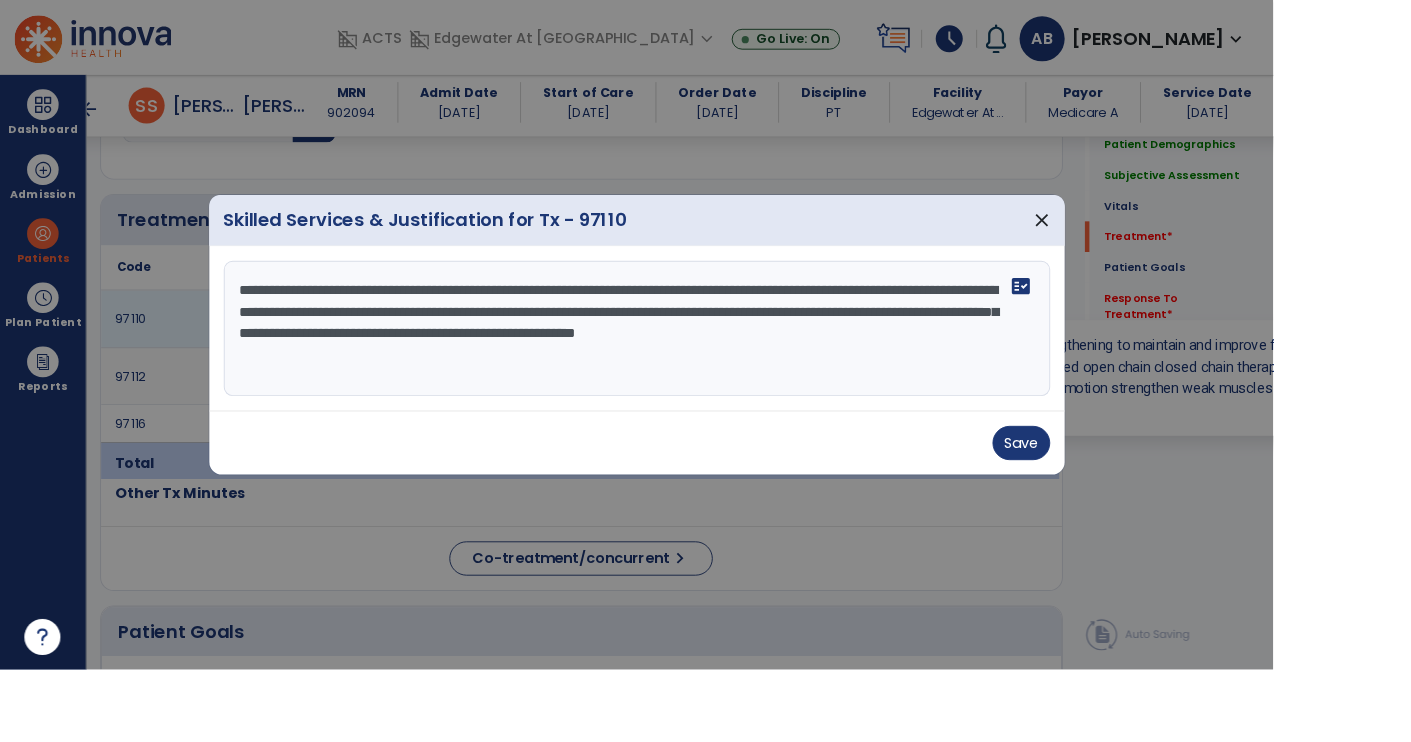 click at bounding box center (705, 371) 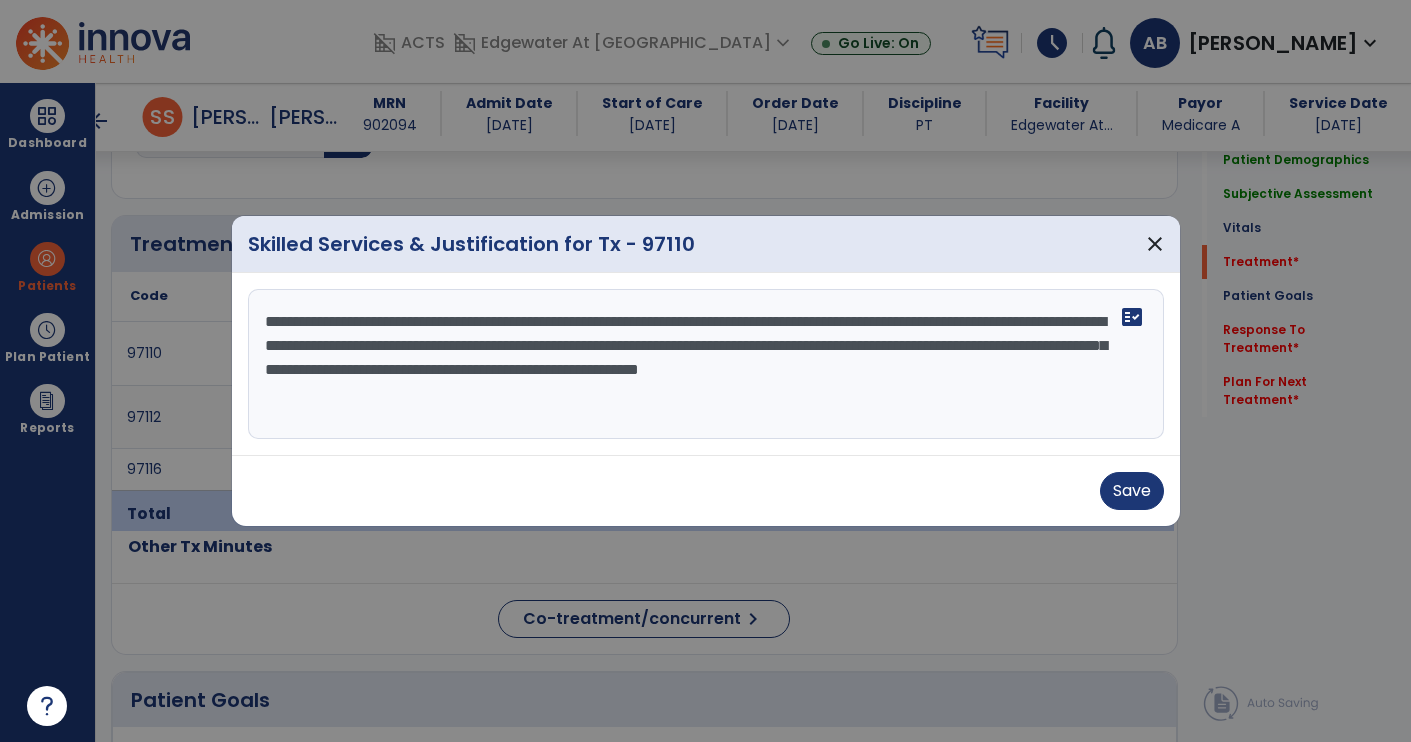 click on "Save" at bounding box center [1132, 491] 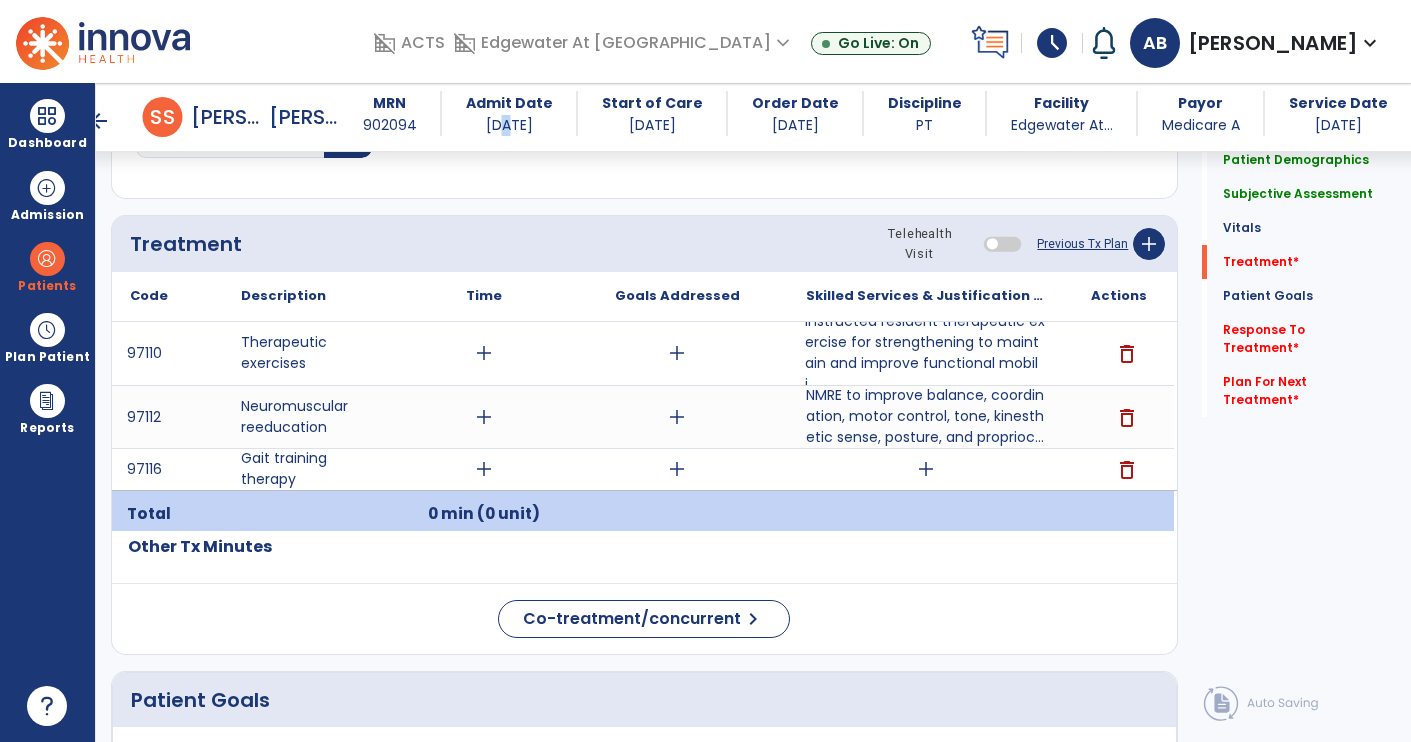 copy on "/" 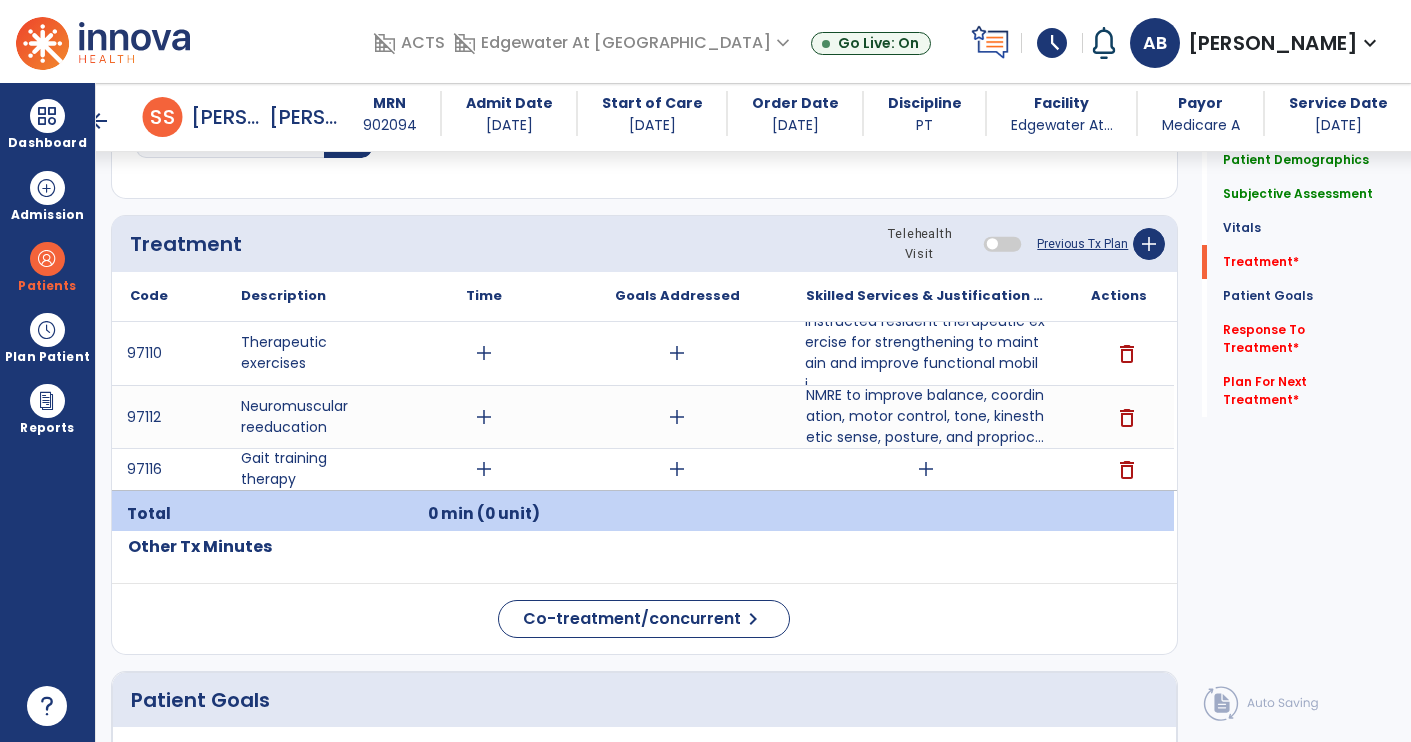 click on "domain_disabled   ACTS   domain_disabled   Edgewater At [GEOGRAPHIC_DATA]    expand_more   Edgewater At [GEOGRAPHIC_DATA]  Go Live: On schedule My Time:   [DATE]    ***** stop  Stop   Open your timecard  arrow_right Notifications  No Notifications yet   AB   [PERSON_NAME]   expand_more   home   Home   person   Profile   help   Help   logout   Log out" at bounding box center [844, 41] 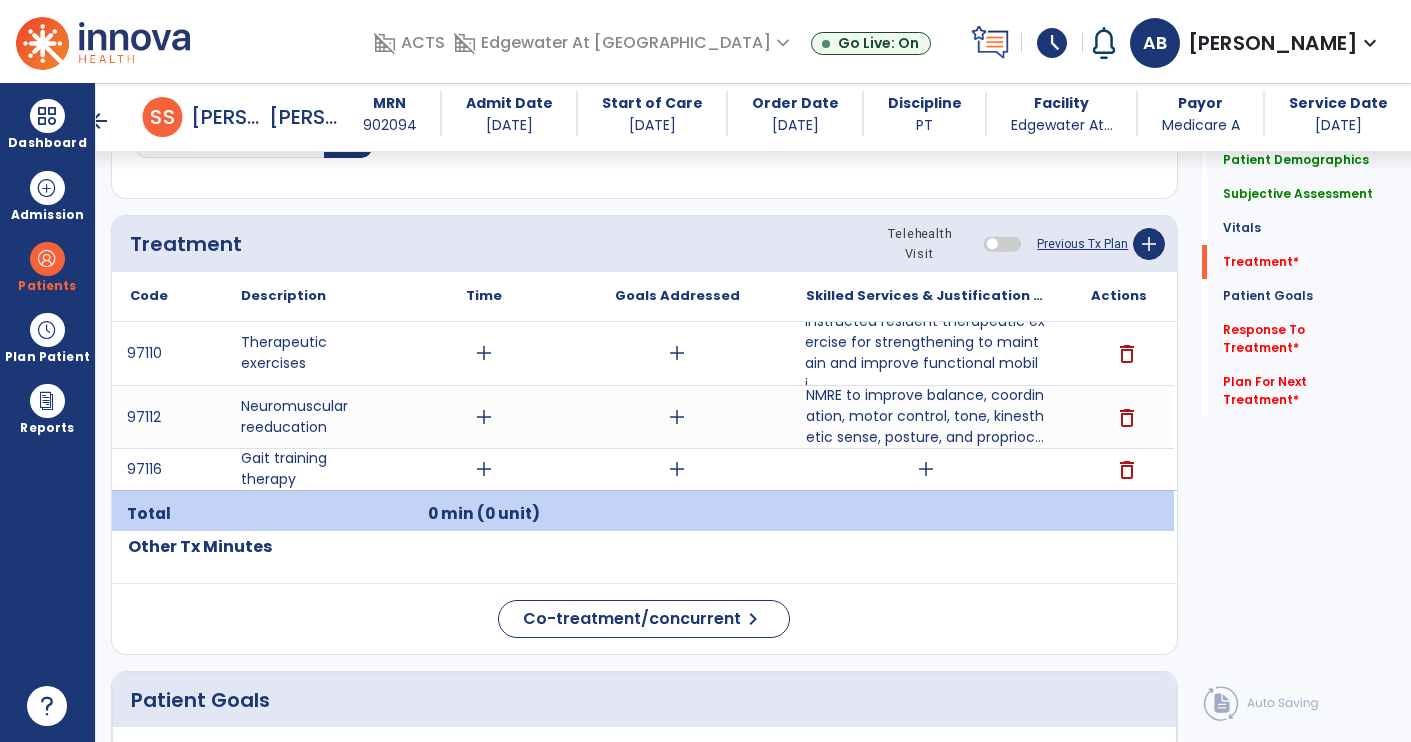 click on "Plan Patient" at bounding box center (47, 286) 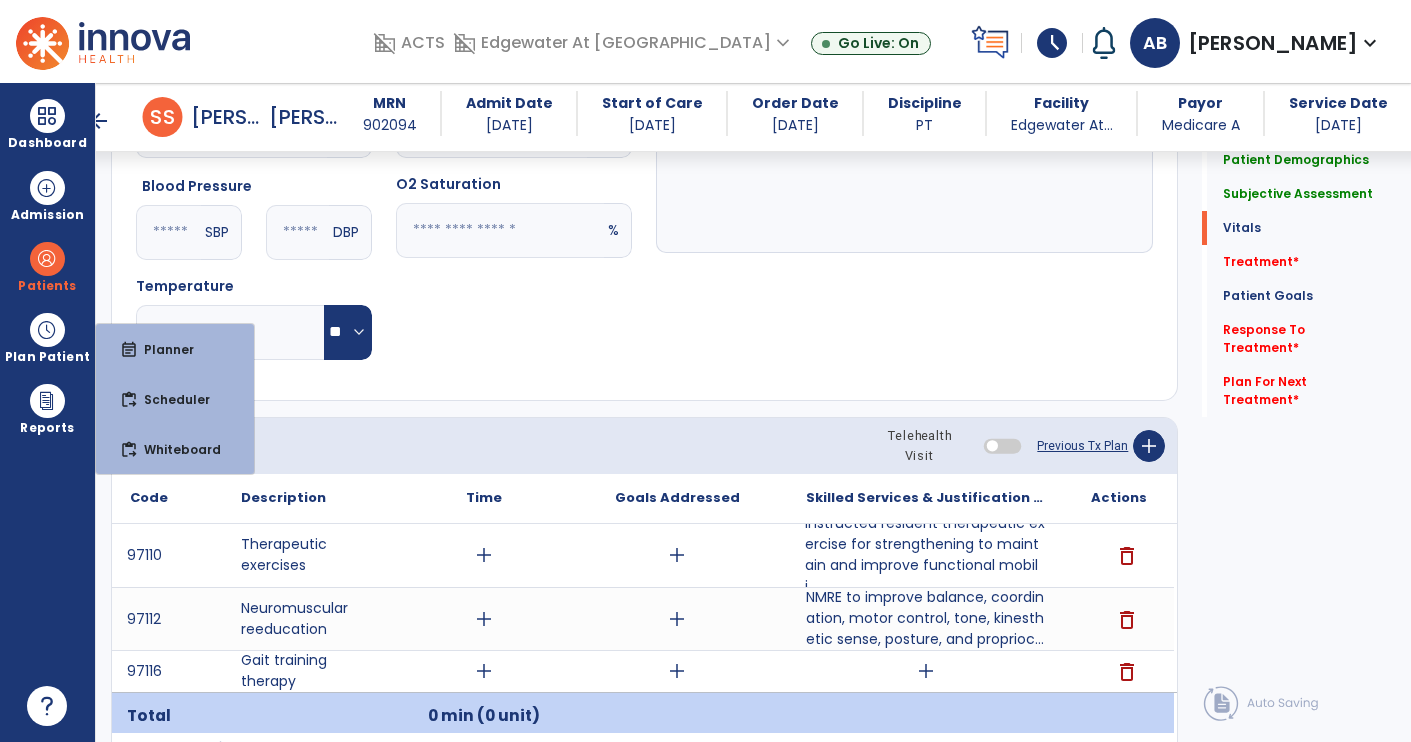 scroll, scrollTop: 944, scrollLeft: 0, axis: vertical 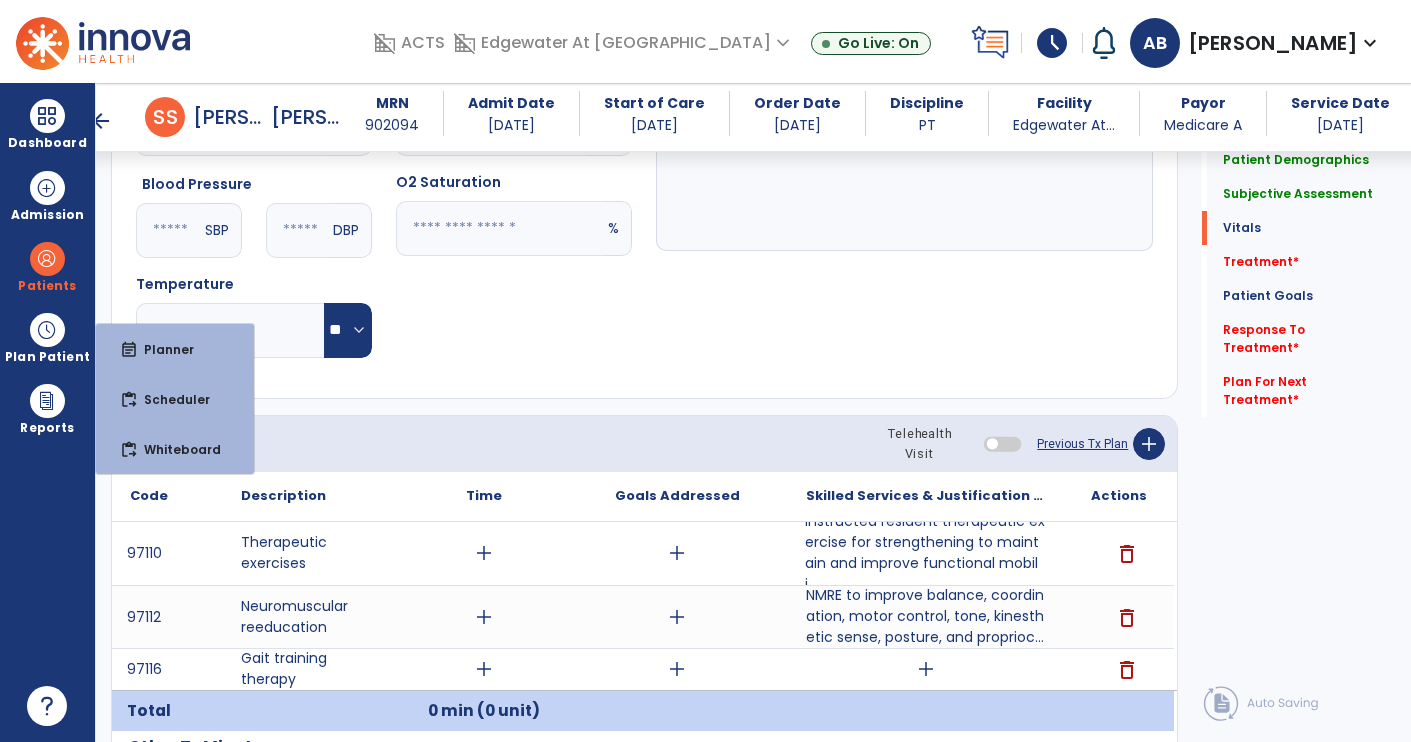 click on "Instructed resident therapeutic exercise for strengthening to maintain and improve functional mobili..." at bounding box center [926, 553] 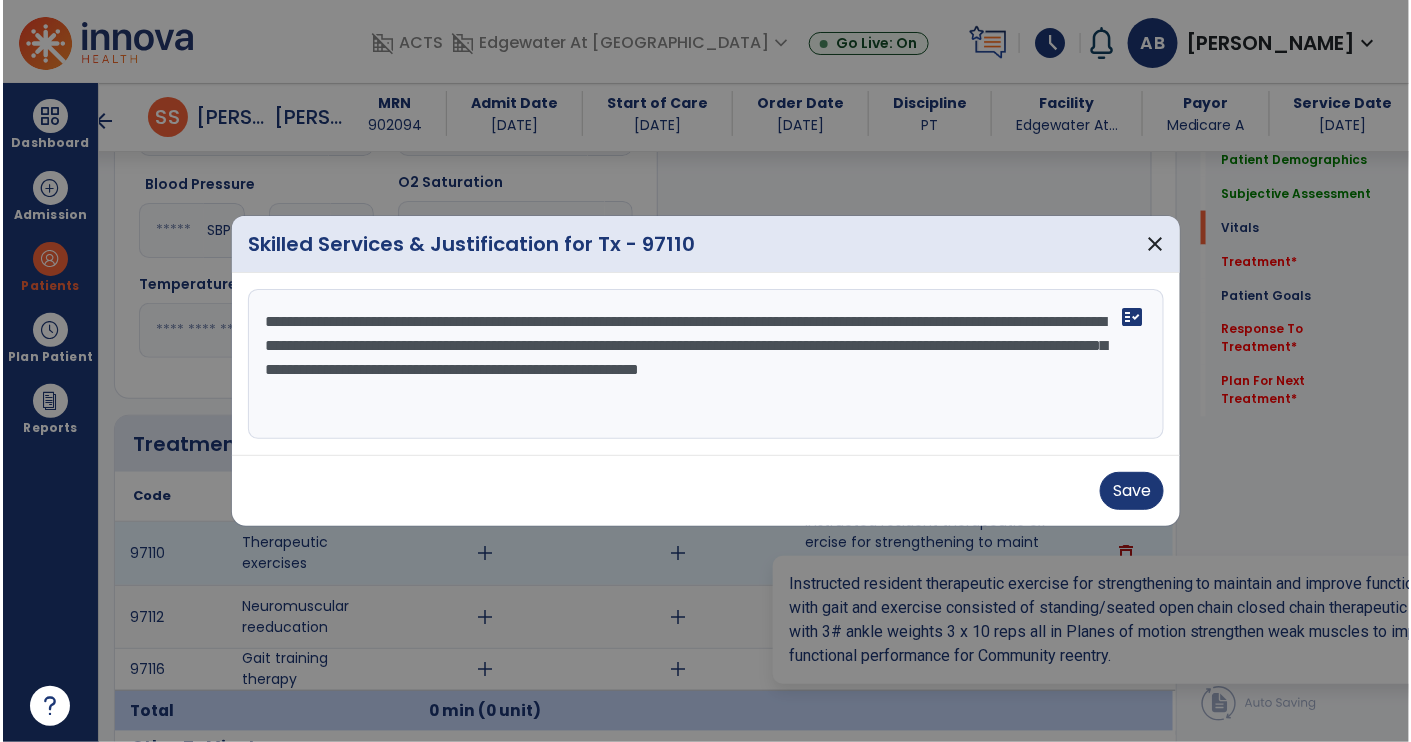 scroll, scrollTop: 944, scrollLeft: 0, axis: vertical 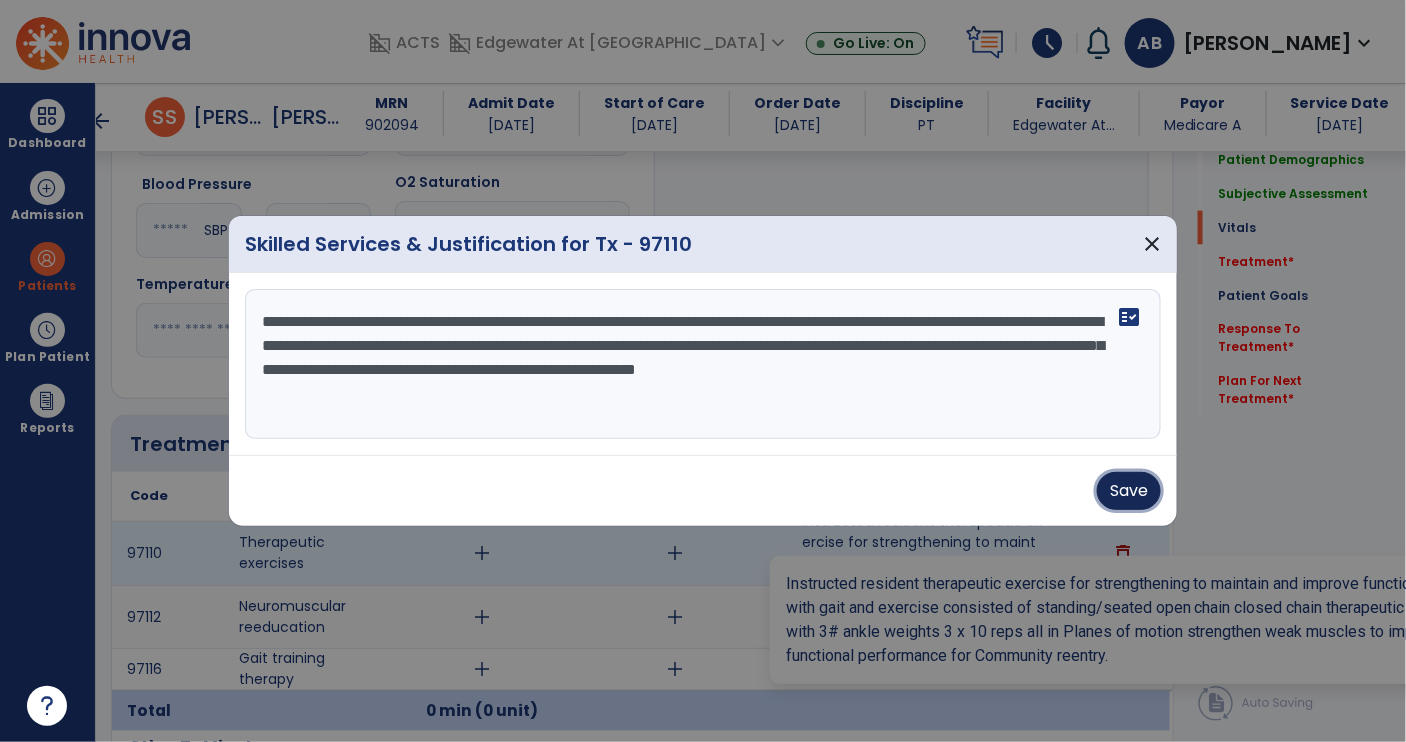 click on "Save" at bounding box center [1129, 491] 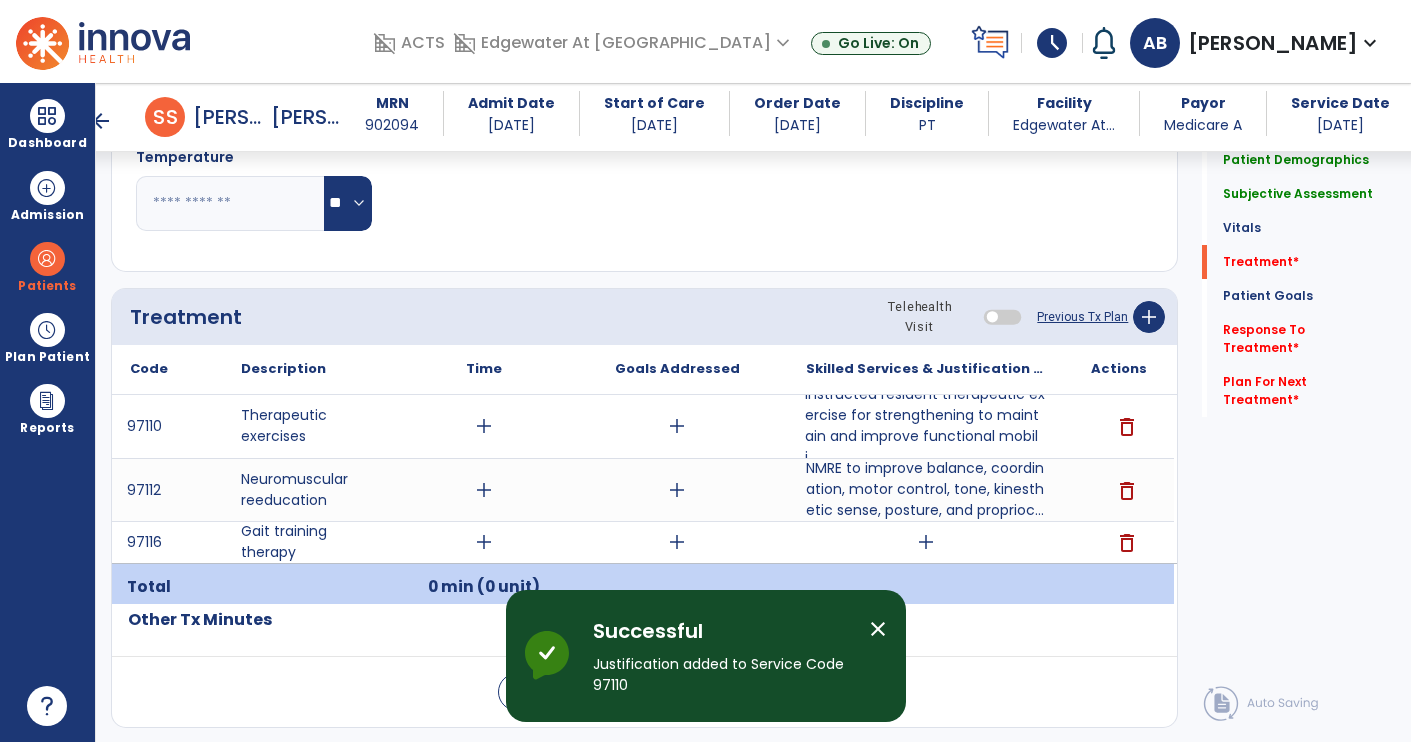 click on "add" at bounding box center [926, 542] 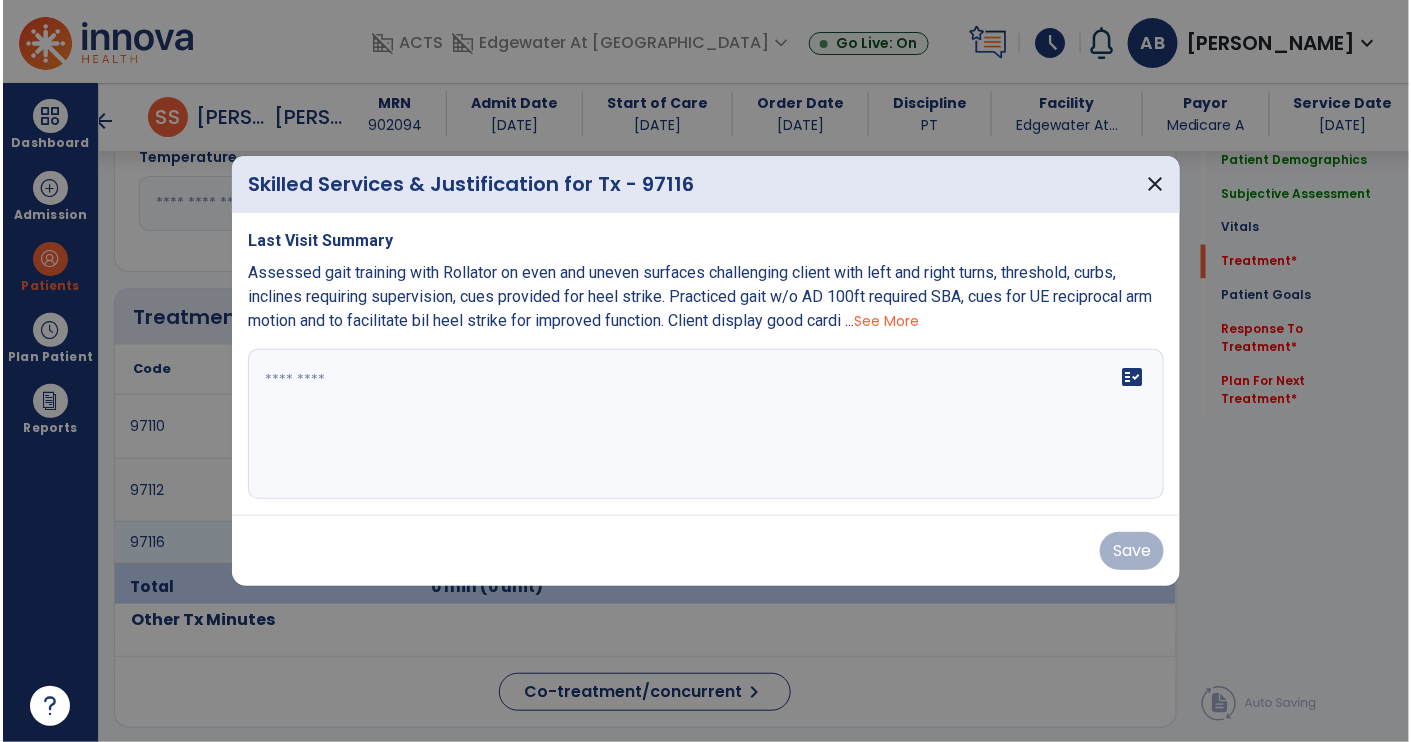 scroll, scrollTop: 1071, scrollLeft: 0, axis: vertical 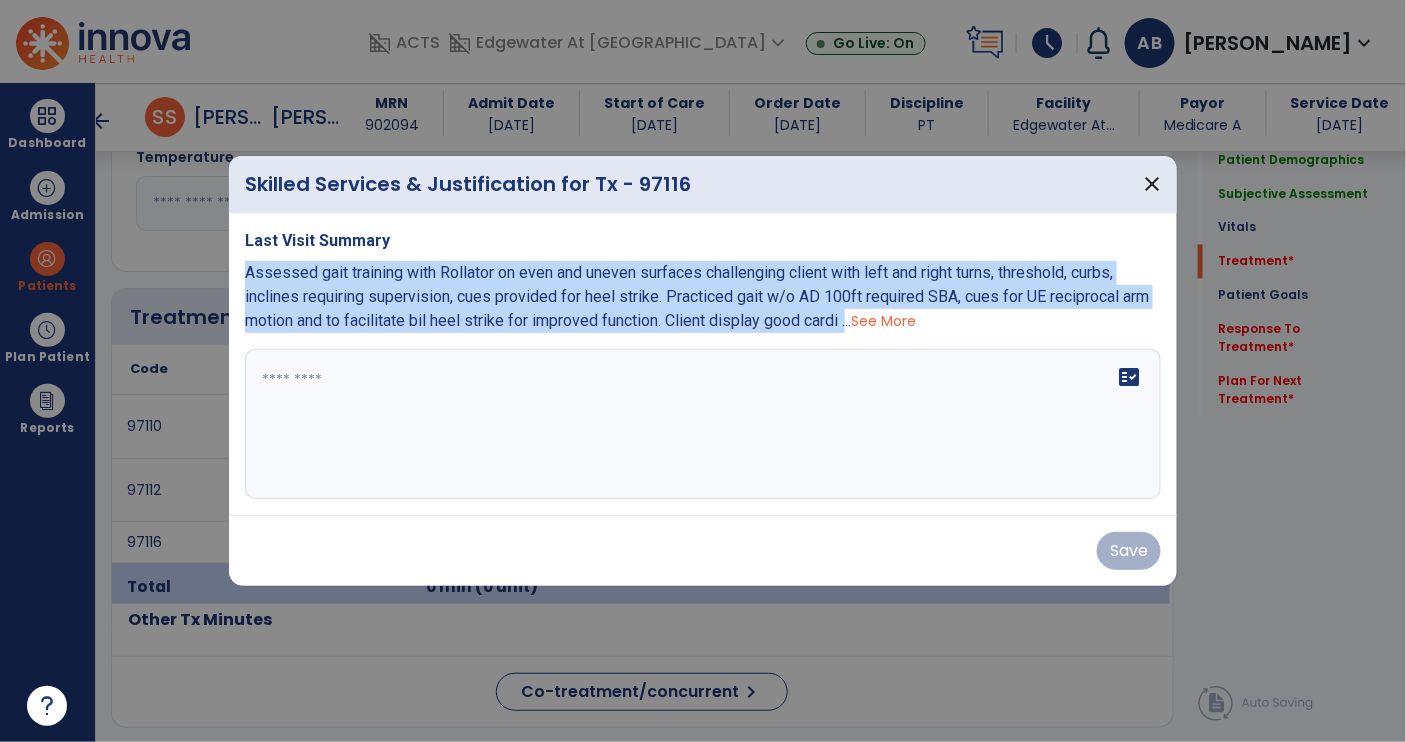 click on "See More" at bounding box center (883, 321) 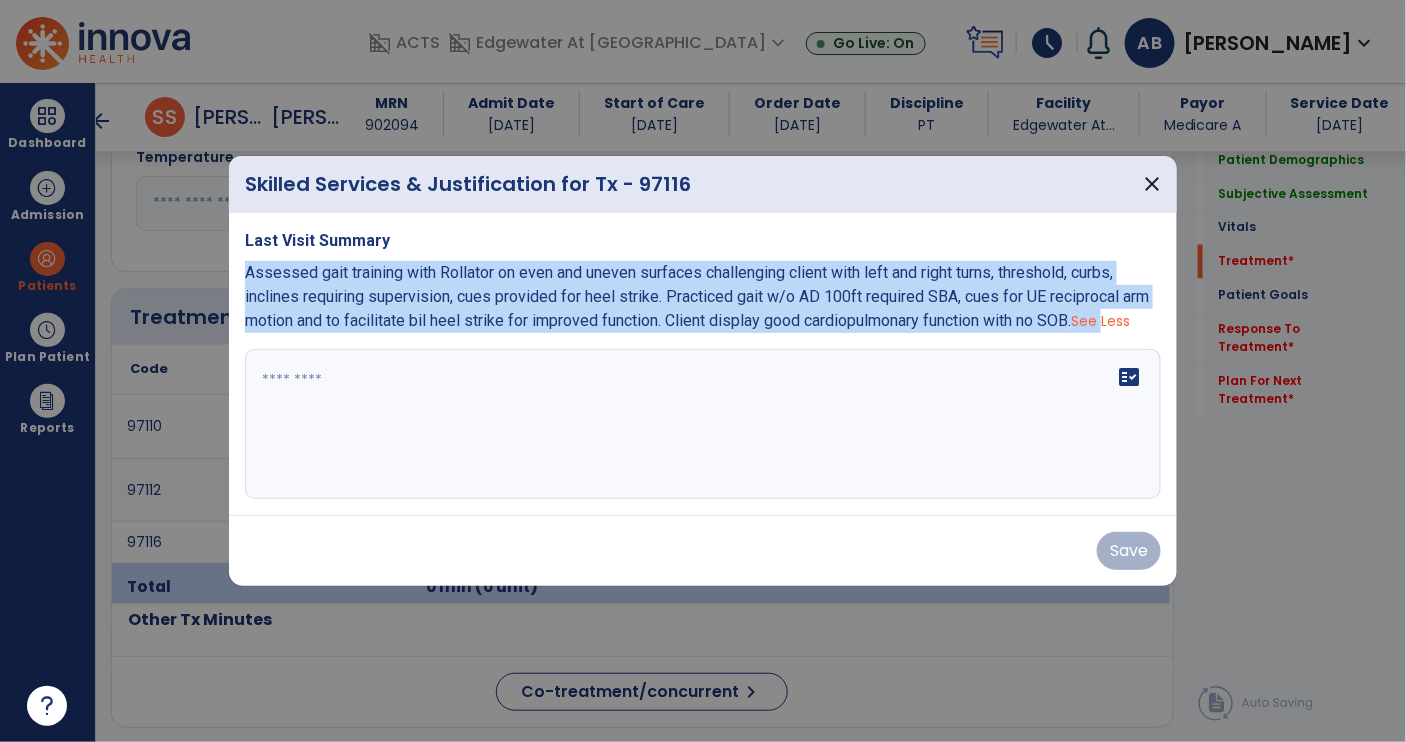 click at bounding box center [703, 424] 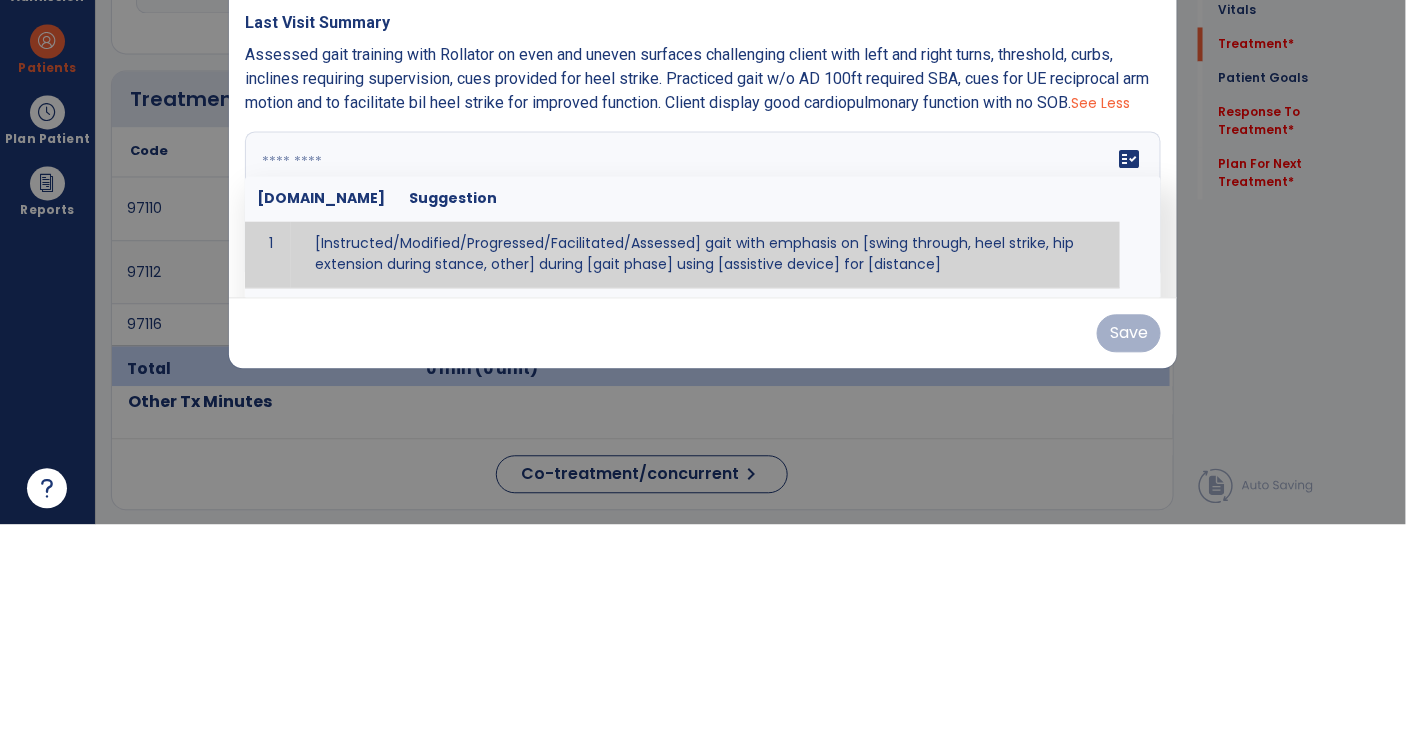 click at bounding box center (701, 424) 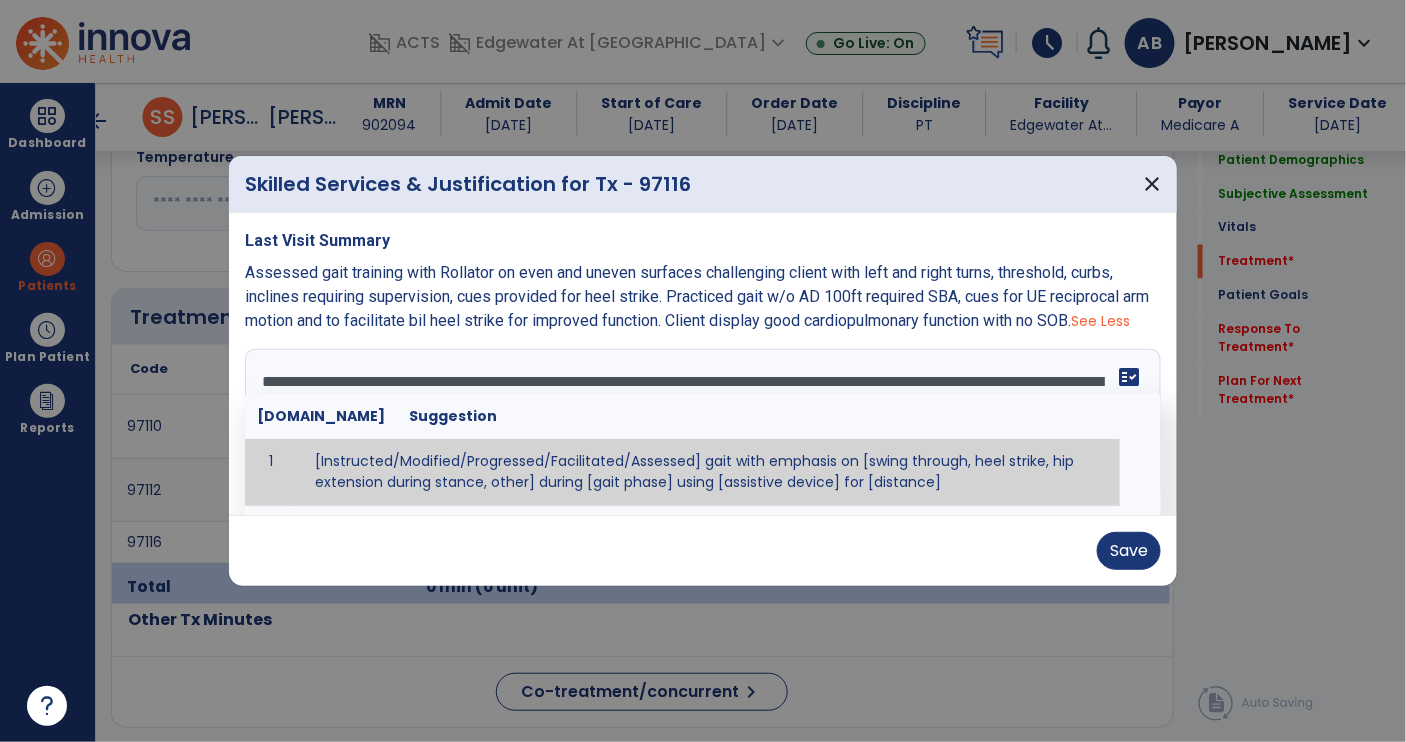 click on "**********" at bounding box center [701, 424] 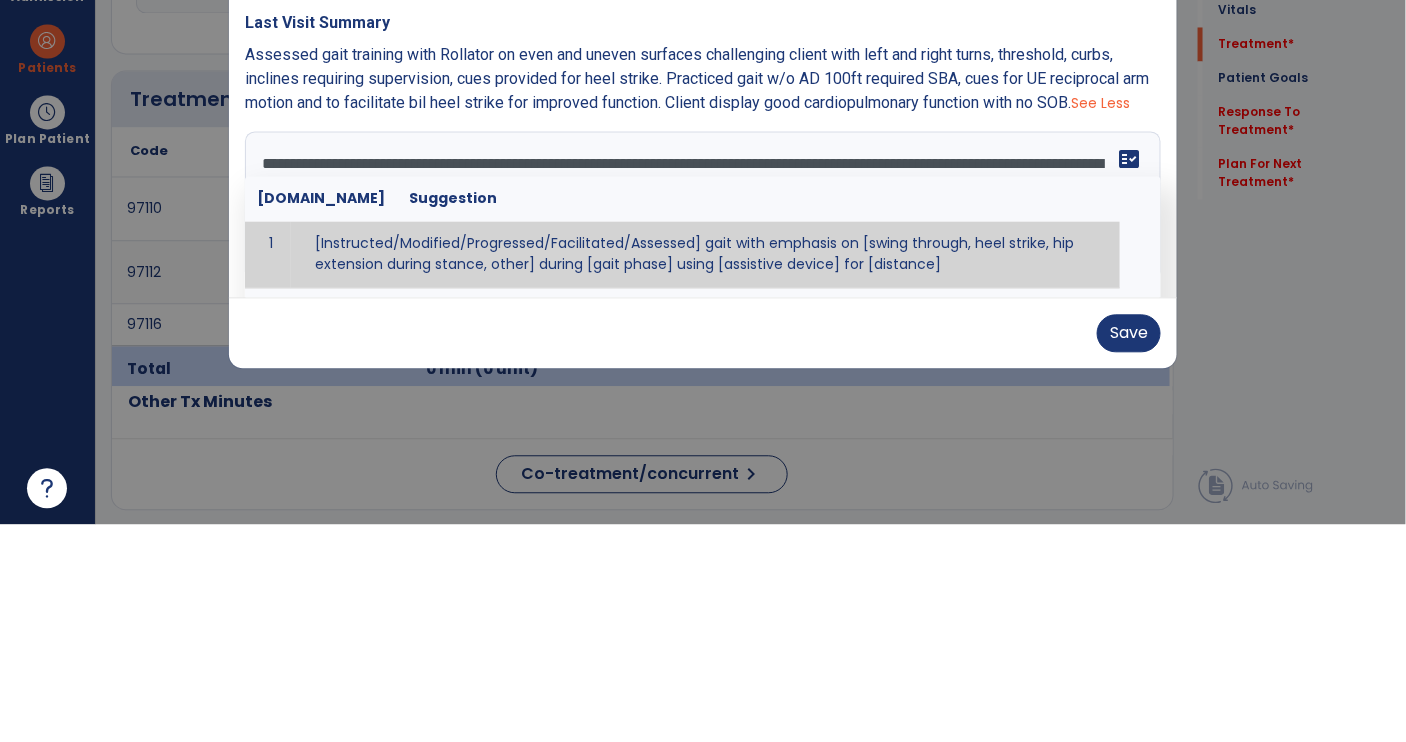 type on "**********" 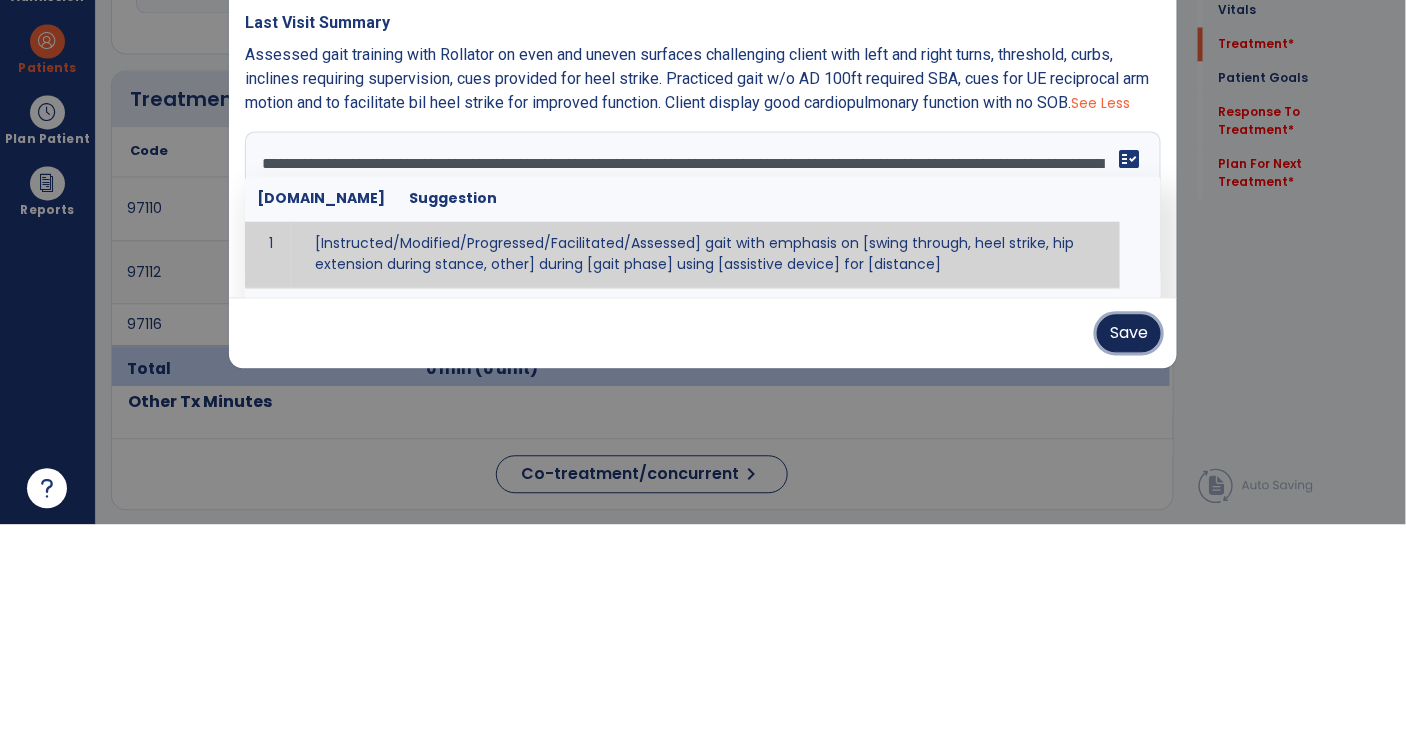 click on "Save" at bounding box center (1129, 551) 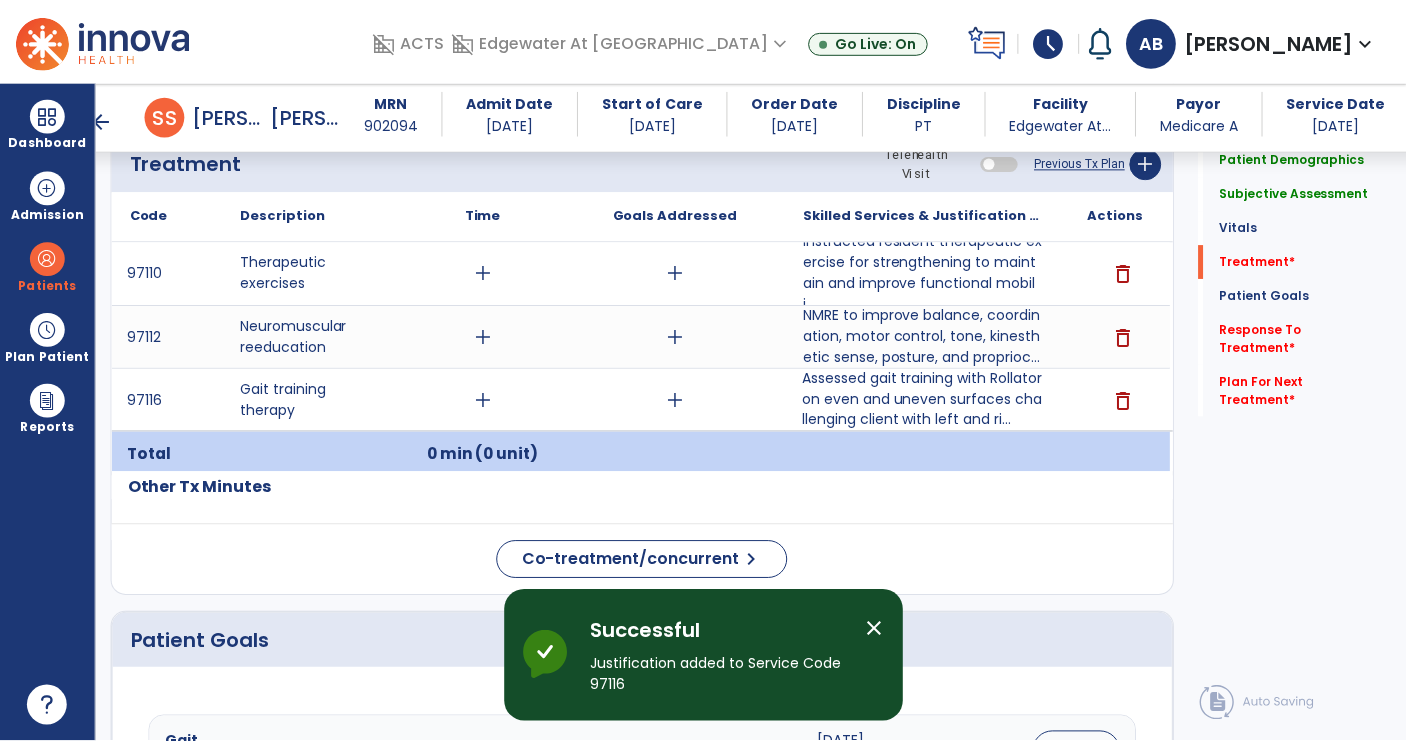 scroll, scrollTop: 1222, scrollLeft: 0, axis: vertical 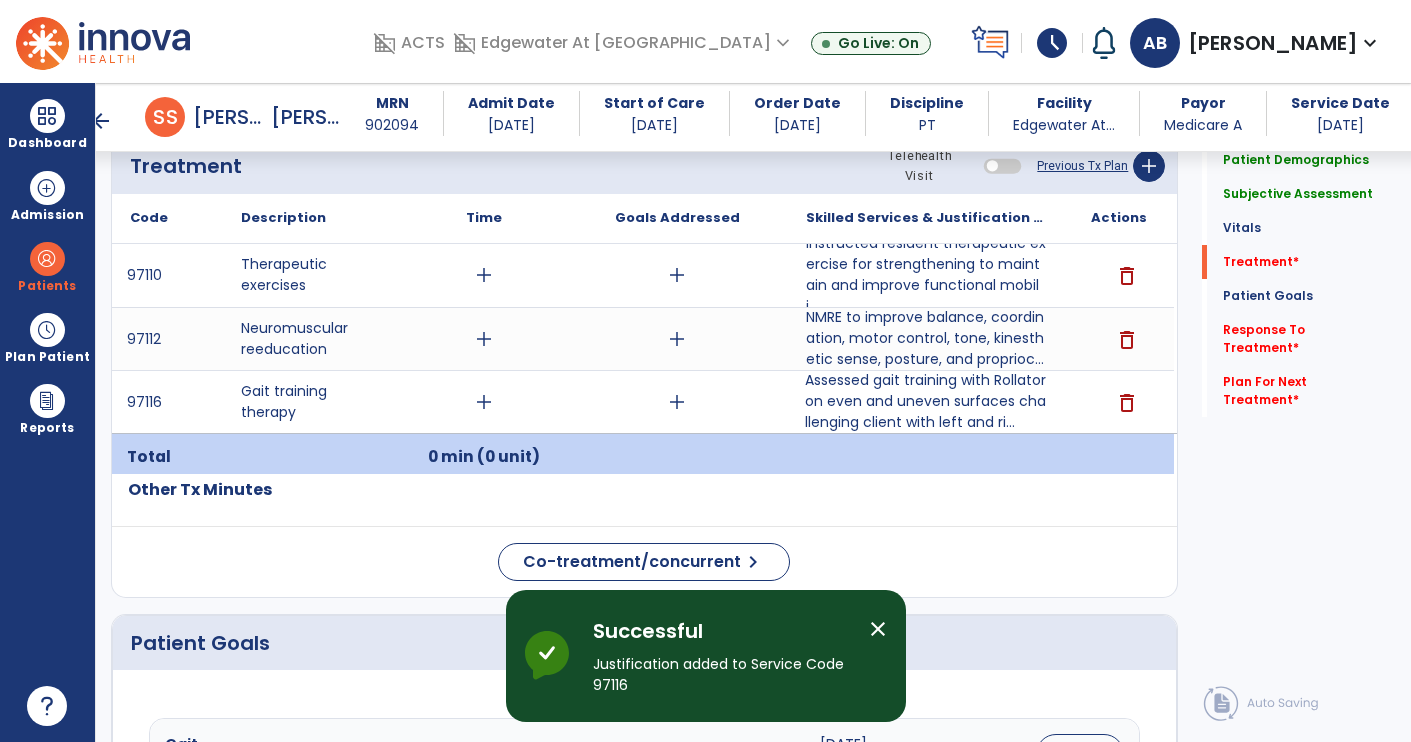 click on "Assessed gait training with Rollator on even and uneven surfaces challenging client with left and ri..." at bounding box center [926, 401] 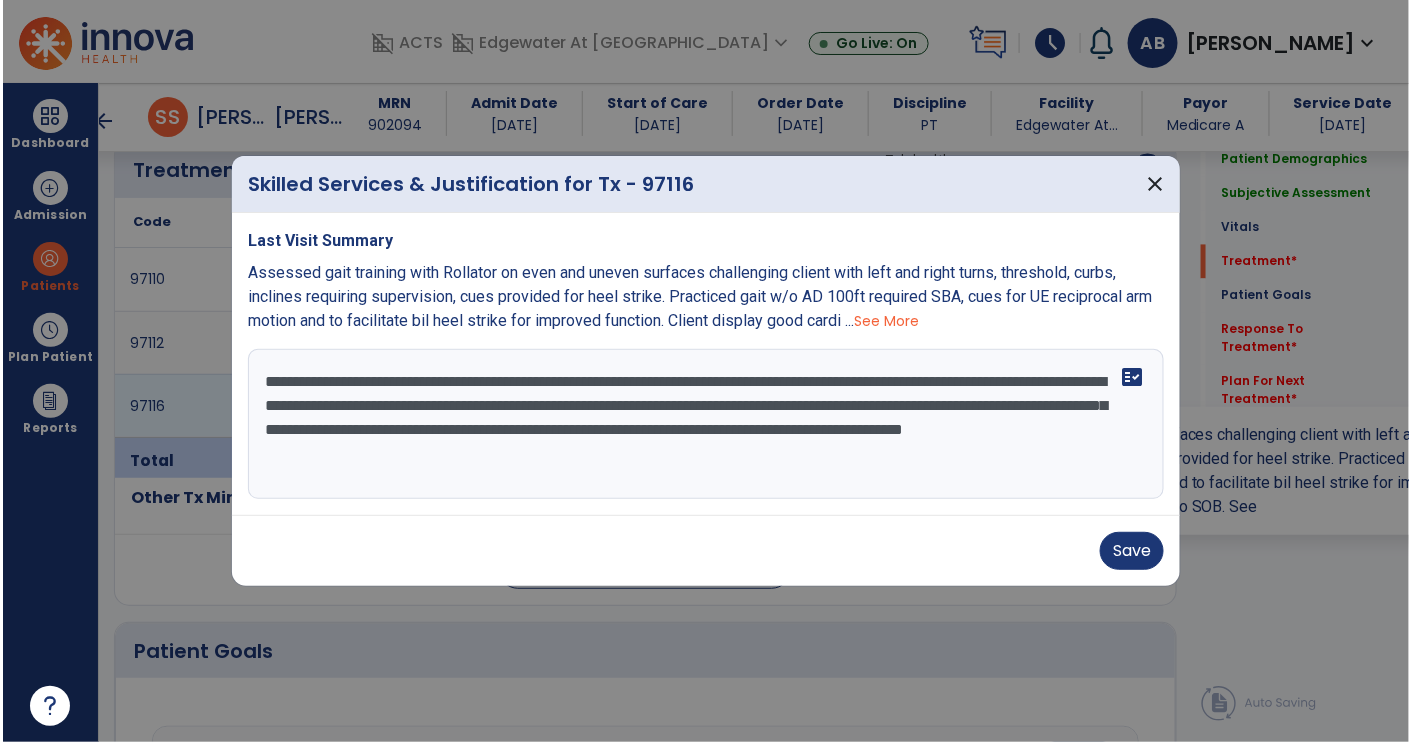 scroll, scrollTop: 1222, scrollLeft: 0, axis: vertical 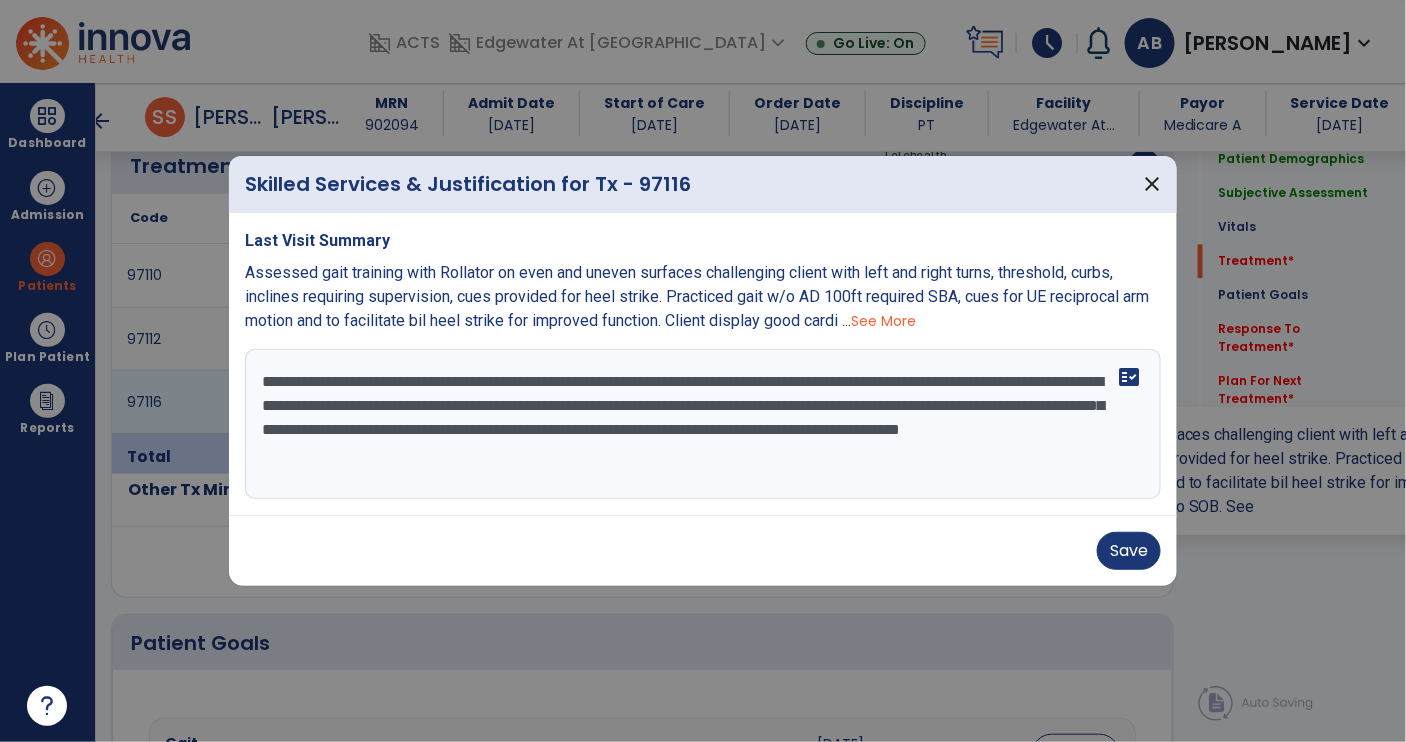 click on "**********" at bounding box center (703, 424) 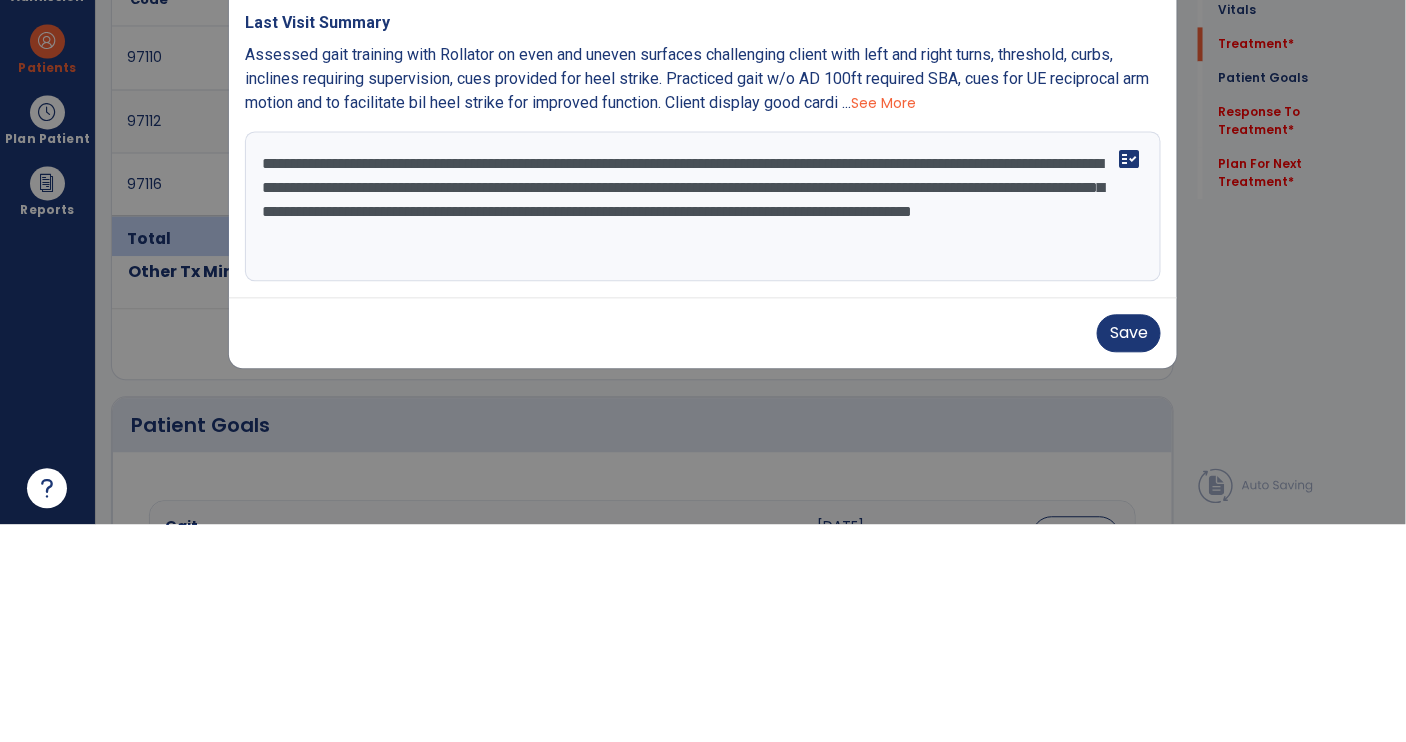 click on "**********" at bounding box center (703, 424) 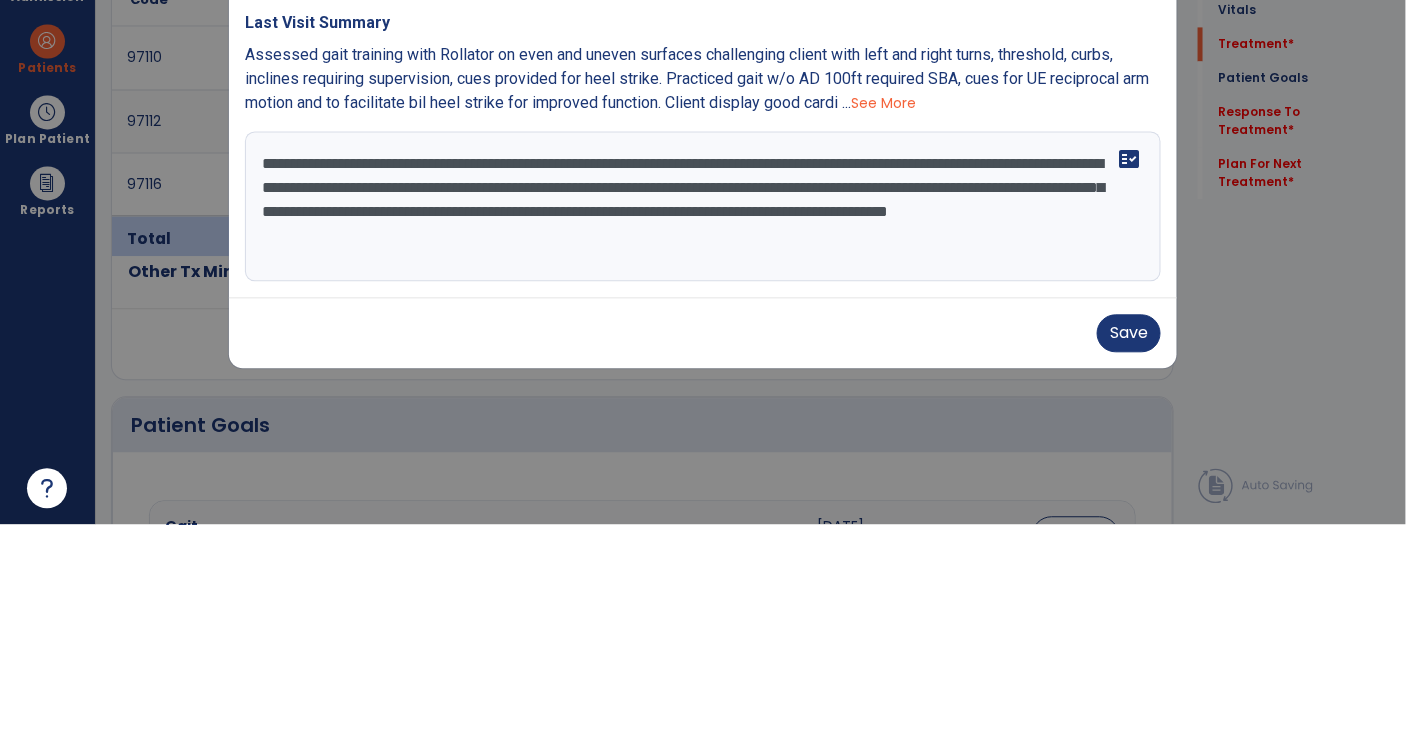 click on "**********" at bounding box center [703, 424] 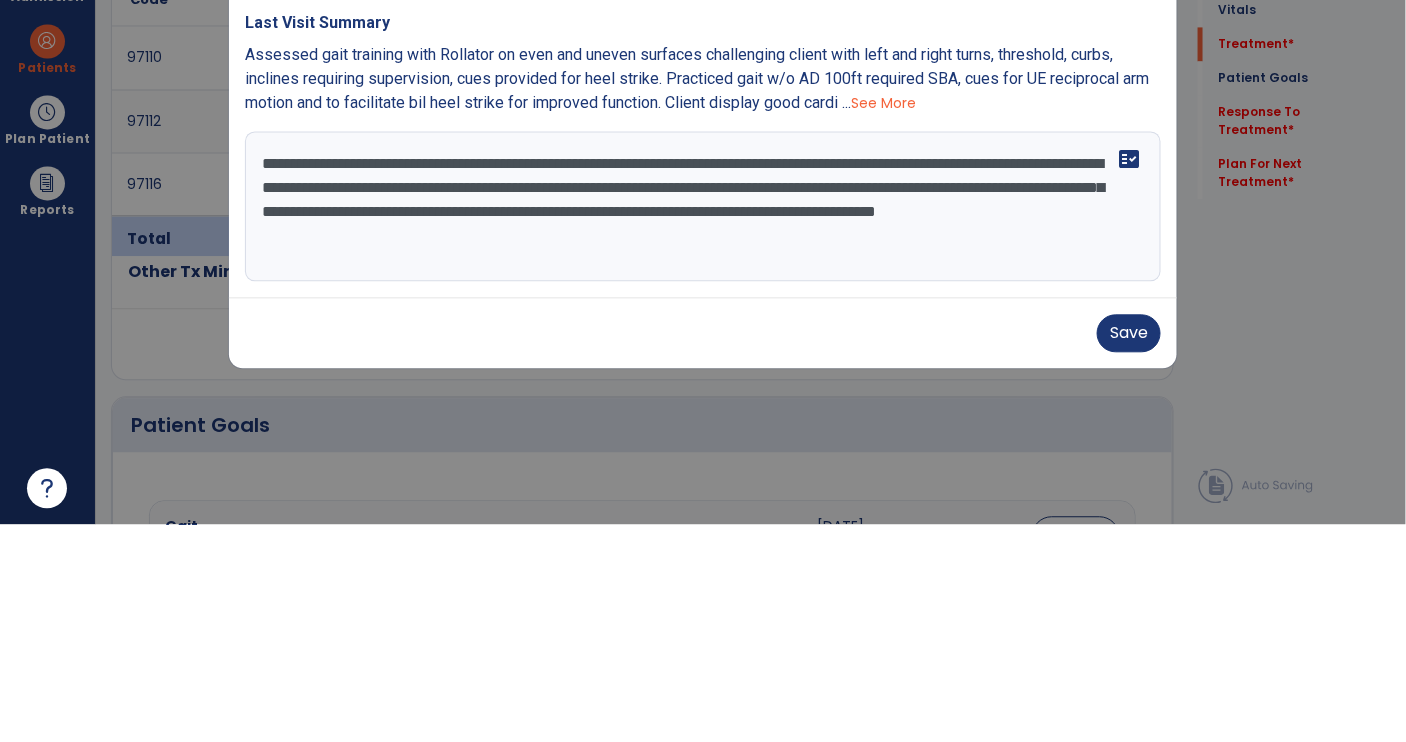 click on "**********" at bounding box center [703, 424] 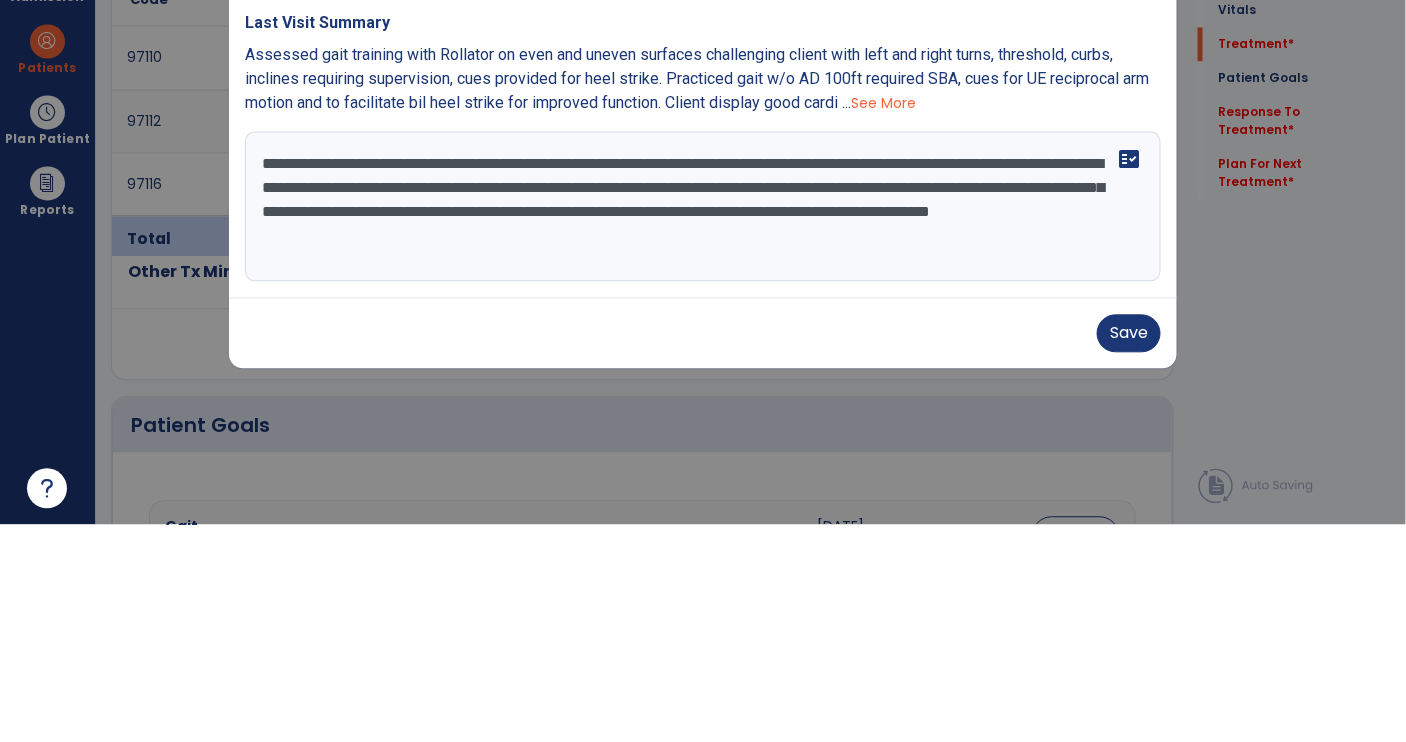 click on "**********" at bounding box center [703, 424] 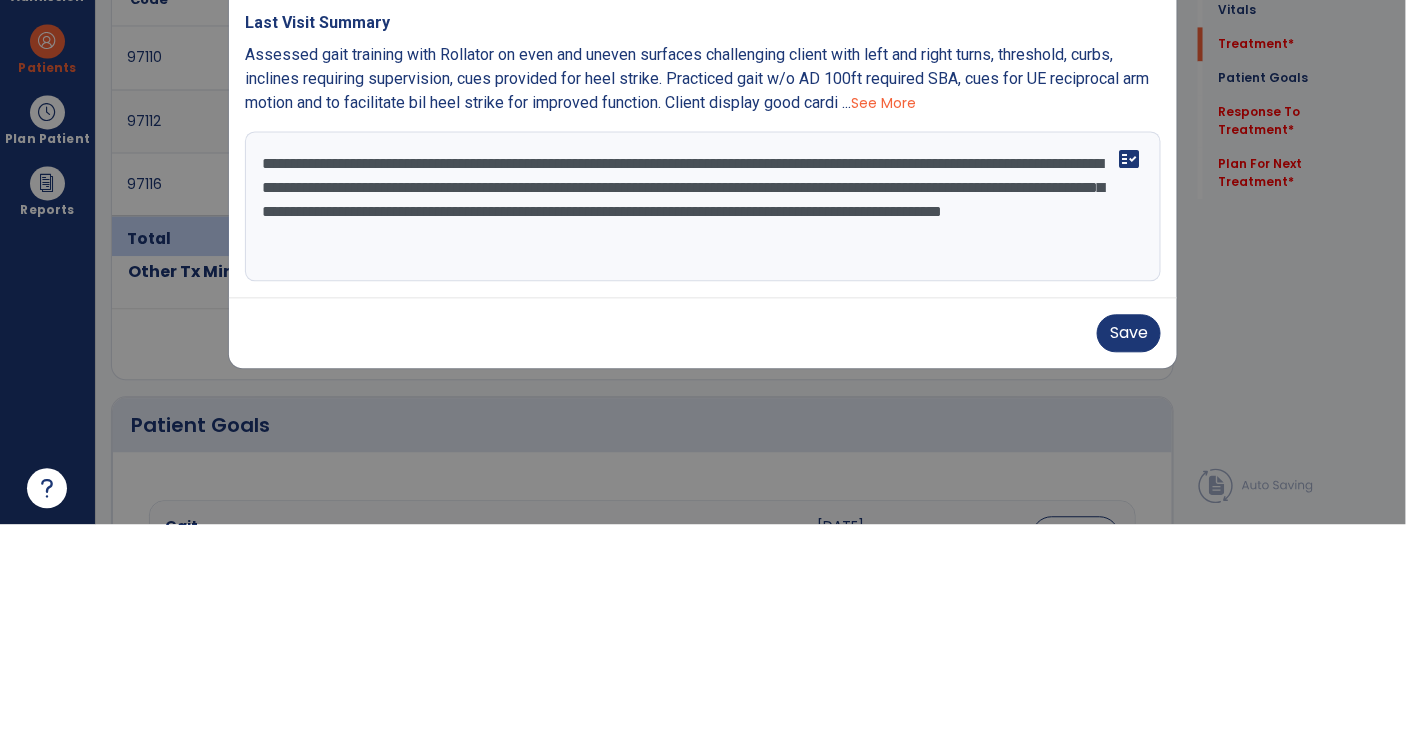 click on "**********" at bounding box center (703, 424) 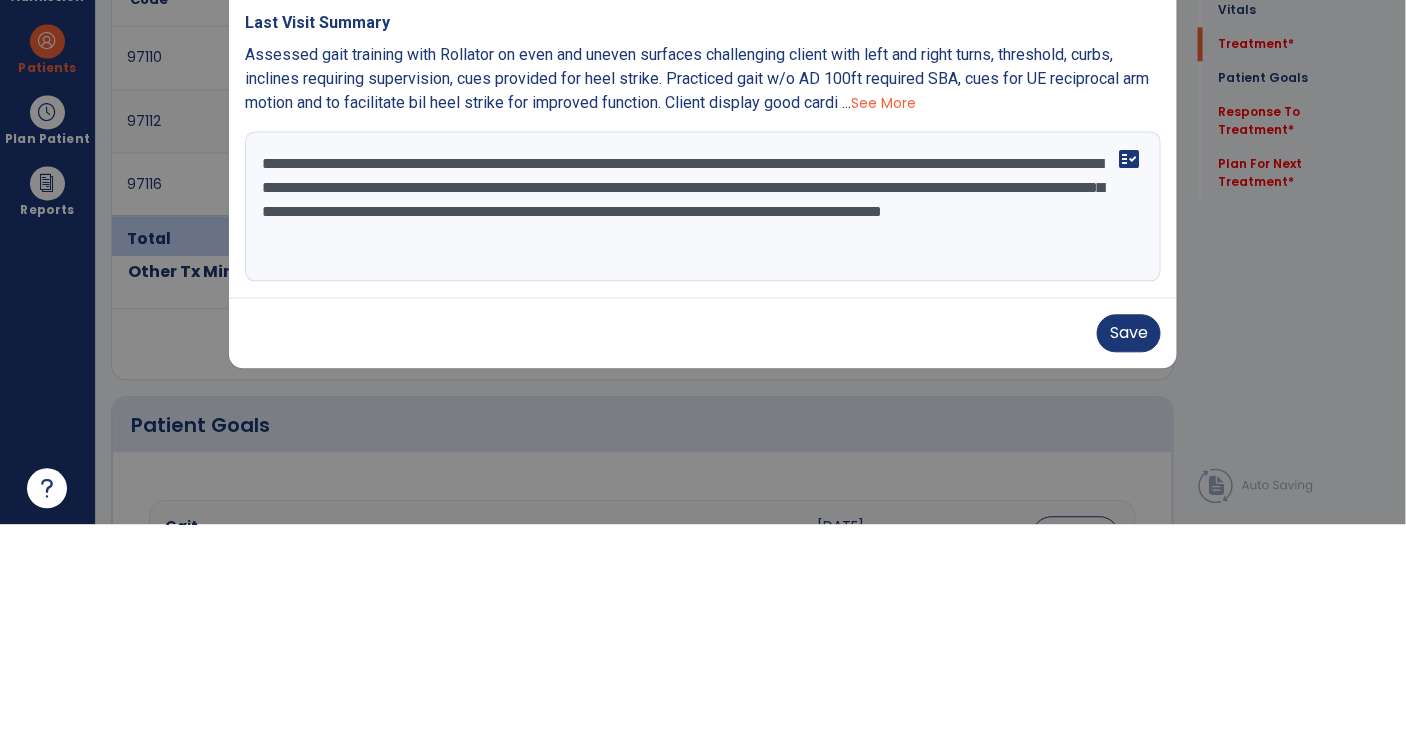 click at bounding box center (703, 371) 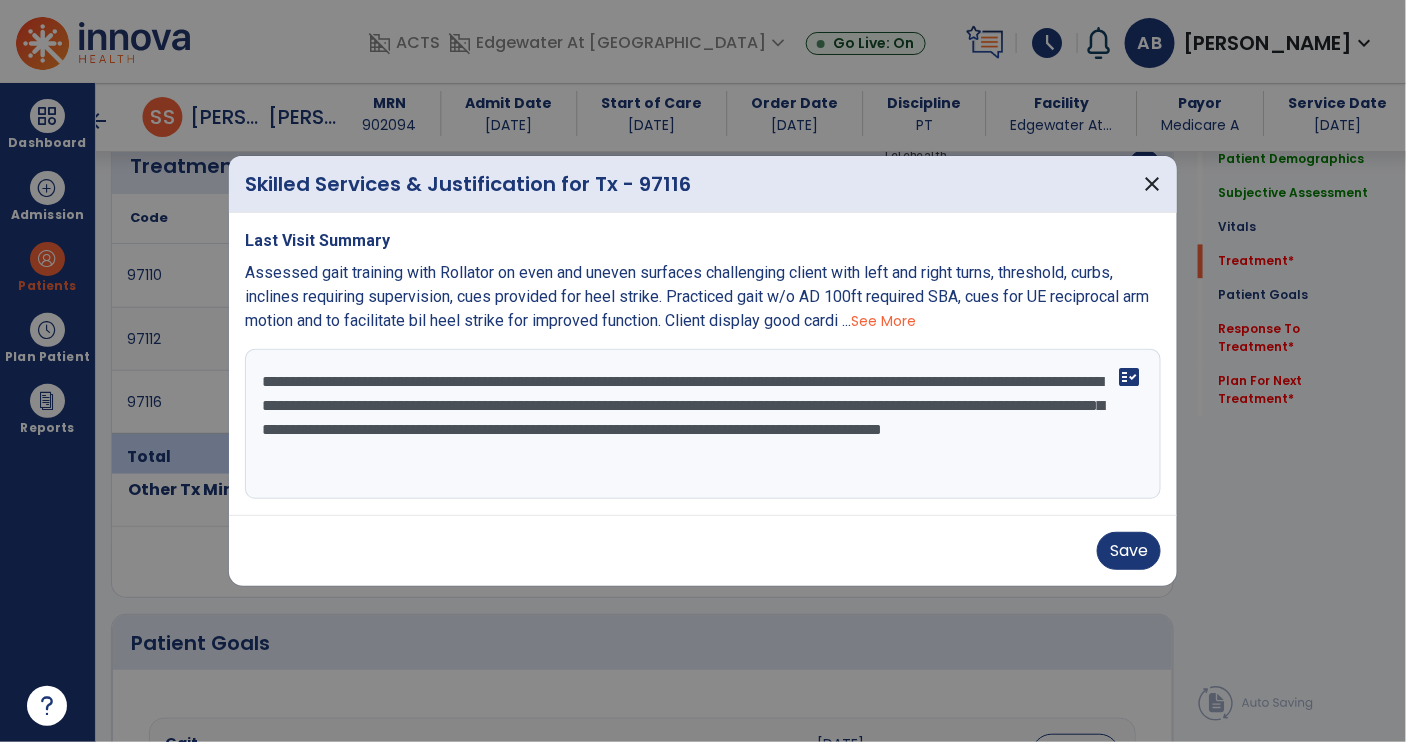 click at bounding box center [703, 371] 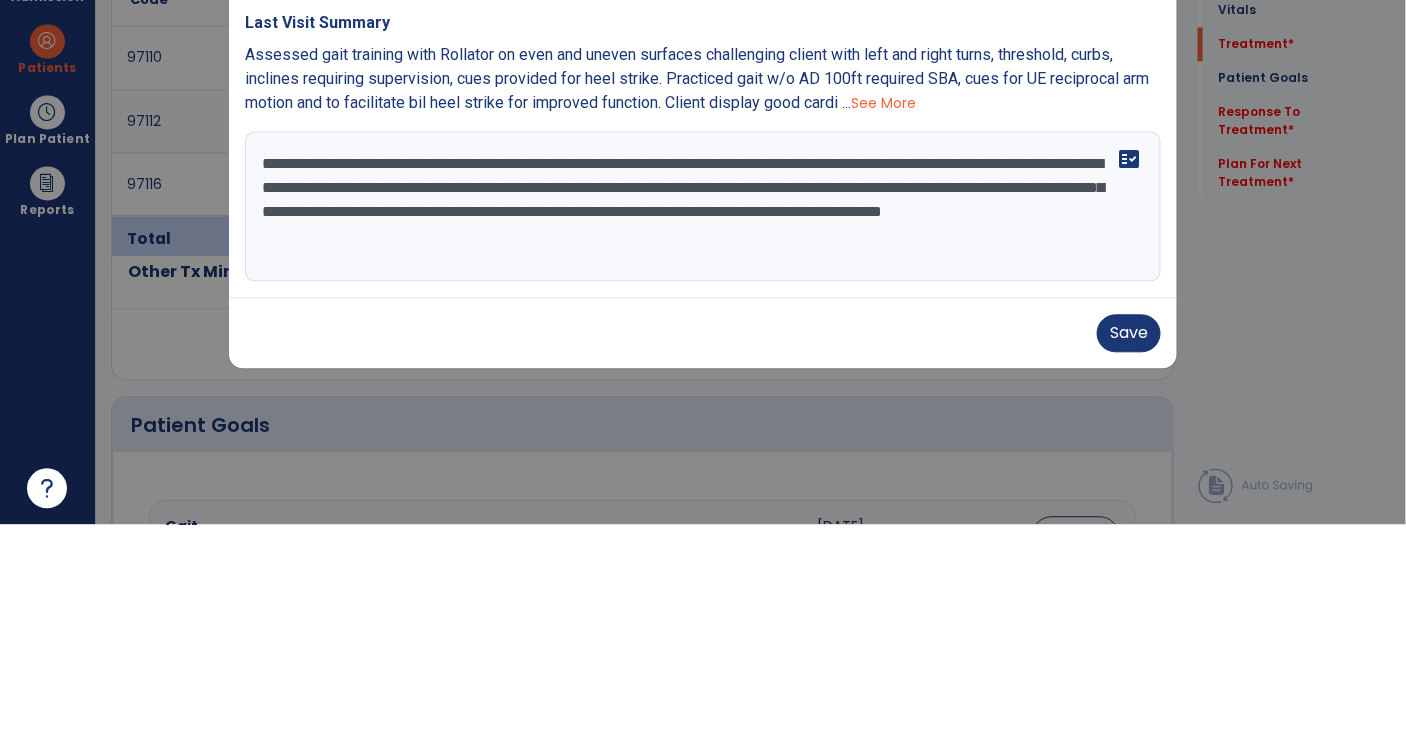 click on "**********" at bounding box center (703, 424) 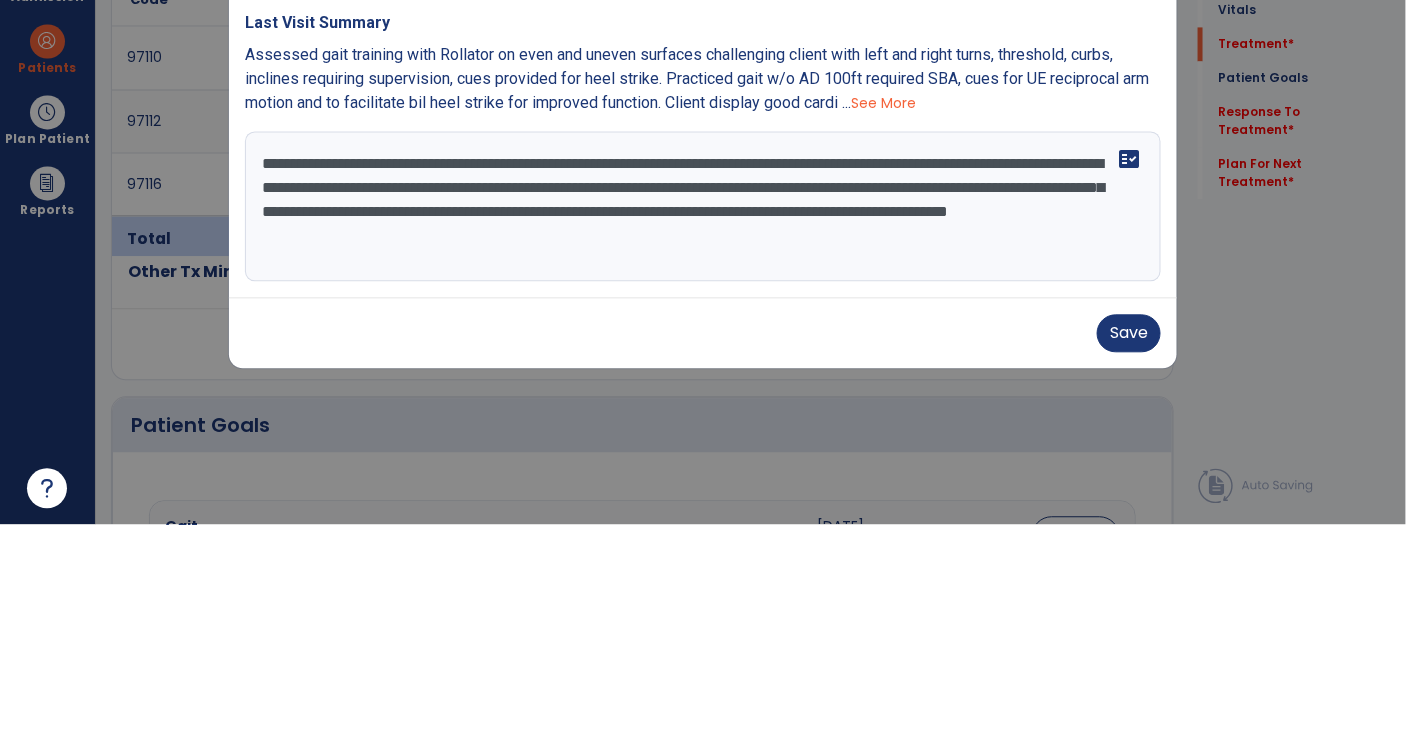 click on "**********" at bounding box center [703, 424] 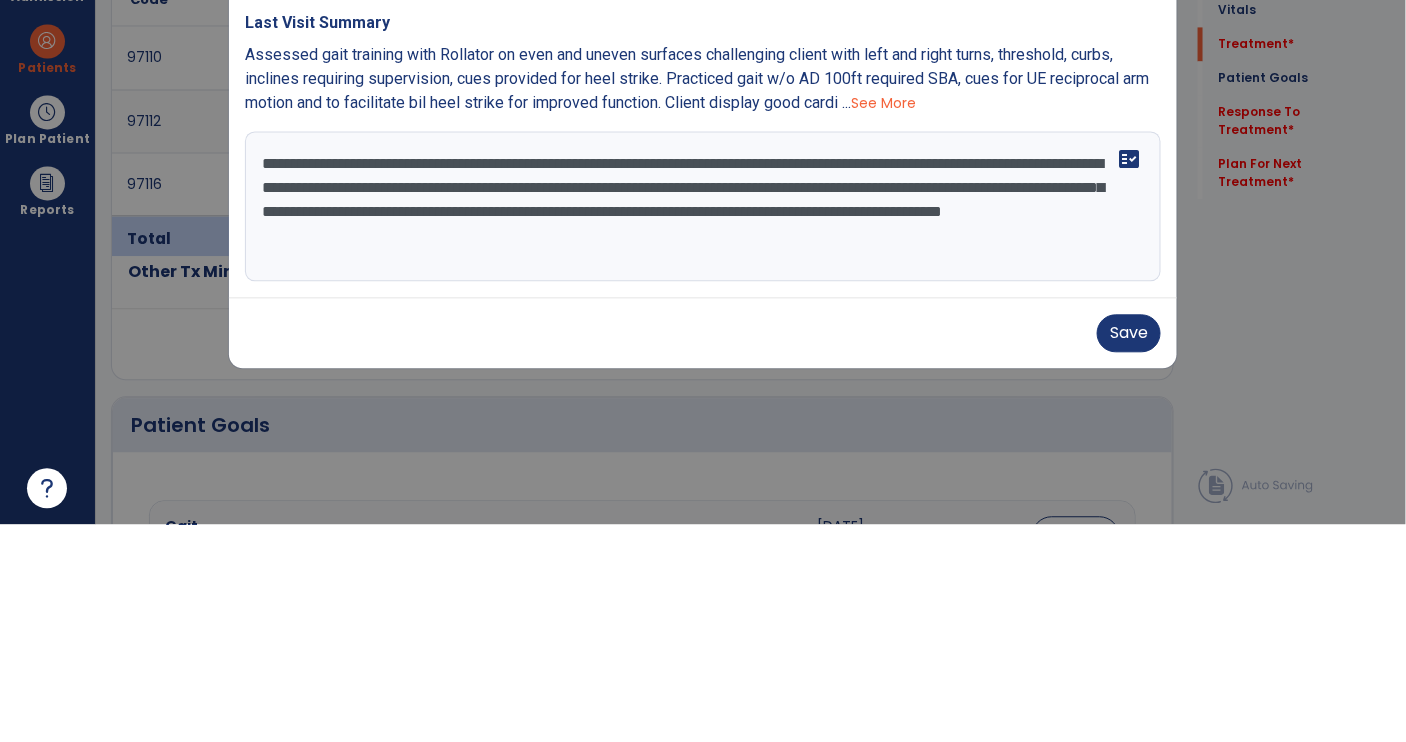 click on "**********" at bounding box center (703, 424) 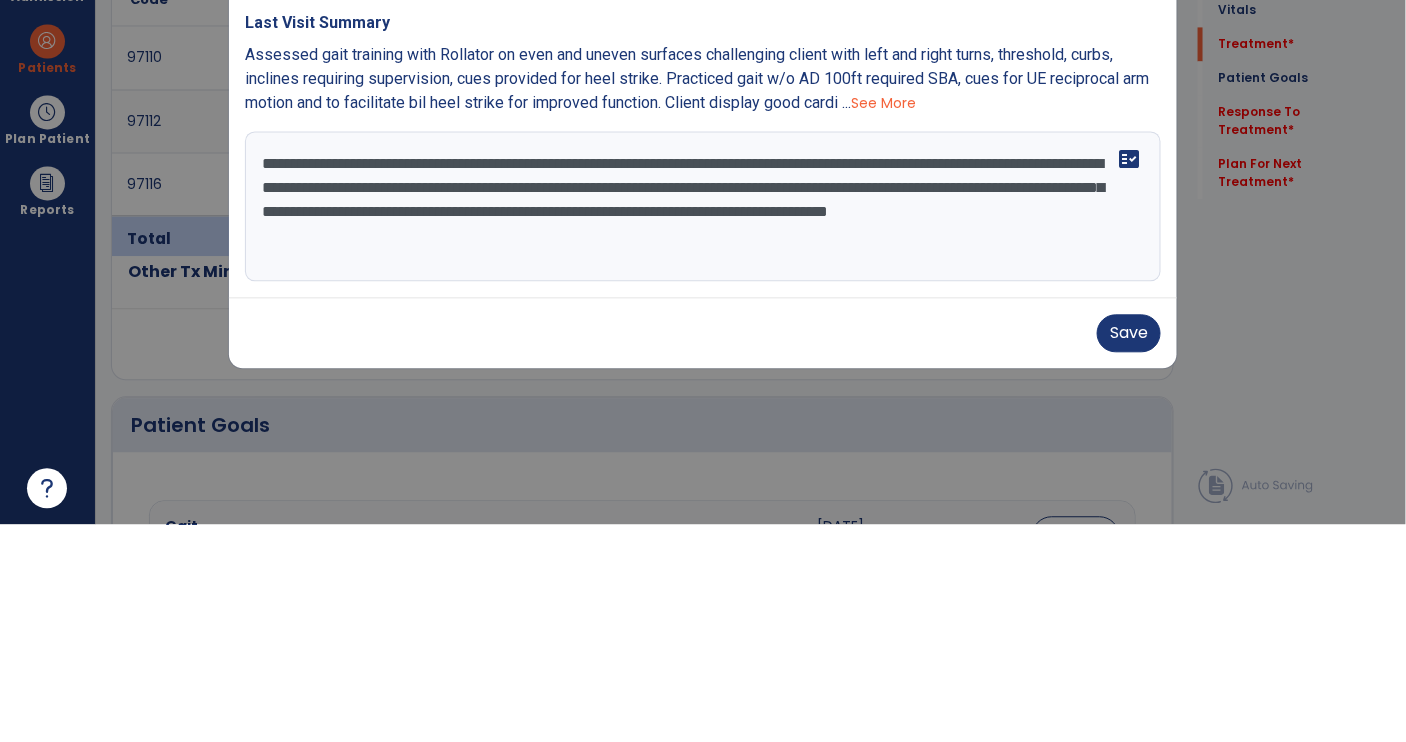 click on "**********" at bounding box center (703, 424) 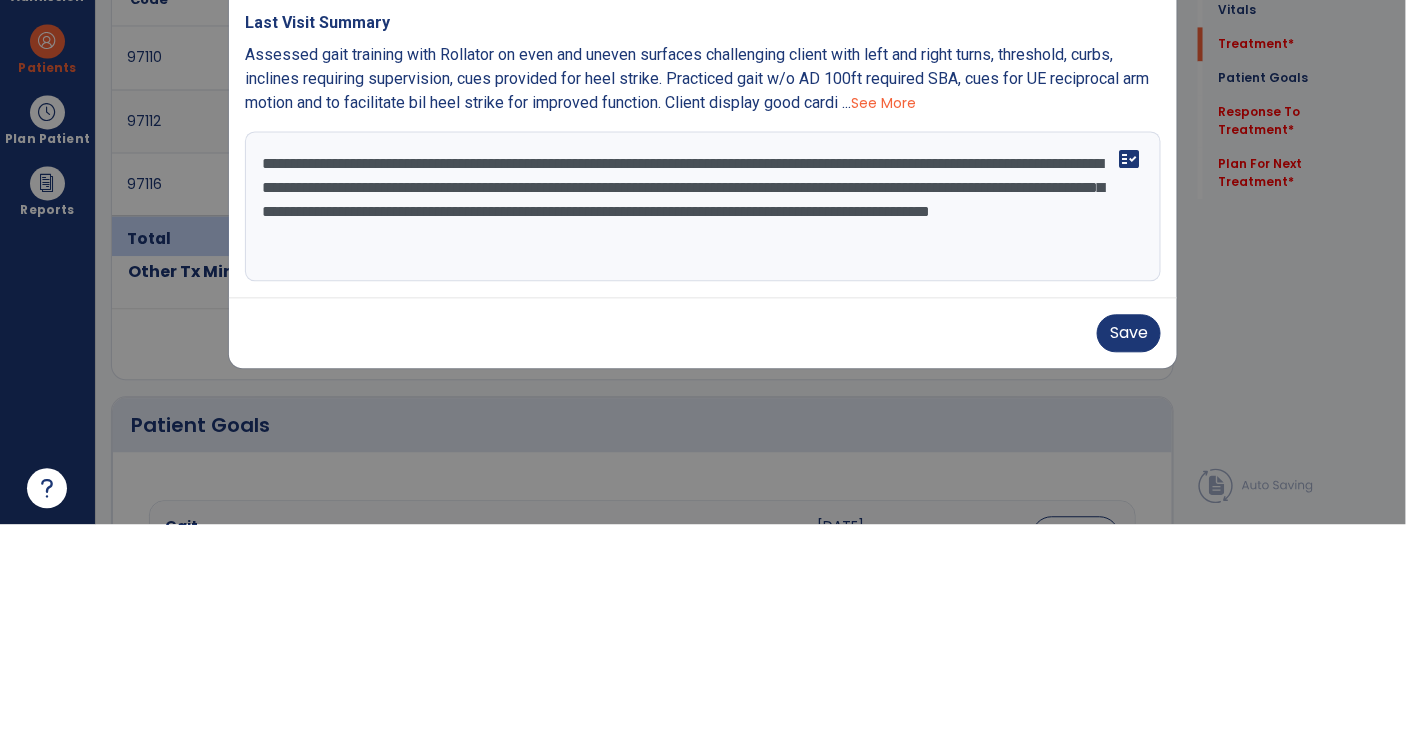 click on "**********" at bounding box center (703, 424) 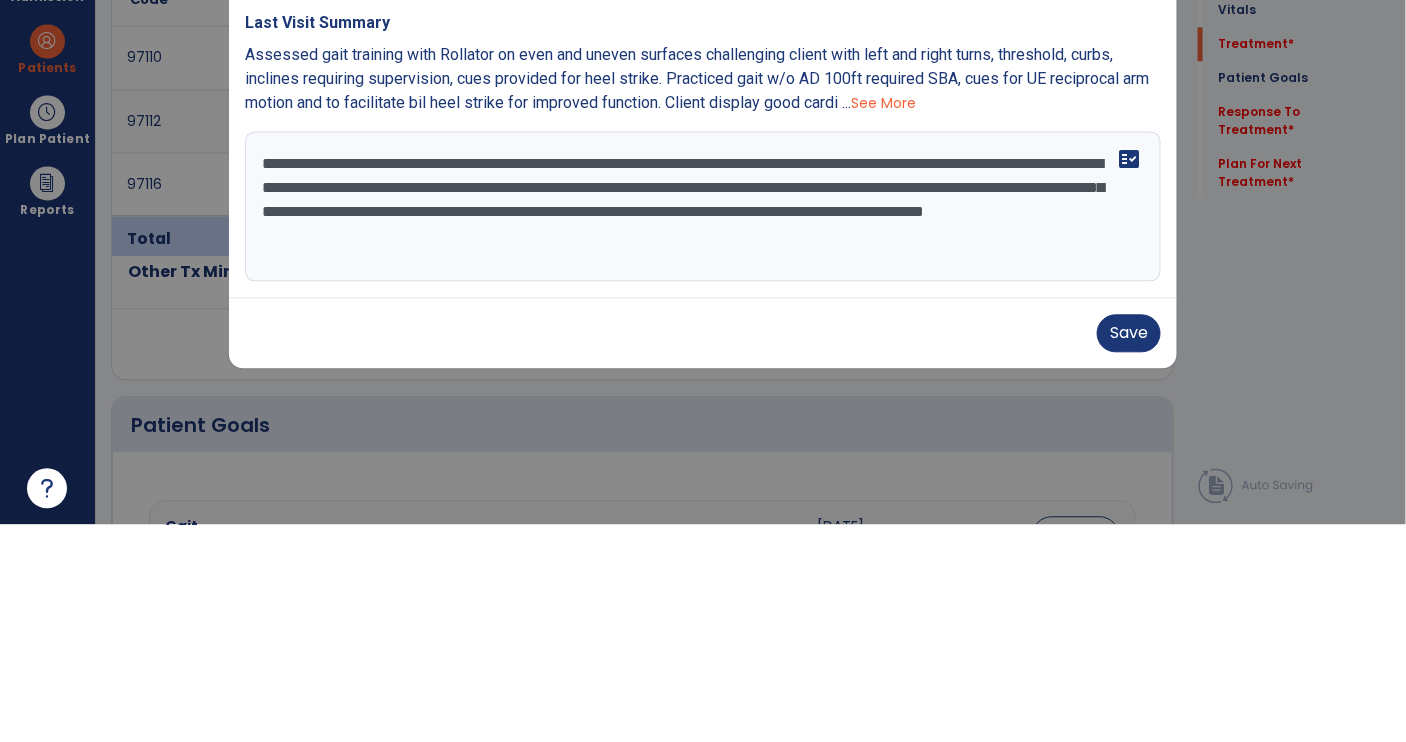 click on "**********" at bounding box center (703, 424) 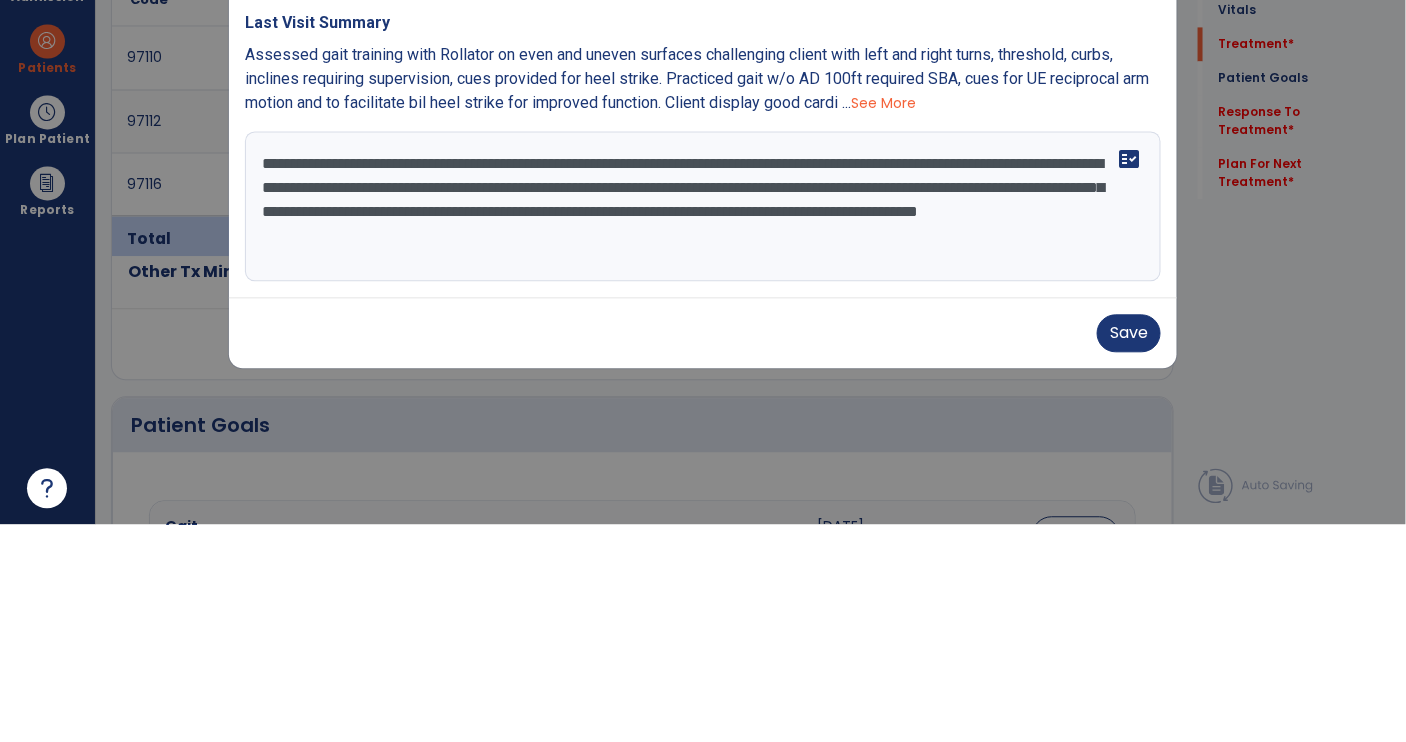 click on "**********" at bounding box center (703, 424) 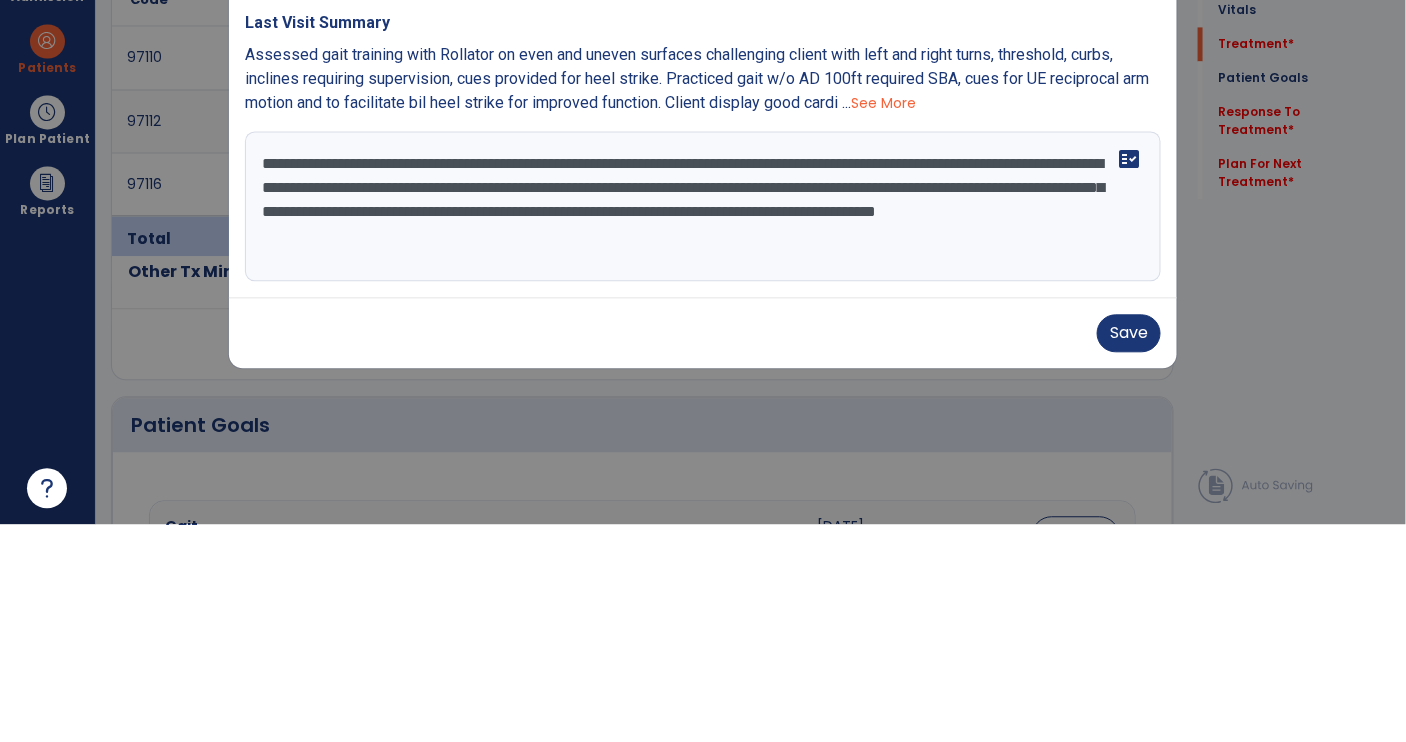 click on "**********" at bounding box center (703, 424) 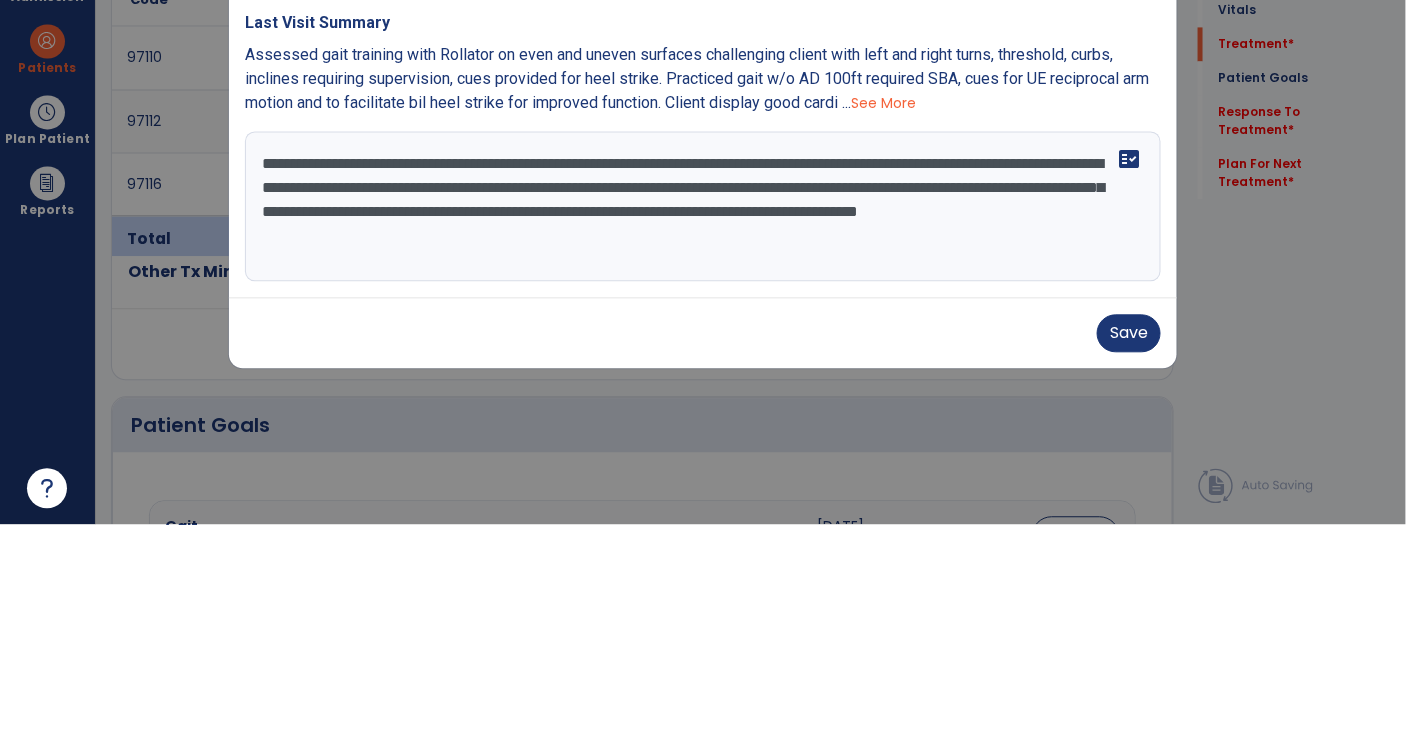 type on "**********" 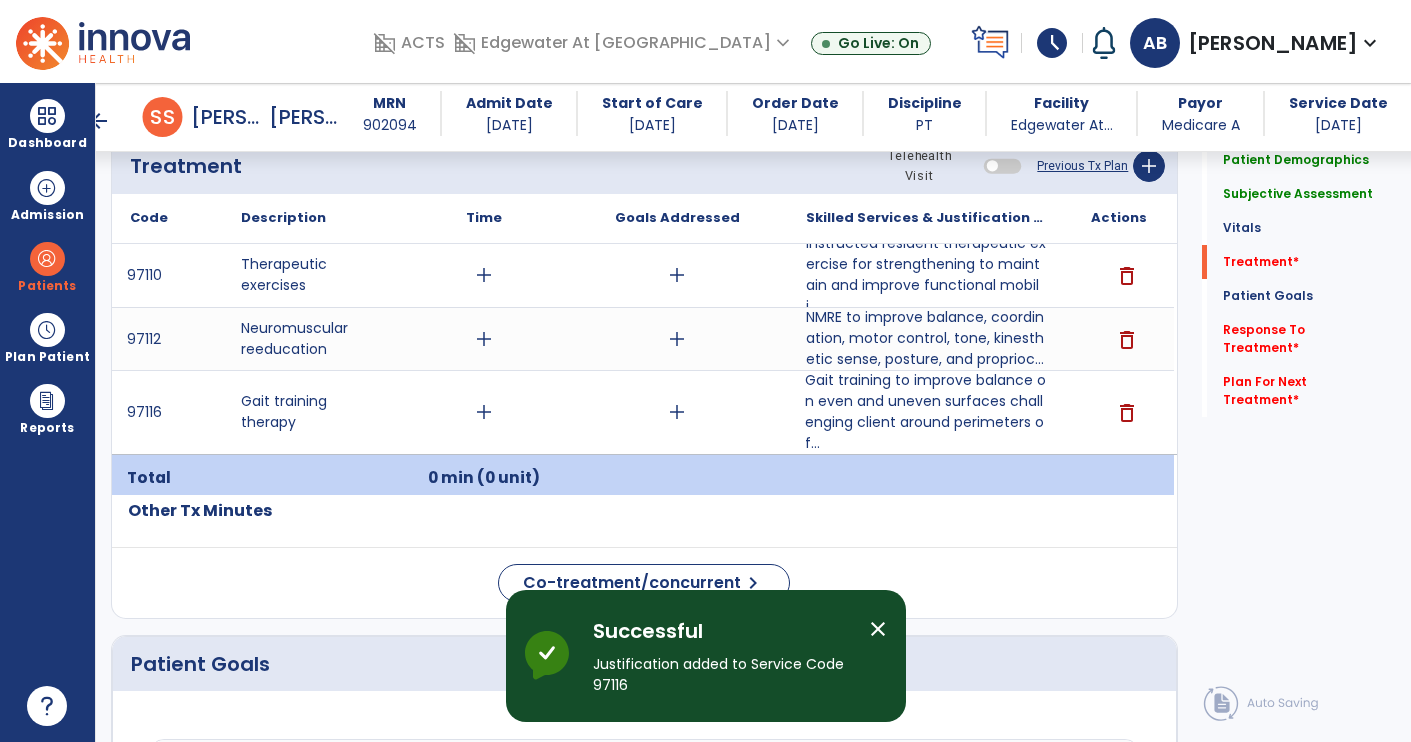 click on "add" at bounding box center (484, 275) 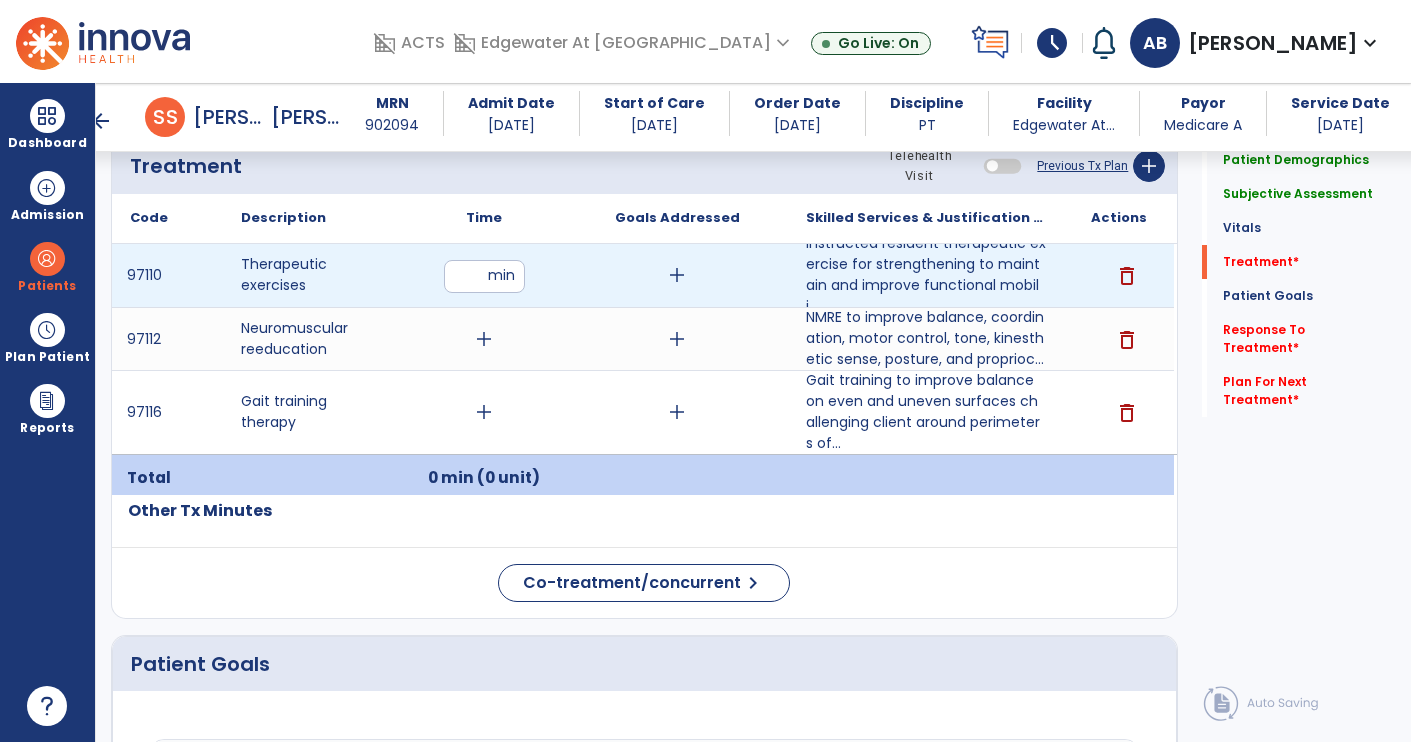 type on "**" 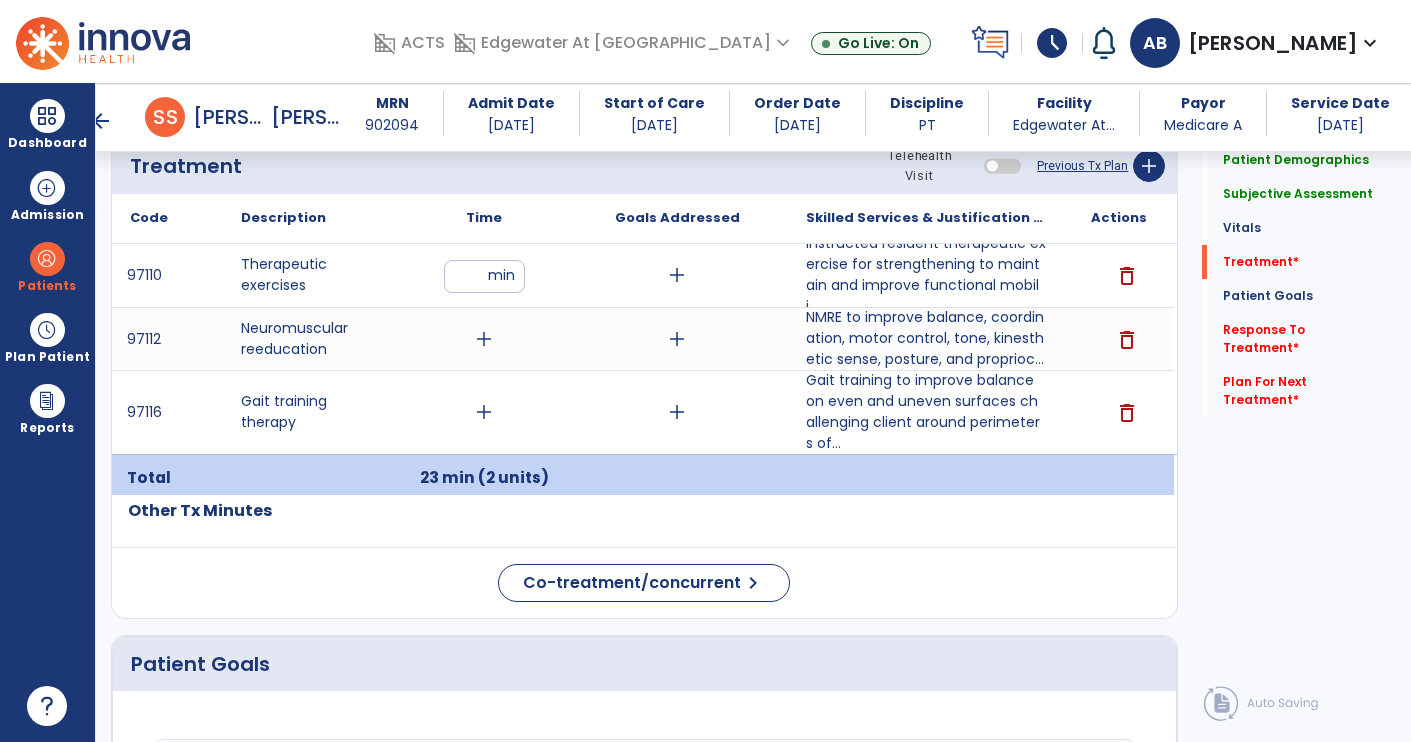 click on "add" at bounding box center [484, 339] 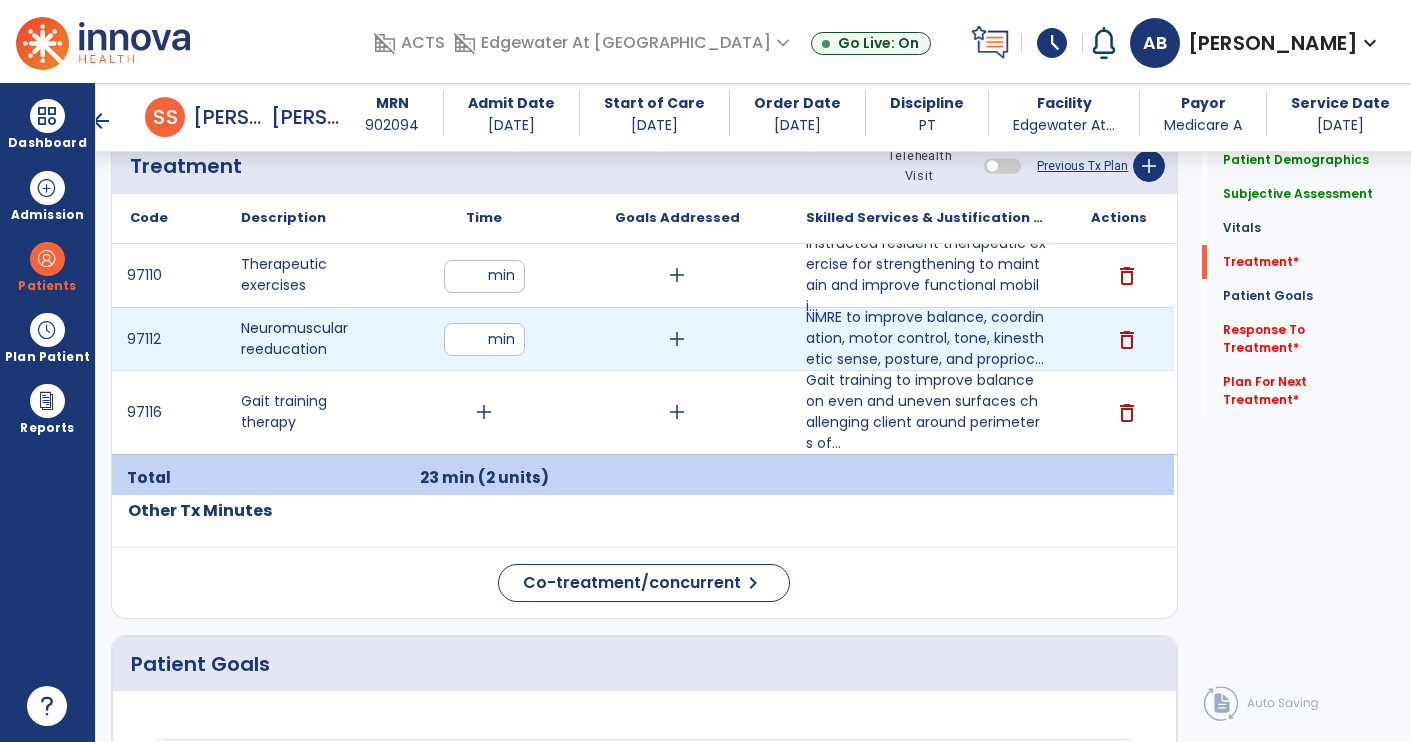 type on "**" 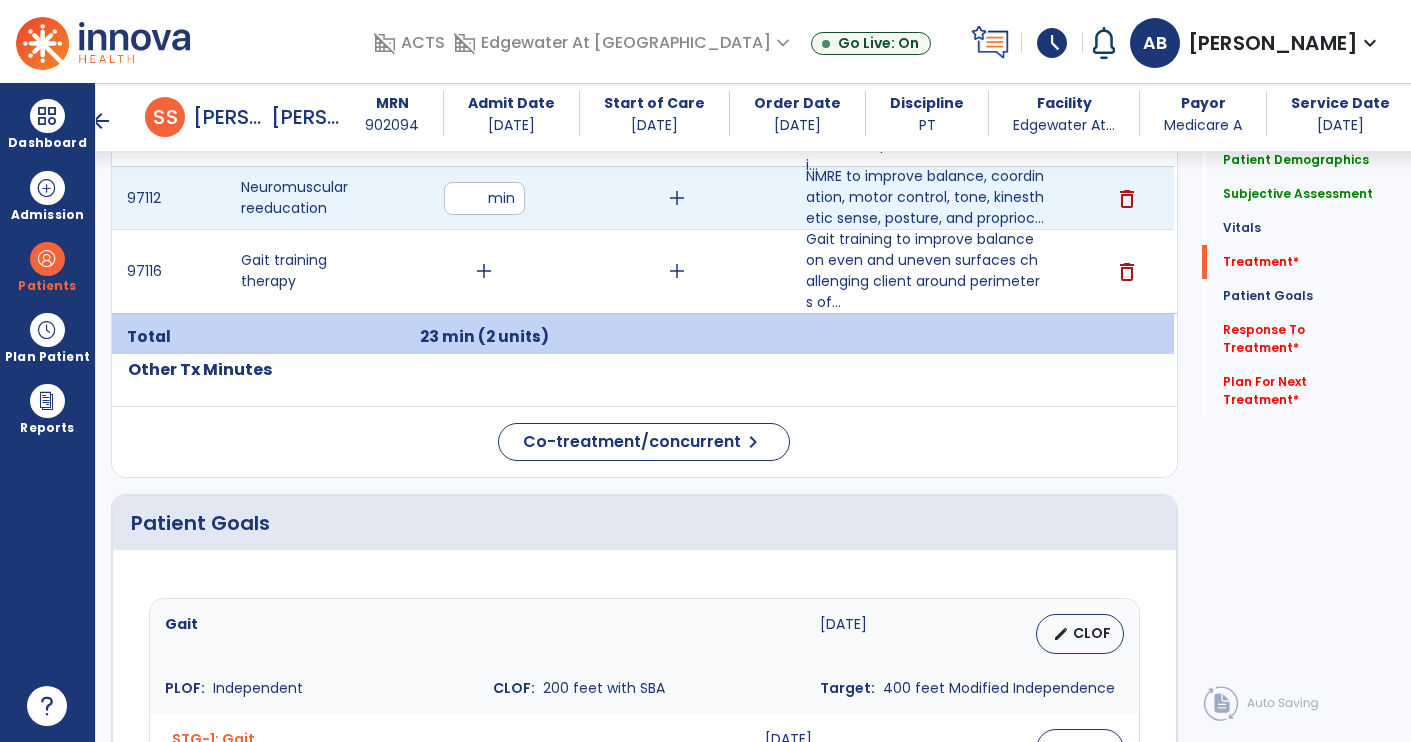 scroll, scrollTop: 1358, scrollLeft: 0, axis: vertical 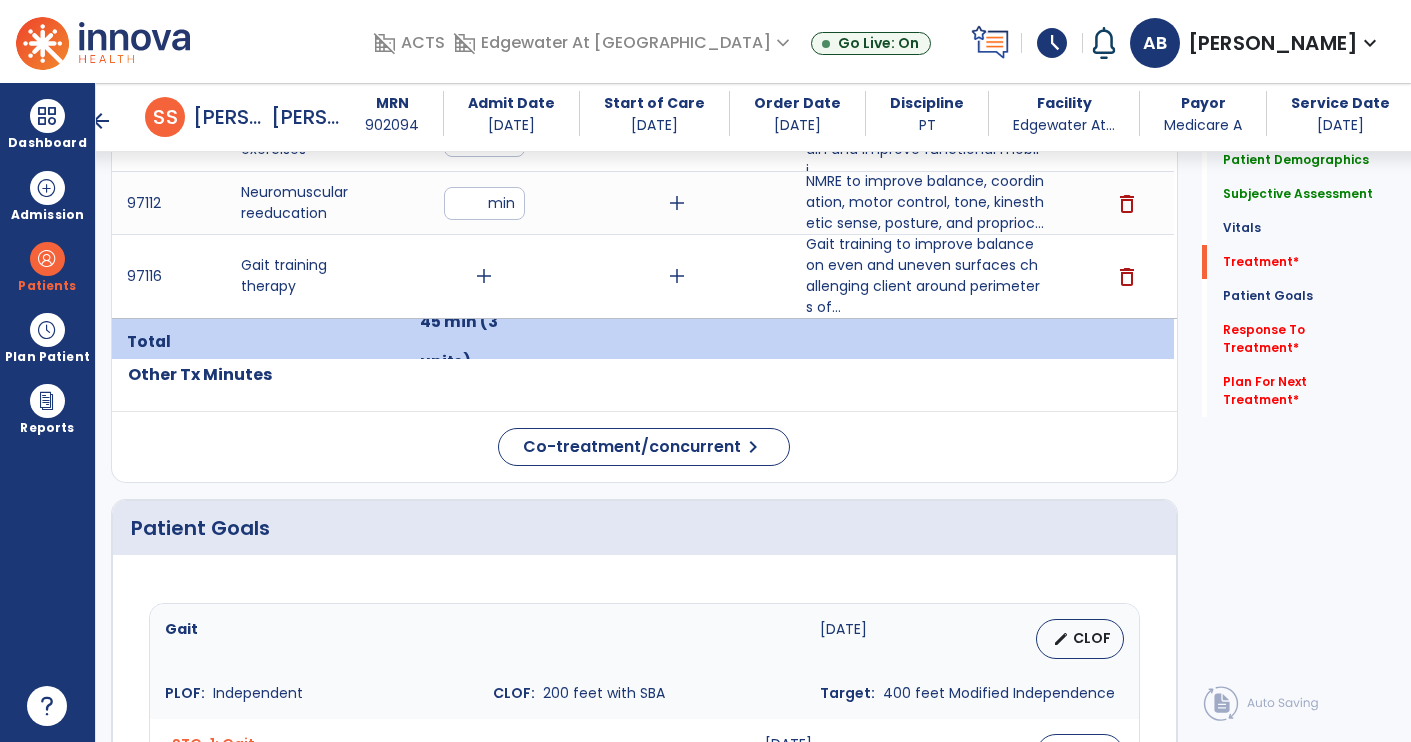 click on "add" at bounding box center [484, 276] 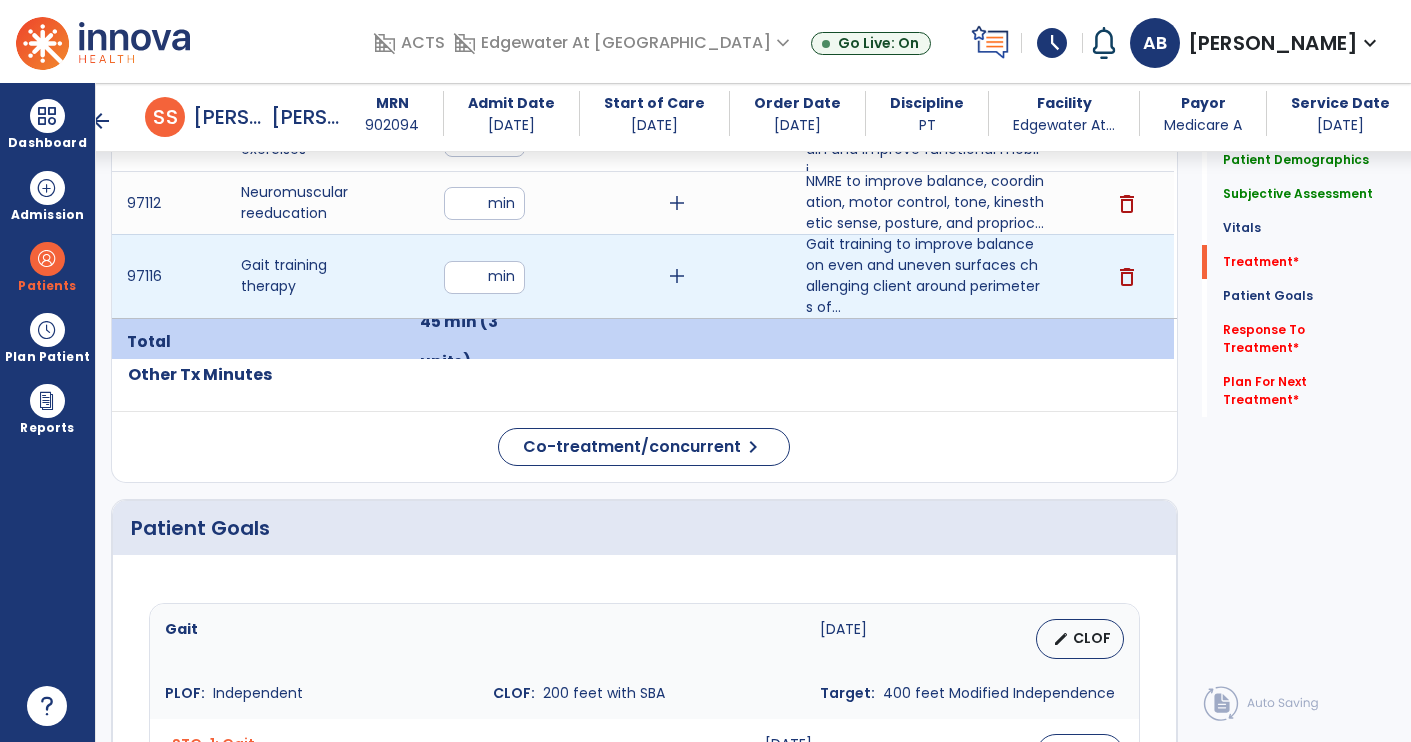 type on "**" 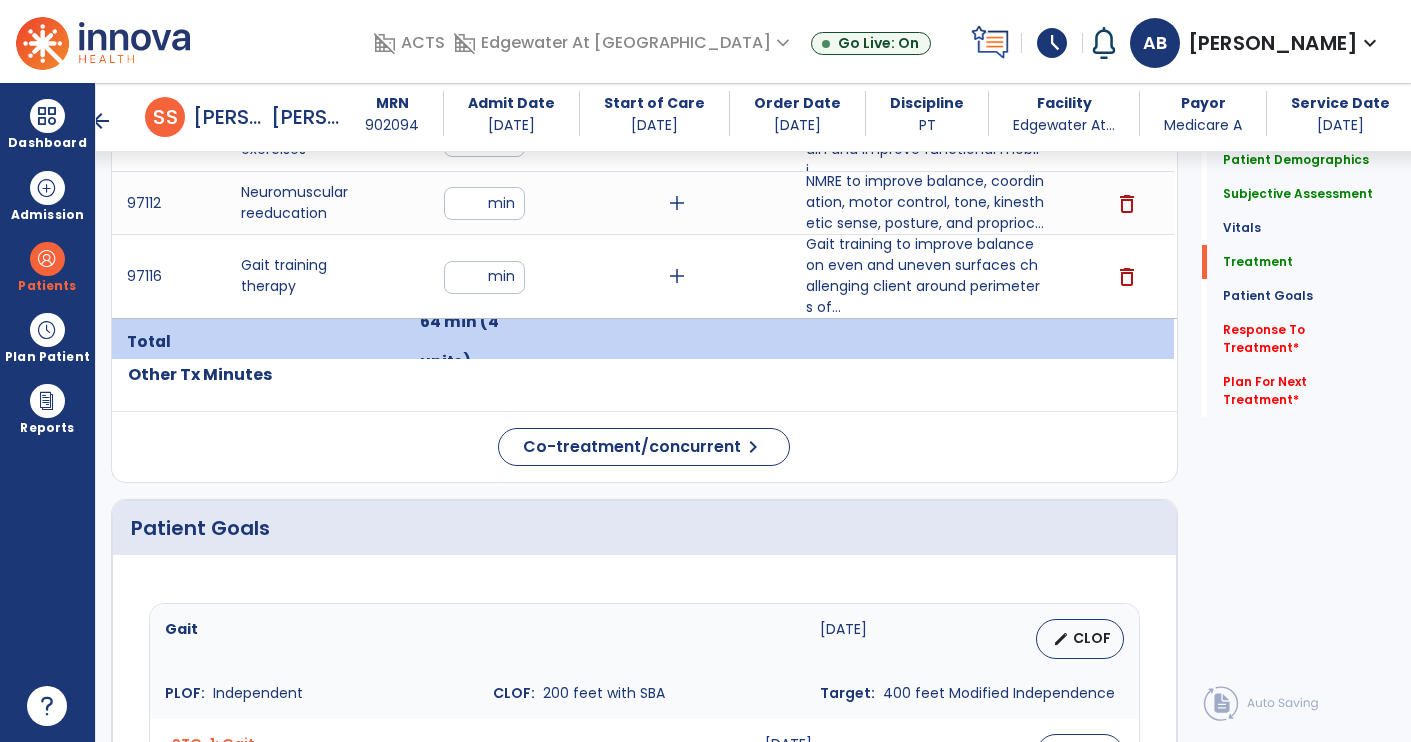 click on "Response To Treatment   *" 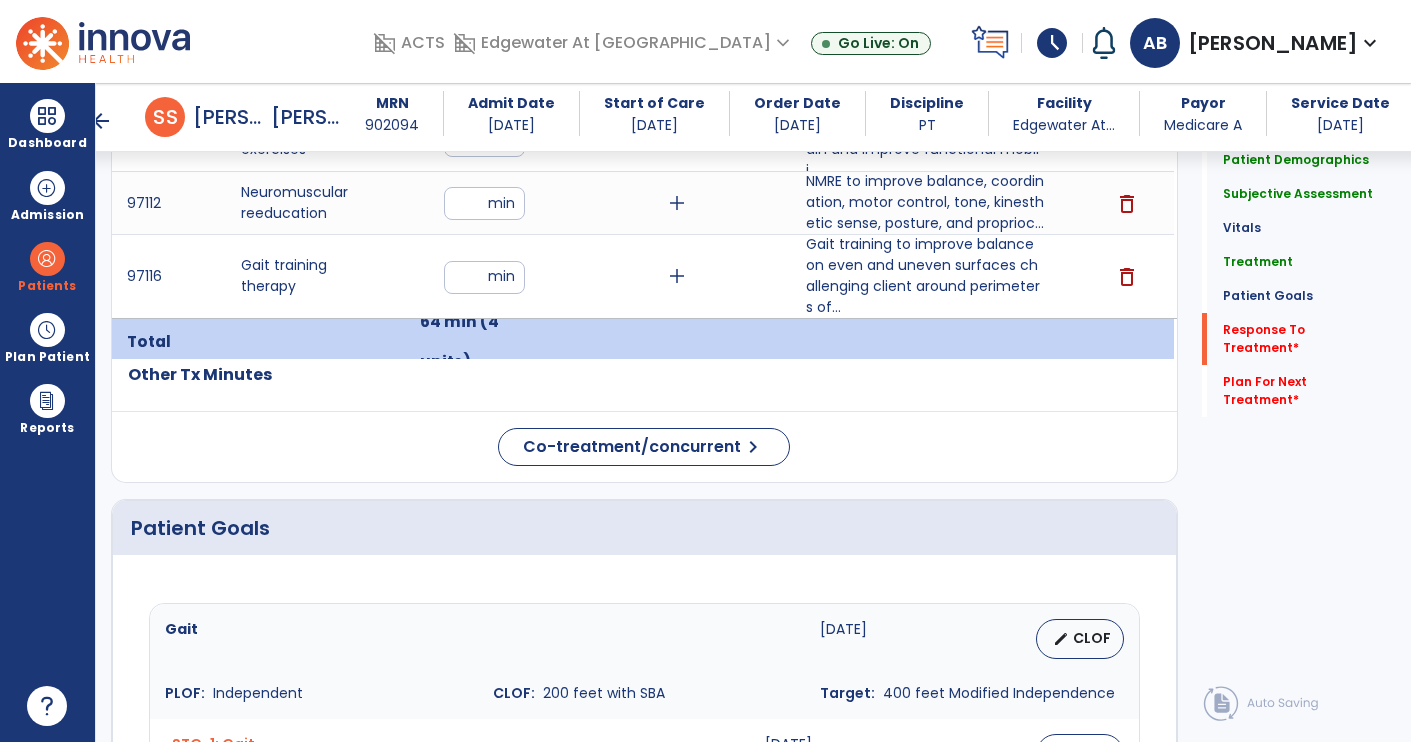 scroll, scrollTop: 1448, scrollLeft: 0, axis: vertical 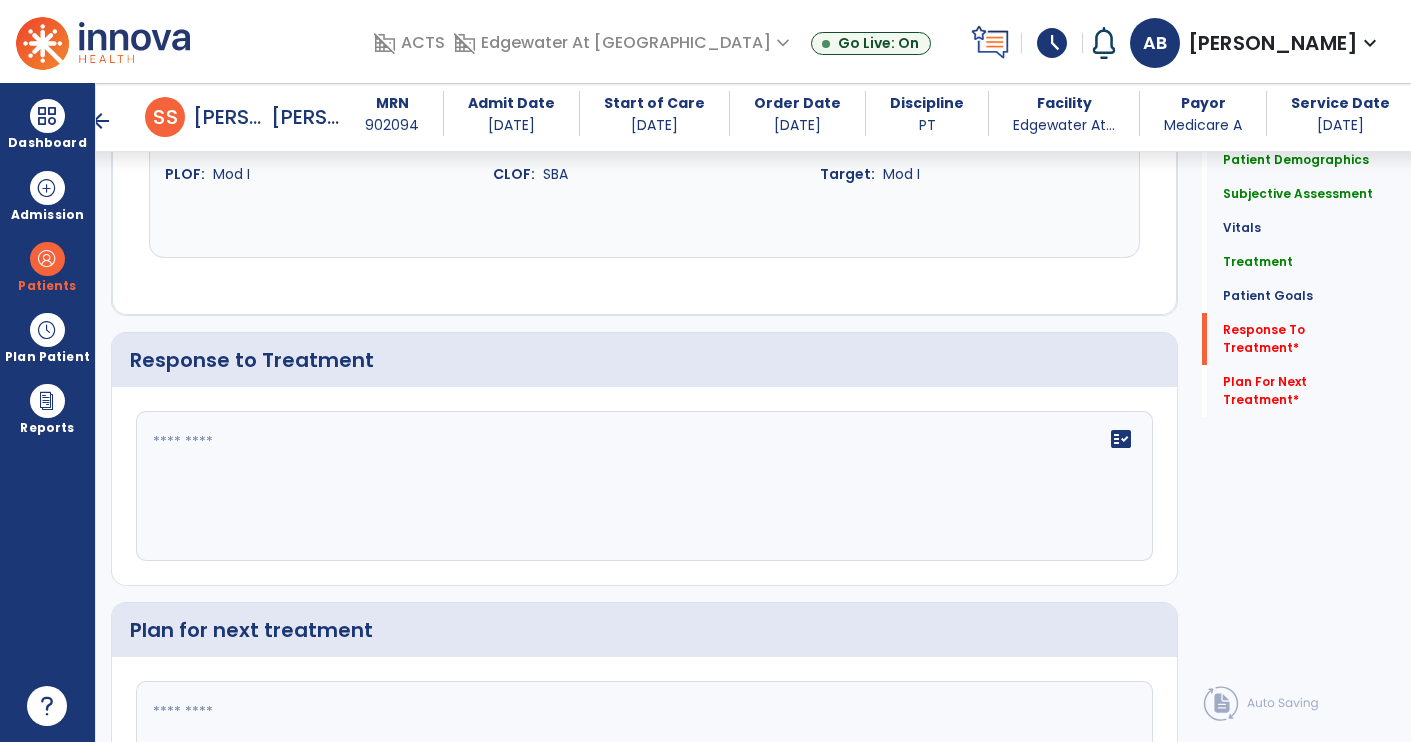 click on "fact_check" 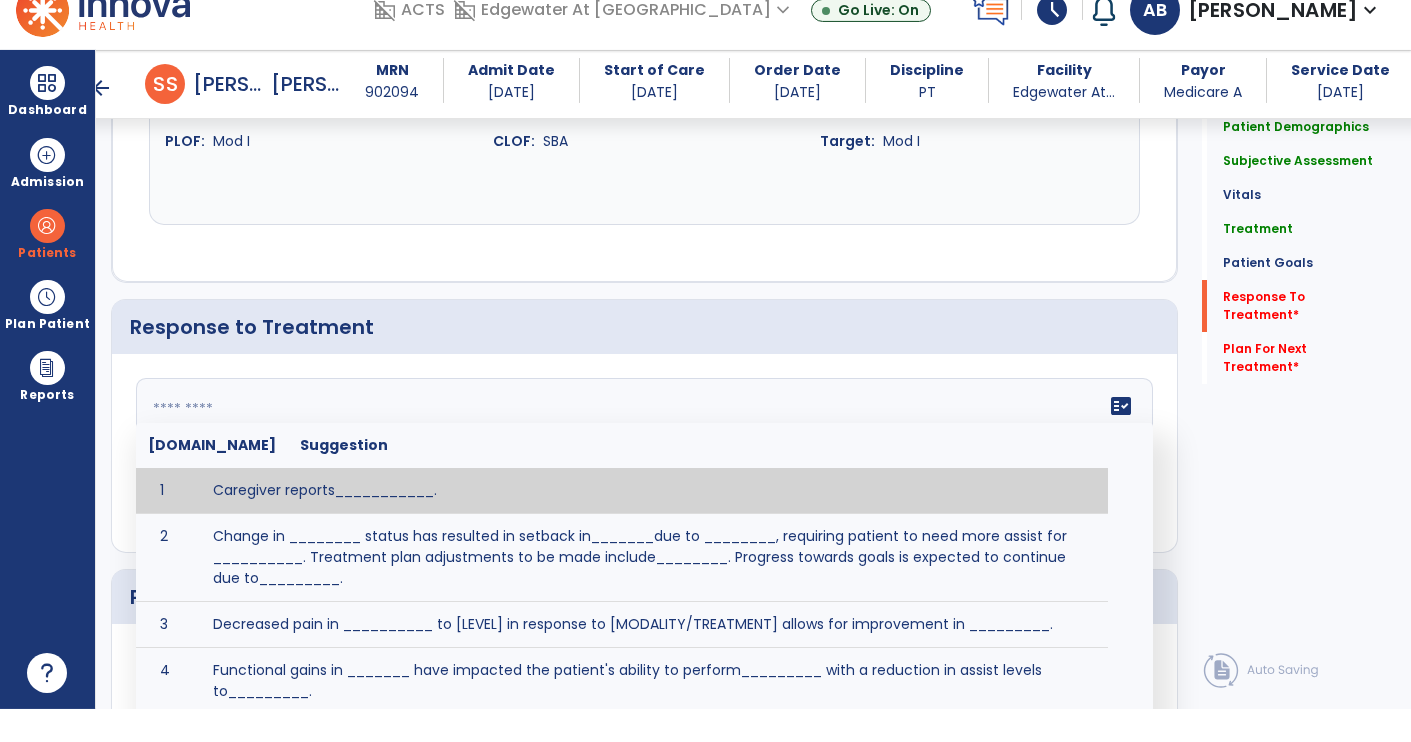 scroll, scrollTop: 72, scrollLeft: 0, axis: vertical 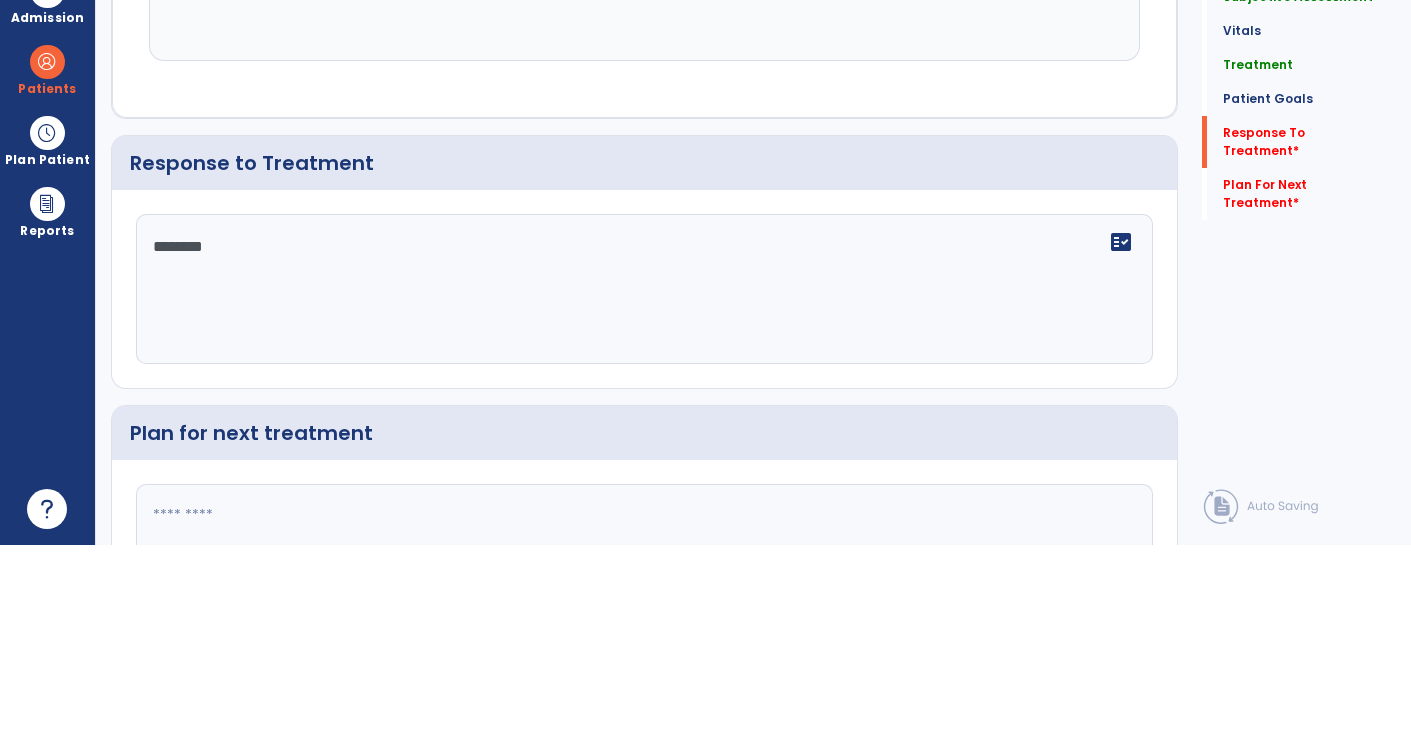 type on "*********" 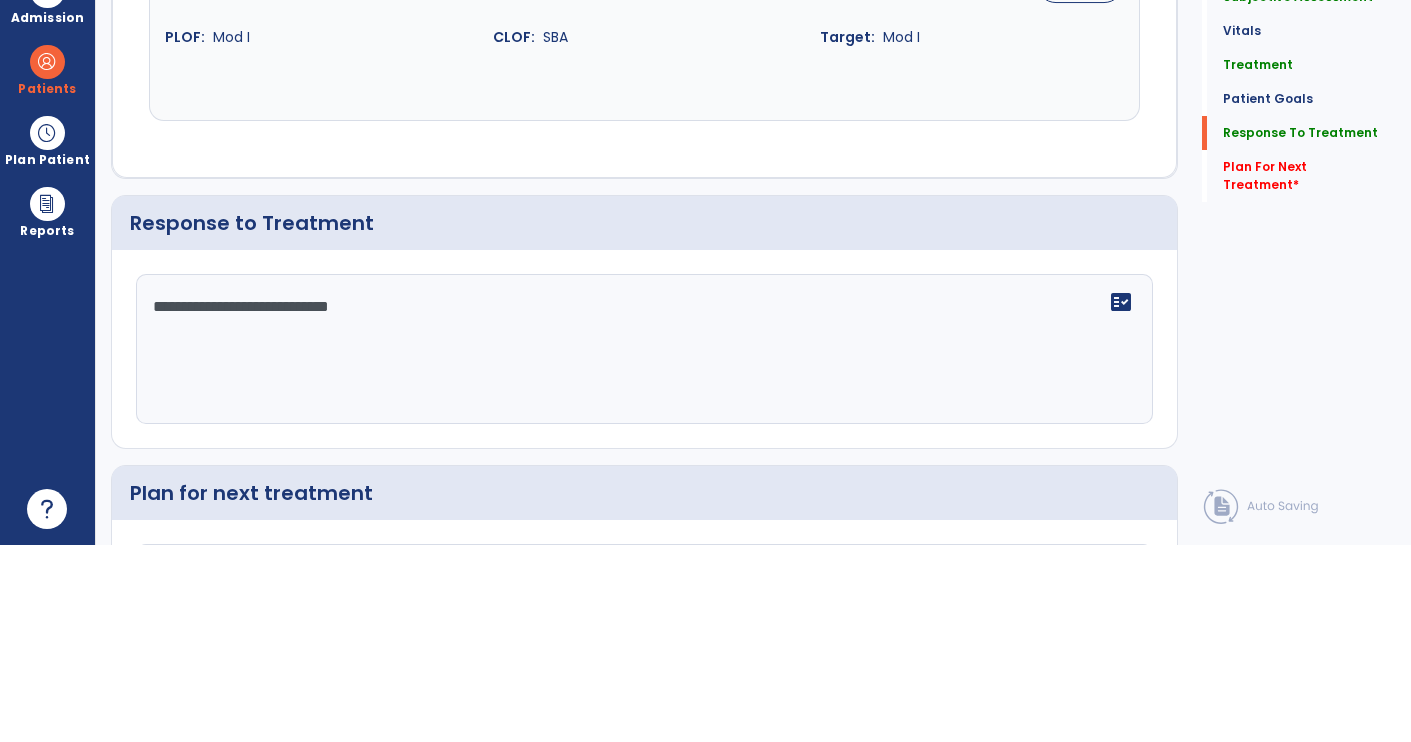 scroll, scrollTop: 2959, scrollLeft: 0, axis: vertical 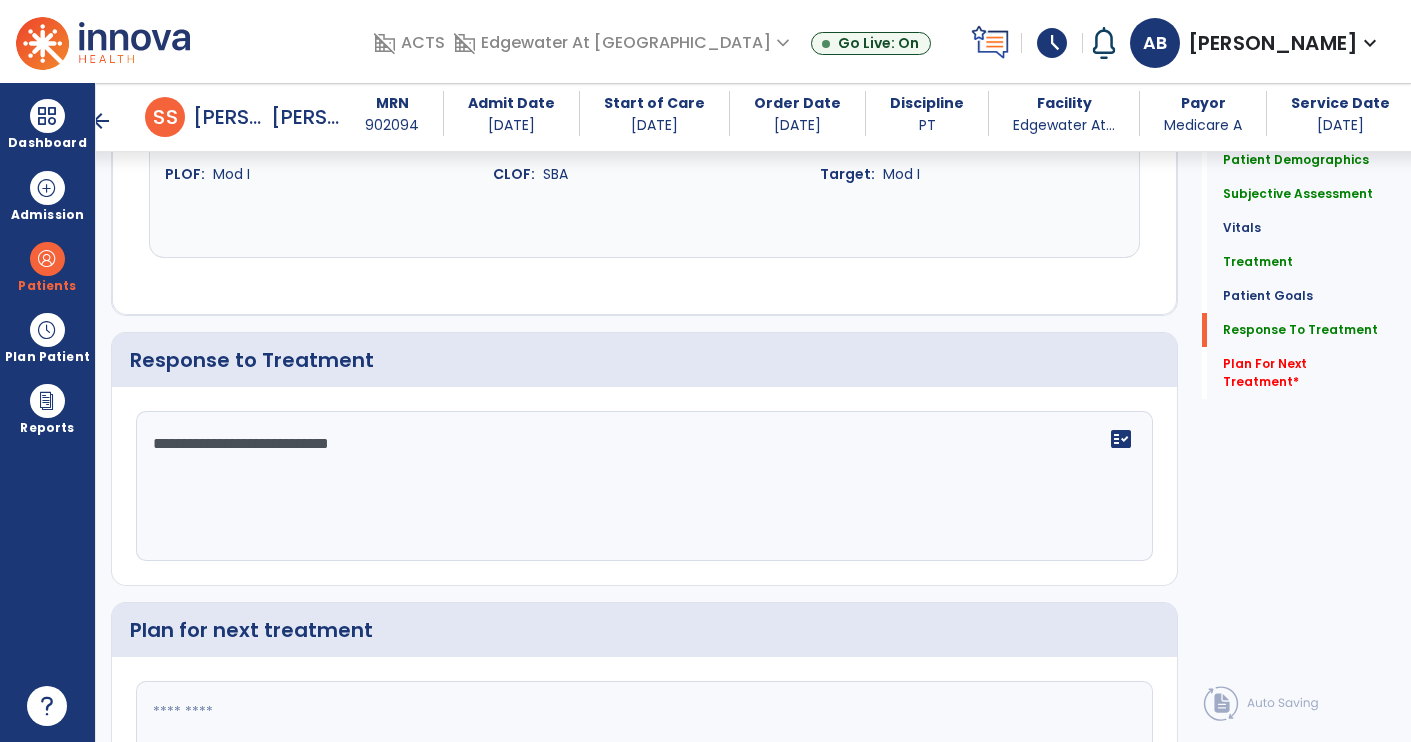 type on "**********" 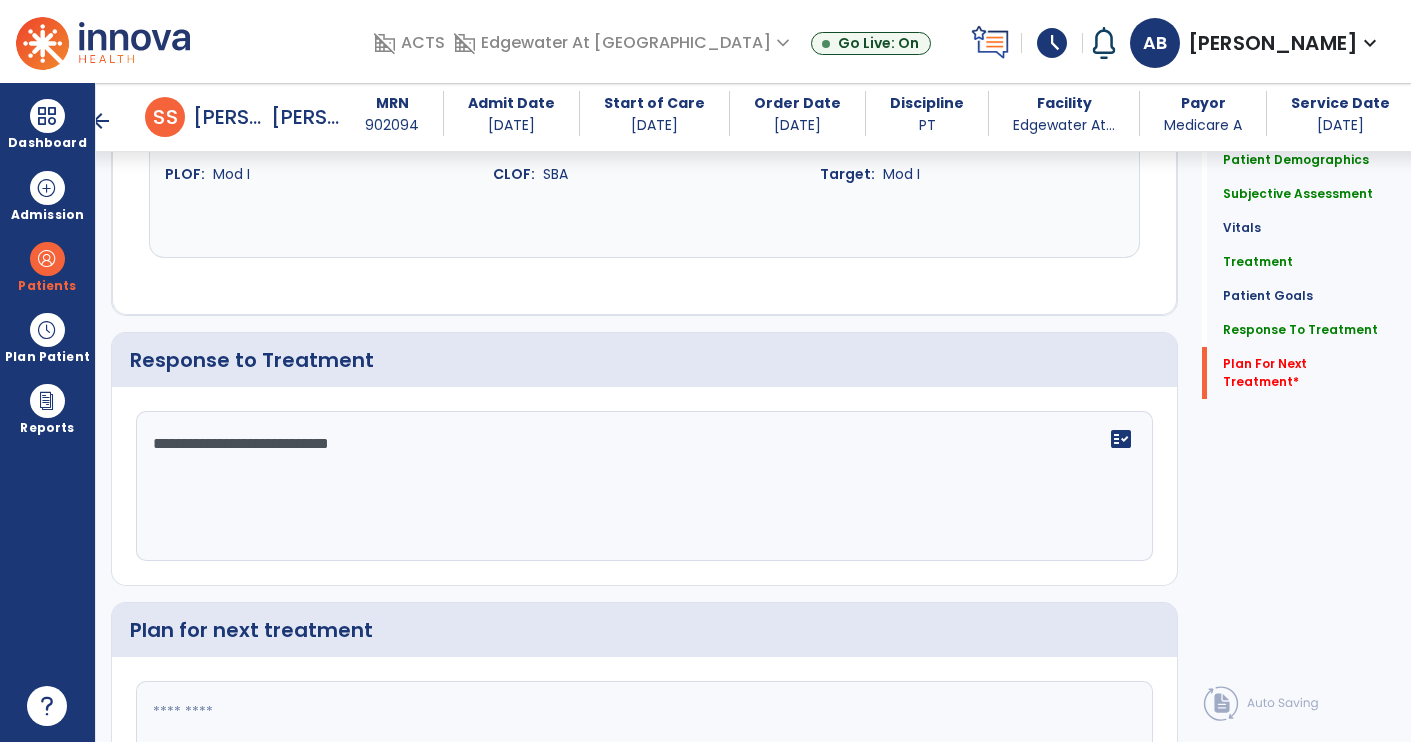 scroll, scrollTop: 3054, scrollLeft: 0, axis: vertical 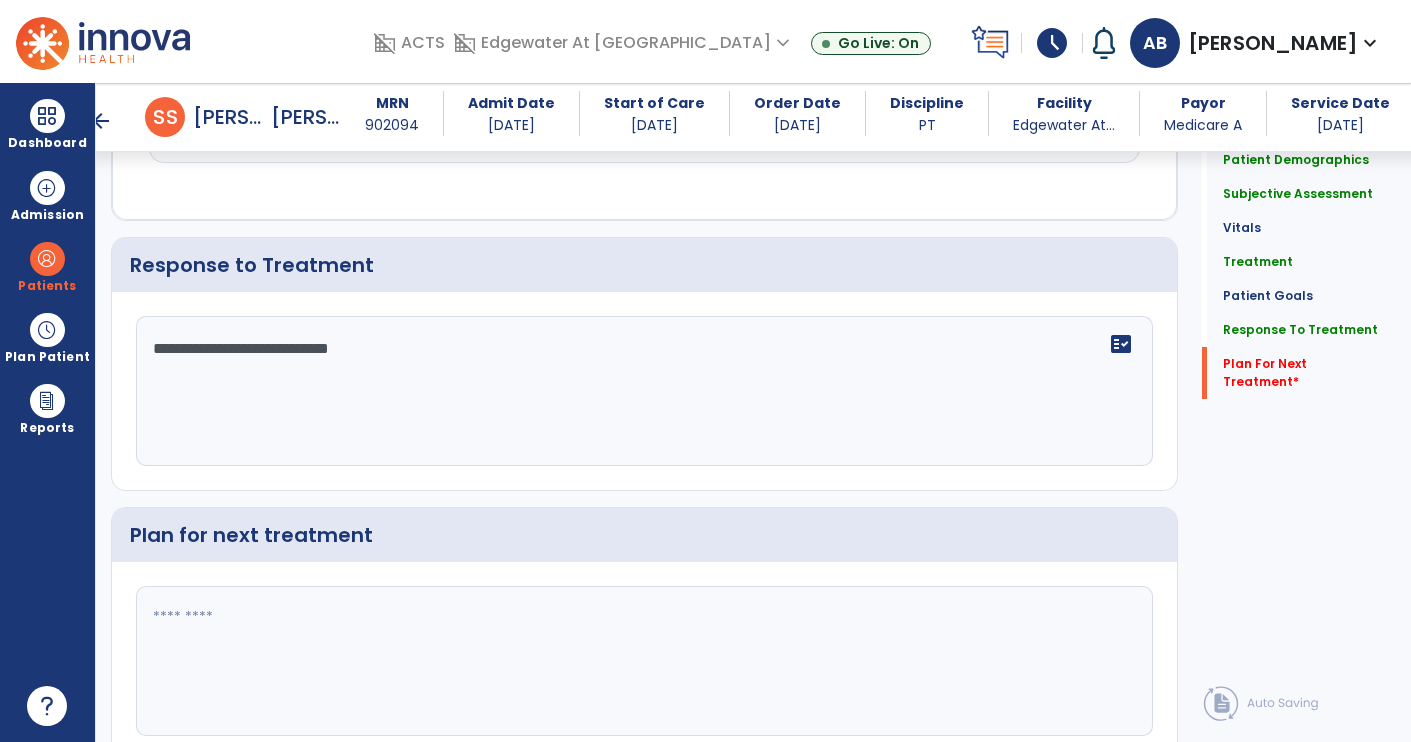 click on "Plan For Next Treatment   *" 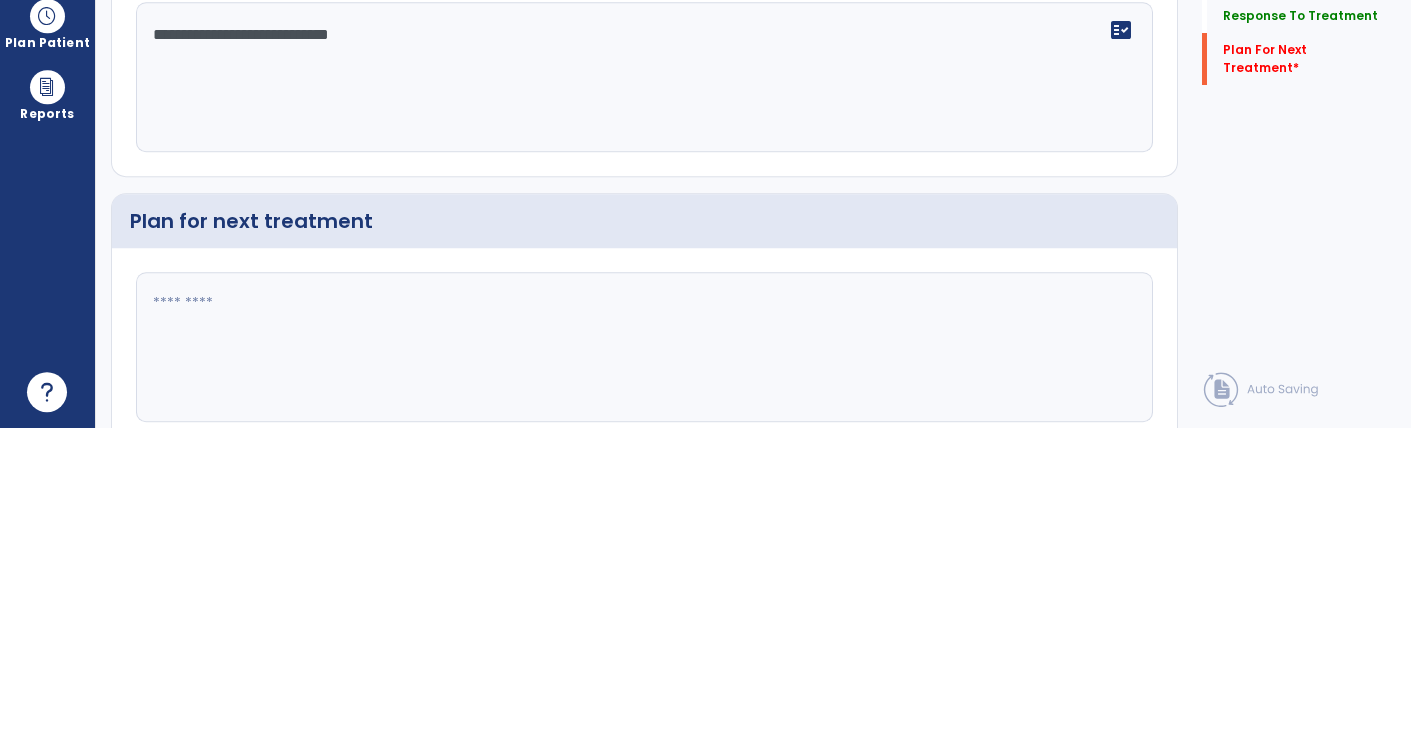 scroll, scrollTop: 72, scrollLeft: 0, axis: vertical 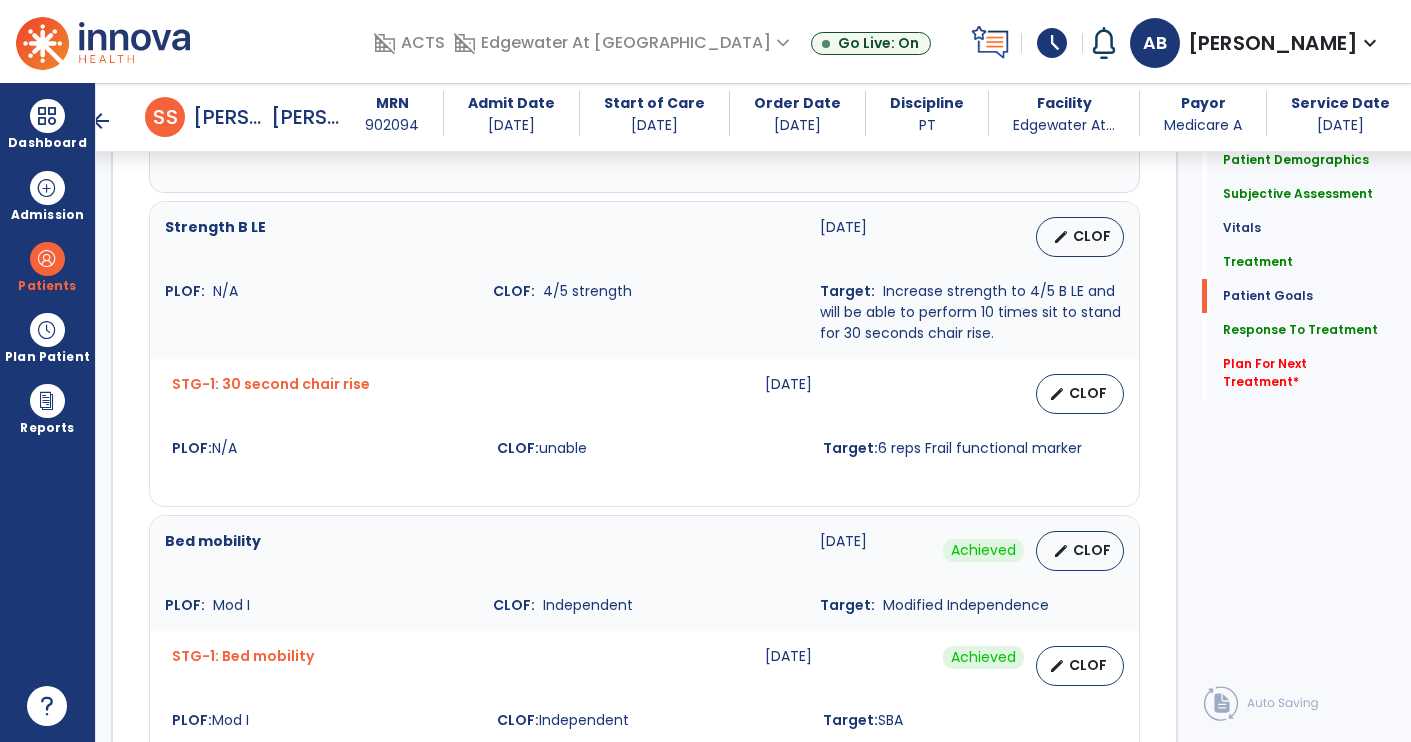 click on "Plan For Next Treatment   *" 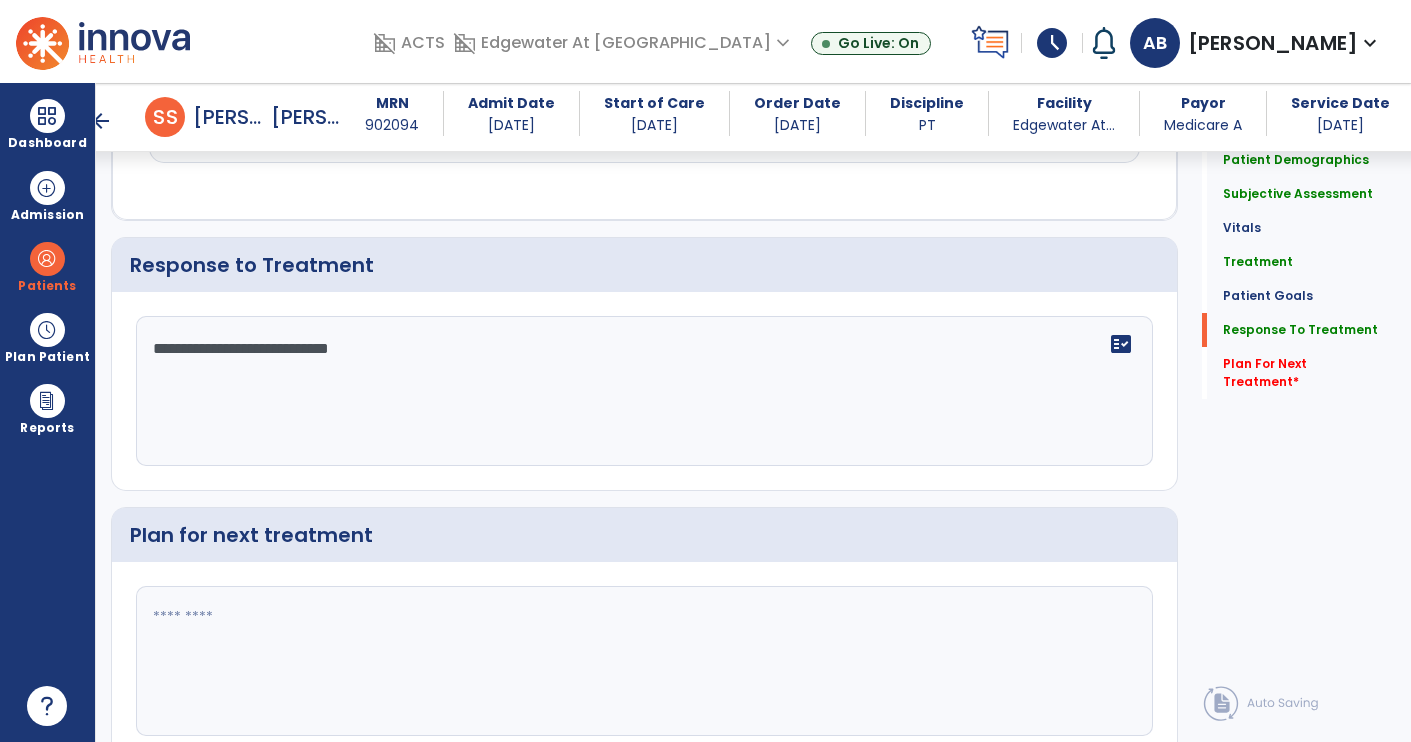click on "Response To Treatment" 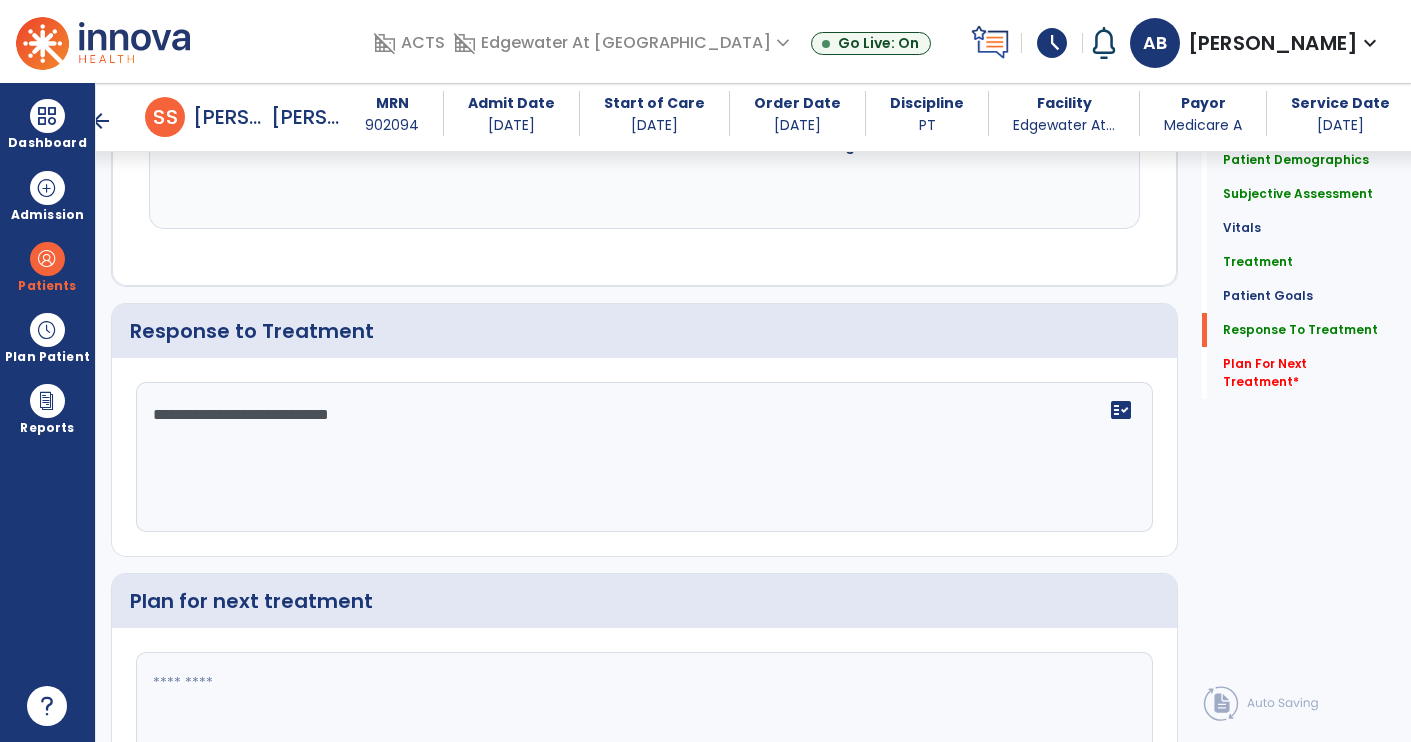 scroll, scrollTop: 2959, scrollLeft: 0, axis: vertical 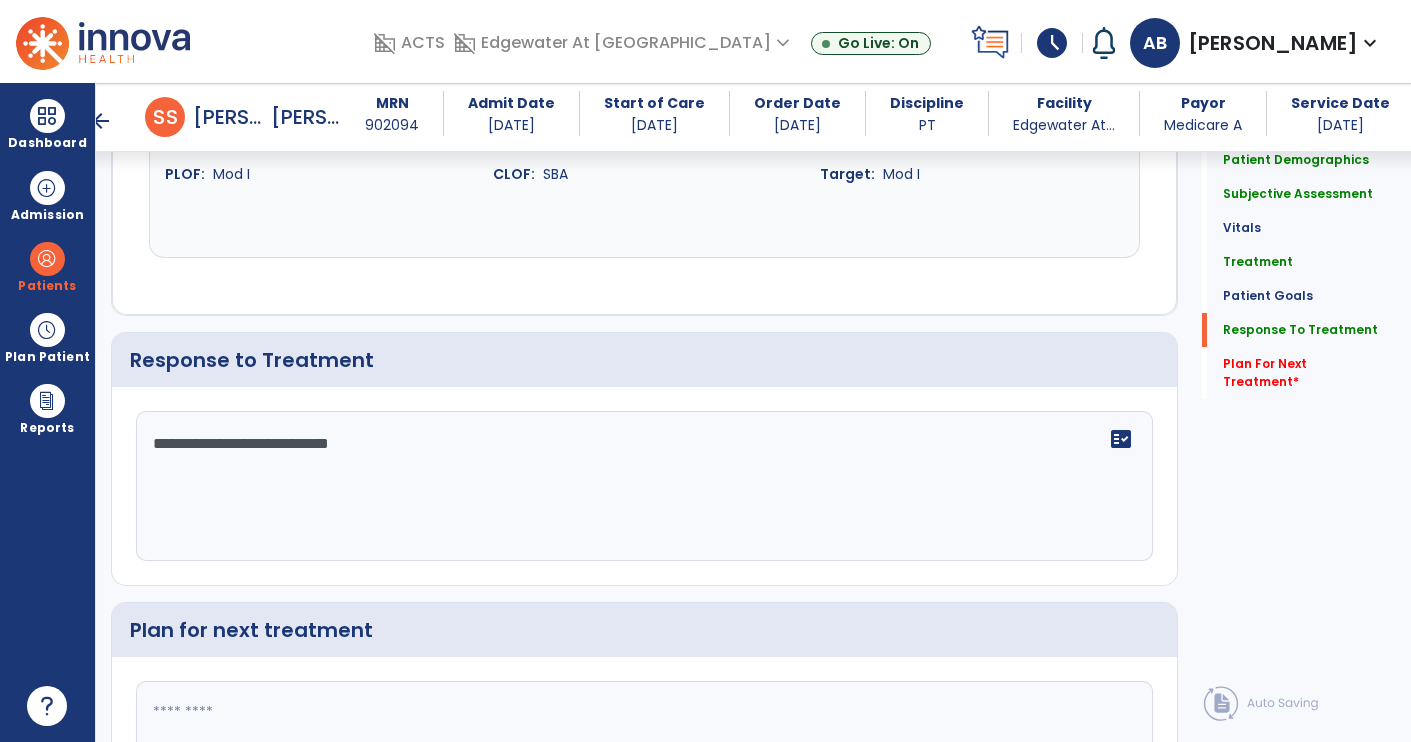 click on "Response To Treatment" 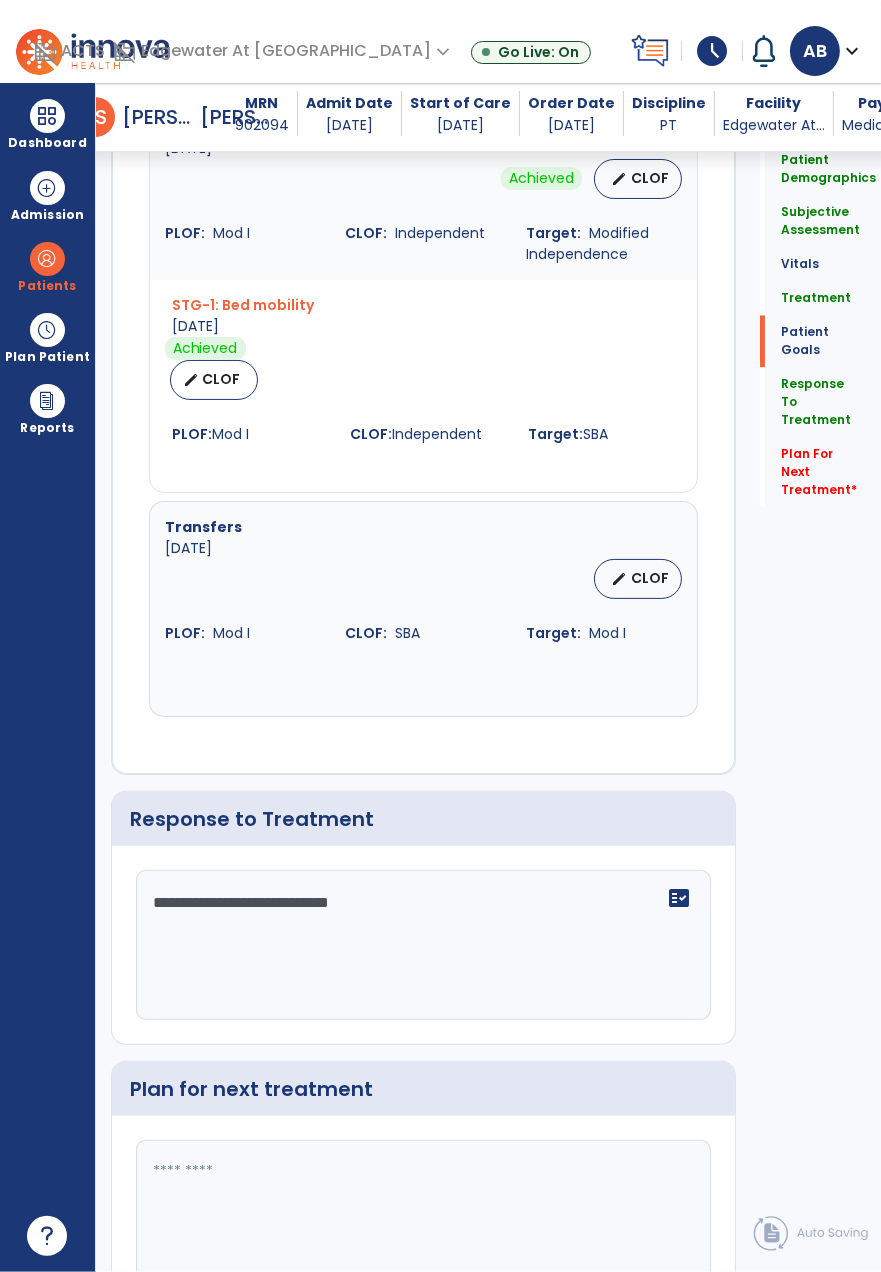 scroll, scrollTop: 3243, scrollLeft: 0, axis: vertical 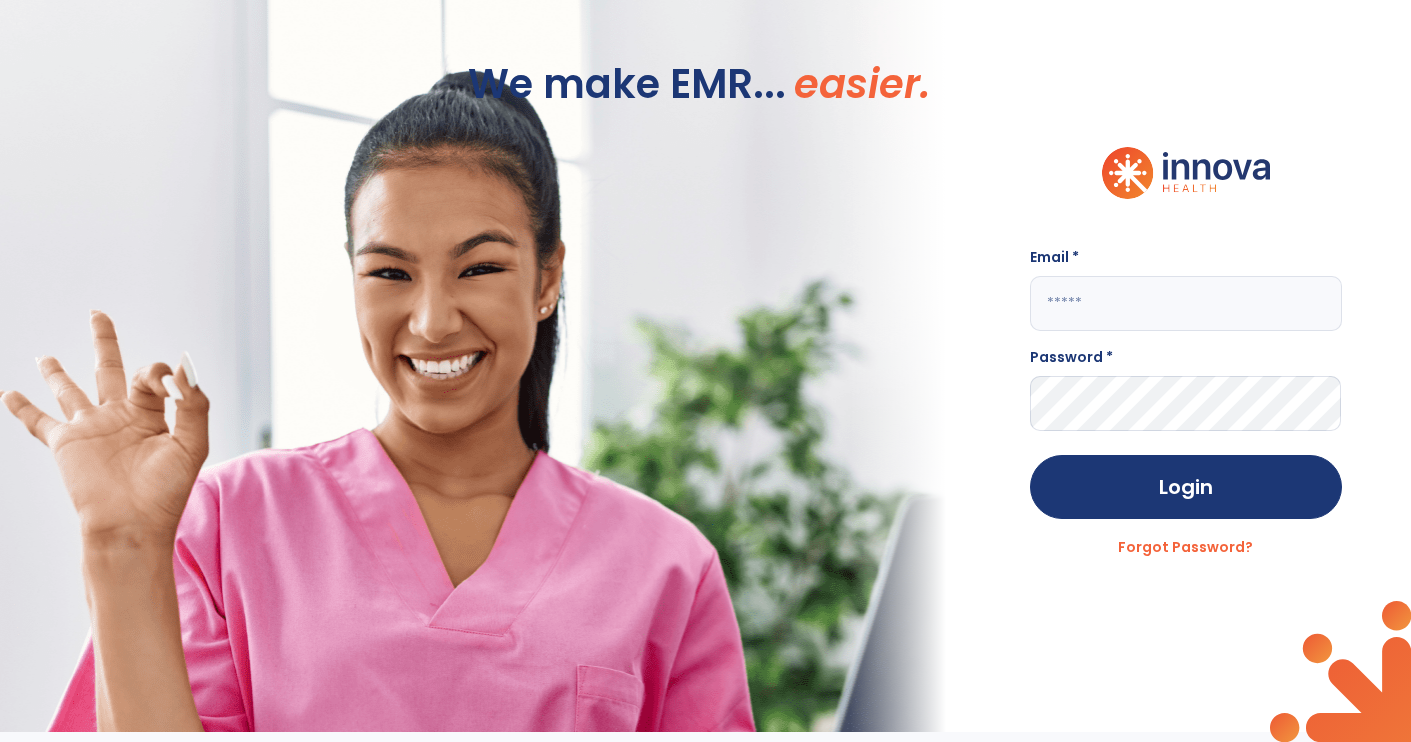 type on "**********" 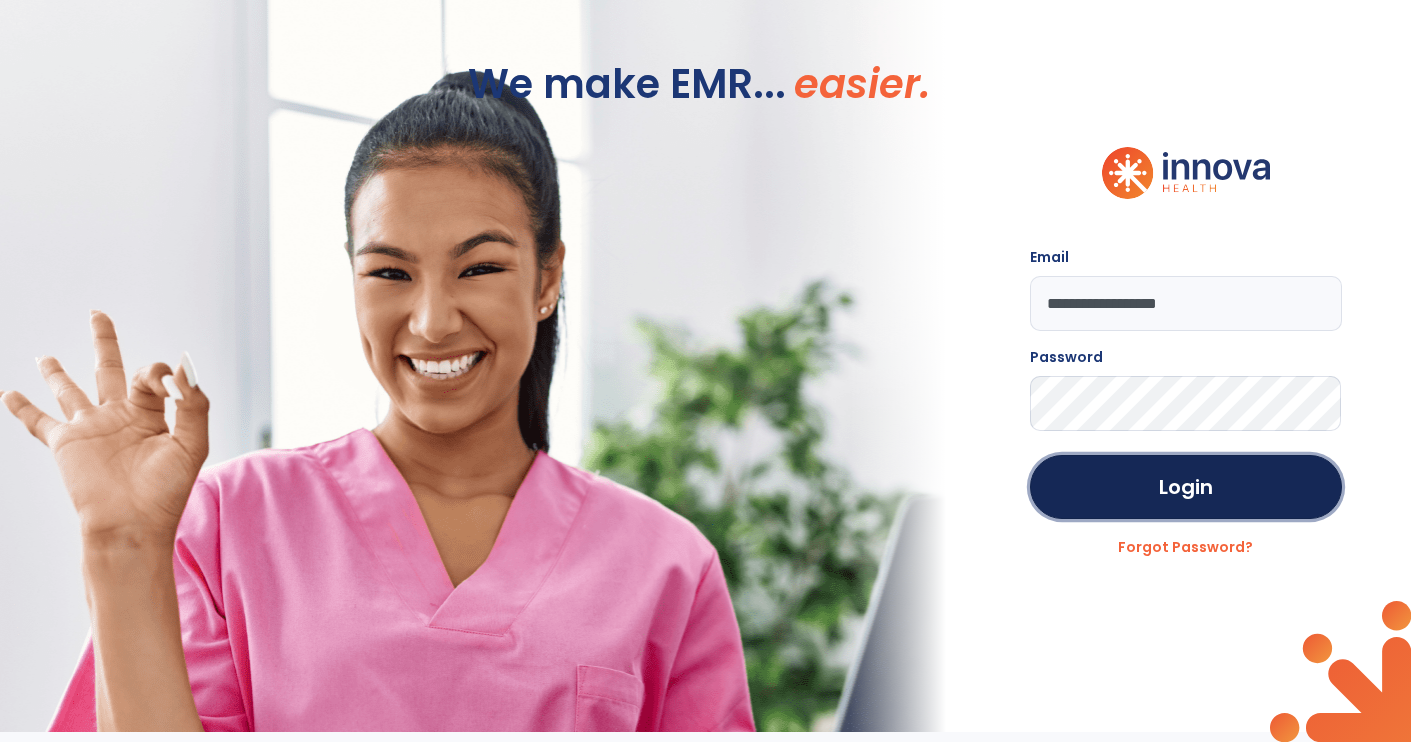click on "Login" 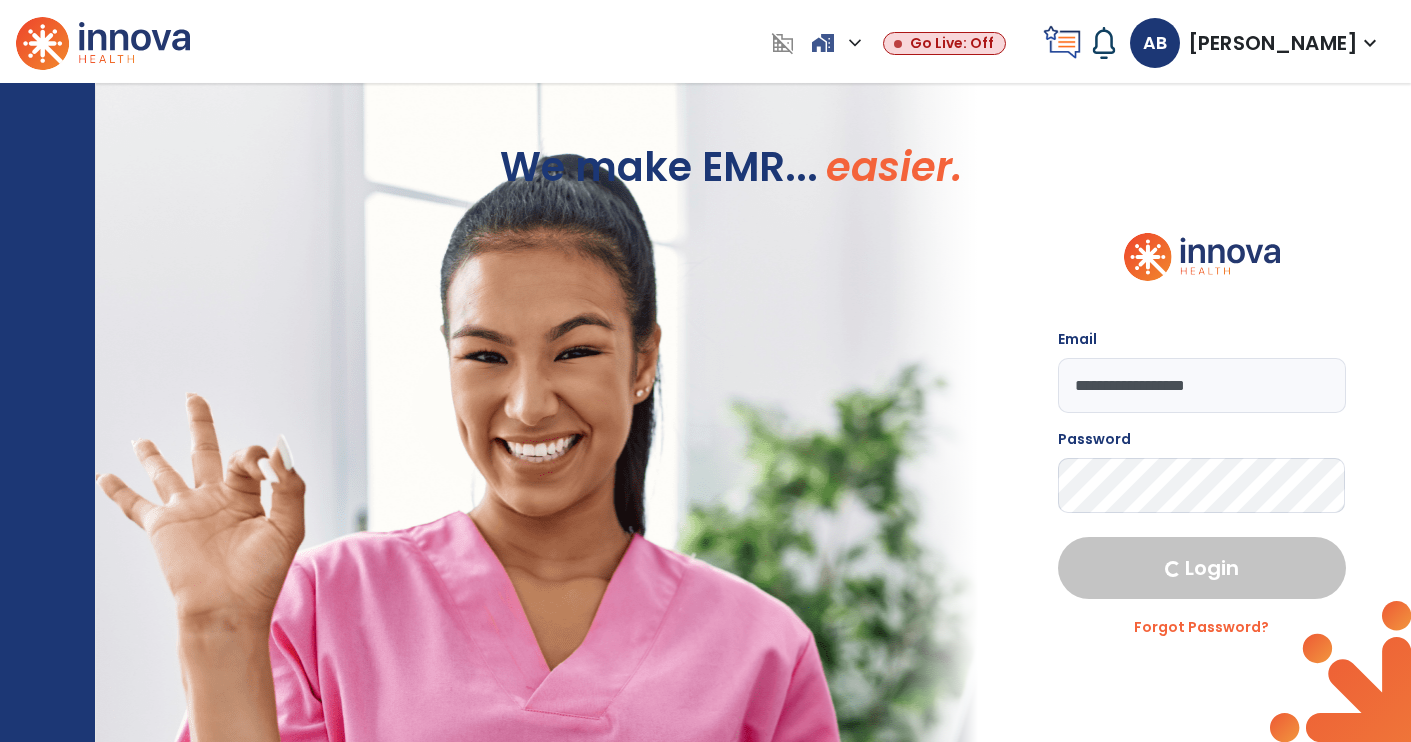 select on "****" 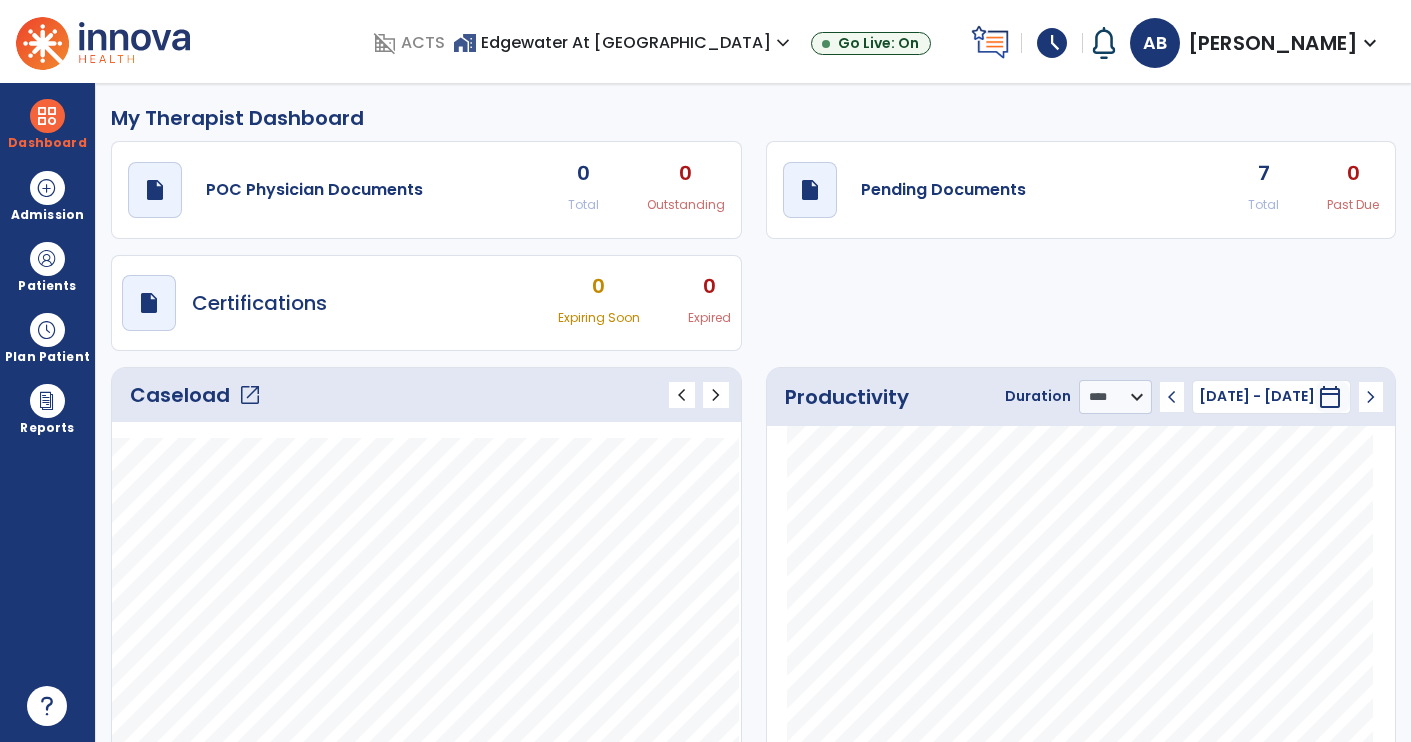click on "Pending Documents" 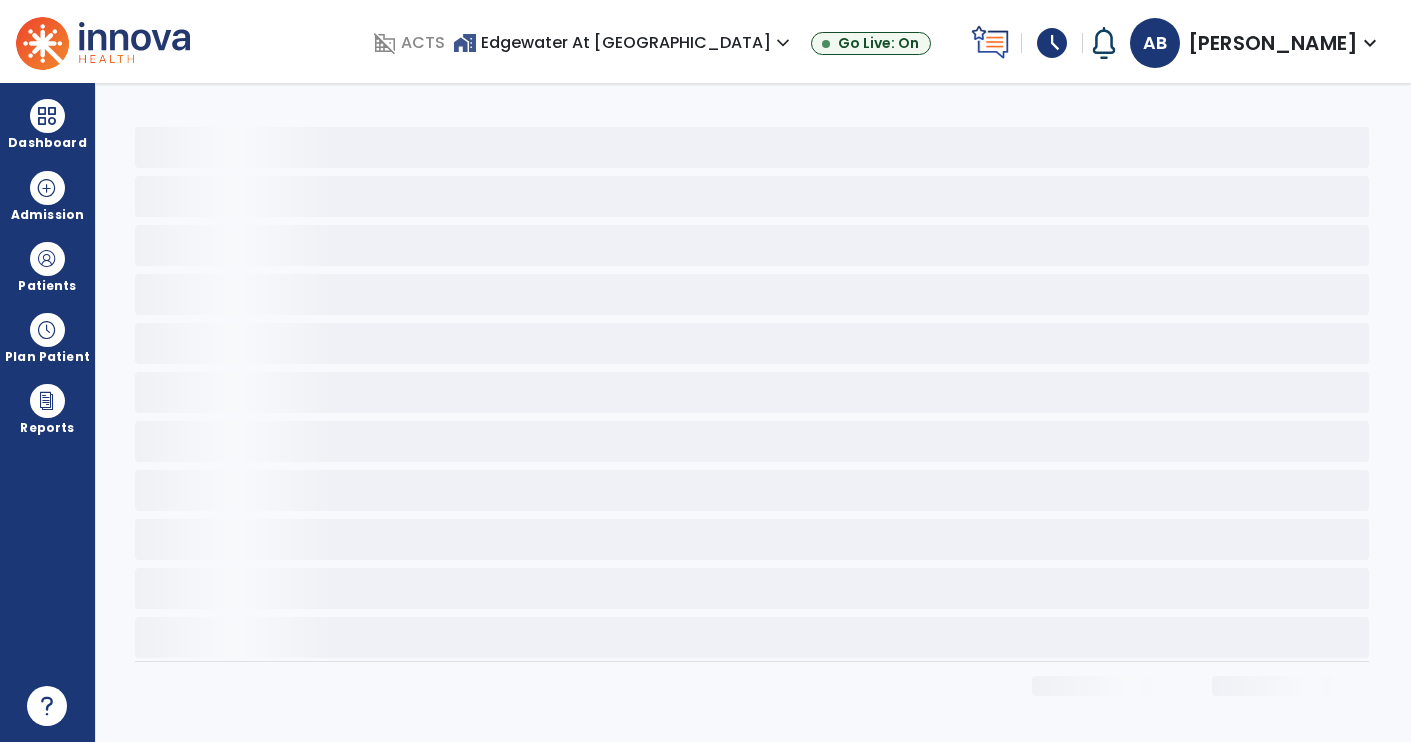 scroll, scrollTop: 0, scrollLeft: 0, axis: both 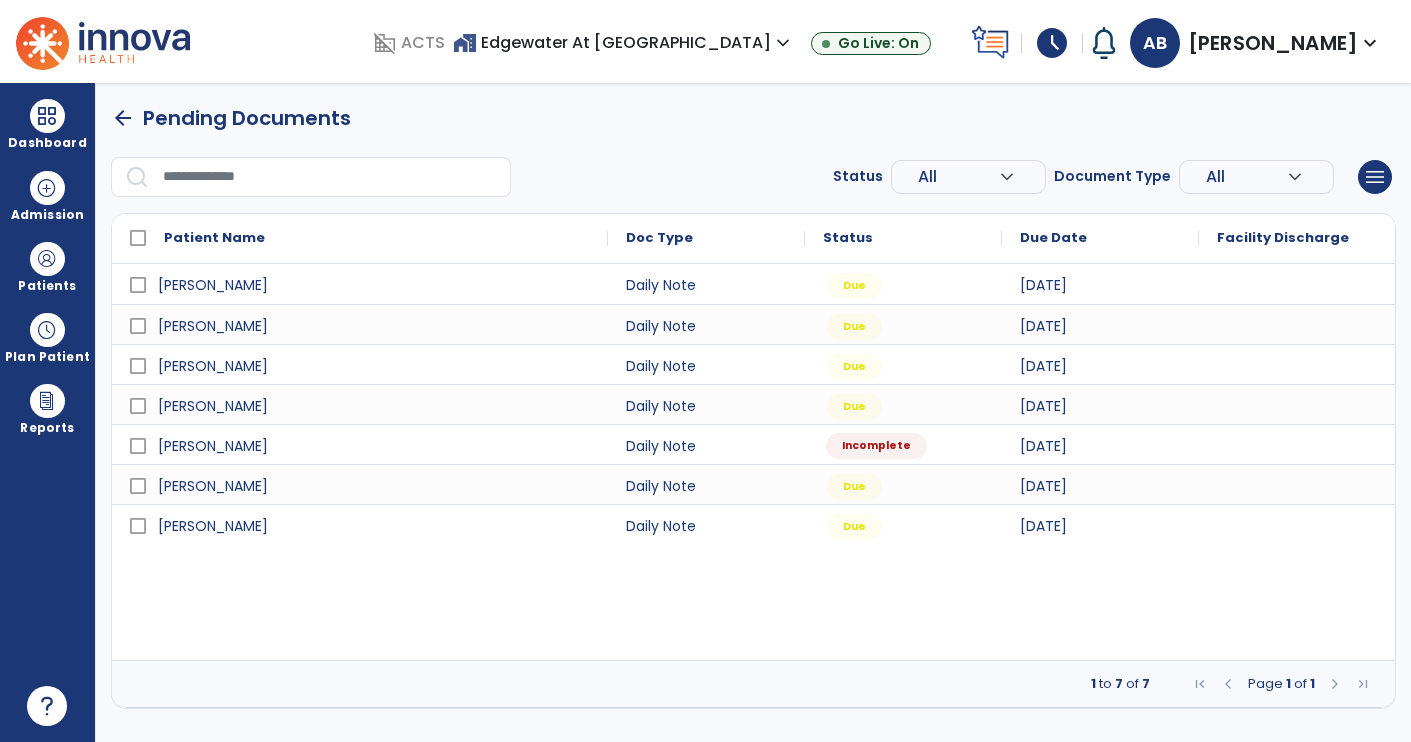 click on "Incomplete" at bounding box center [876, 446] 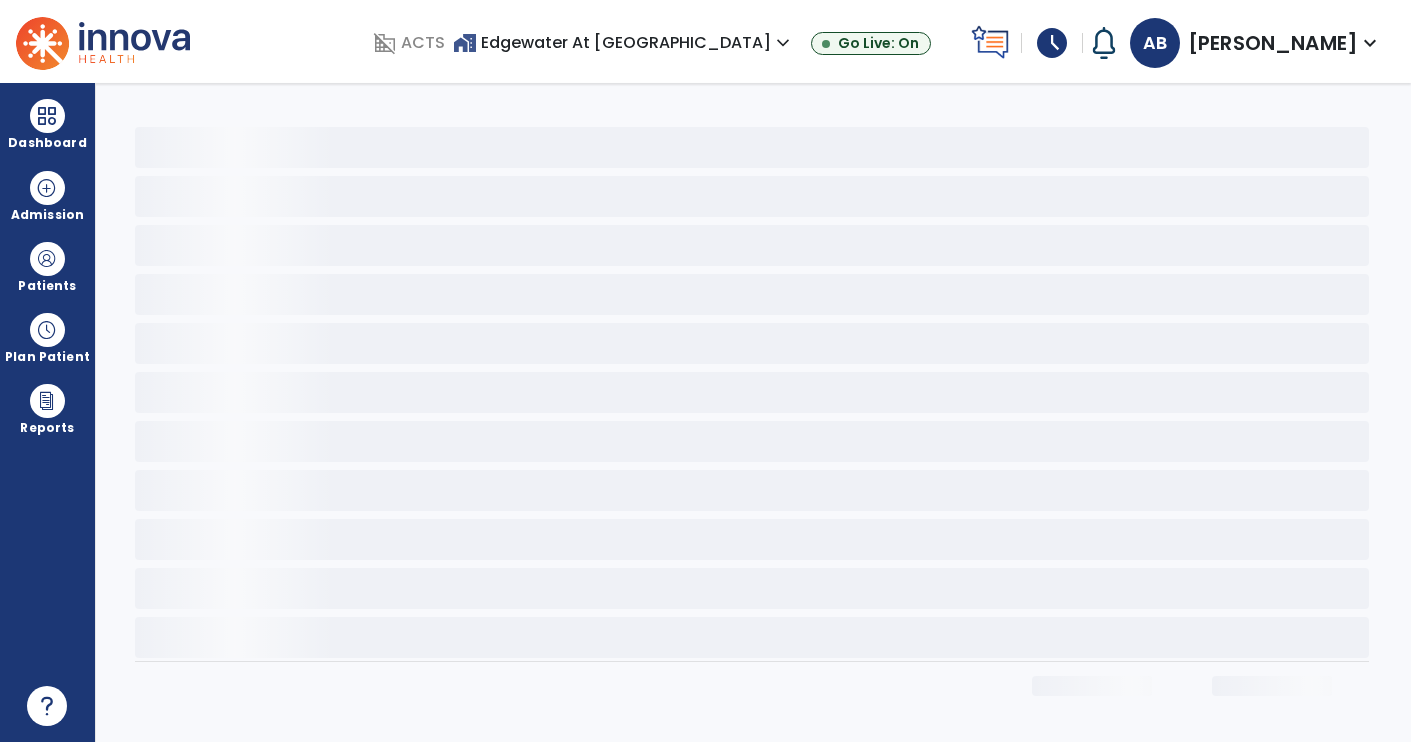 select on "*" 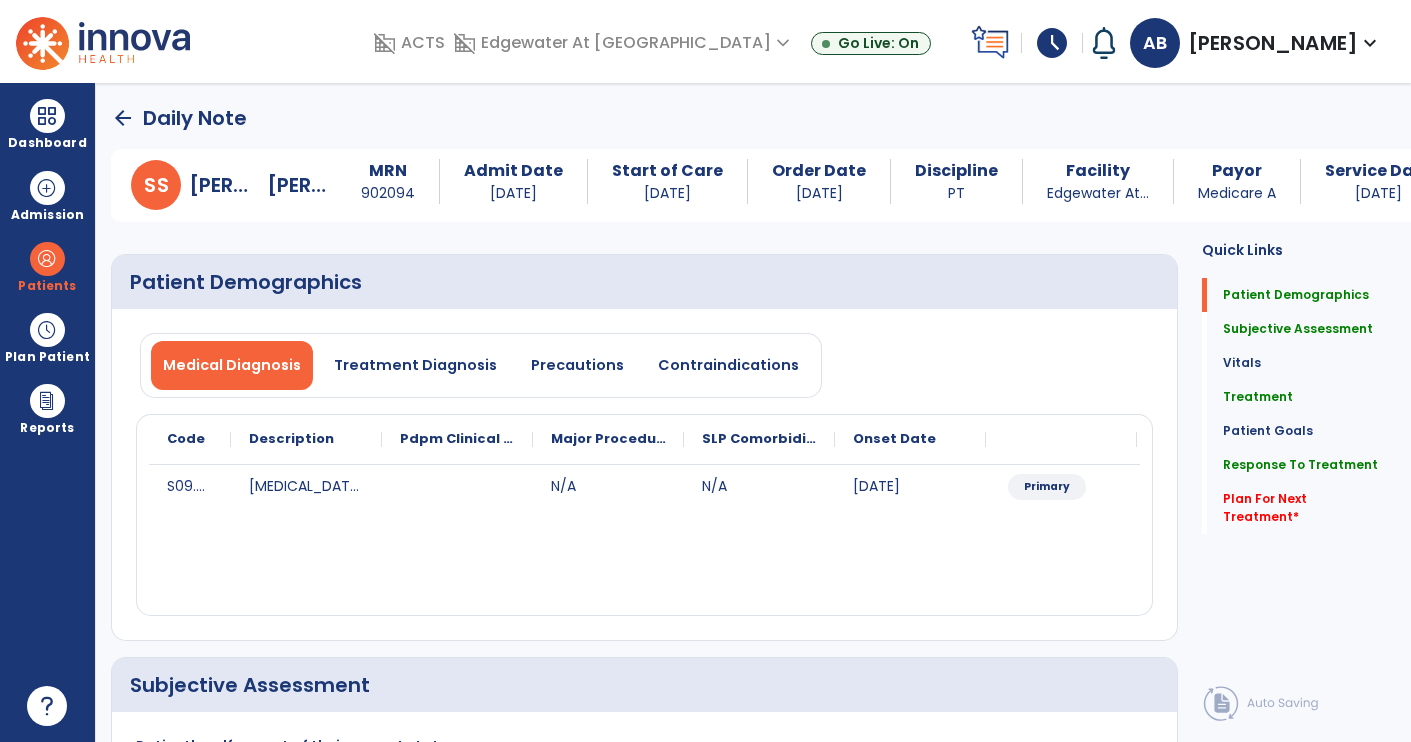 click on "Response To Treatment" 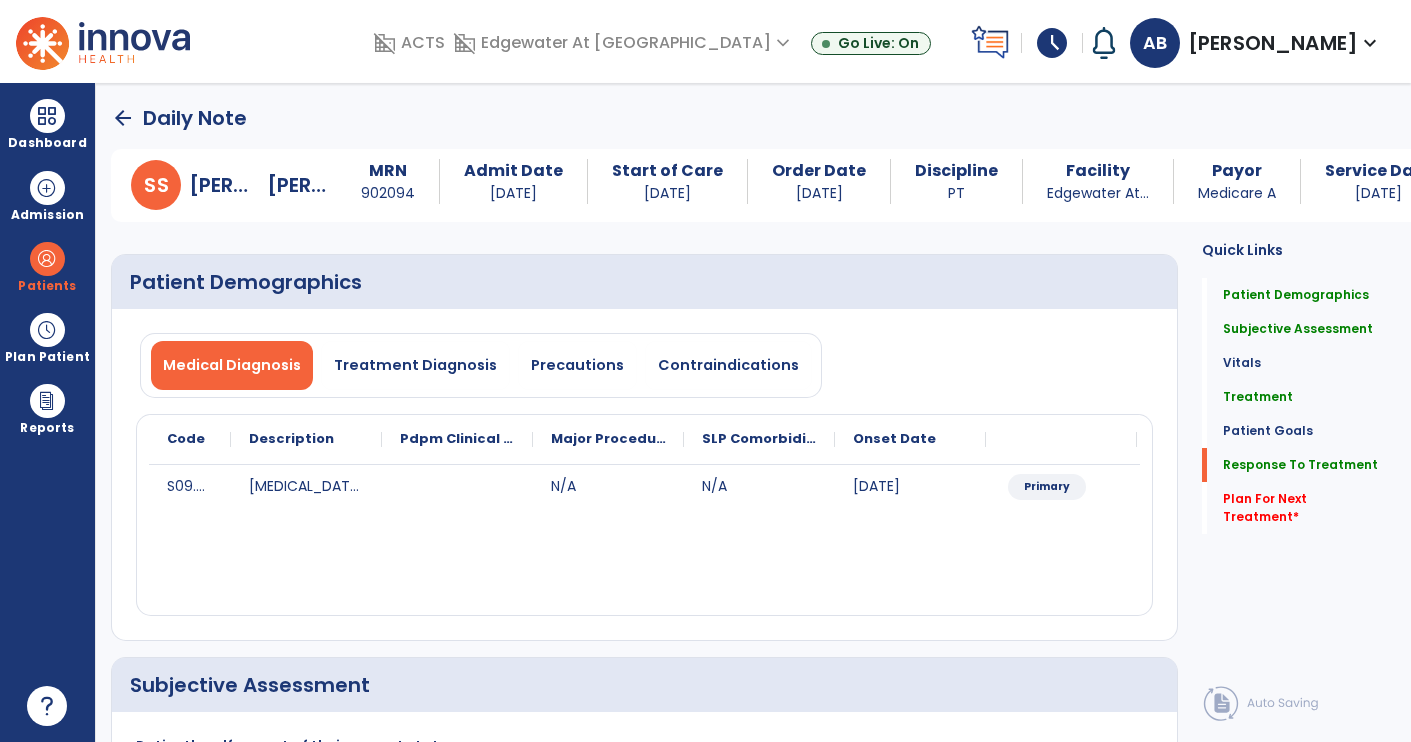 scroll, scrollTop: 72, scrollLeft: 0, axis: vertical 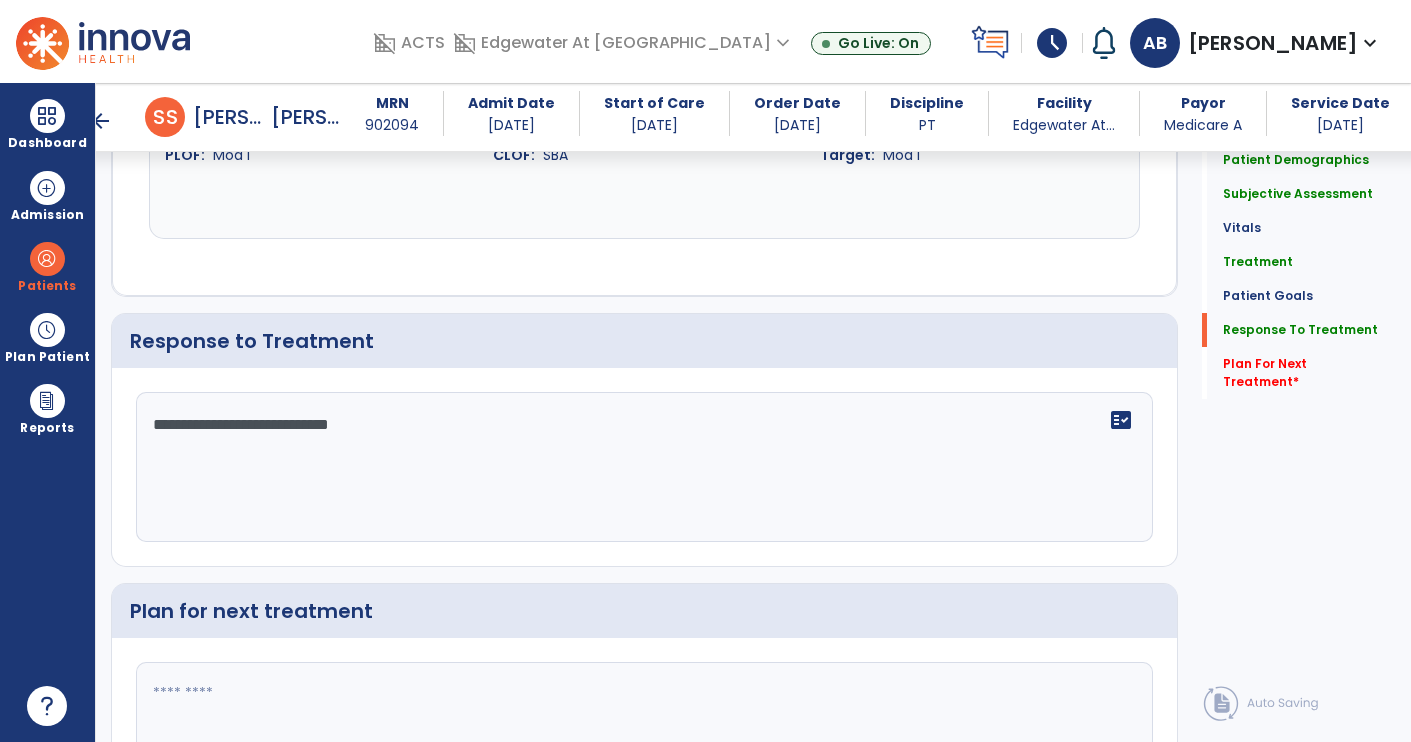 click on "**********" 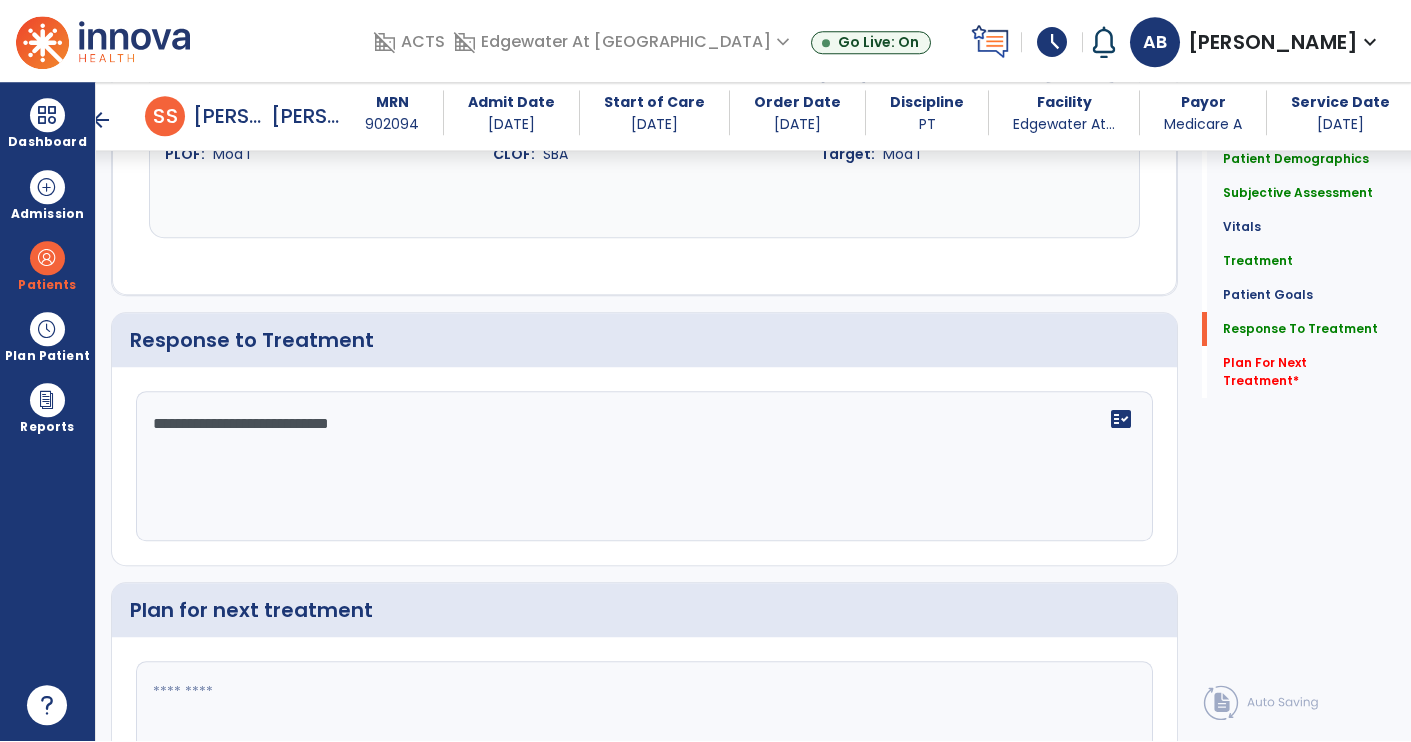 scroll, scrollTop: 72, scrollLeft: 0, axis: vertical 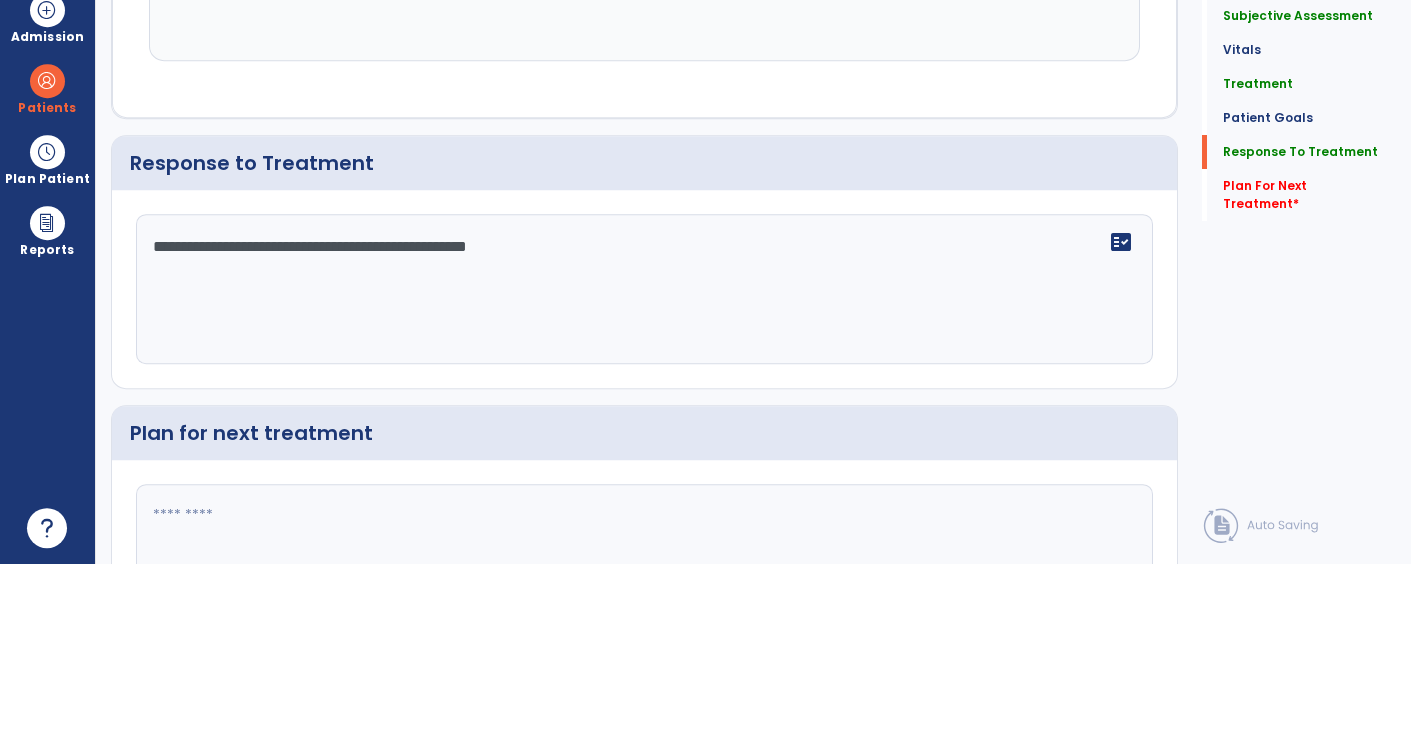 type on "**********" 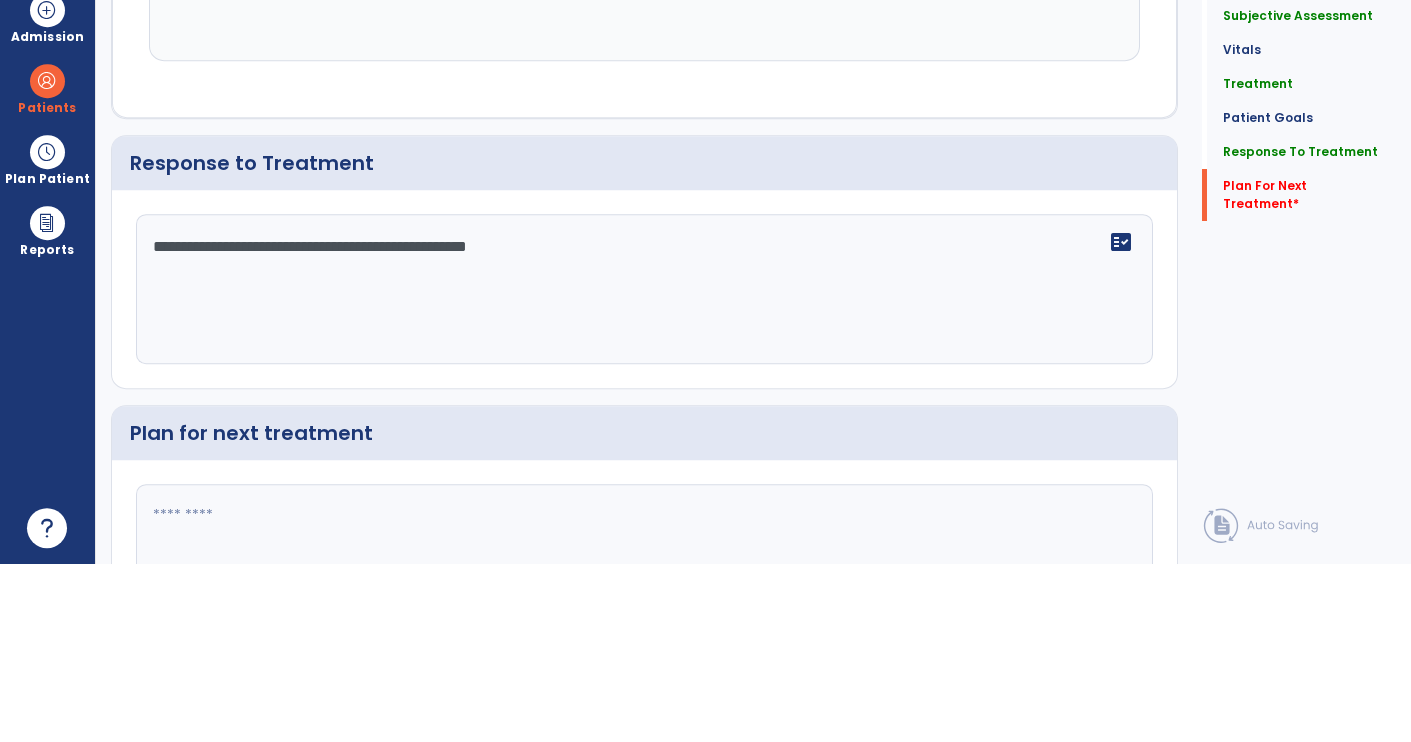 scroll, scrollTop: 3054, scrollLeft: 0, axis: vertical 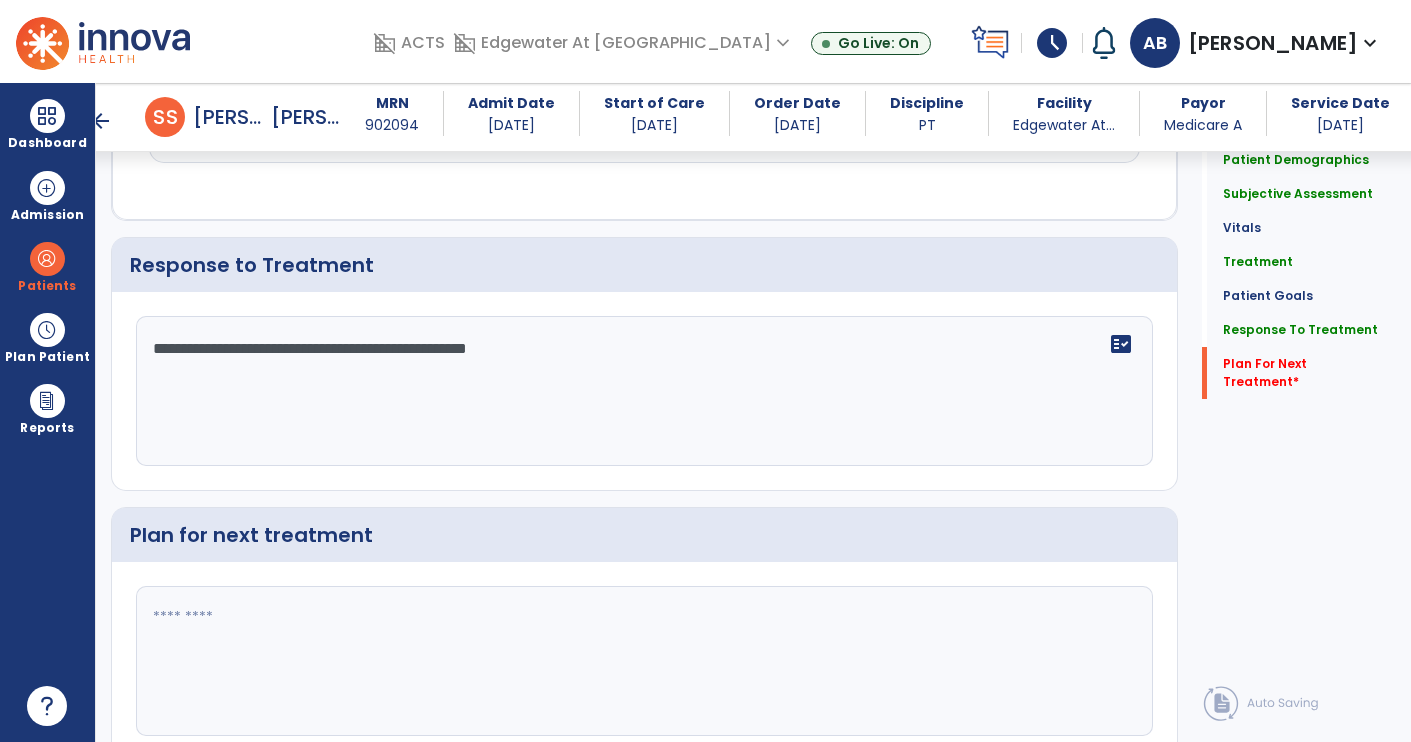 click on "Plan For Next Treatment   *" 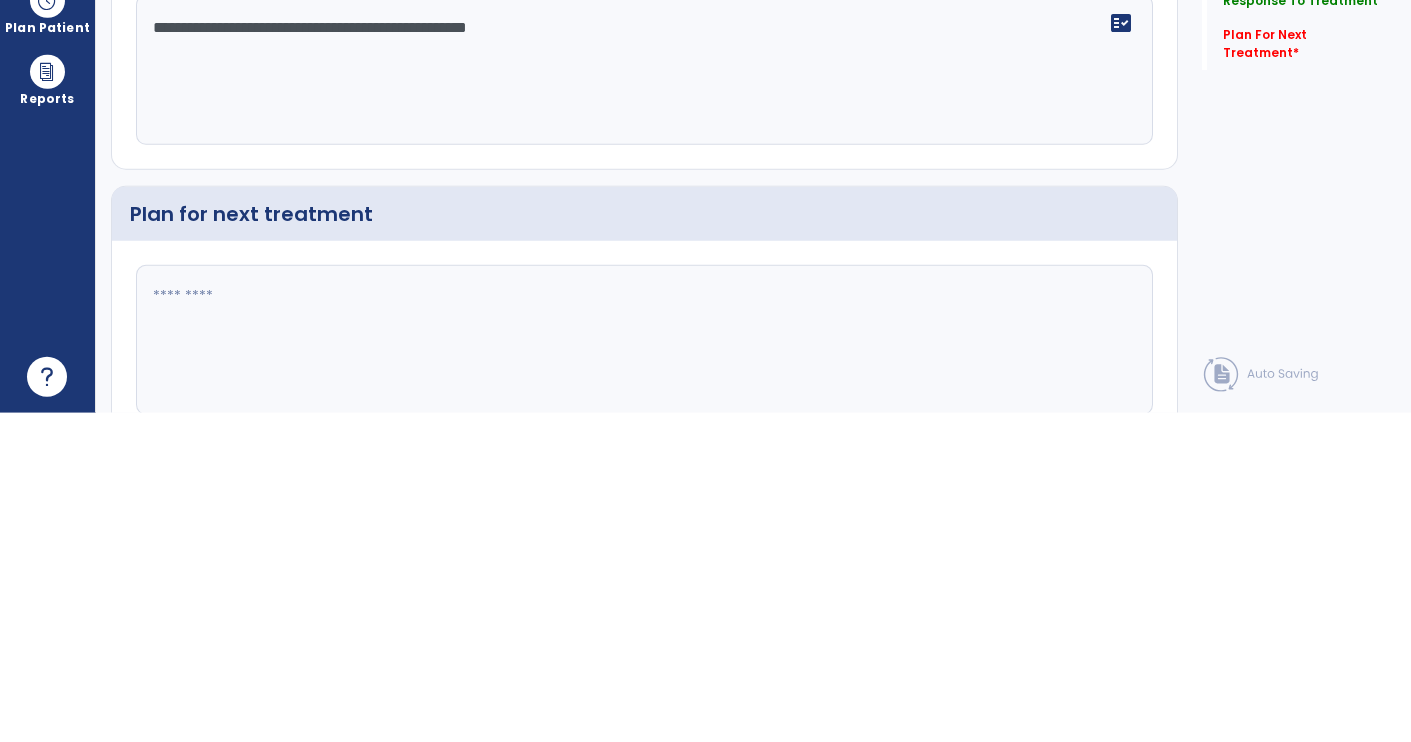 scroll, scrollTop: 0, scrollLeft: 0, axis: both 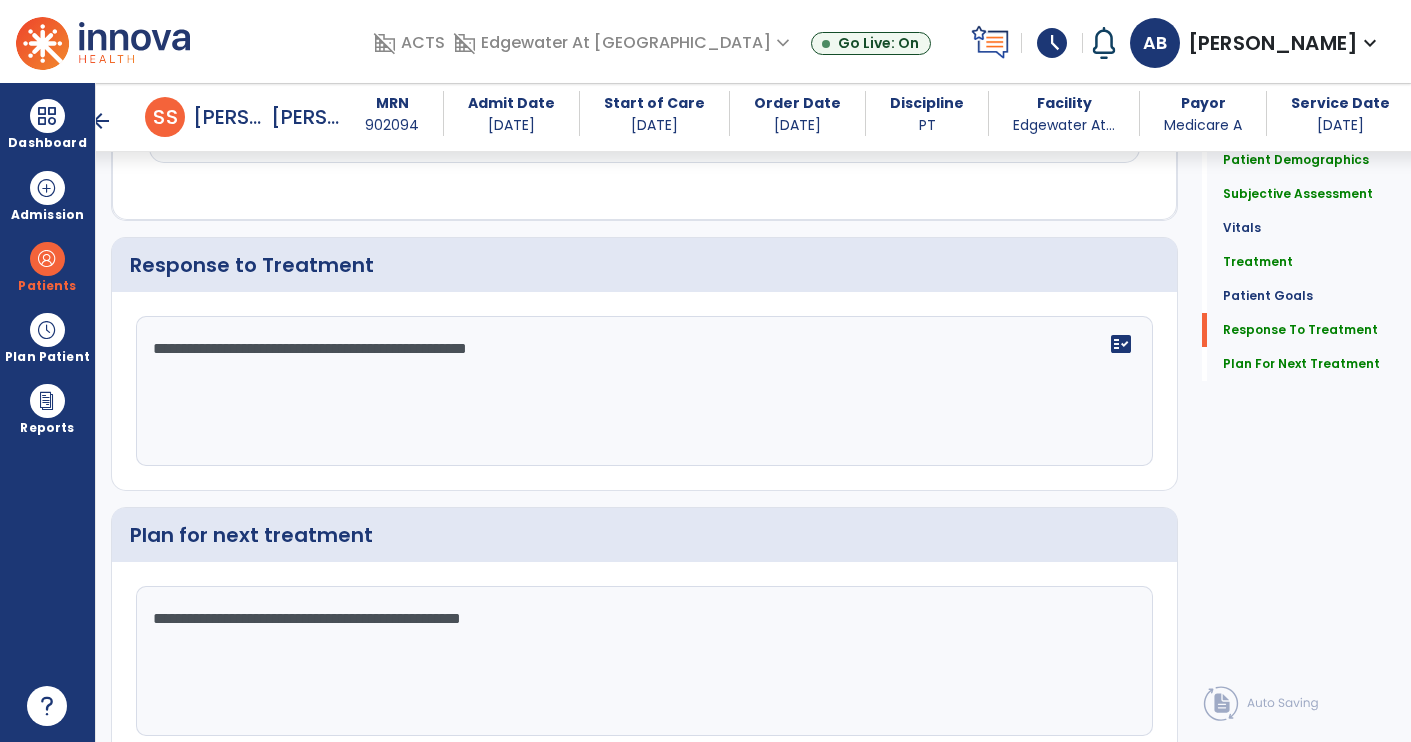 type on "**********" 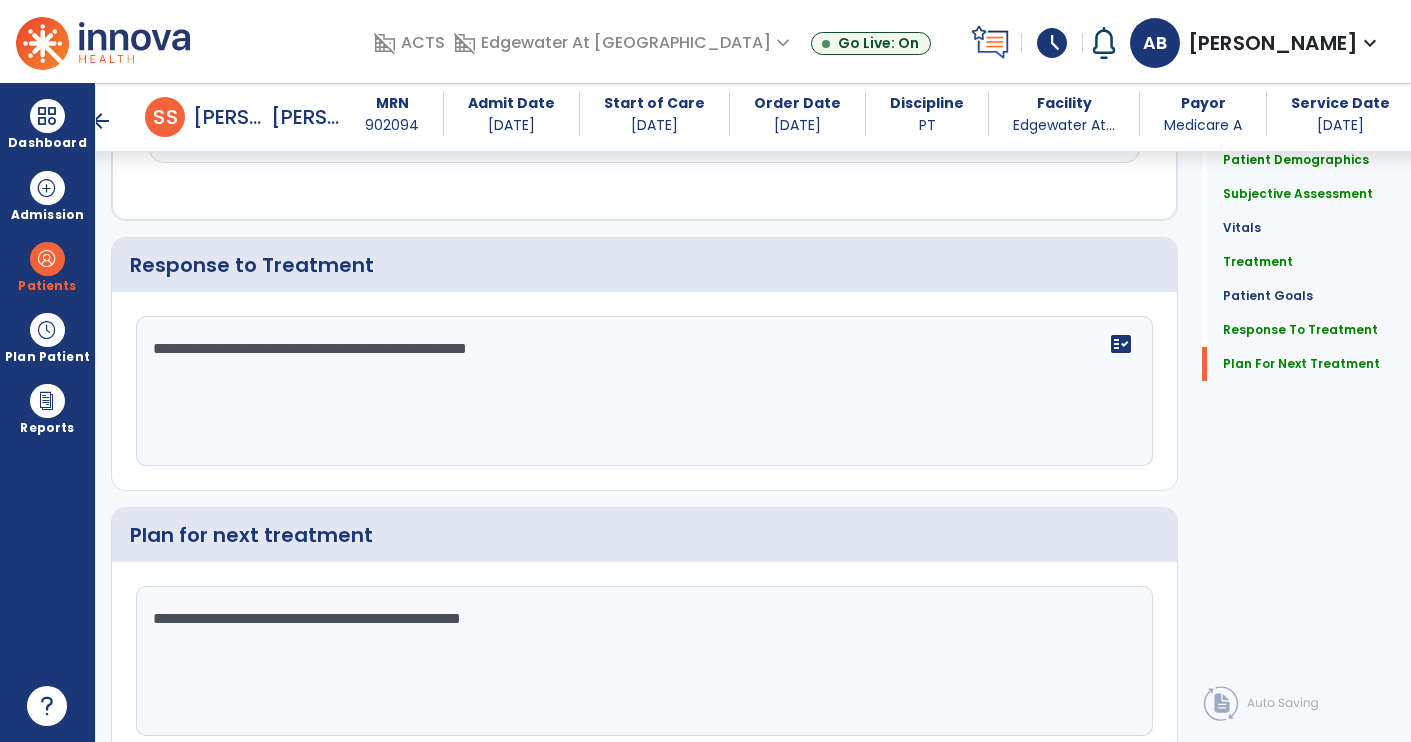 scroll, scrollTop: 72, scrollLeft: 0, axis: vertical 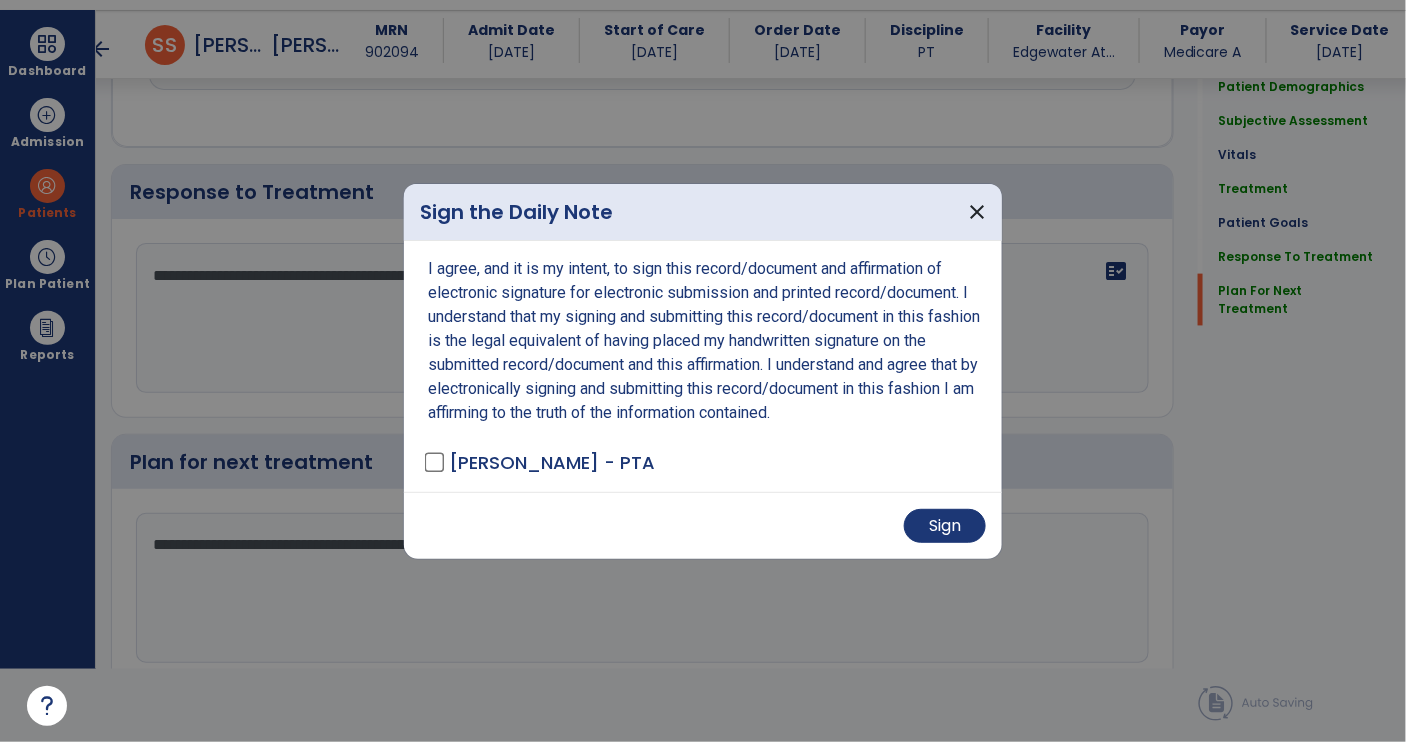 click on "Sign" at bounding box center (945, 526) 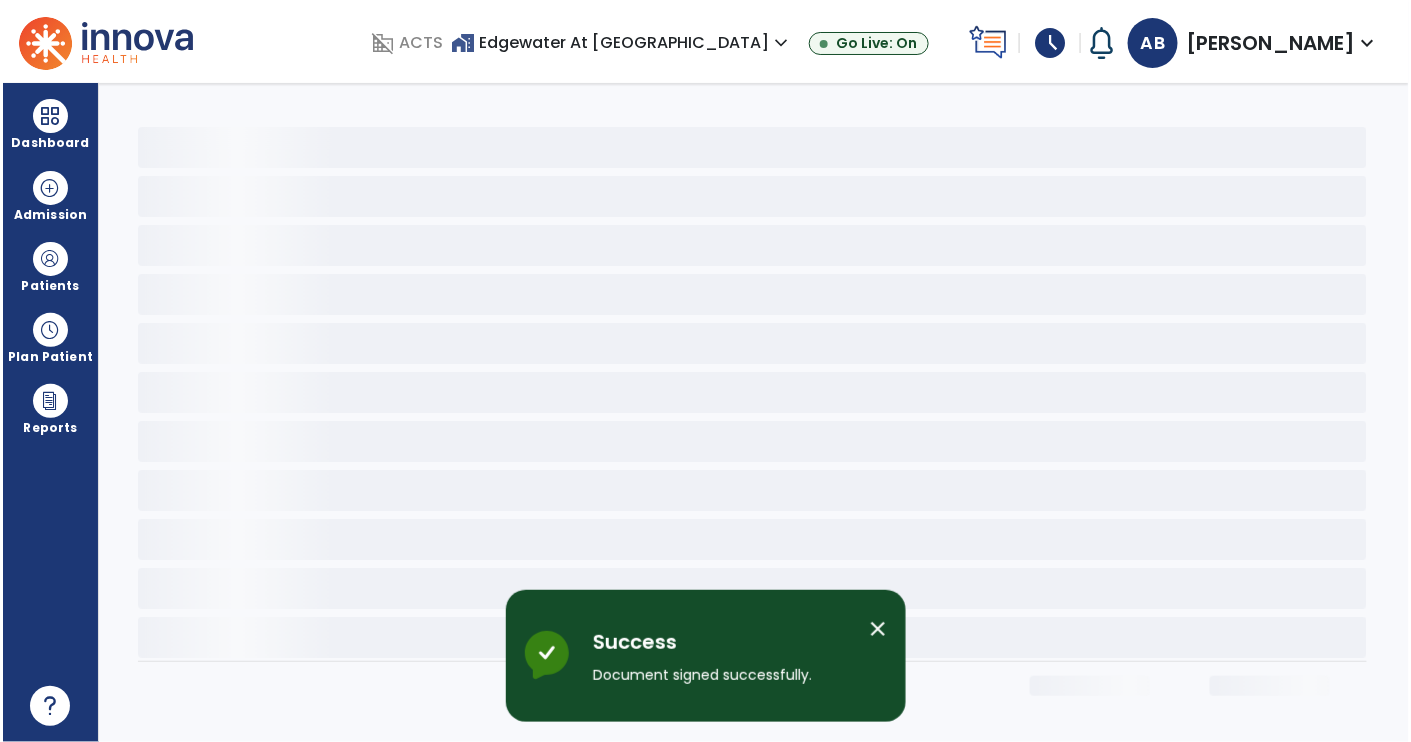 scroll, scrollTop: 62, scrollLeft: 0, axis: vertical 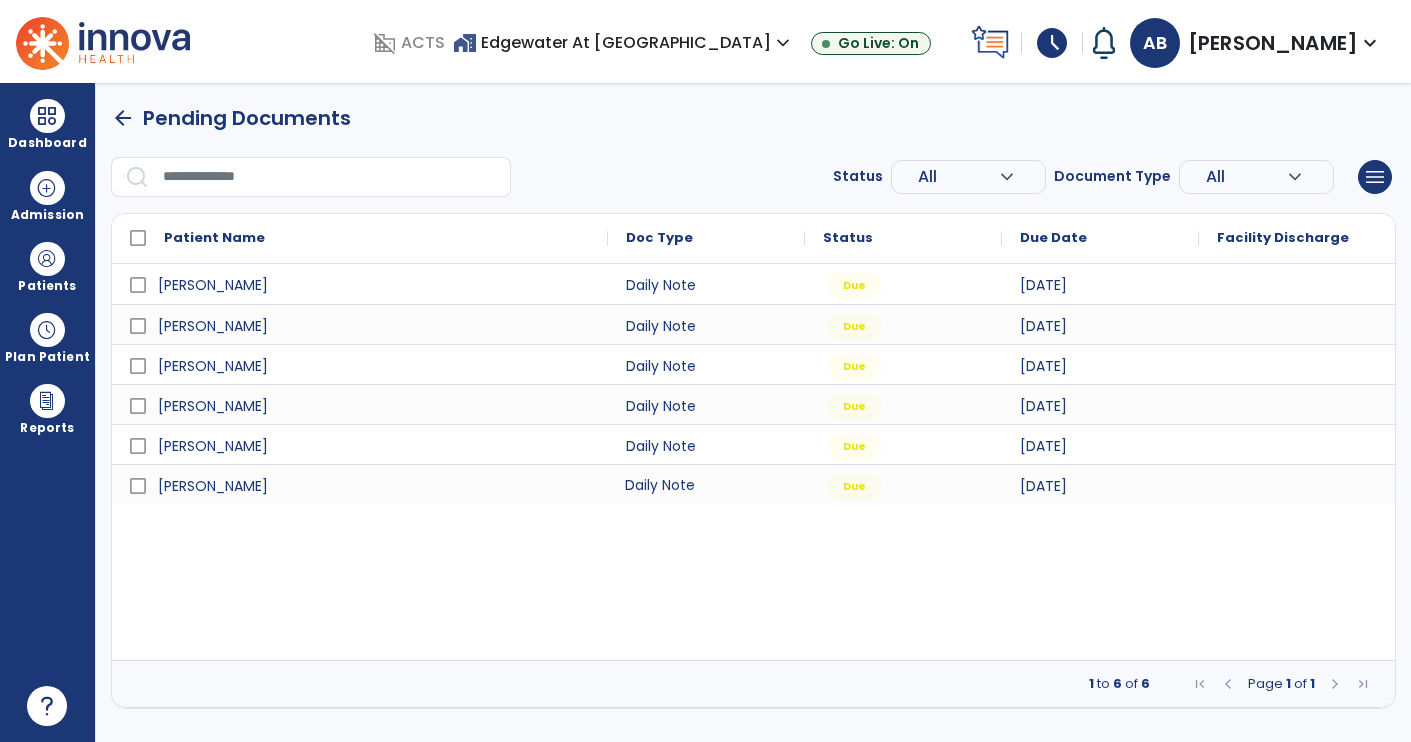 click on "Daily Note" at bounding box center (706, 484) 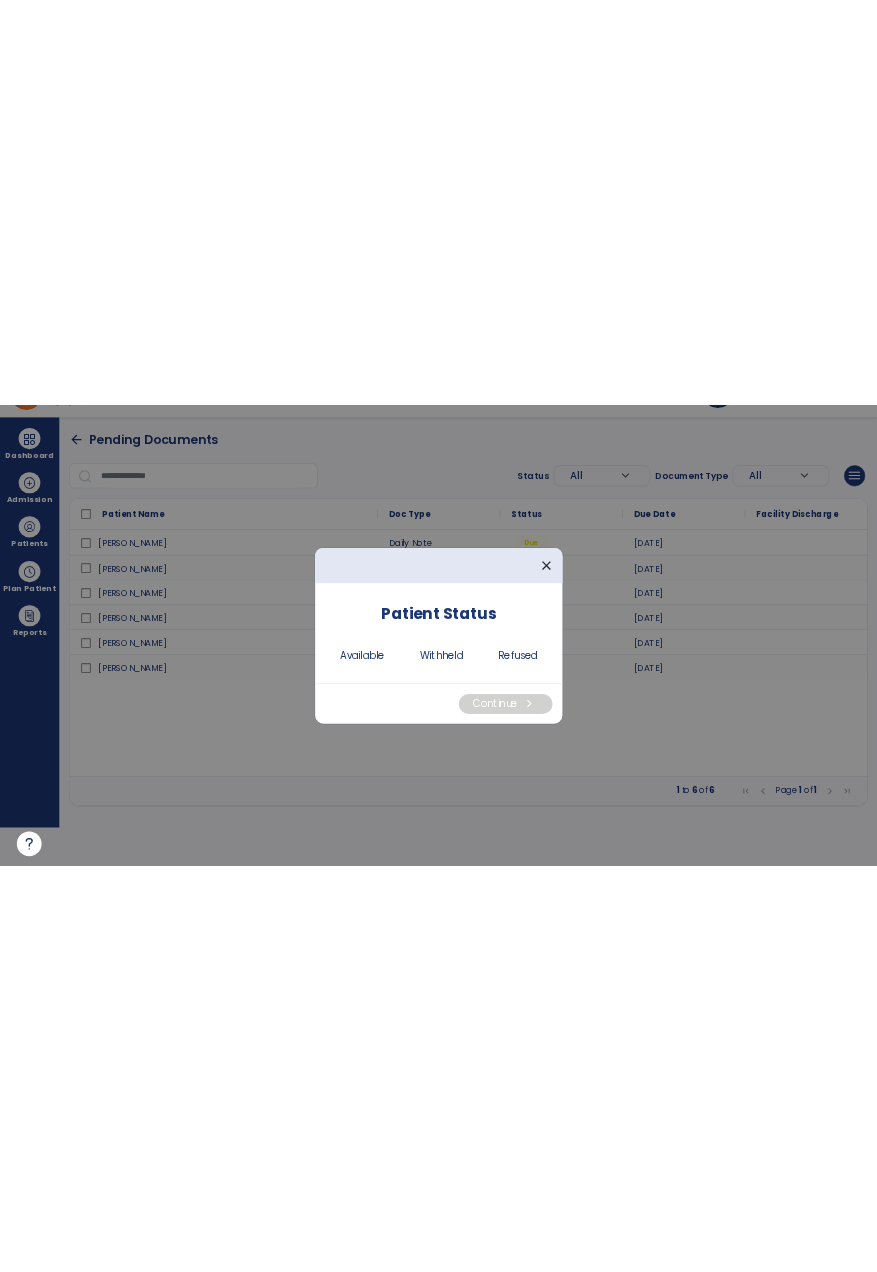 scroll, scrollTop: 0, scrollLeft: 0, axis: both 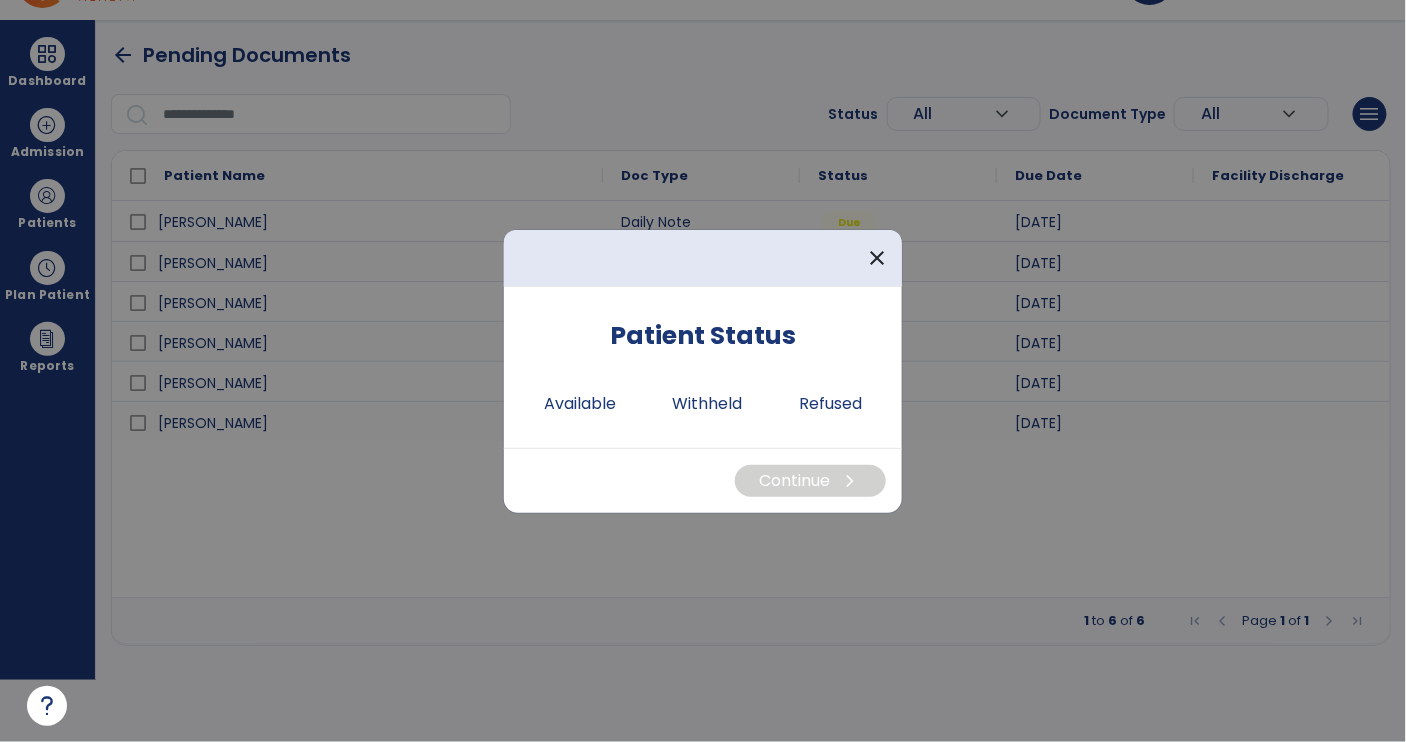 click on "Available" at bounding box center [580, 404] 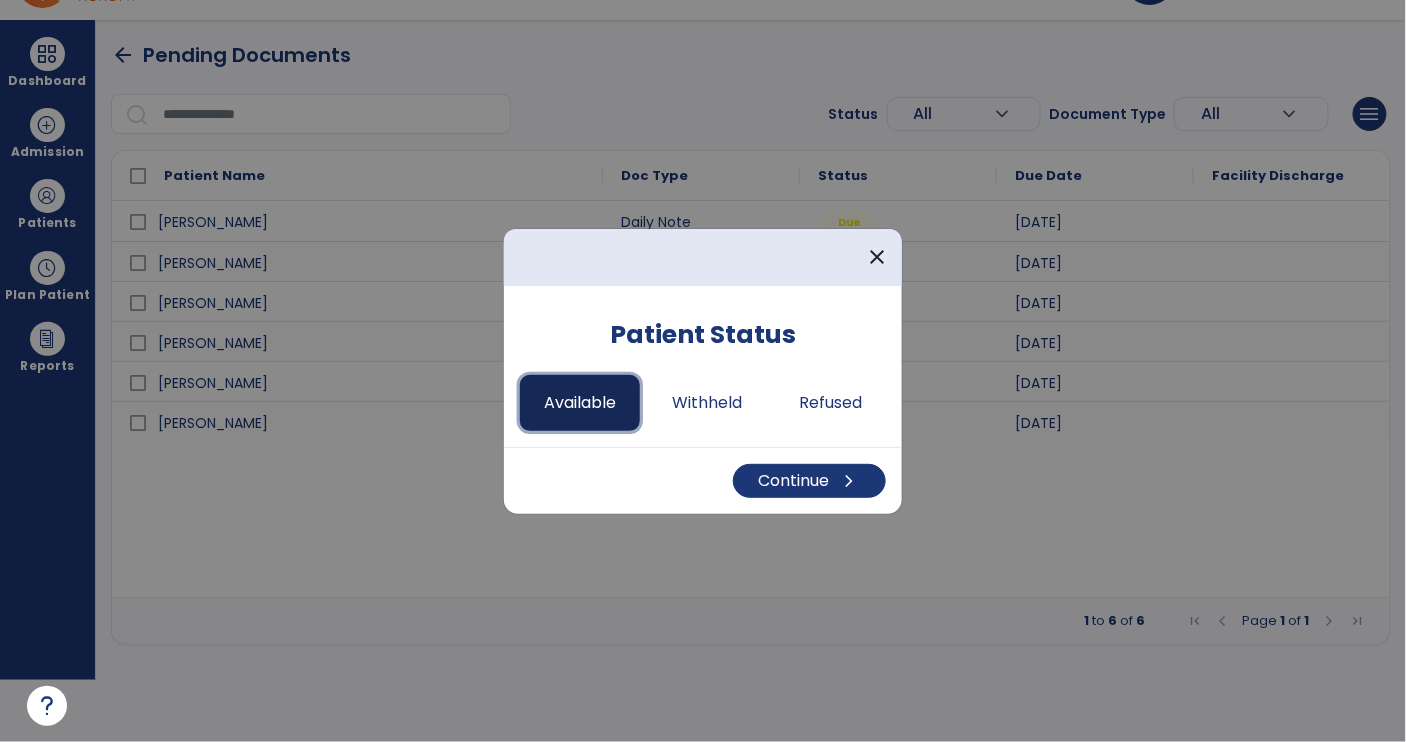 click on "Available" at bounding box center (580, 403) 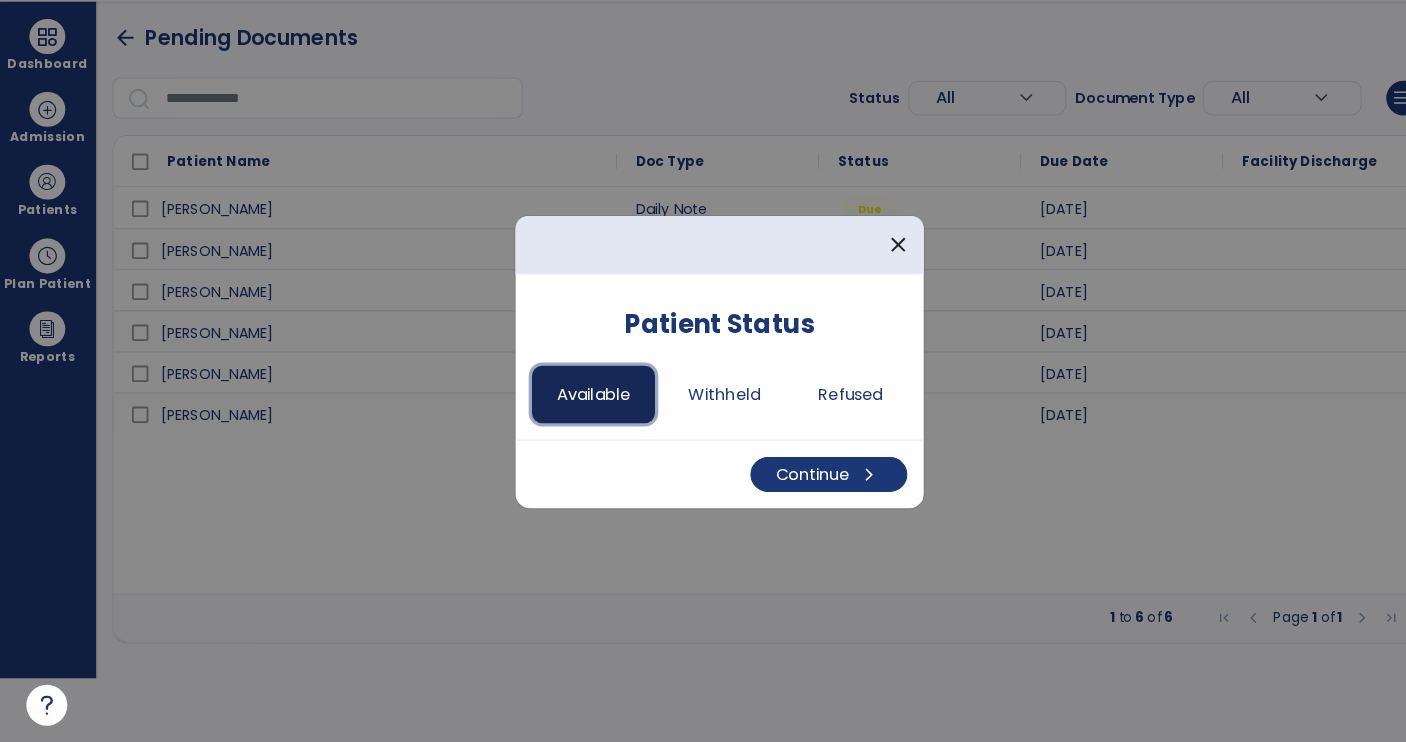 scroll, scrollTop: 0, scrollLeft: 0, axis: both 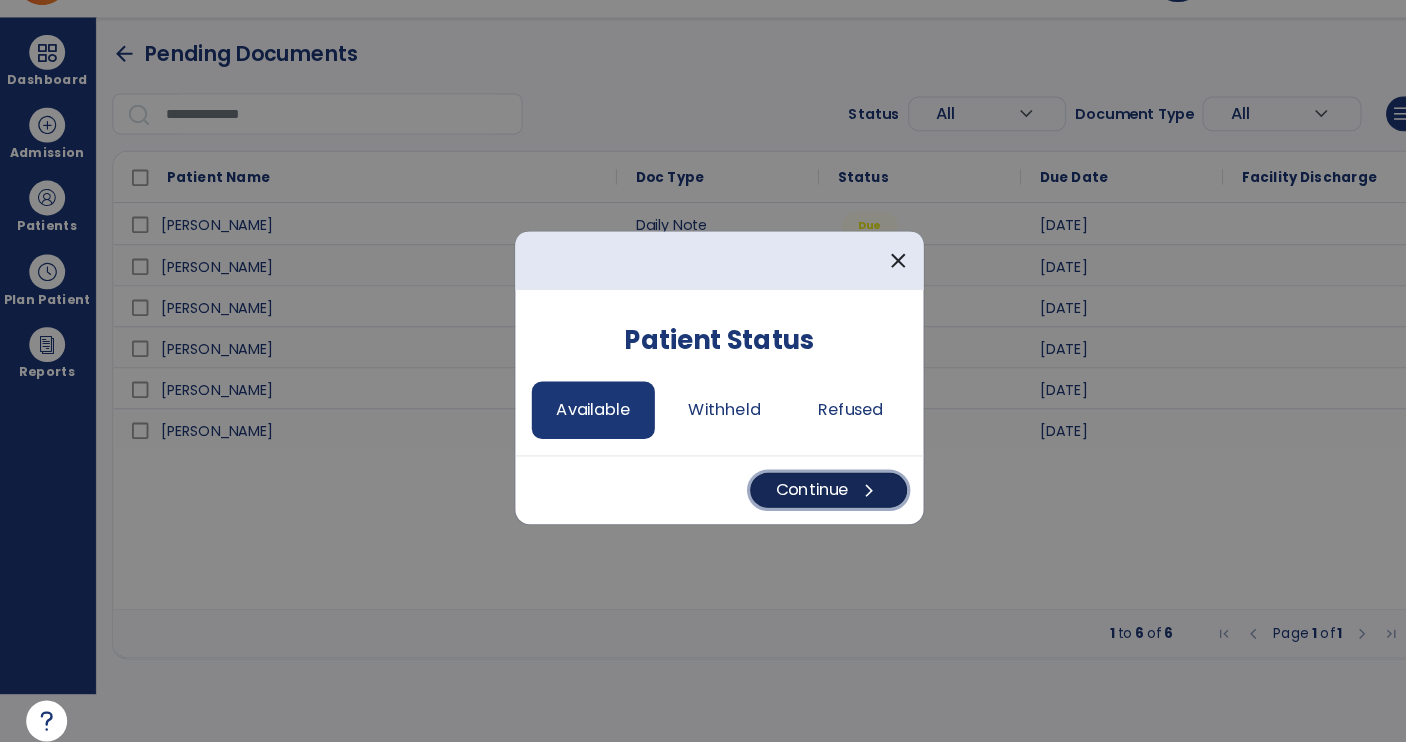 click on "chevron_right" at bounding box center [849, 481] 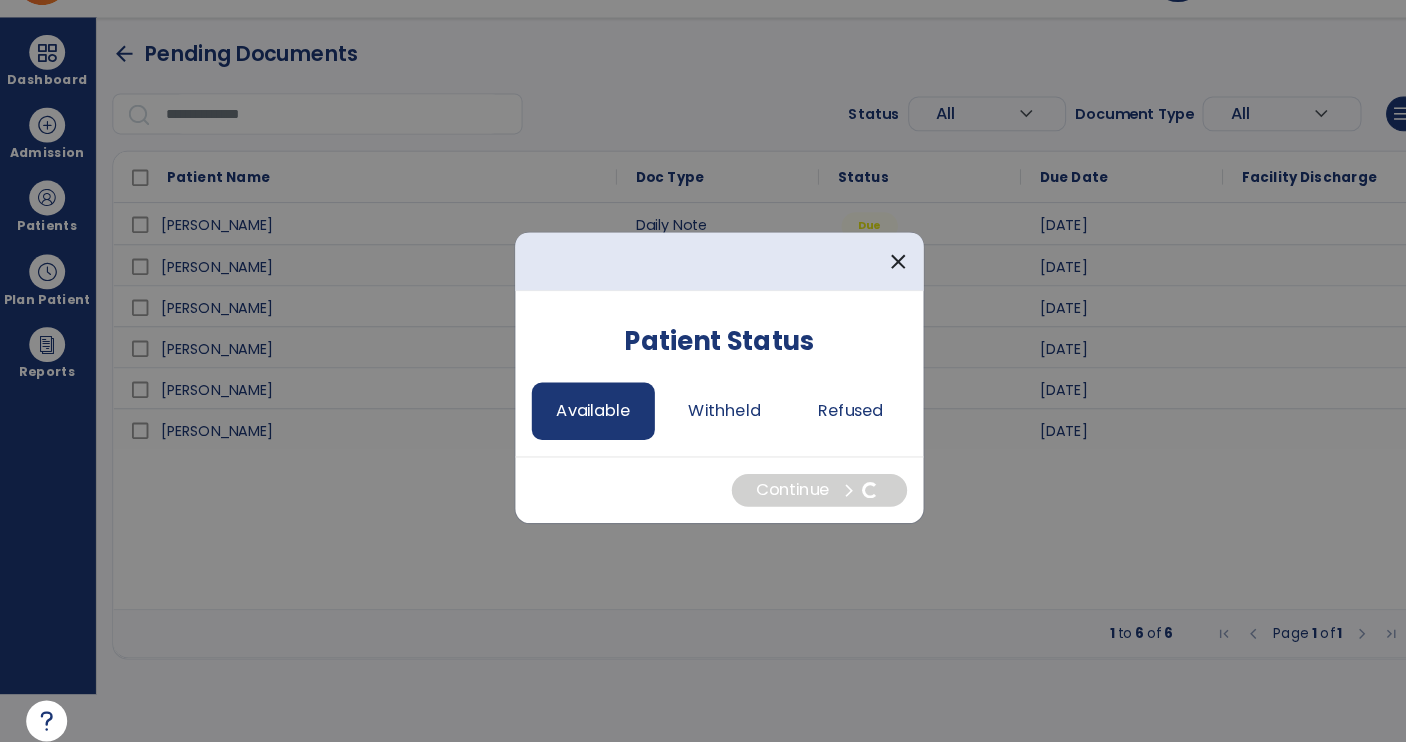 select on "*" 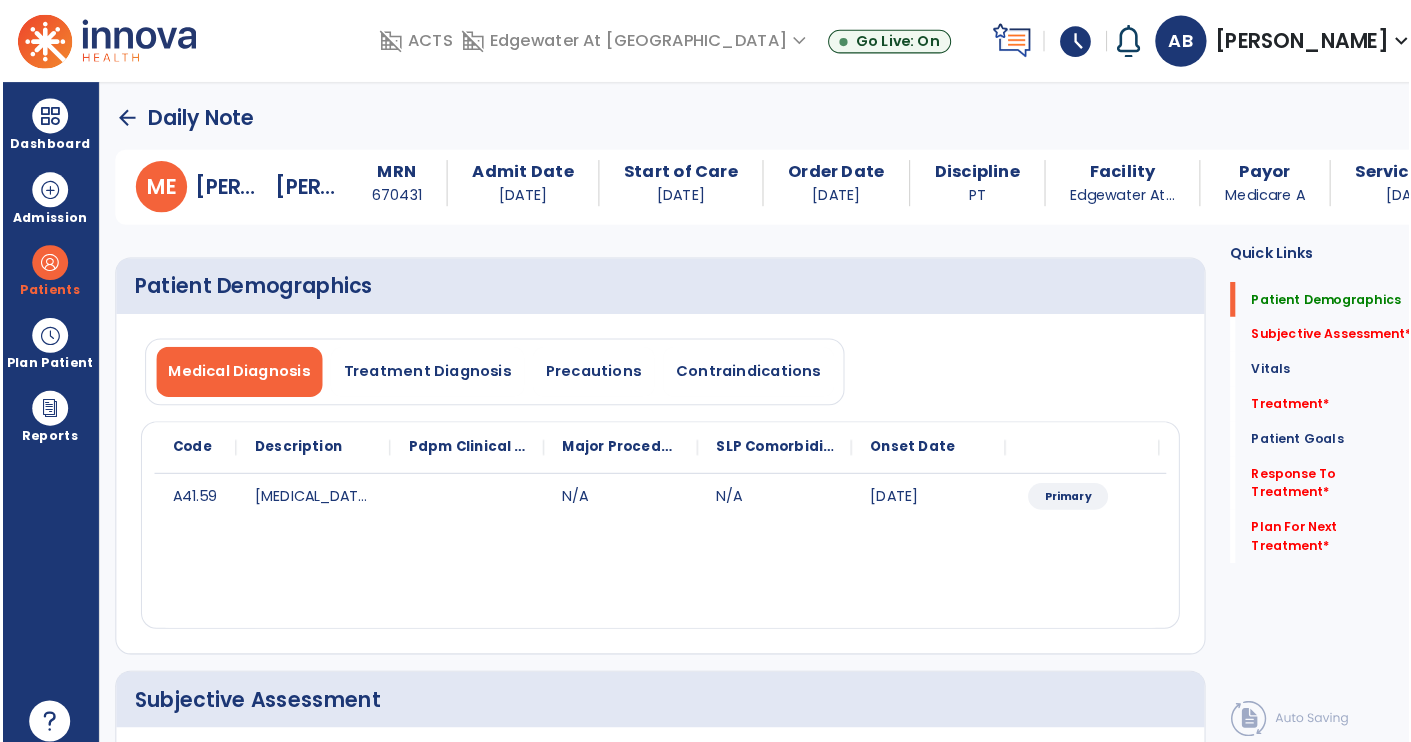 scroll, scrollTop: 62, scrollLeft: 0, axis: vertical 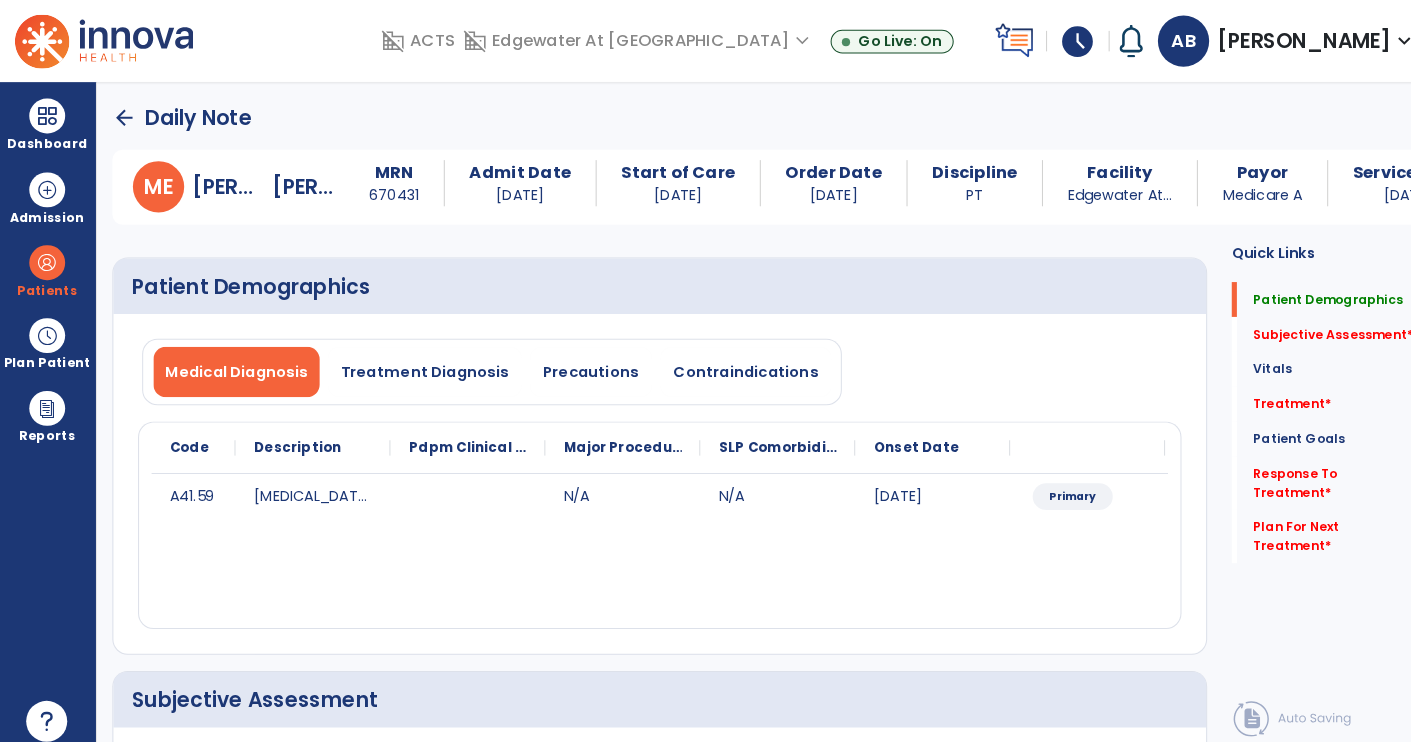 click on "Subjective Assessment   *" 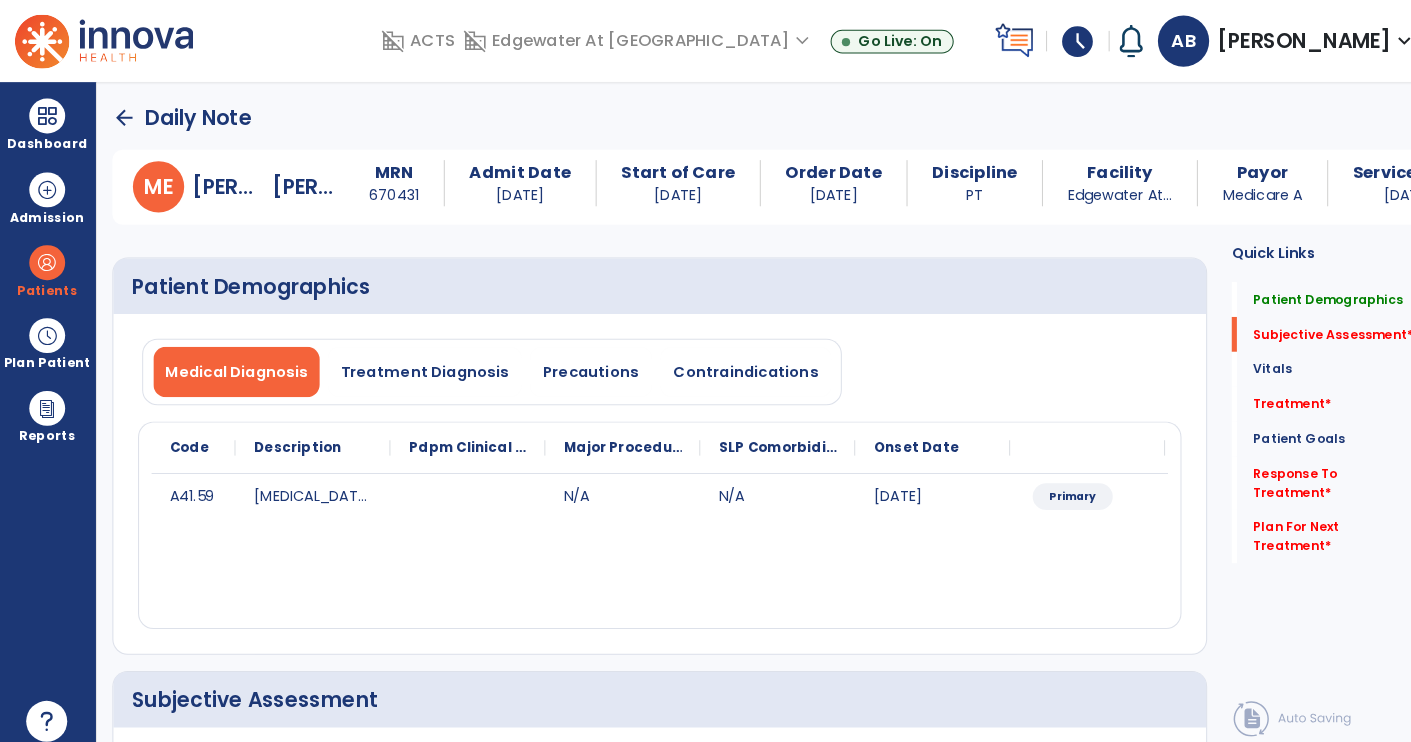 scroll, scrollTop: 68, scrollLeft: 0, axis: vertical 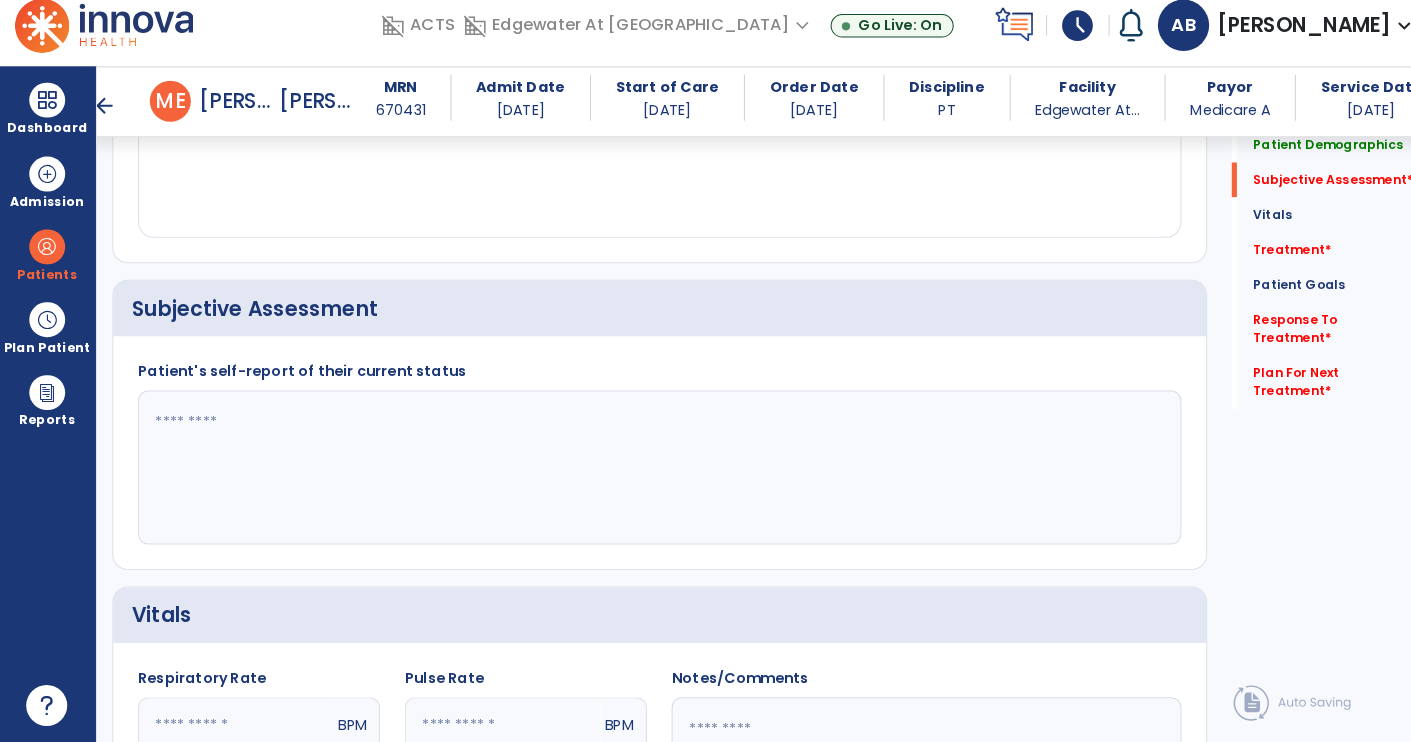 click 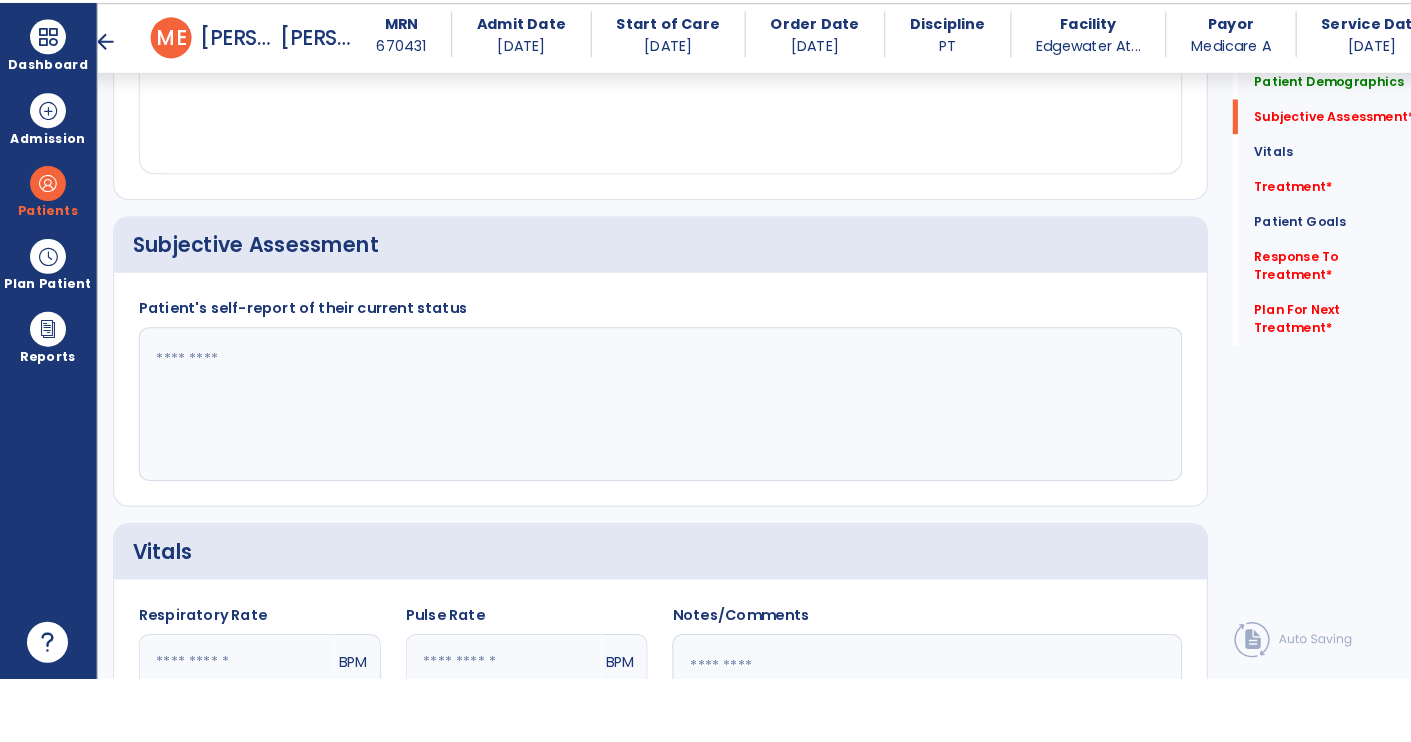 scroll, scrollTop: 68, scrollLeft: 0, axis: vertical 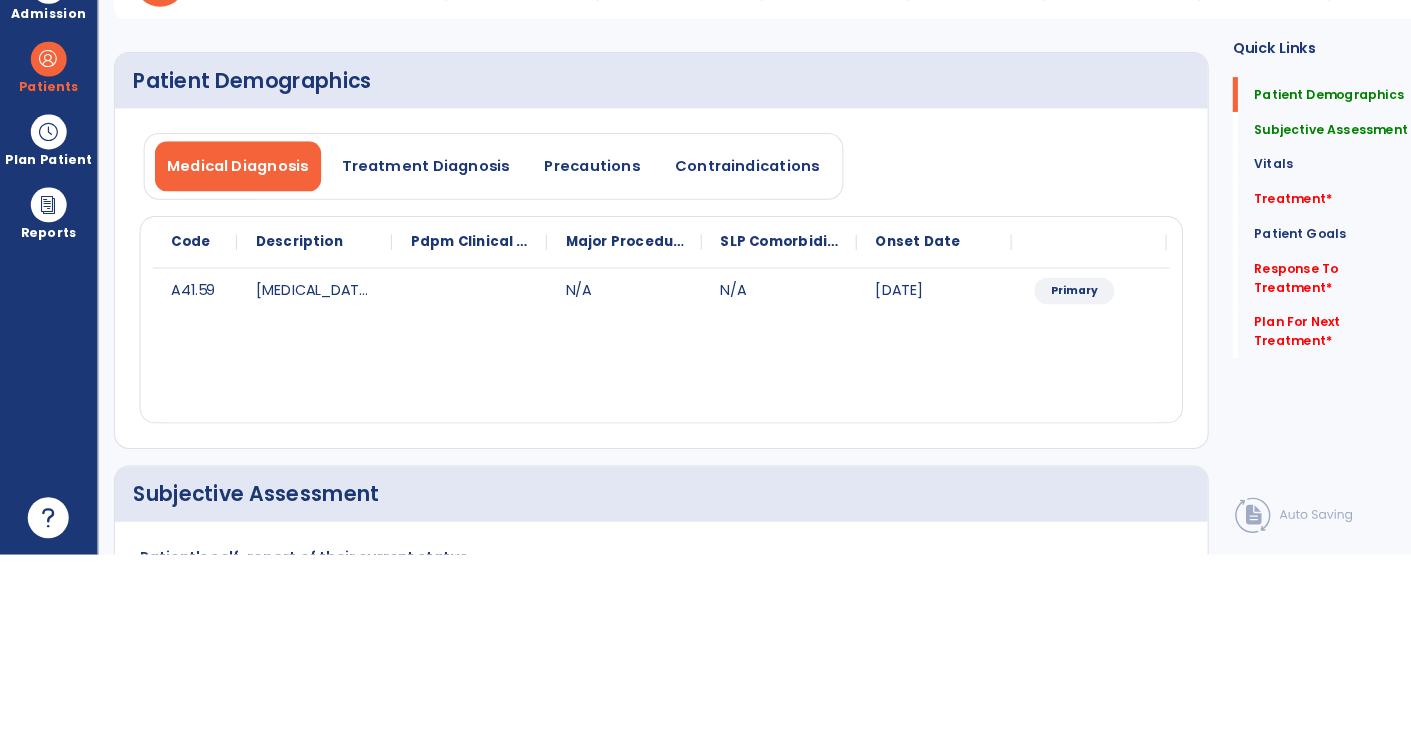 type on "**********" 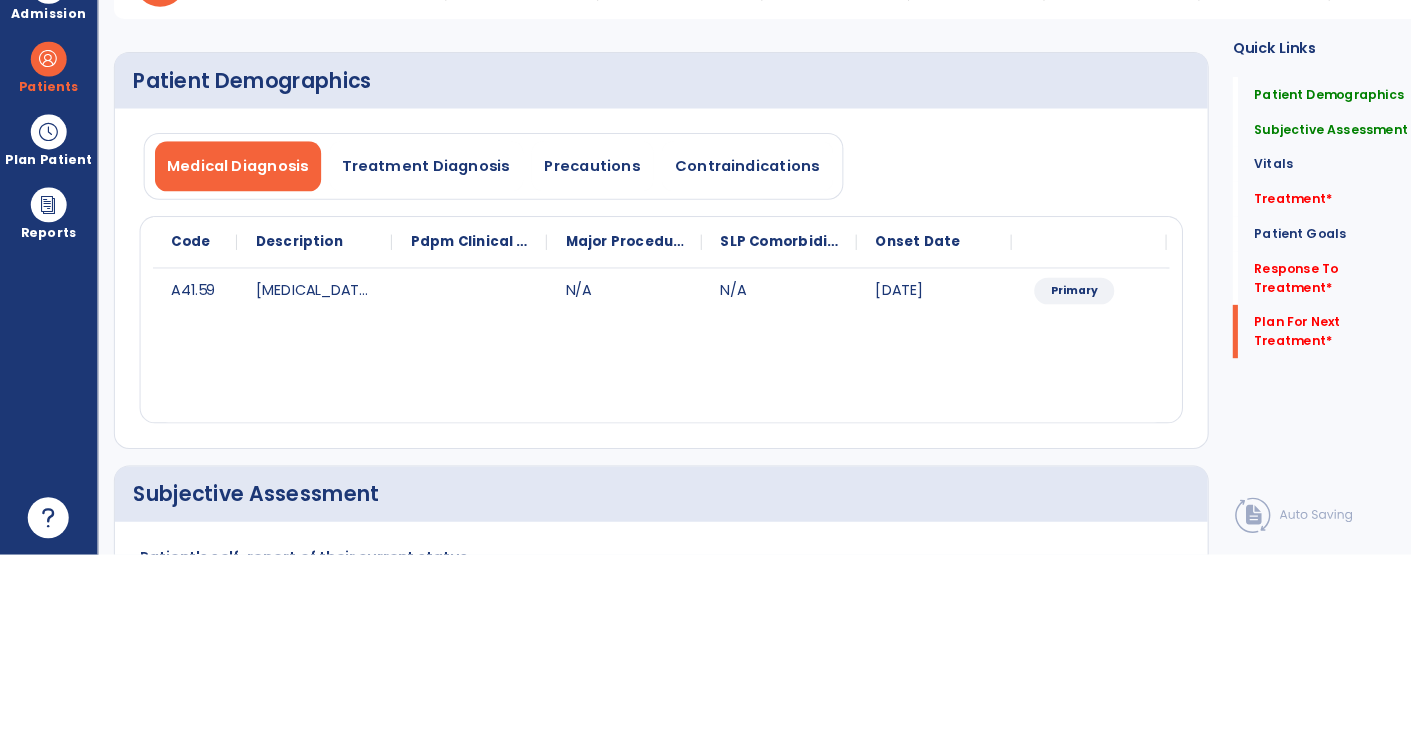 scroll, scrollTop: 72, scrollLeft: 0, axis: vertical 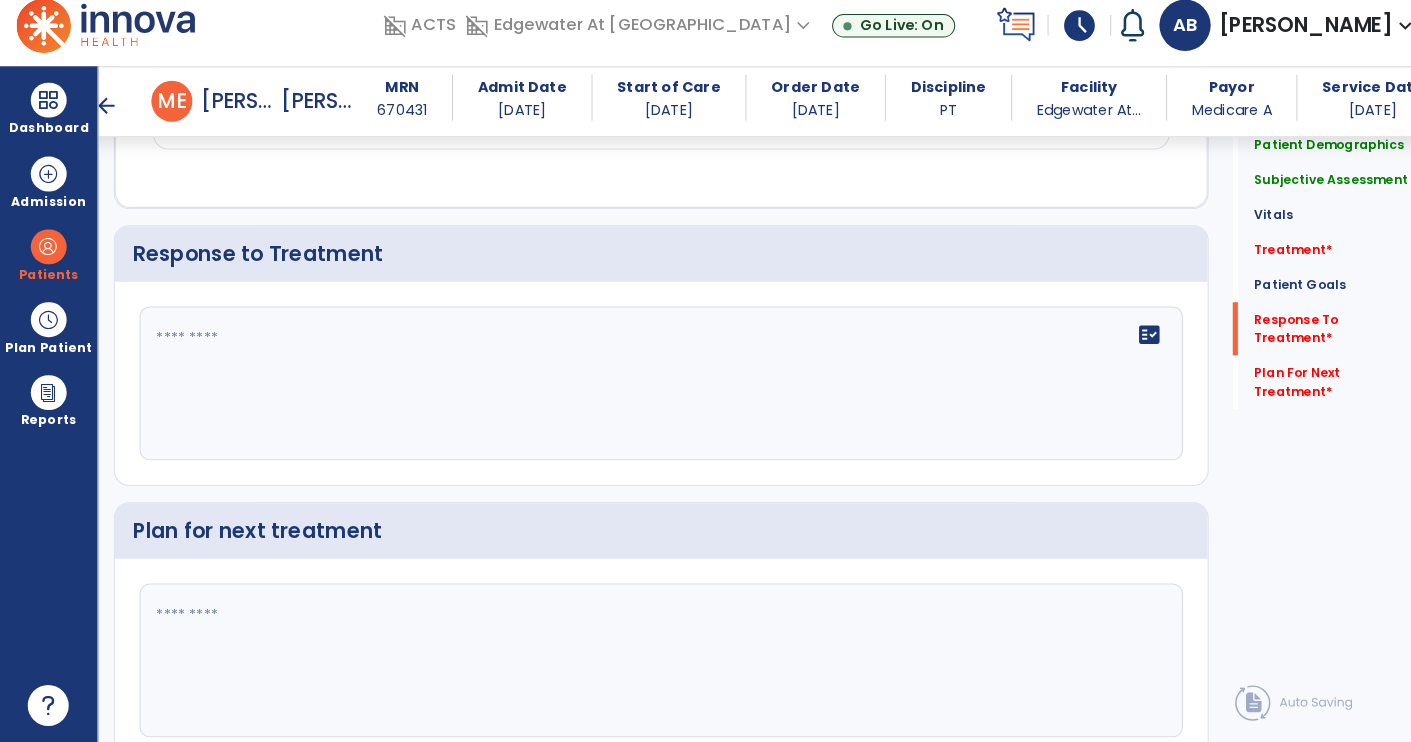 click on "Treatment   *" 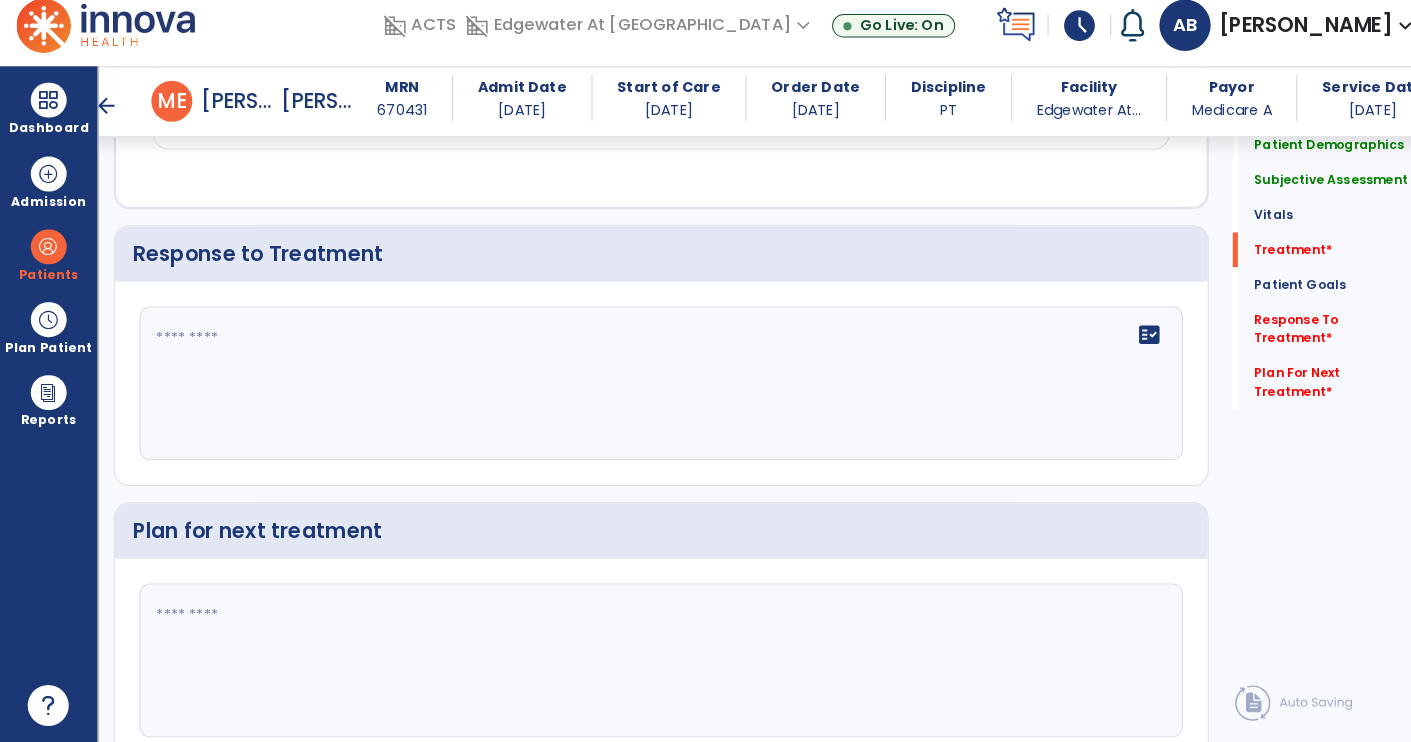 scroll, scrollTop: 3112, scrollLeft: 0, axis: vertical 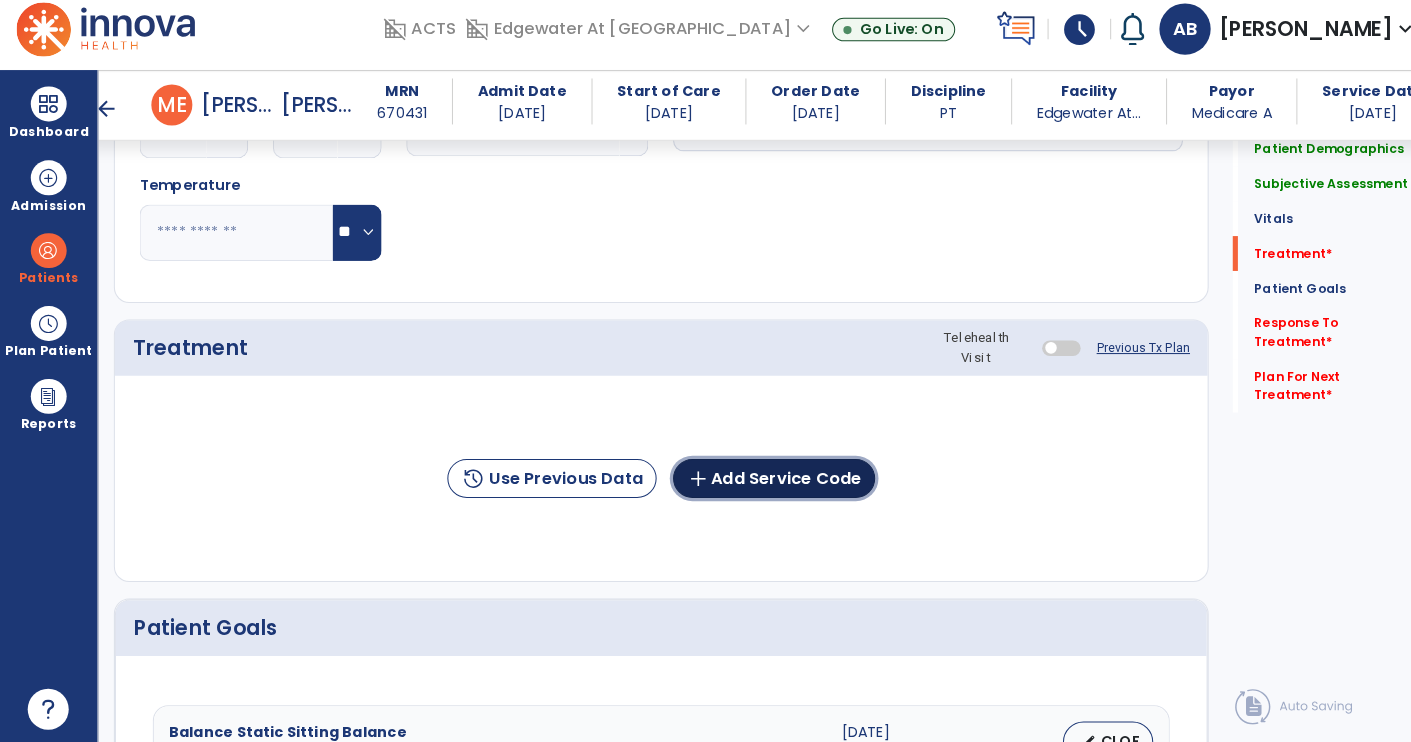 click on "add  Add Service Code" 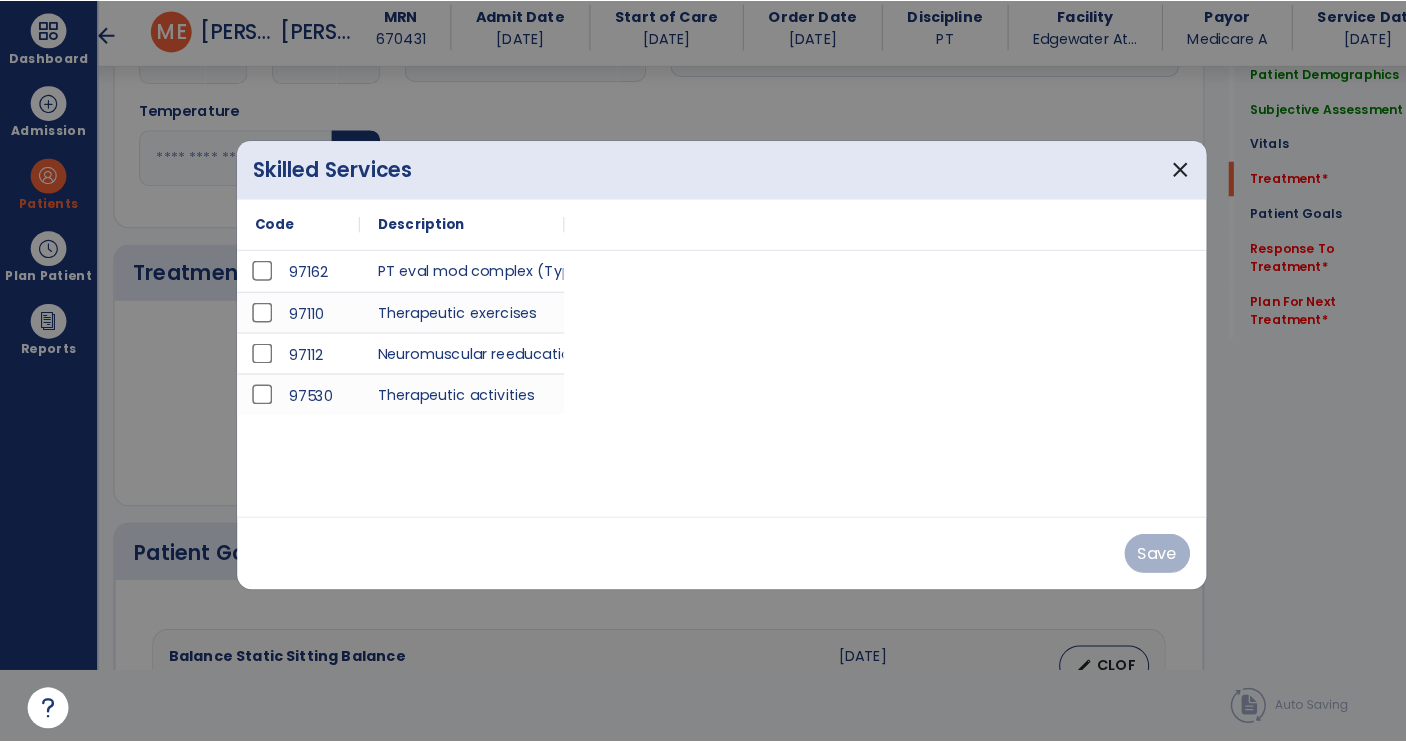 scroll, scrollTop: 0, scrollLeft: 0, axis: both 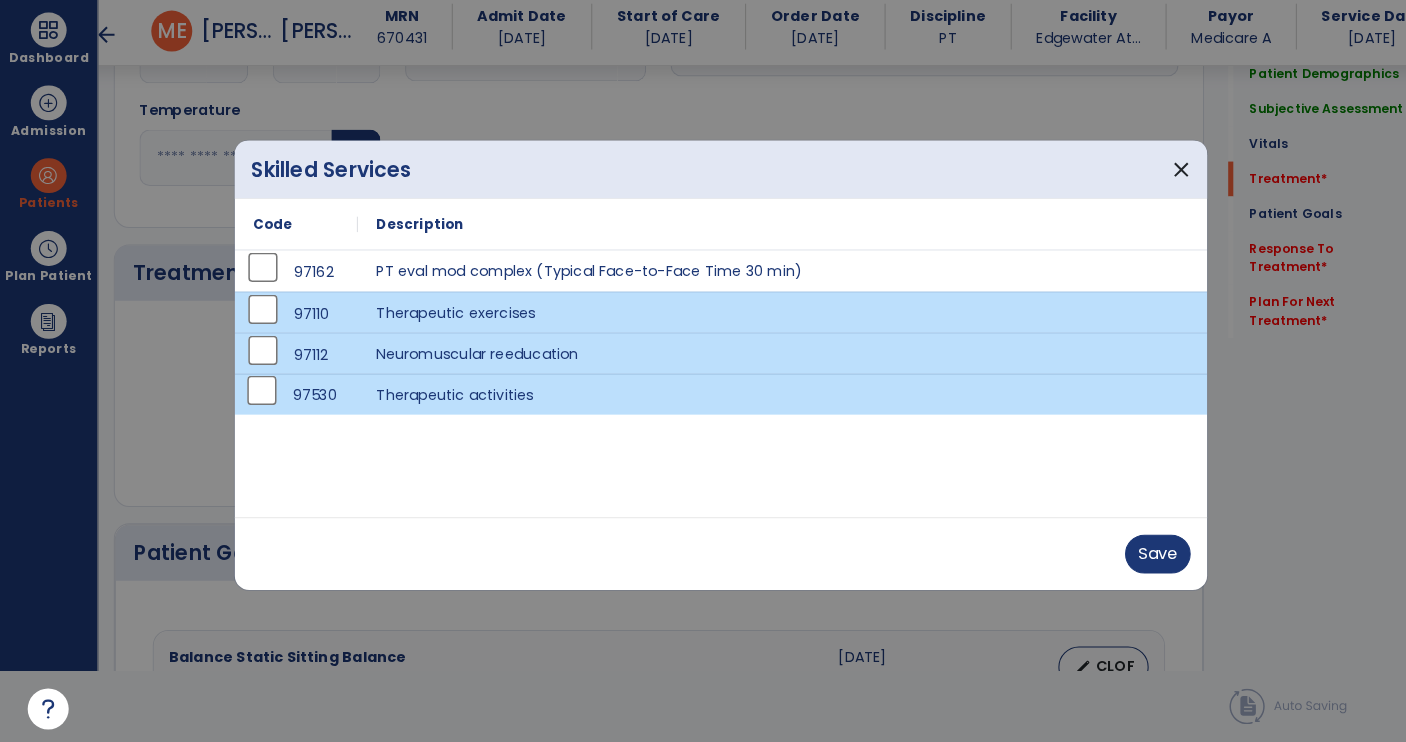 click on "Save" at bounding box center (1129, 555) 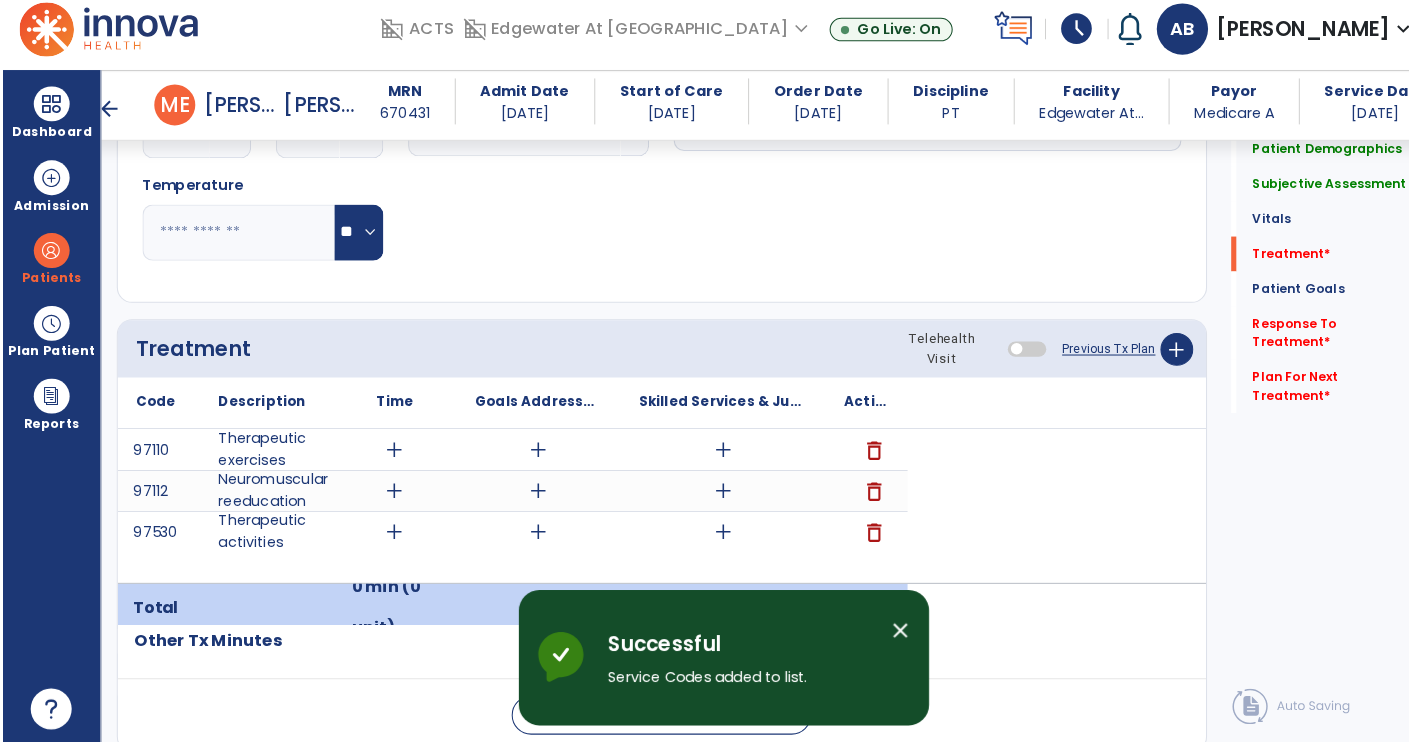 scroll, scrollTop: 72, scrollLeft: 0, axis: vertical 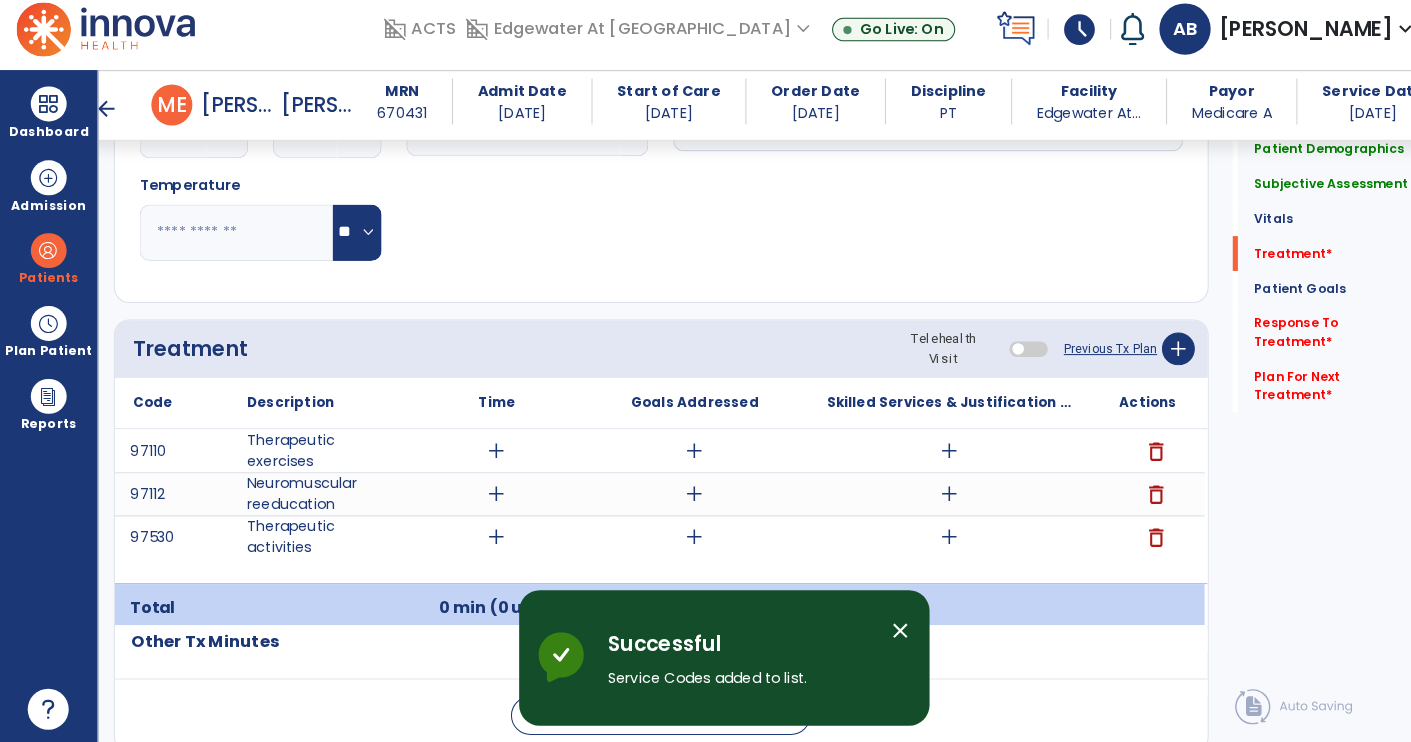click on "add" at bounding box center (926, 454) 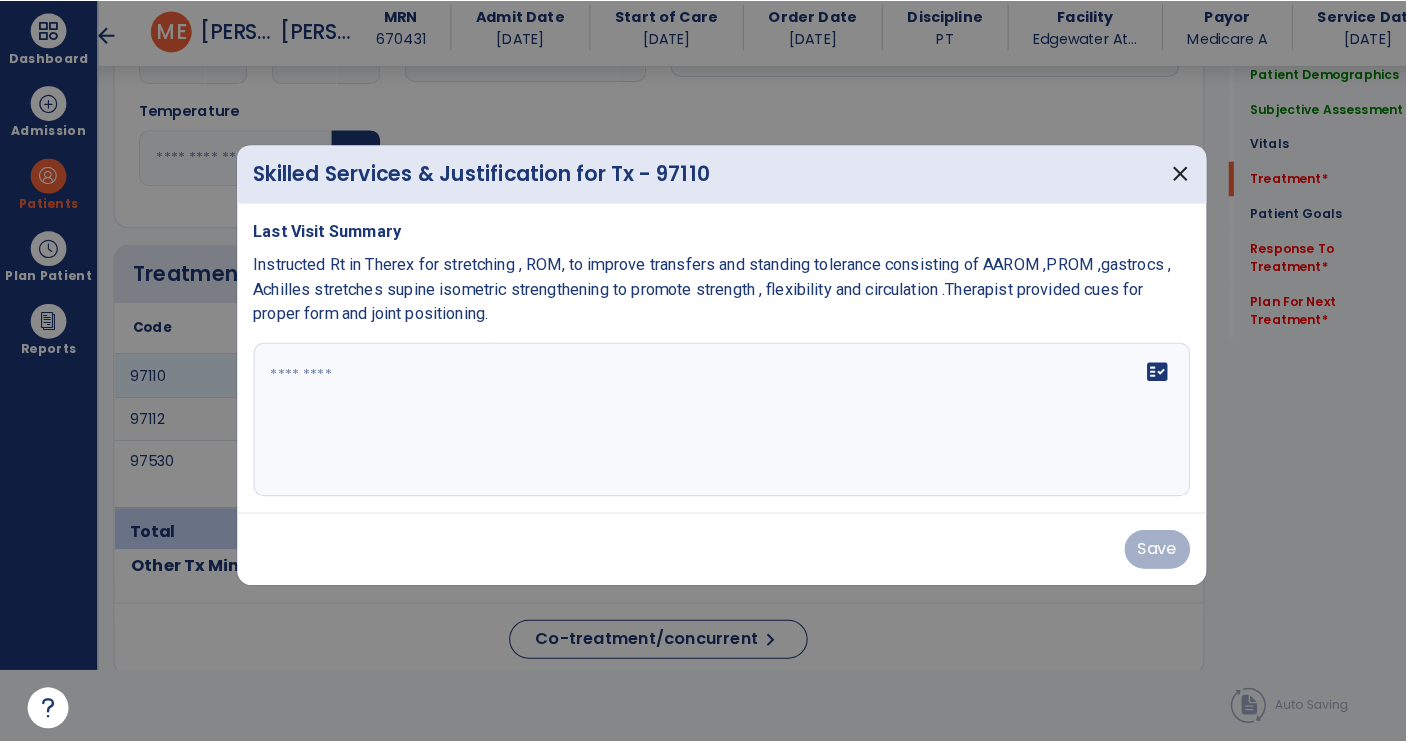 scroll, scrollTop: 0, scrollLeft: 0, axis: both 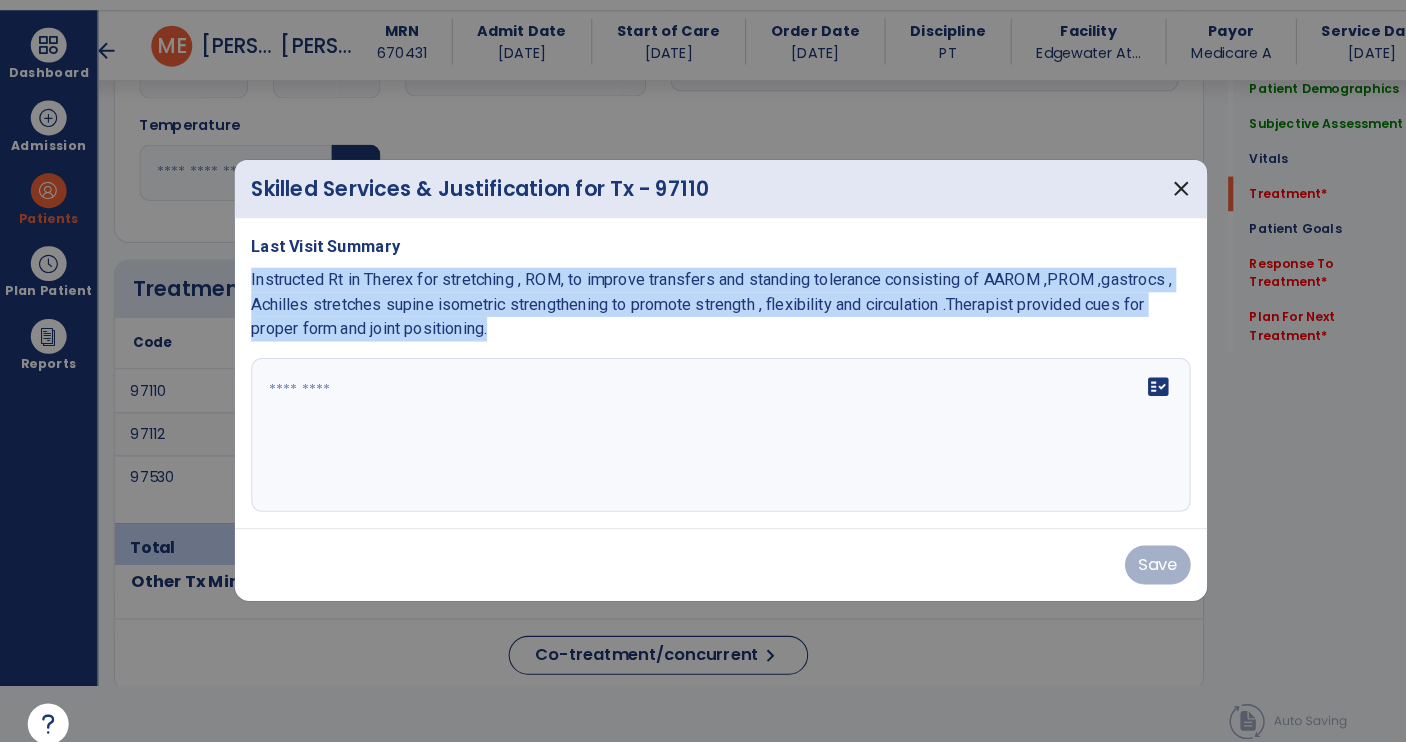 copy on "Instructed Rt in Therex for stretching , ROM, to improve transfers and standing tolerance consisting of AAROM ,PROM ,gastrocs , Achilles stretches supine isometric strengthening to promote strength , flexibility and circulation .Therapist provided cues for proper form and joint positioning." 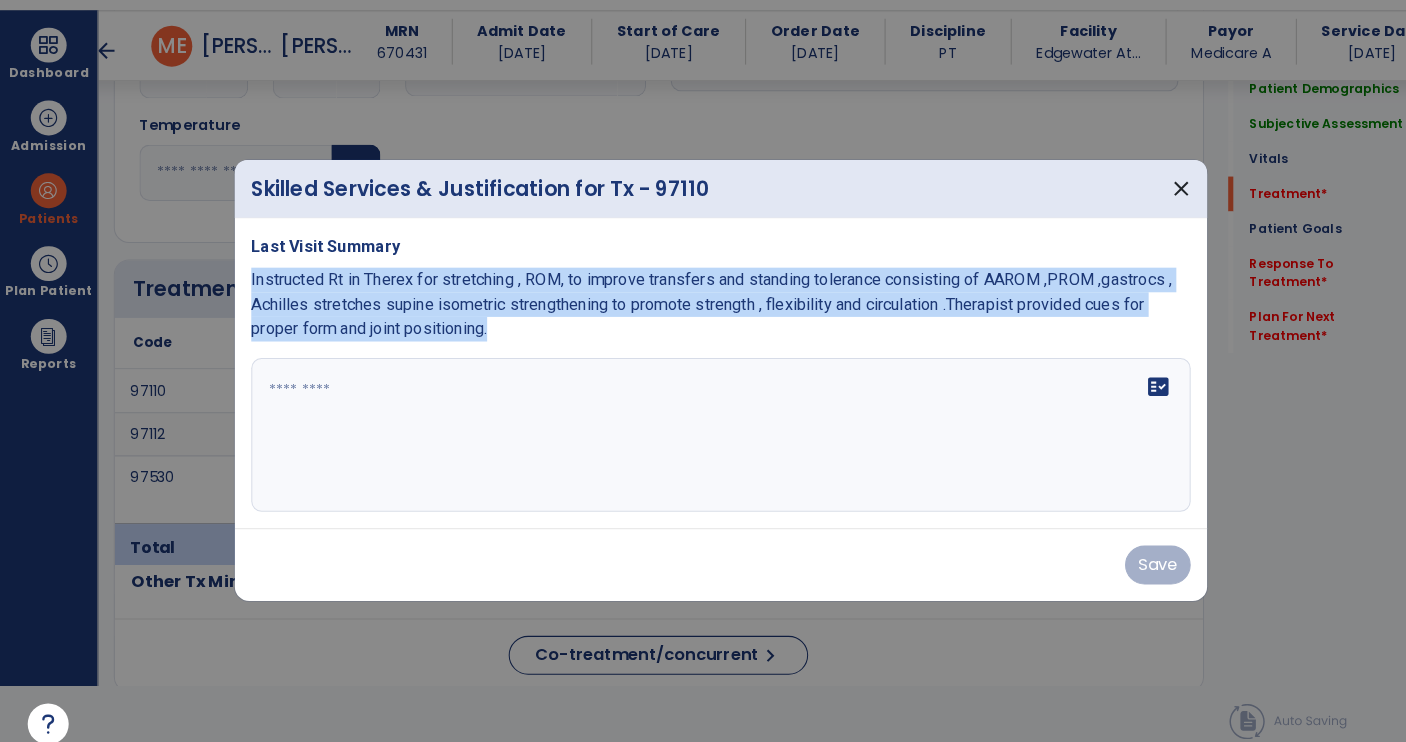 click on "fact_check" at bounding box center [703, 424] 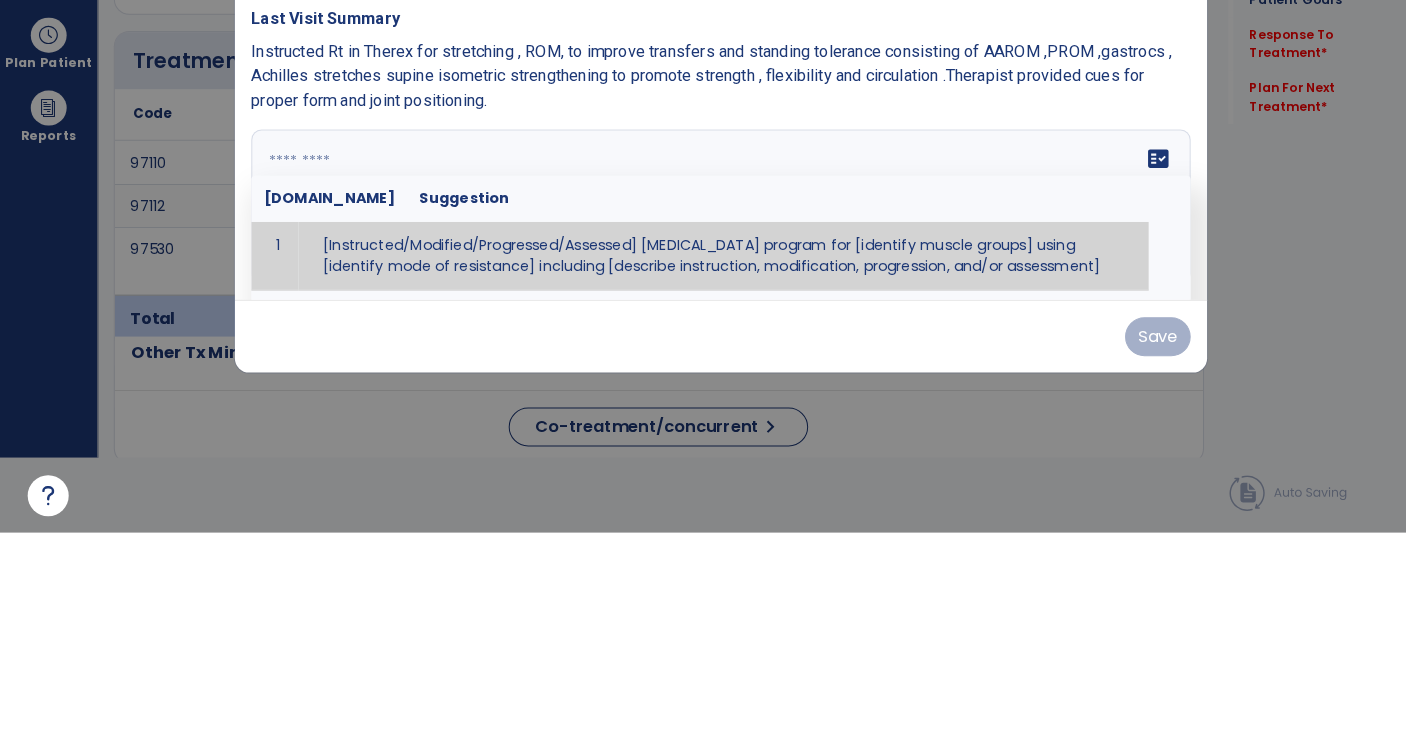 click at bounding box center (701, 424) 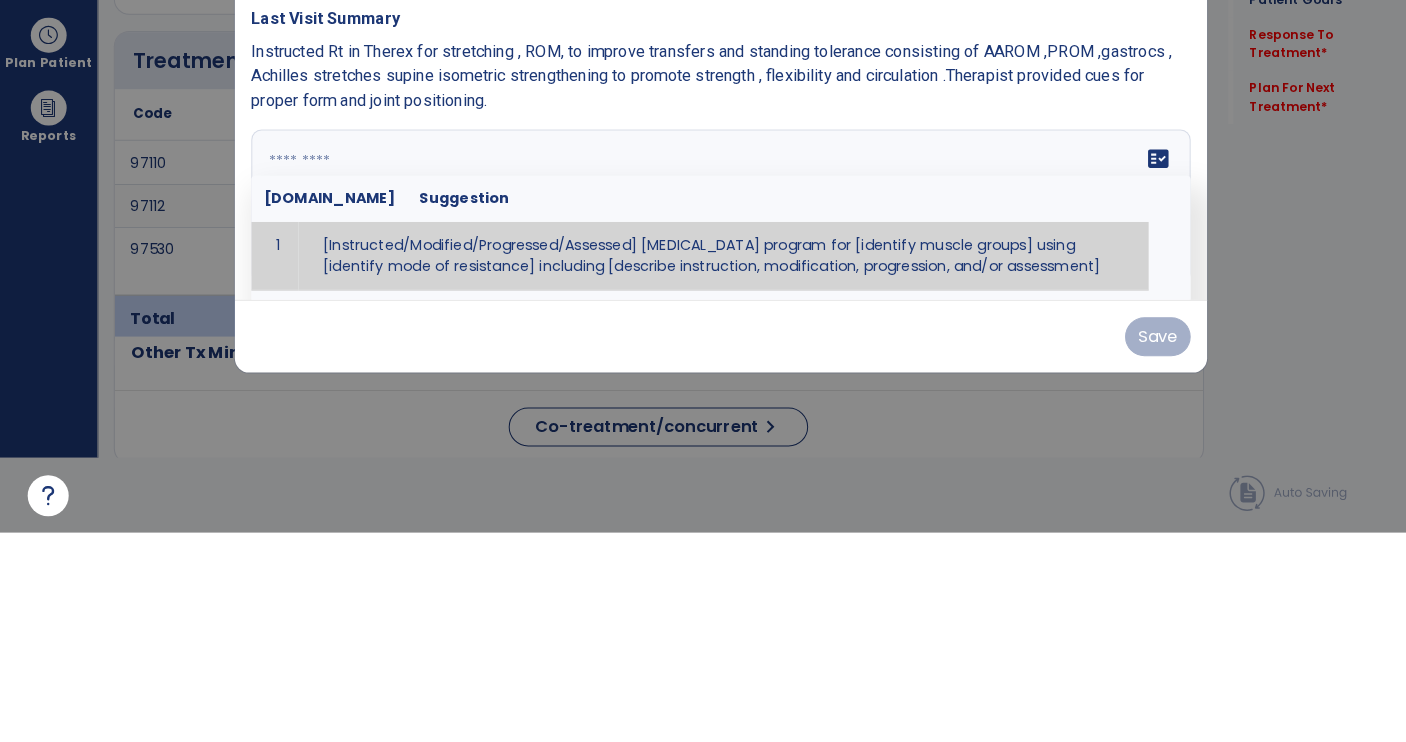 paste on "**********" 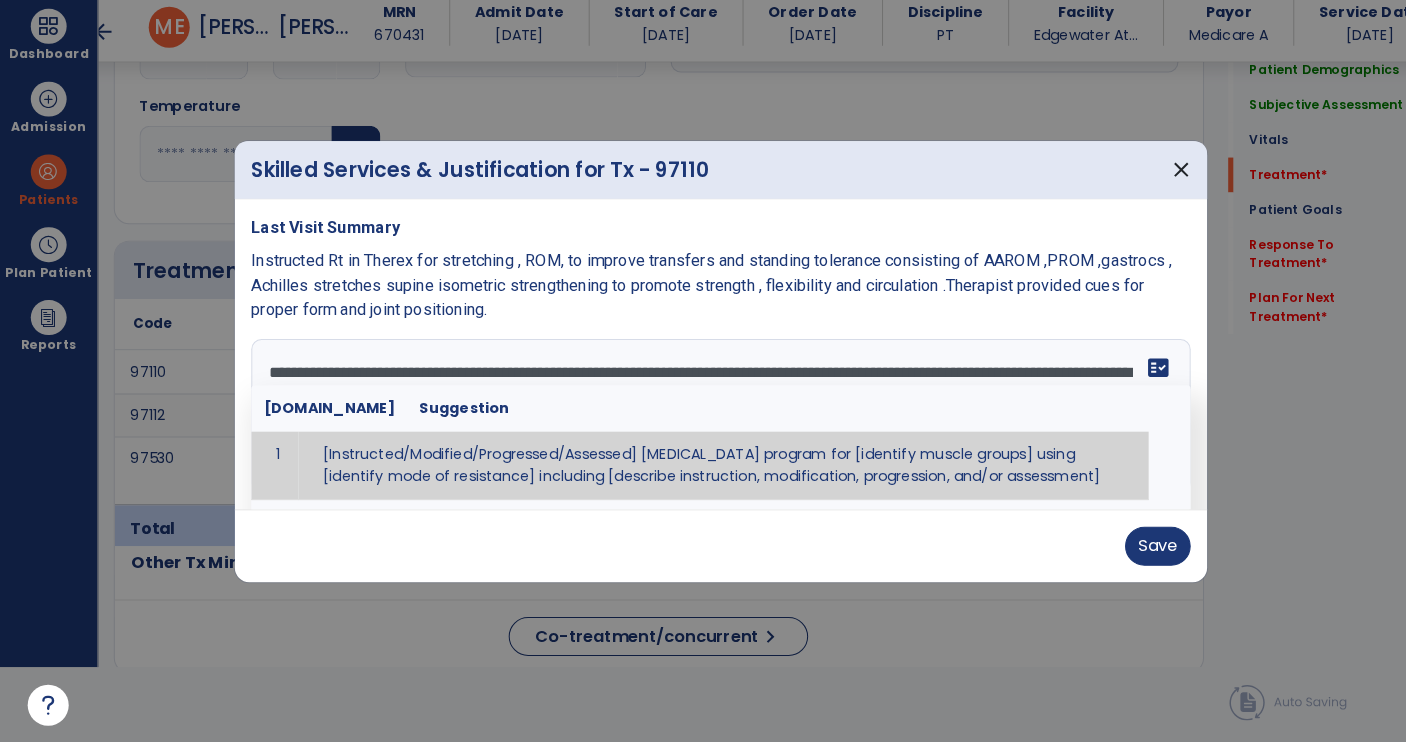 type on "**********" 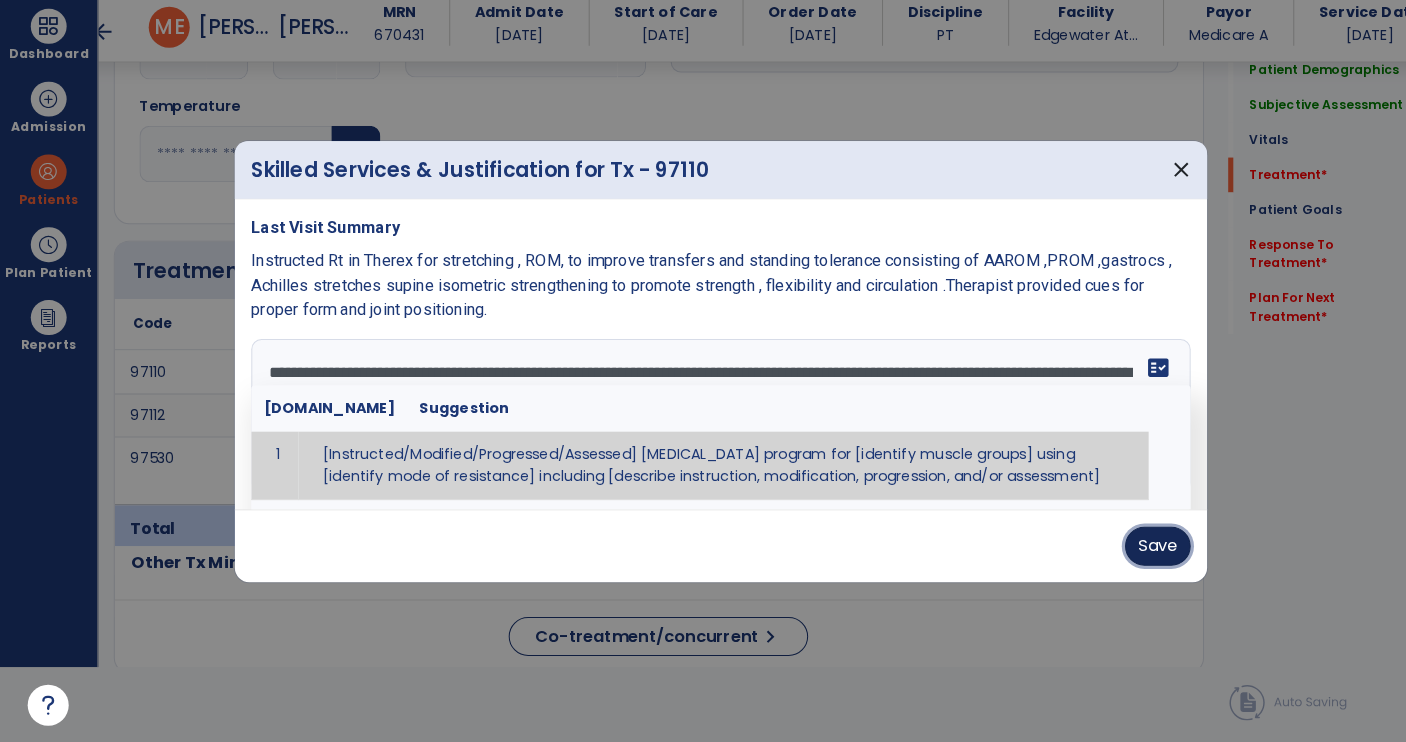 click on "Save" at bounding box center (1129, 551) 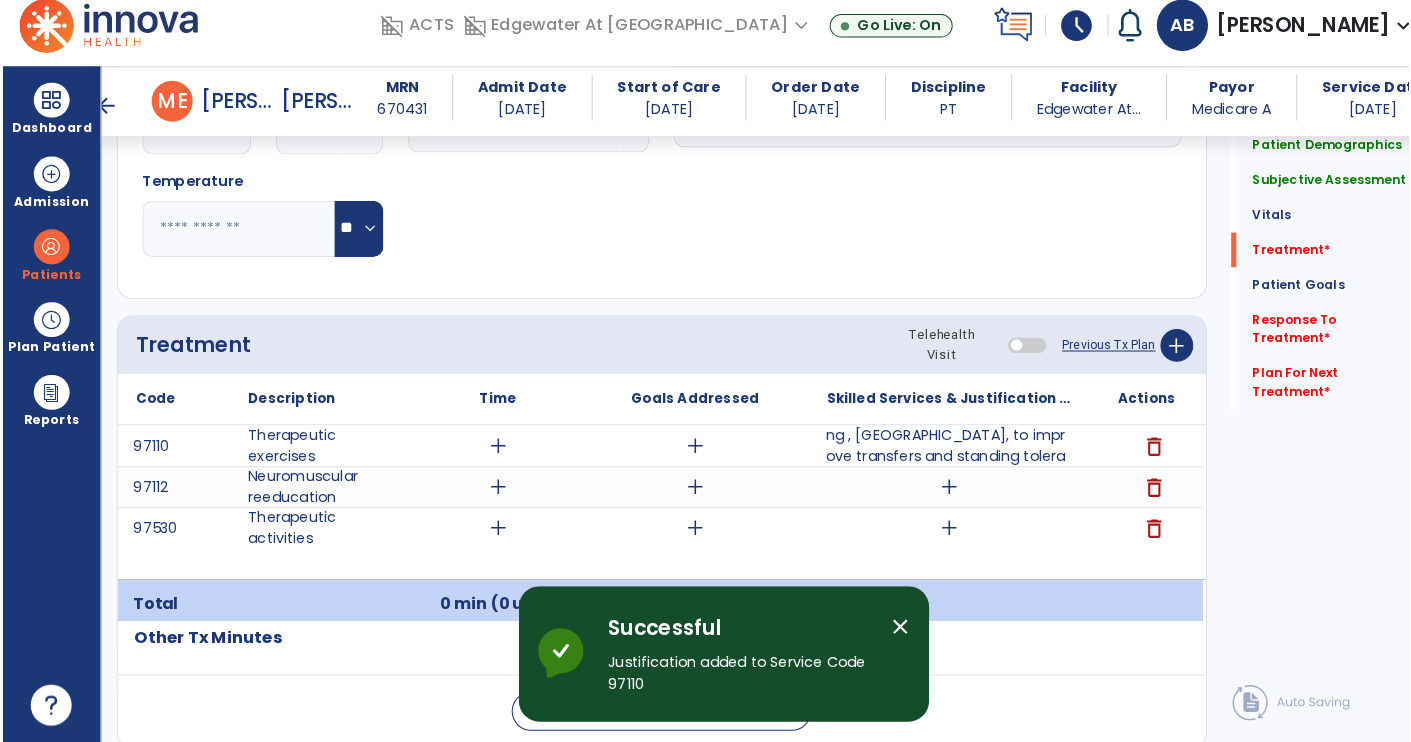 scroll, scrollTop: 72, scrollLeft: 0, axis: vertical 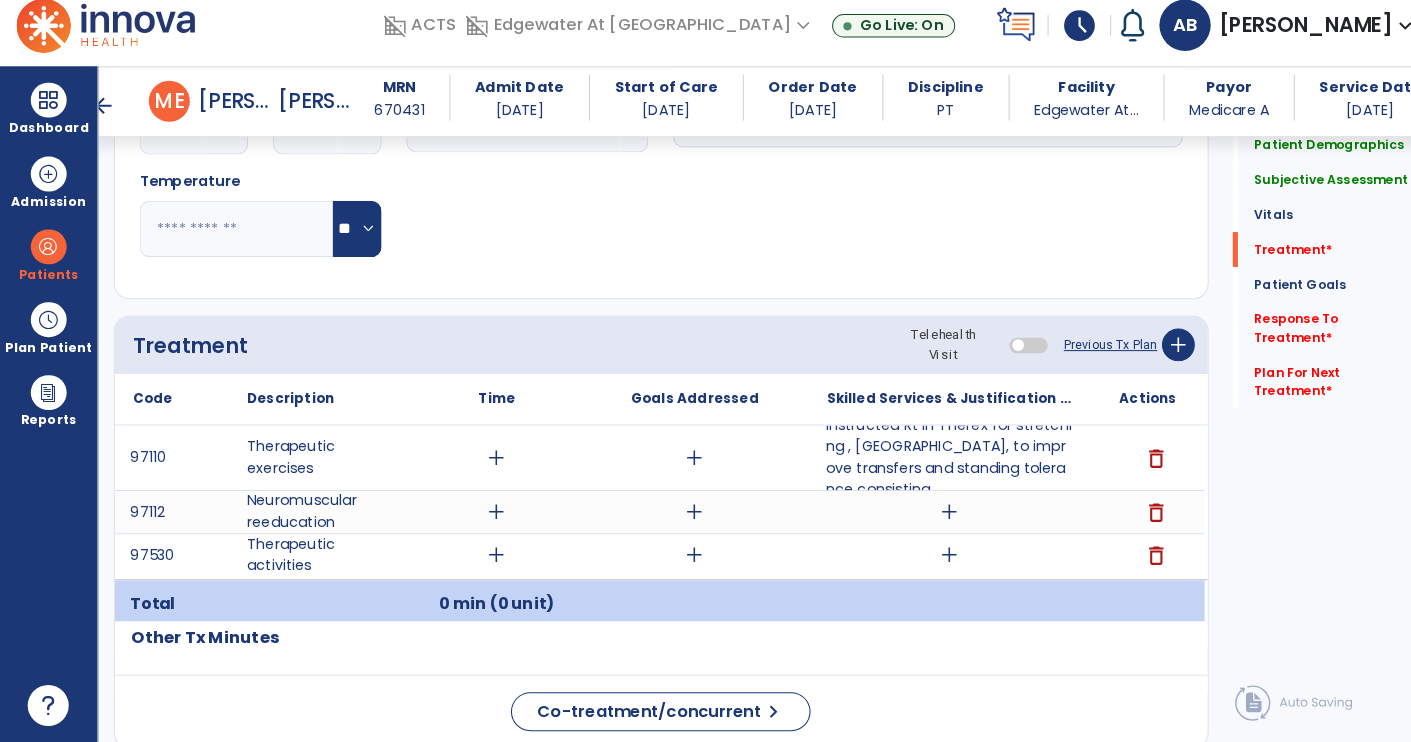click on "Skilled Services & Justification for Tx" at bounding box center (926, 407) 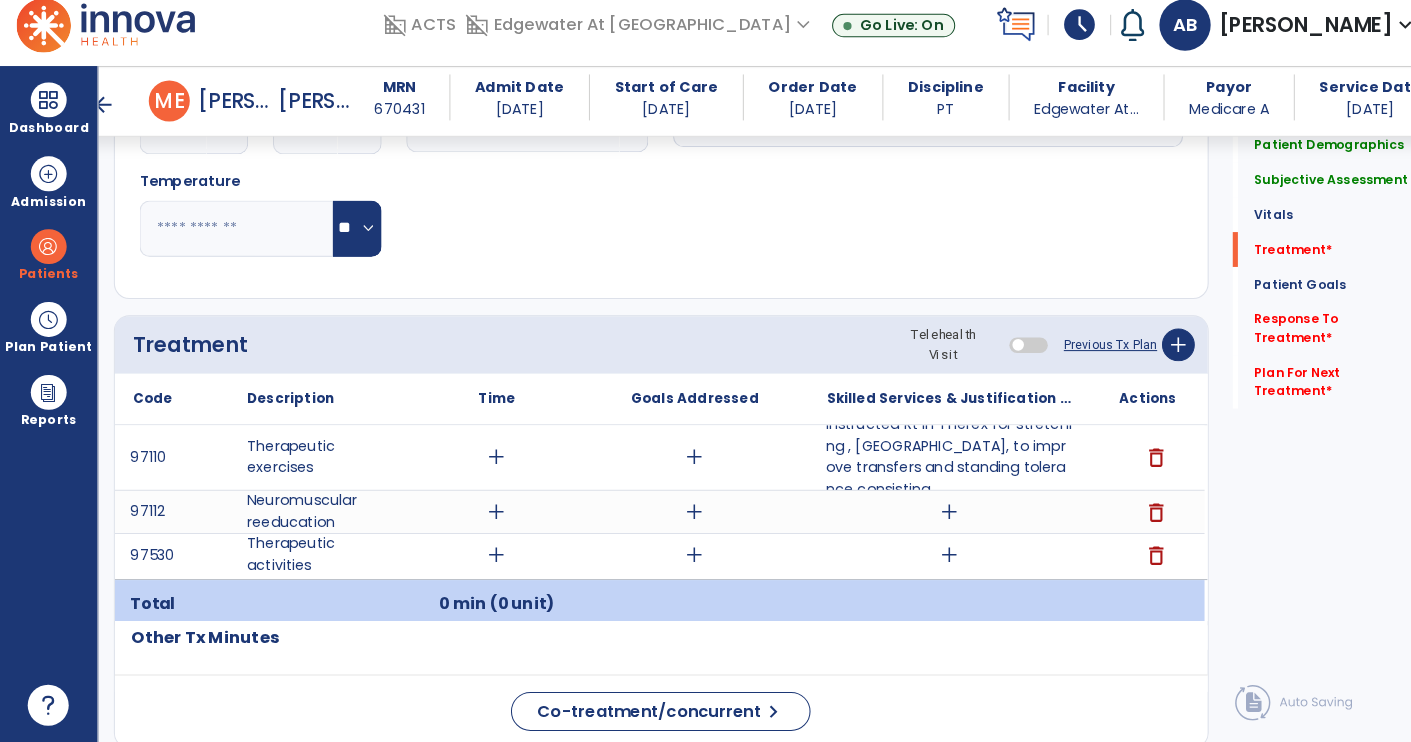 click on "Instructed Rt in Therex for stretching , [GEOGRAPHIC_DATA], to improve transfers and standing tolerance consisting..." at bounding box center (926, 464) 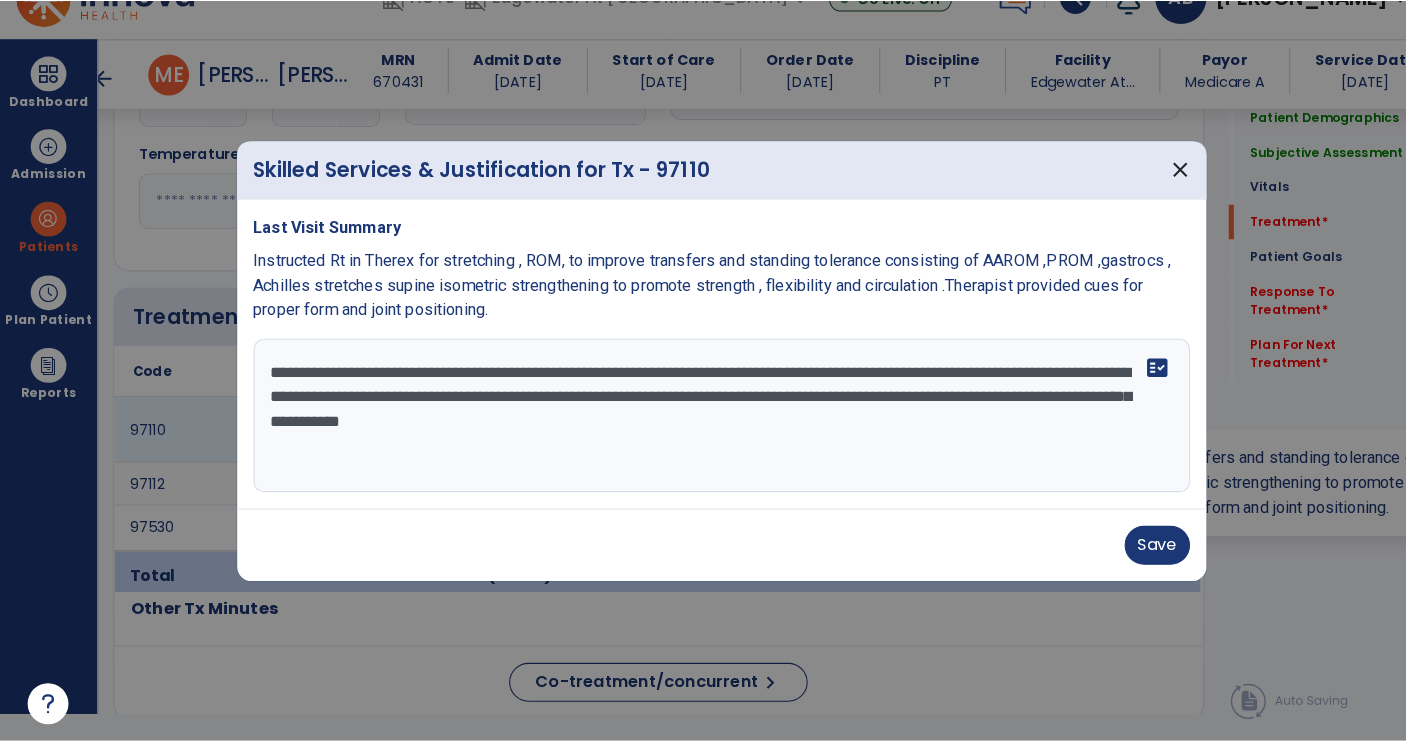scroll, scrollTop: 0, scrollLeft: 0, axis: both 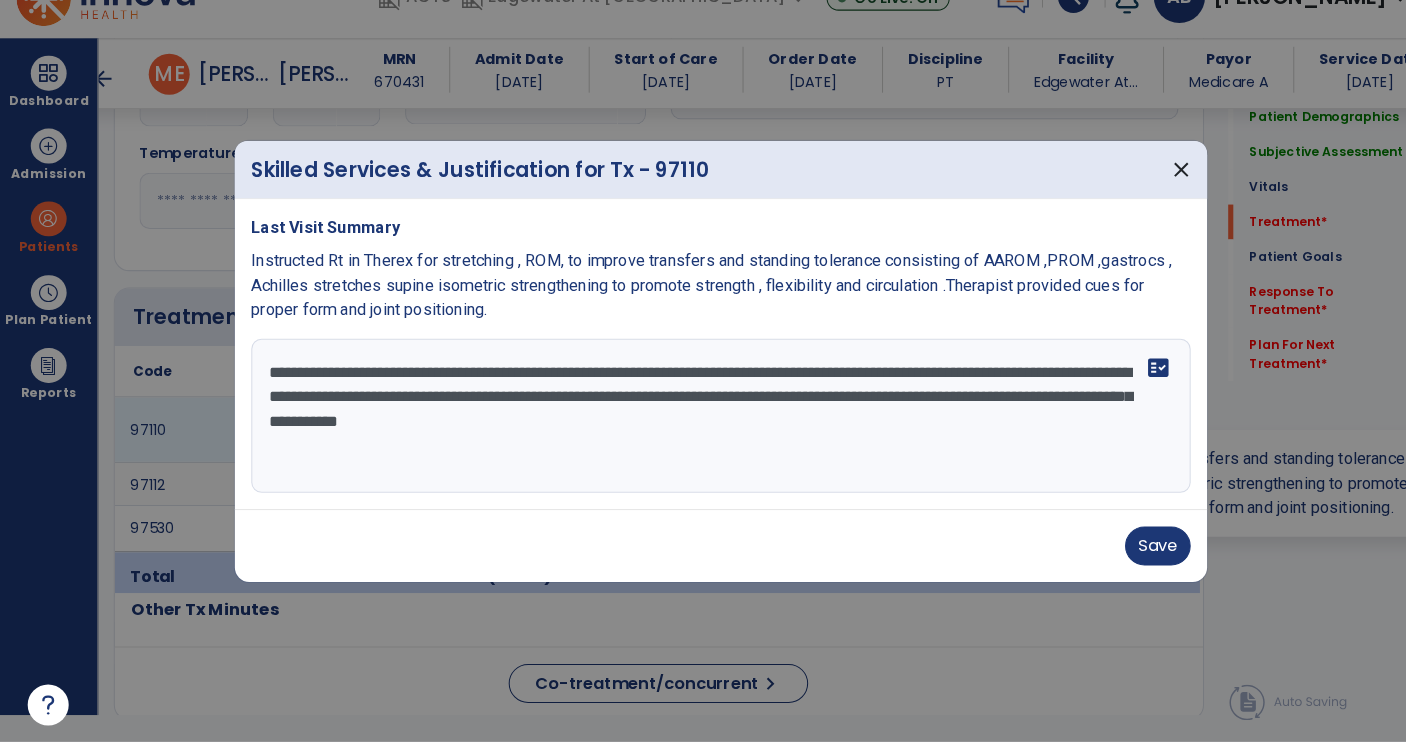 click on "**********" at bounding box center [703, 424] 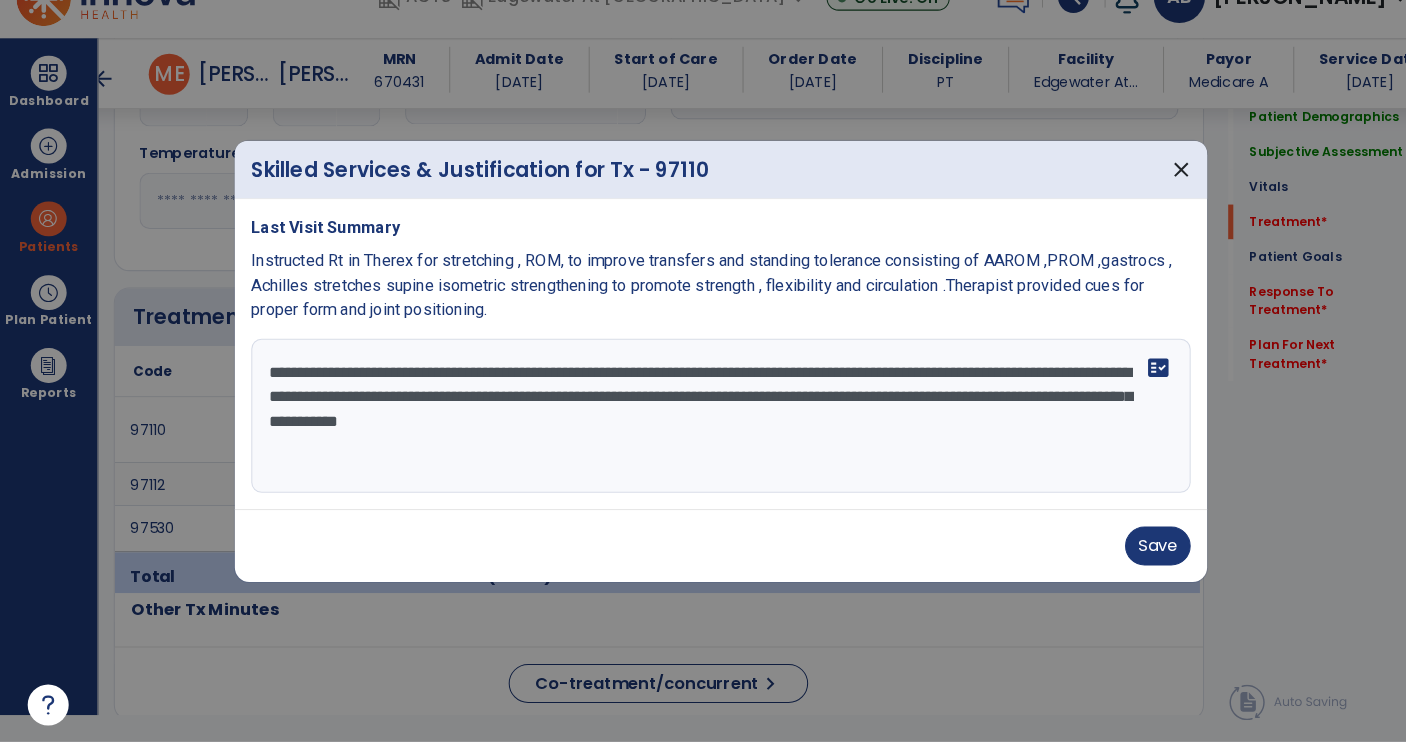 scroll, scrollTop: 0, scrollLeft: 0, axis: both 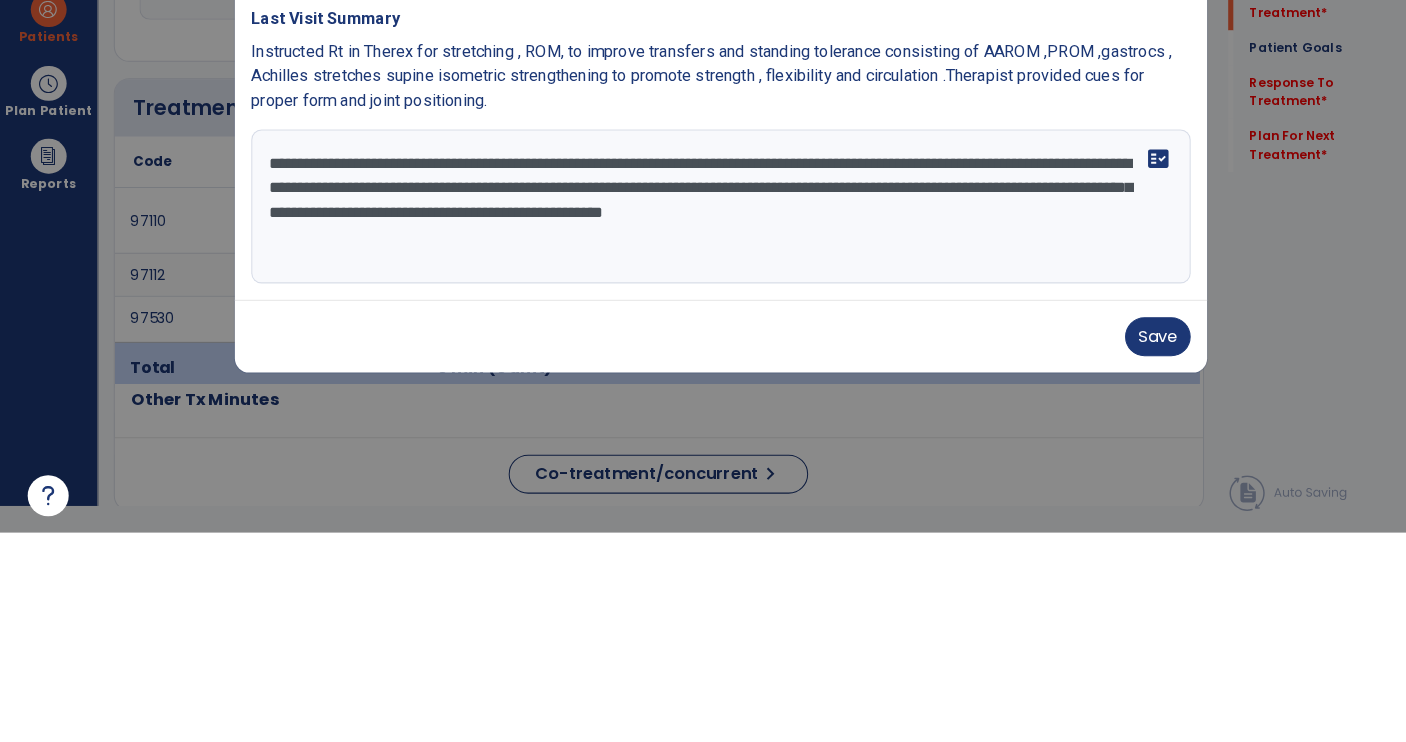 click on "**********" at bounding box center (703, 424) 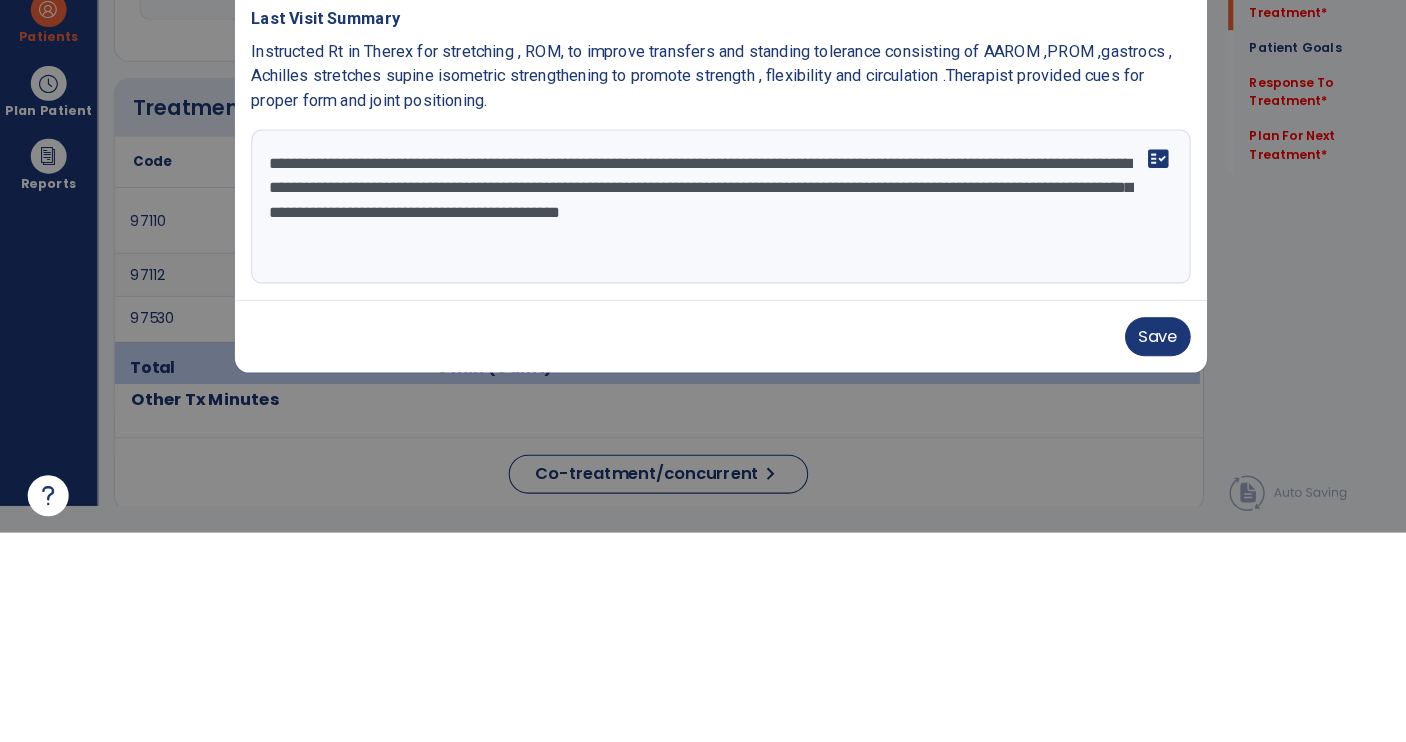 click on "**********" at bounding box center (703, 424) 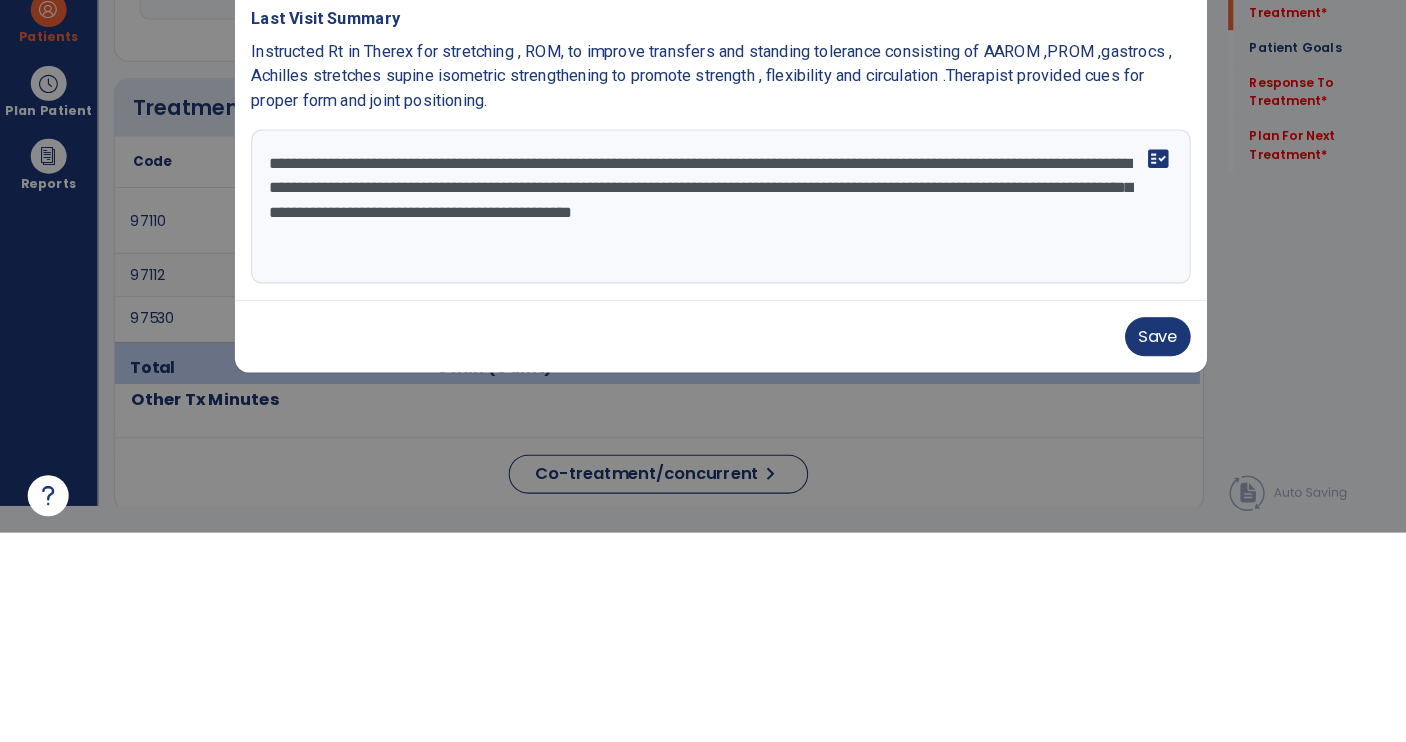click on "**********" at bounding box center (703, 424) 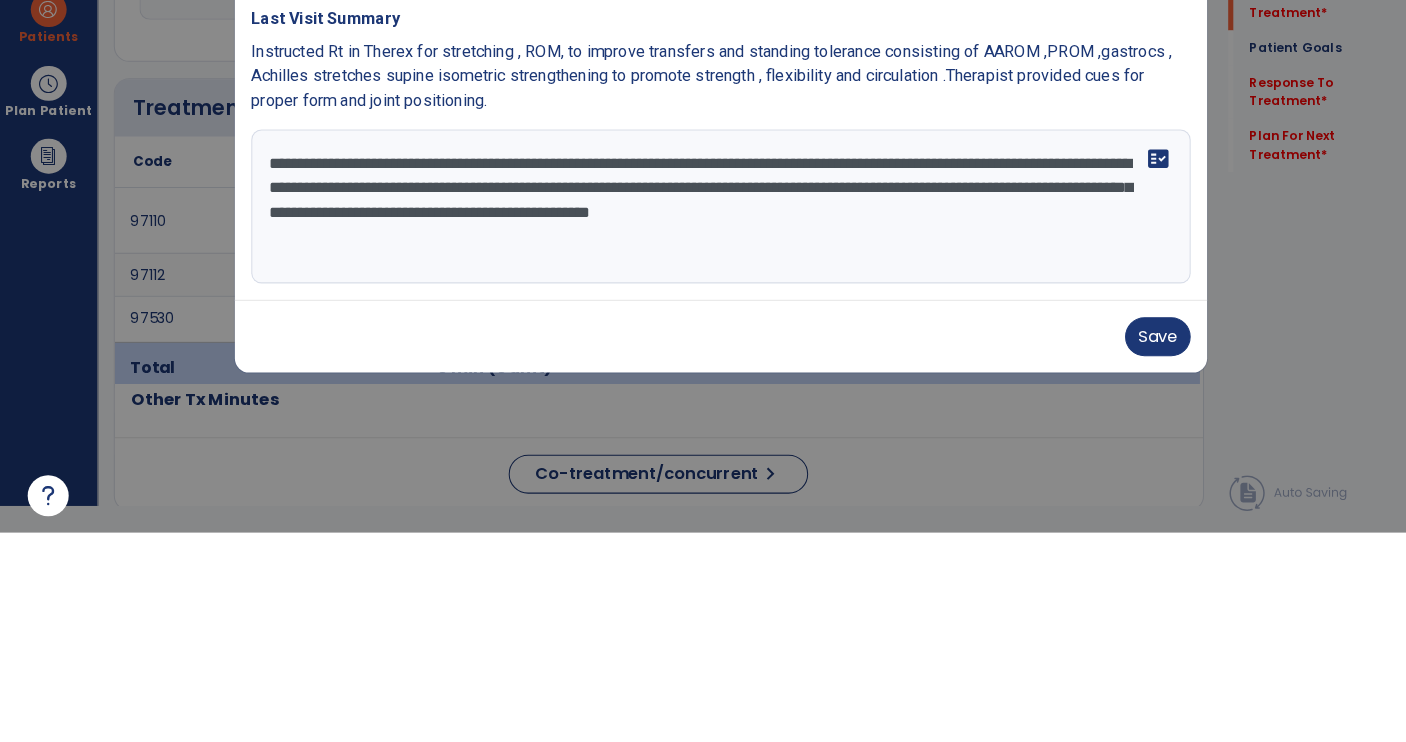 click on "**********" at bounding box center [703, 424] 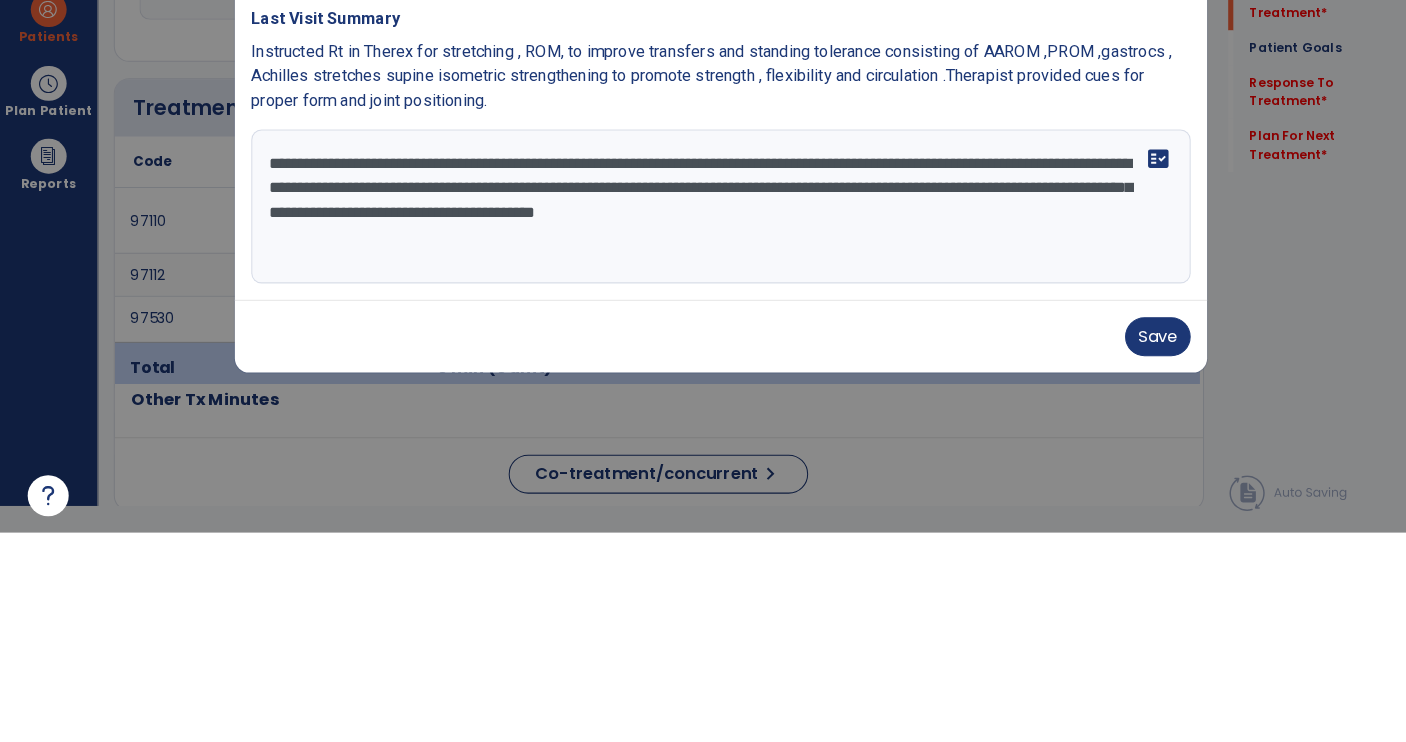 click on "**********" at bounding box center (703, 424) 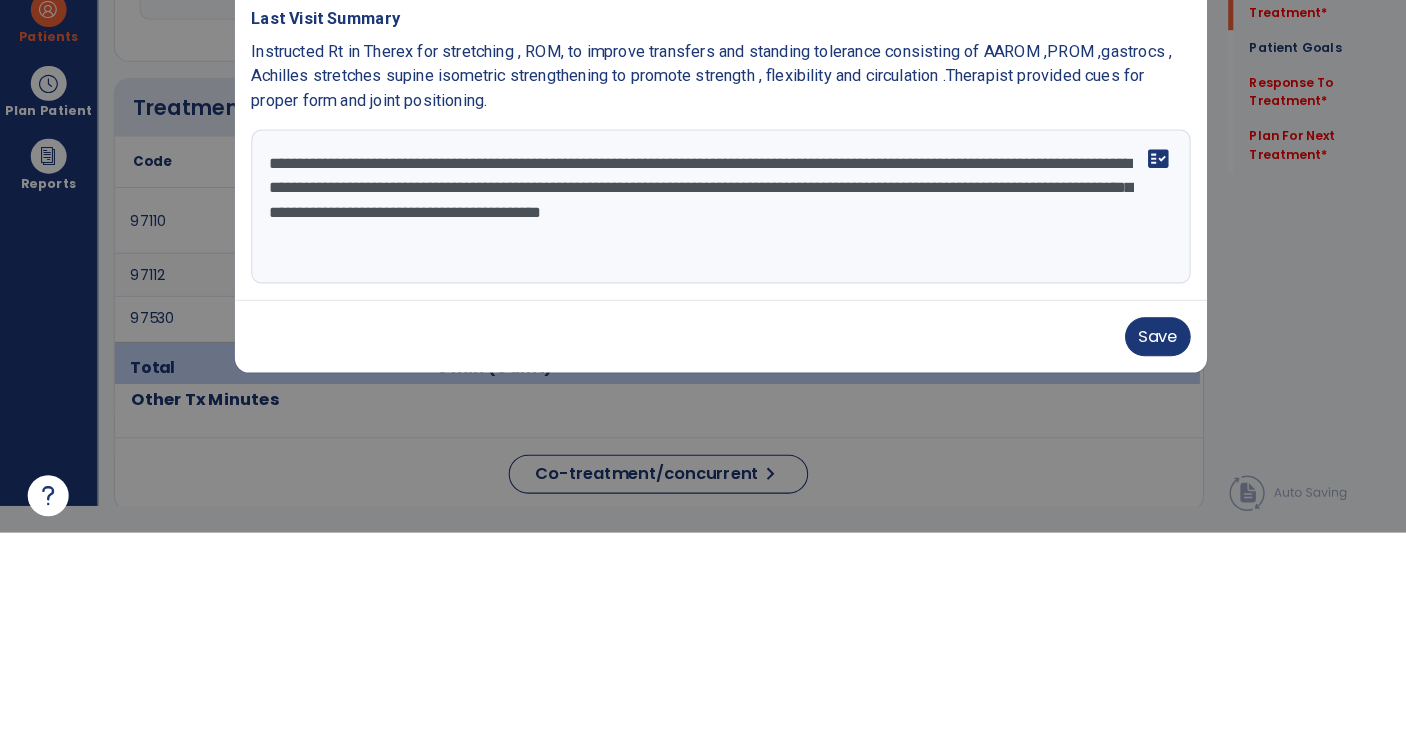 click on "**********" at bounding box center [703, 424] 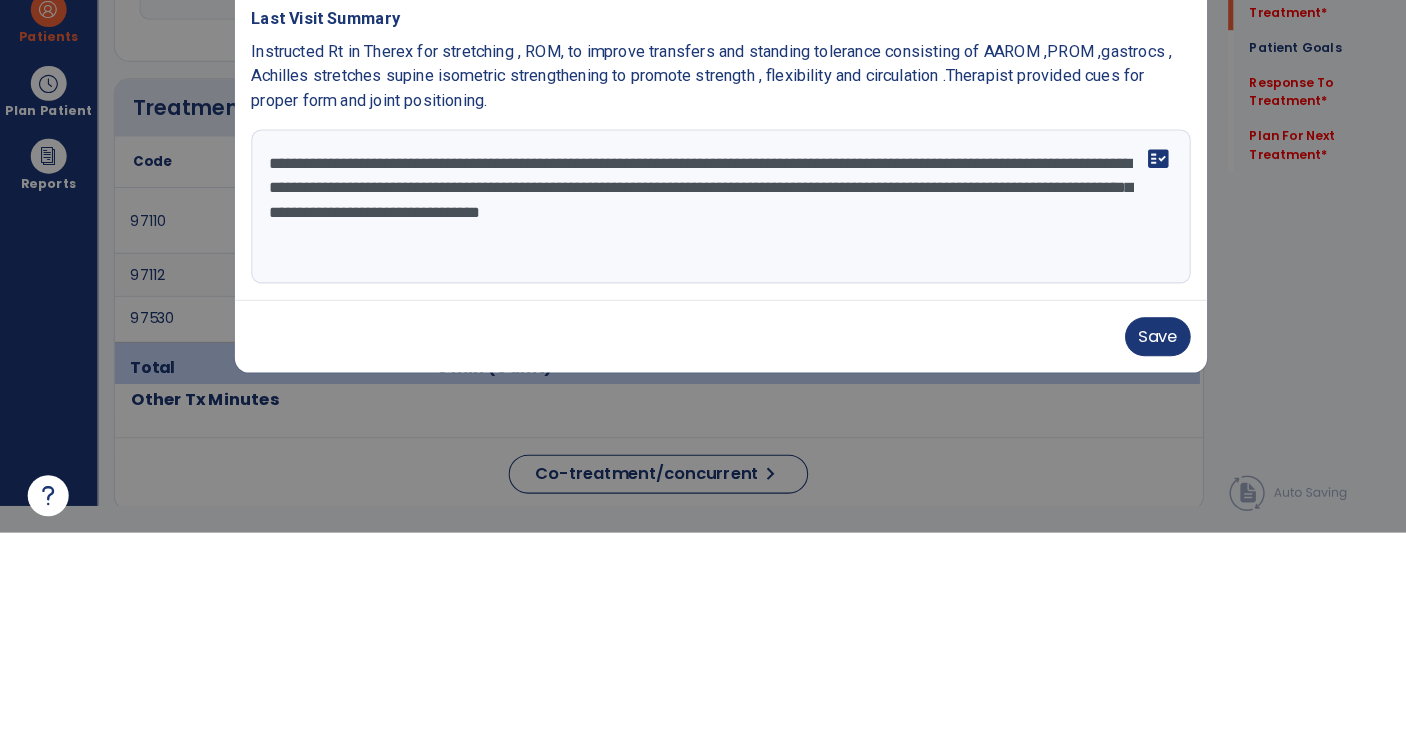 type on "**********" 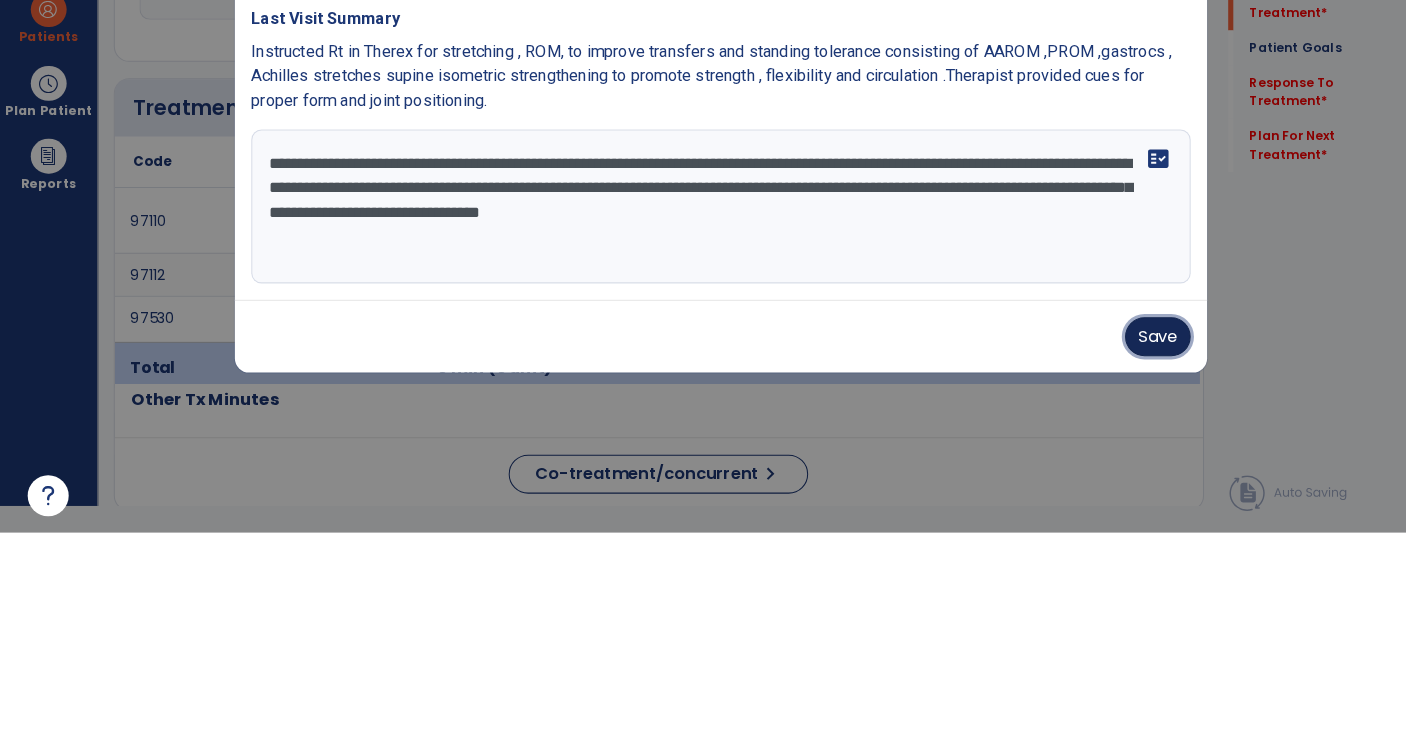 click on "Save" at bounding box center (1129, 551) 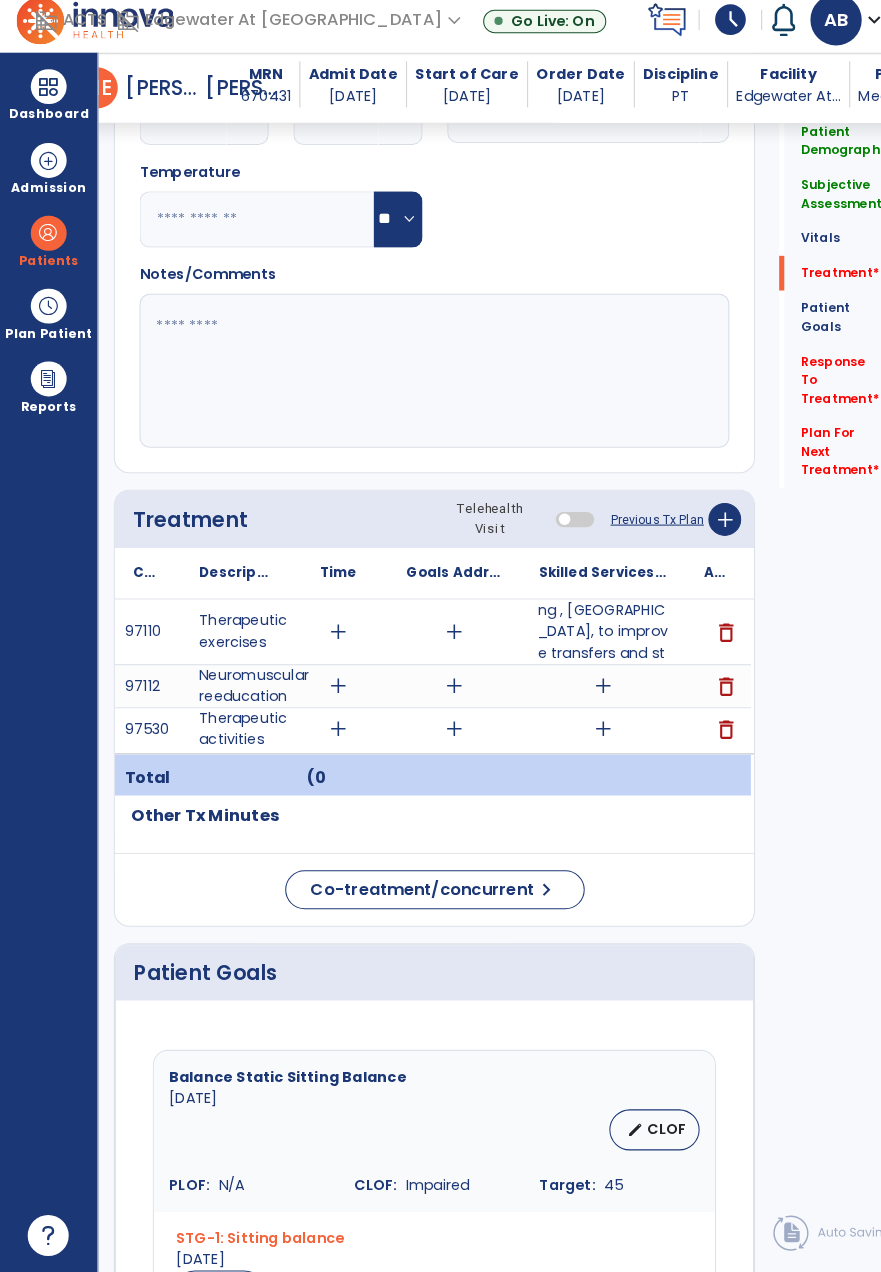 scroll, scrollTop: 0, scrollLeft: 0, axis: both 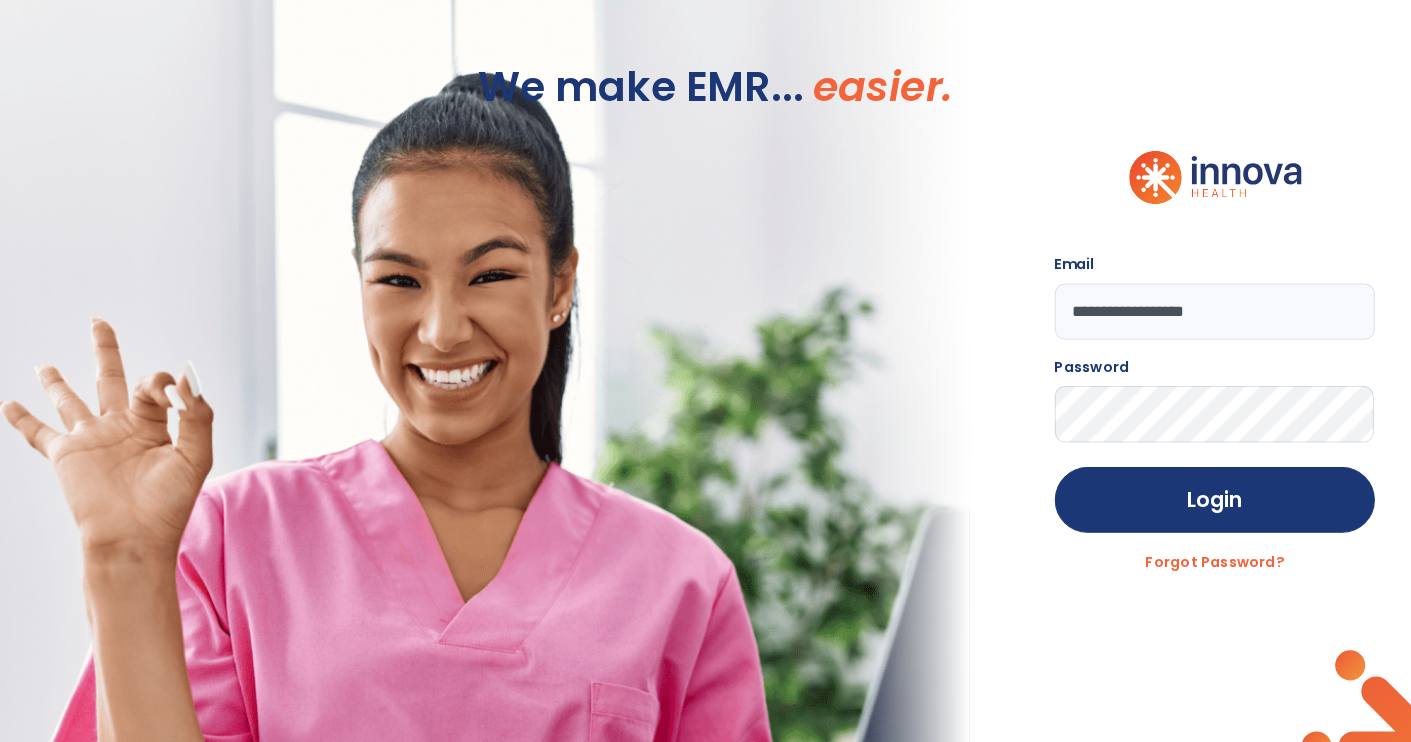 click on "Login" 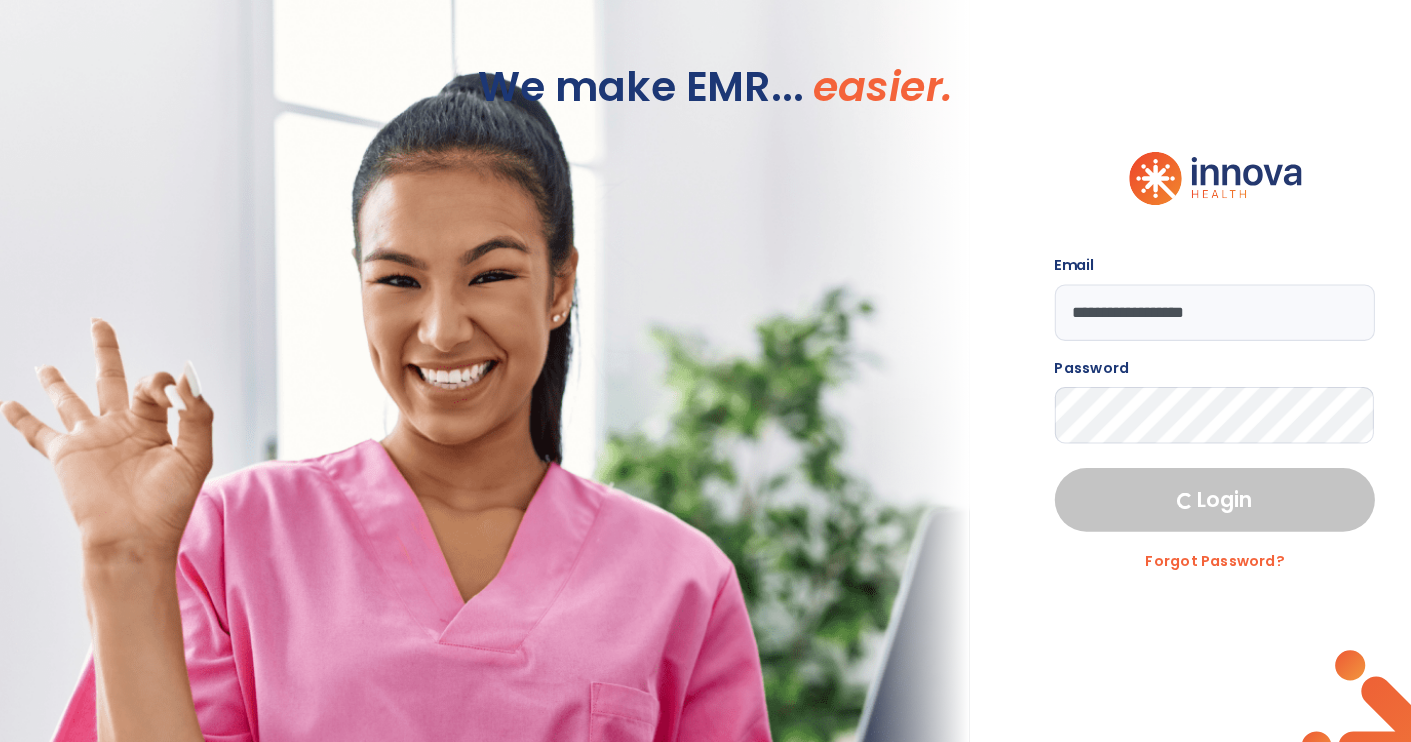 select on "****" 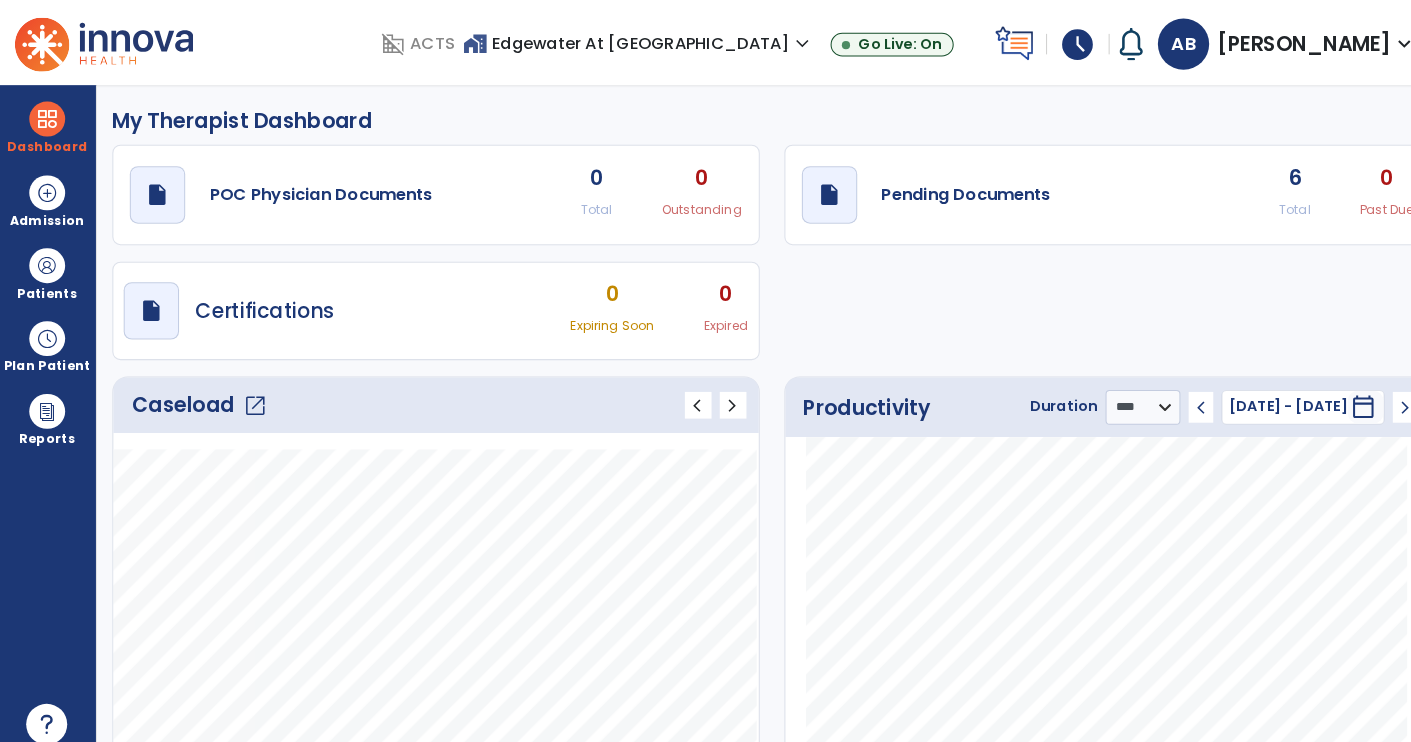 click on "draft   open_in_new  Pending Documents" 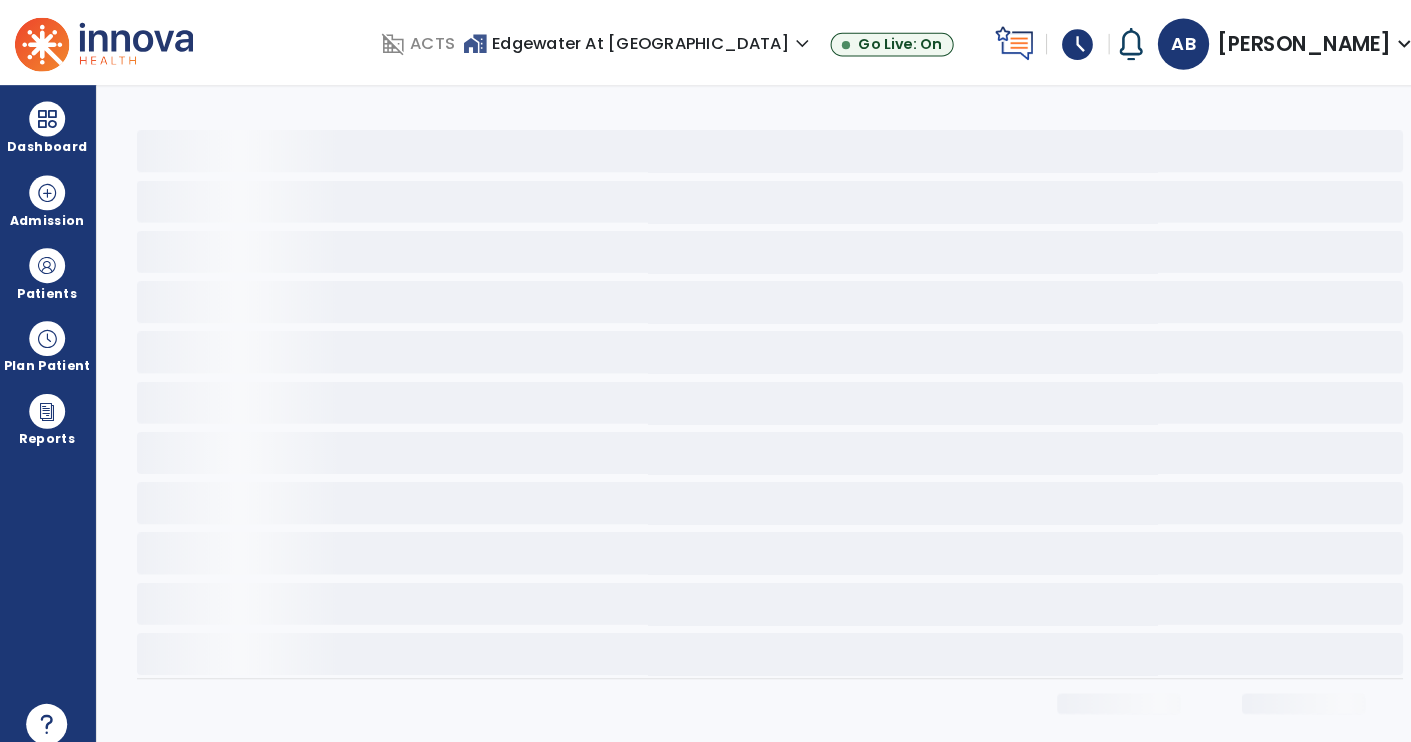 scroll, scrollTop: 0, scrollLeft: 0, axis: both 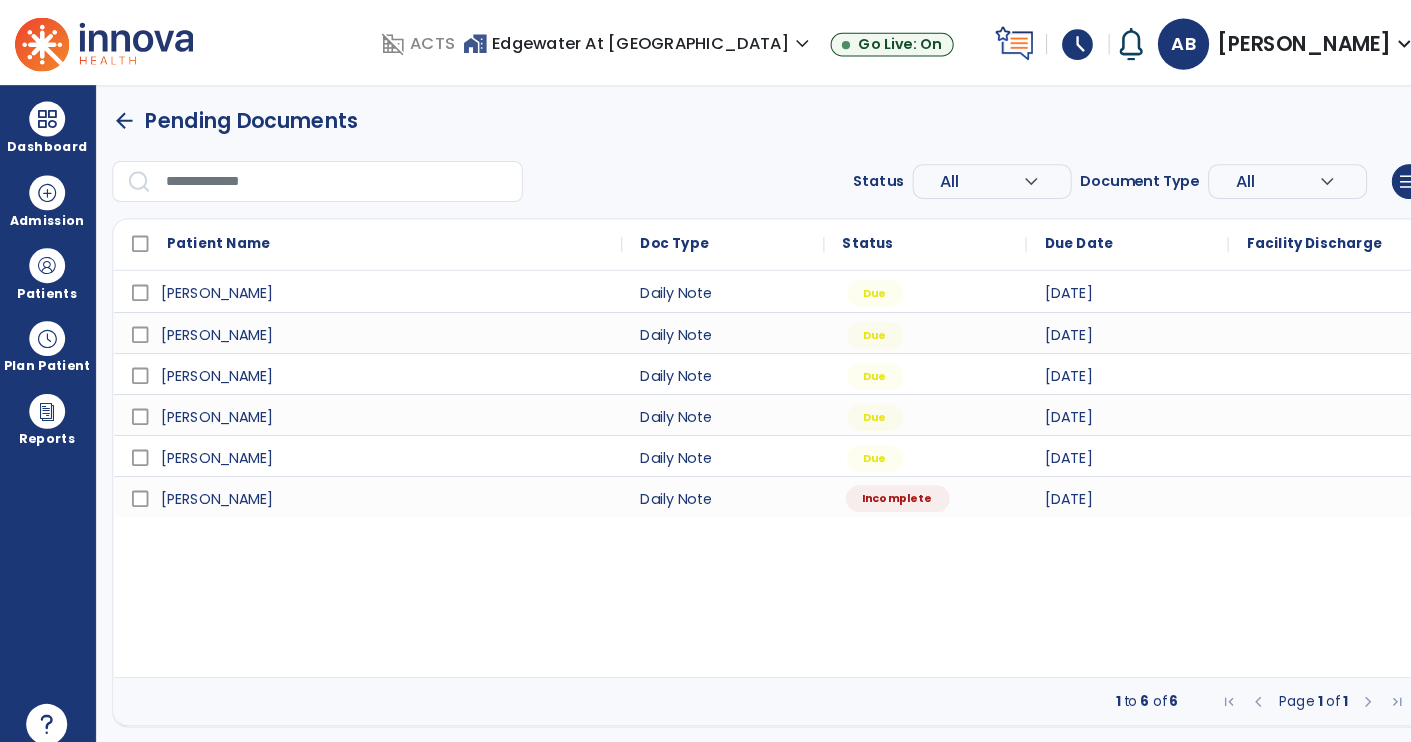 click on "Incomplete" at bounding box center [876, 486] 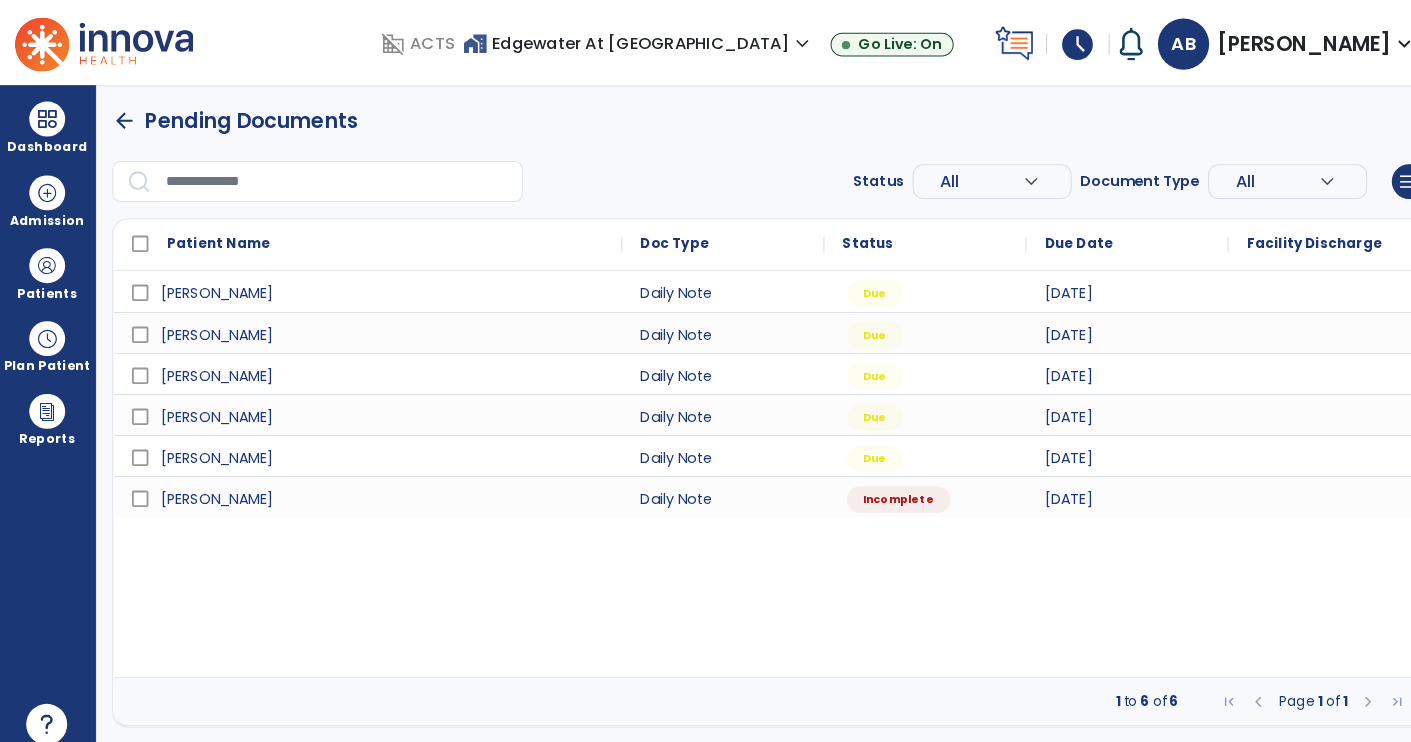 select on "*" 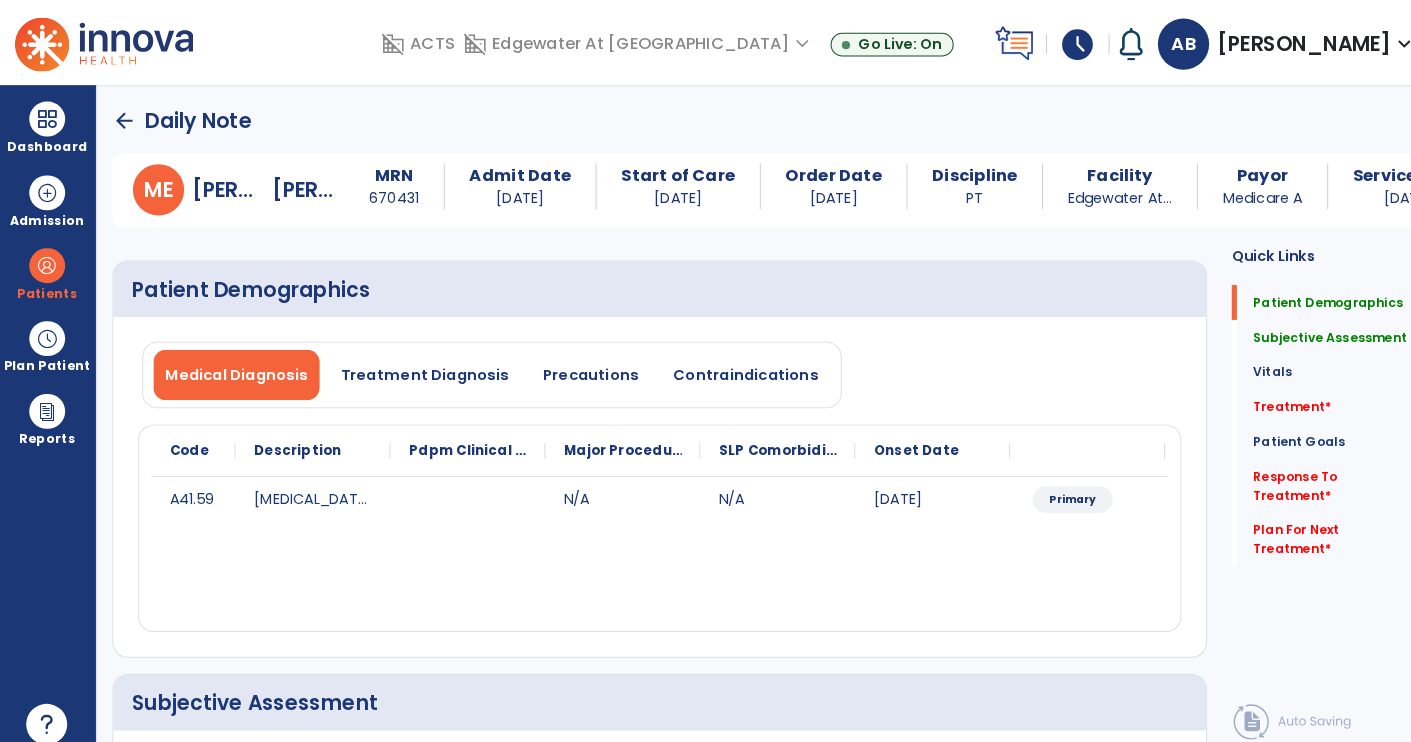 click on "Treatment   *" 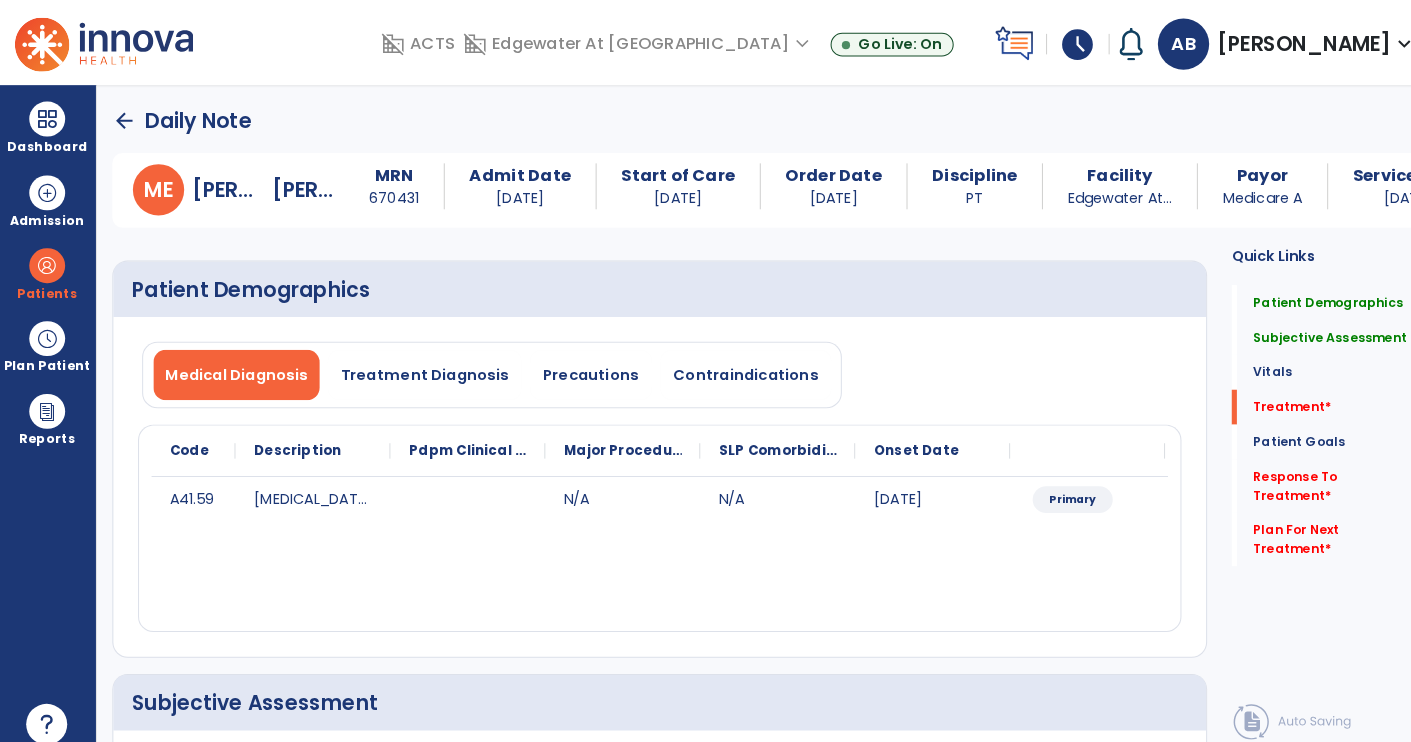scroll, scrollTop: 72, scrollLeft: 0, axis: vertical 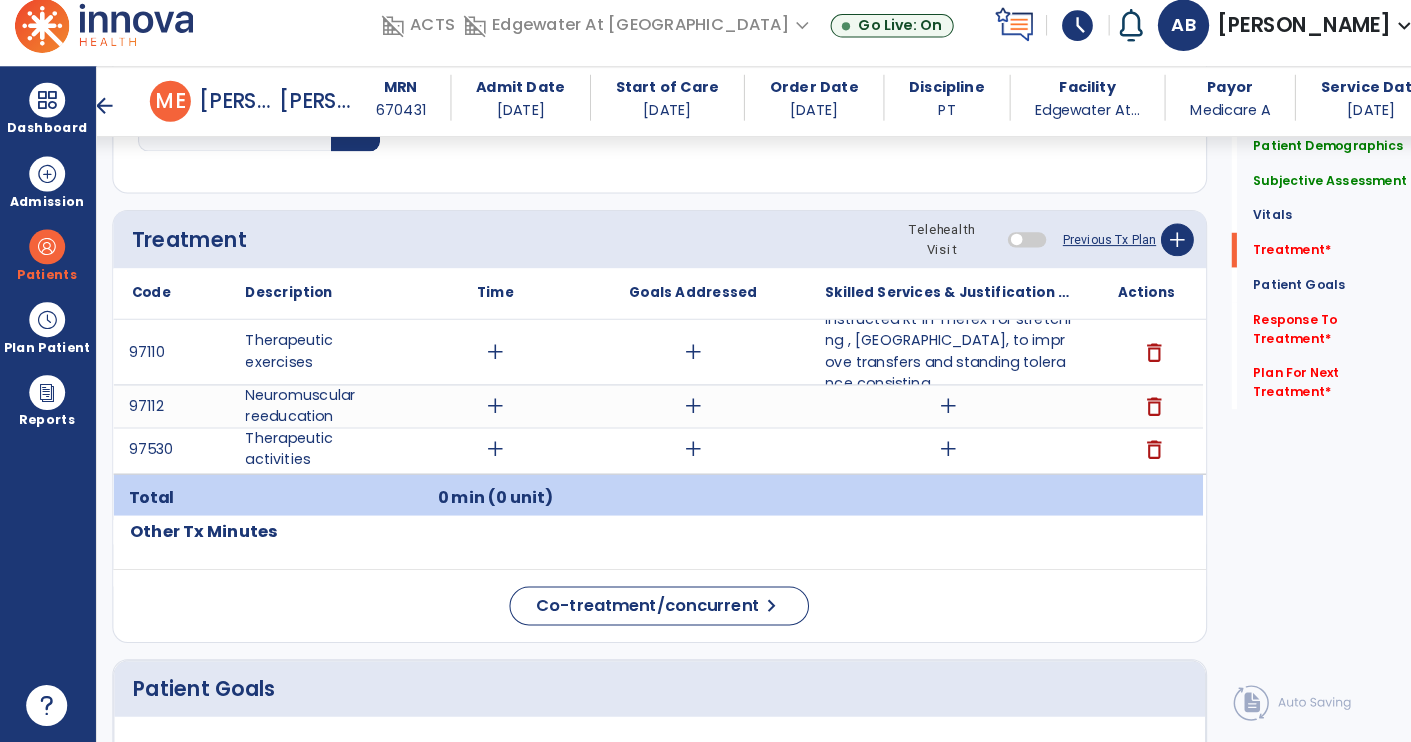 click on "Skilled Services & Justification for Tx" at bounding box center (926, 304) 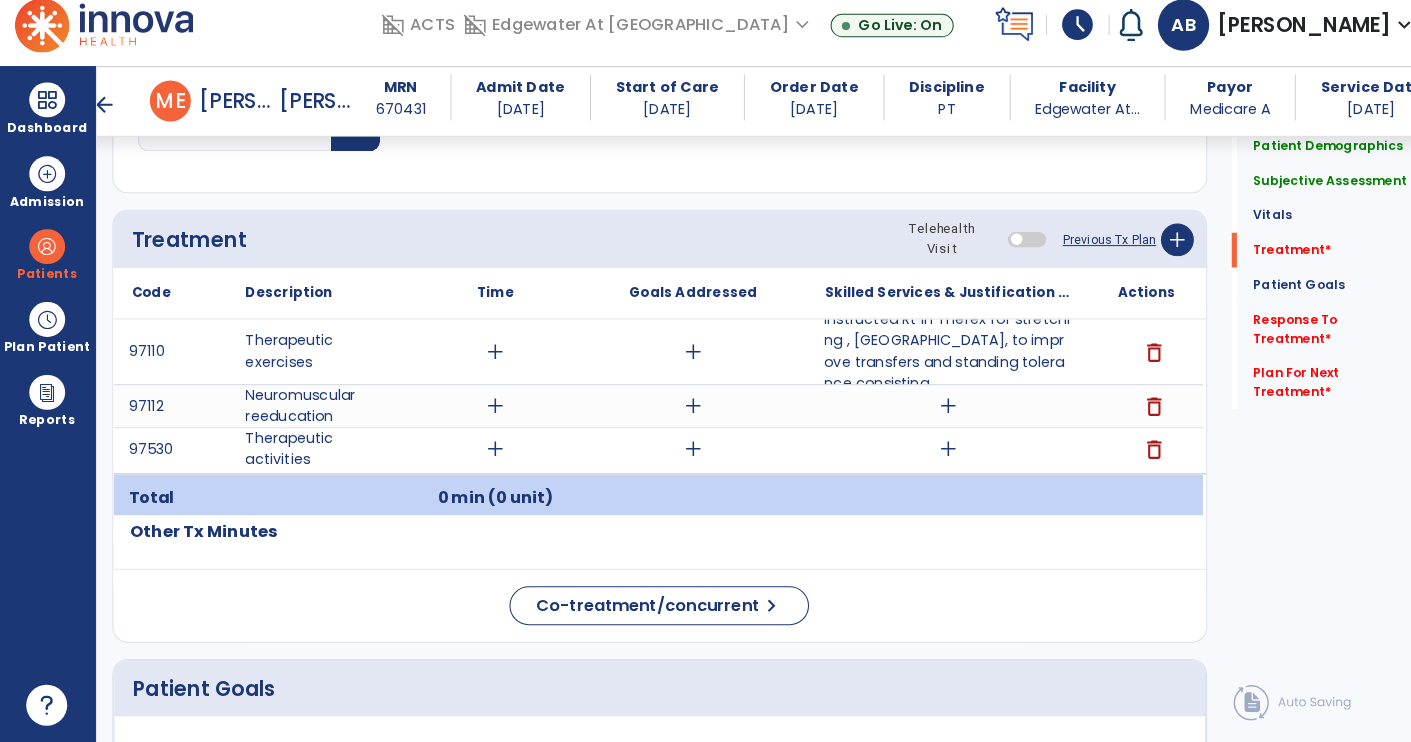 click on "Instructed Rt in Therex for stretching , [GEOGRAPHIC_DATA], to improve transfers and standing tolerance consisting..." at bounding box center (926, 361) 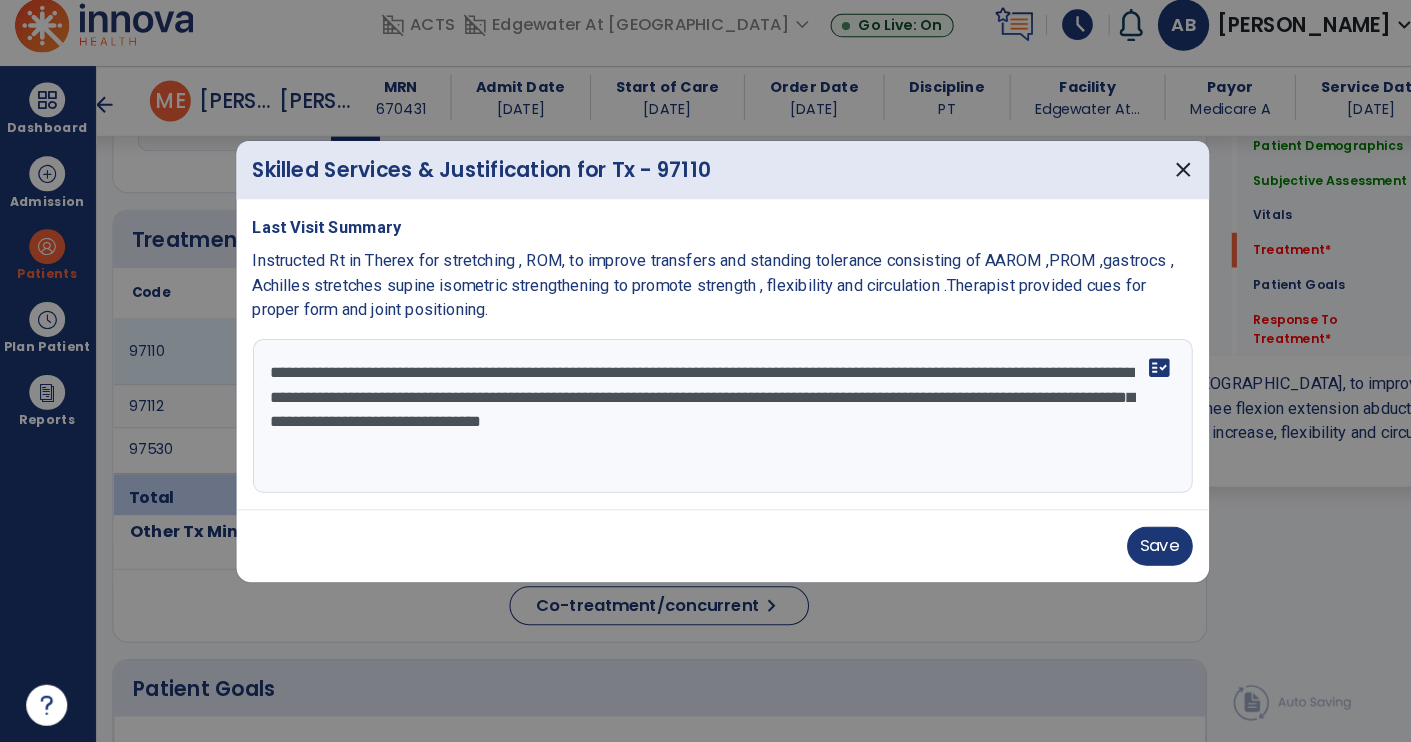click at bounding box center [705, 371] 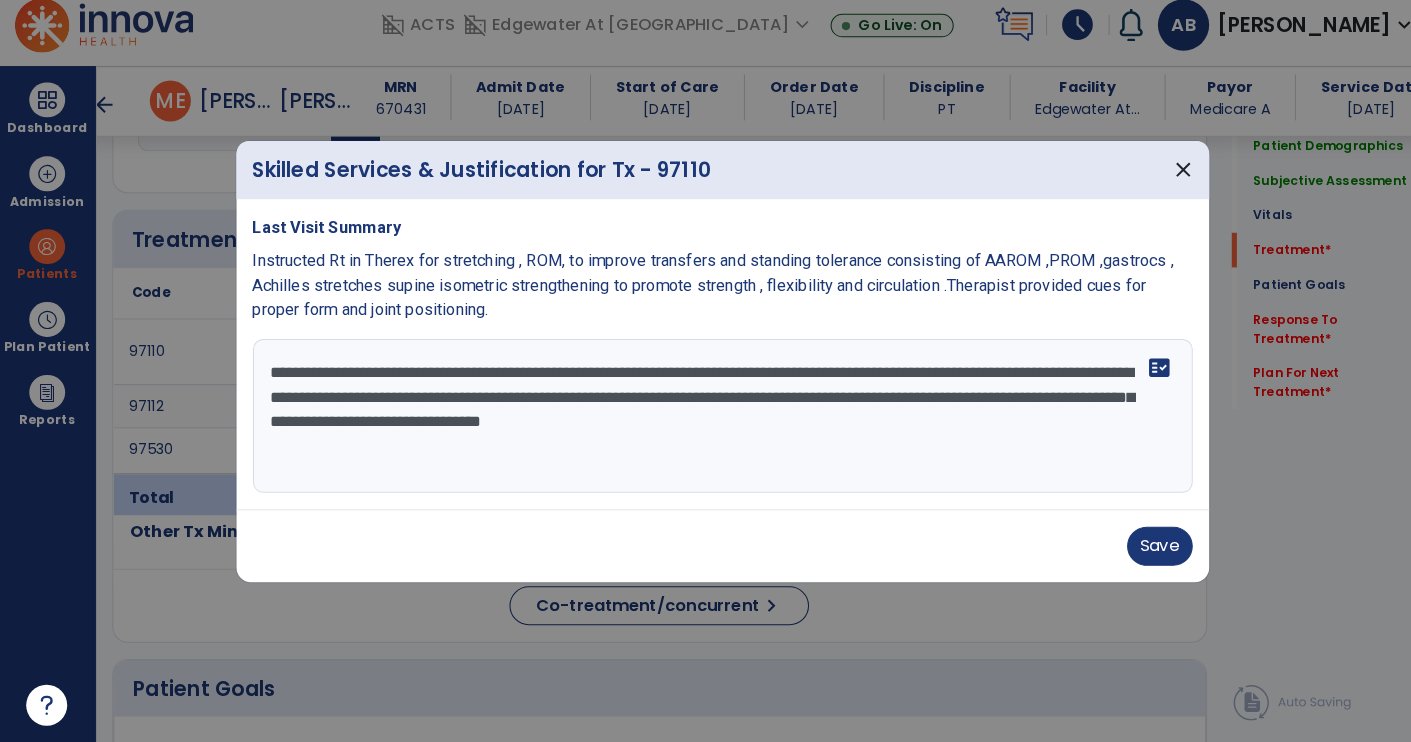 click on "Save" at bounding box center [1132, 551] 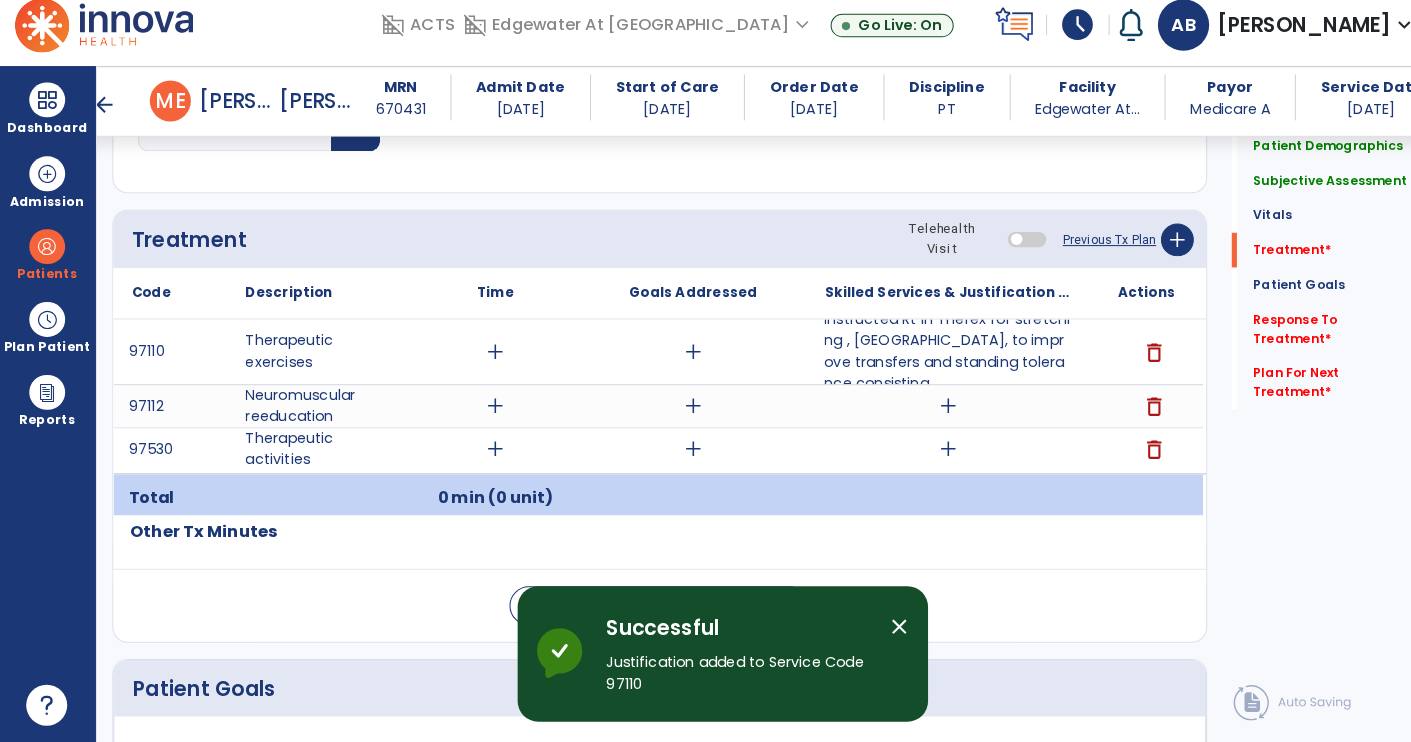 click on "add" at bounding box center (926, 414) 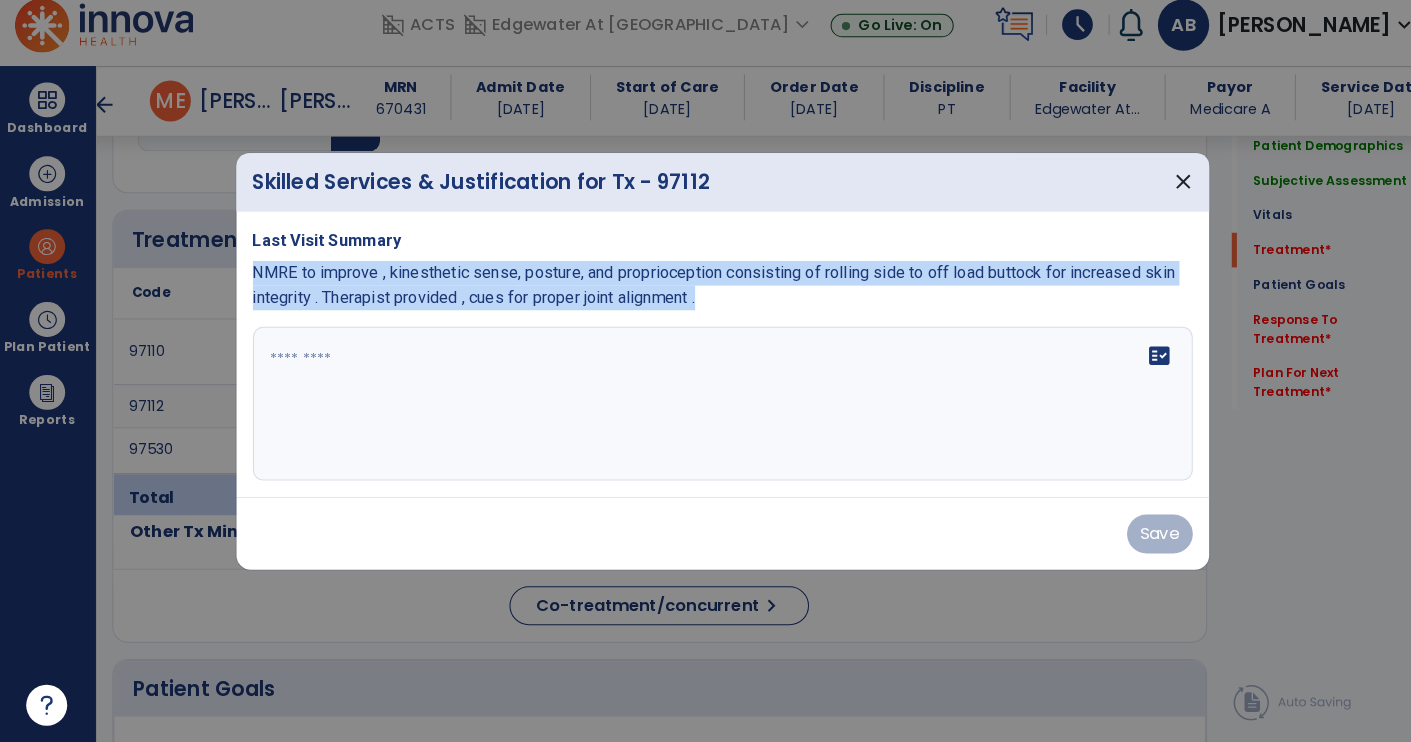 copy on "NMRE to improve , kinesthetic sense, posture, and proprioception  consisting of rolling side to off load buttock for increased skin integrity . Therapist provided , cues for proper joint alignment ." 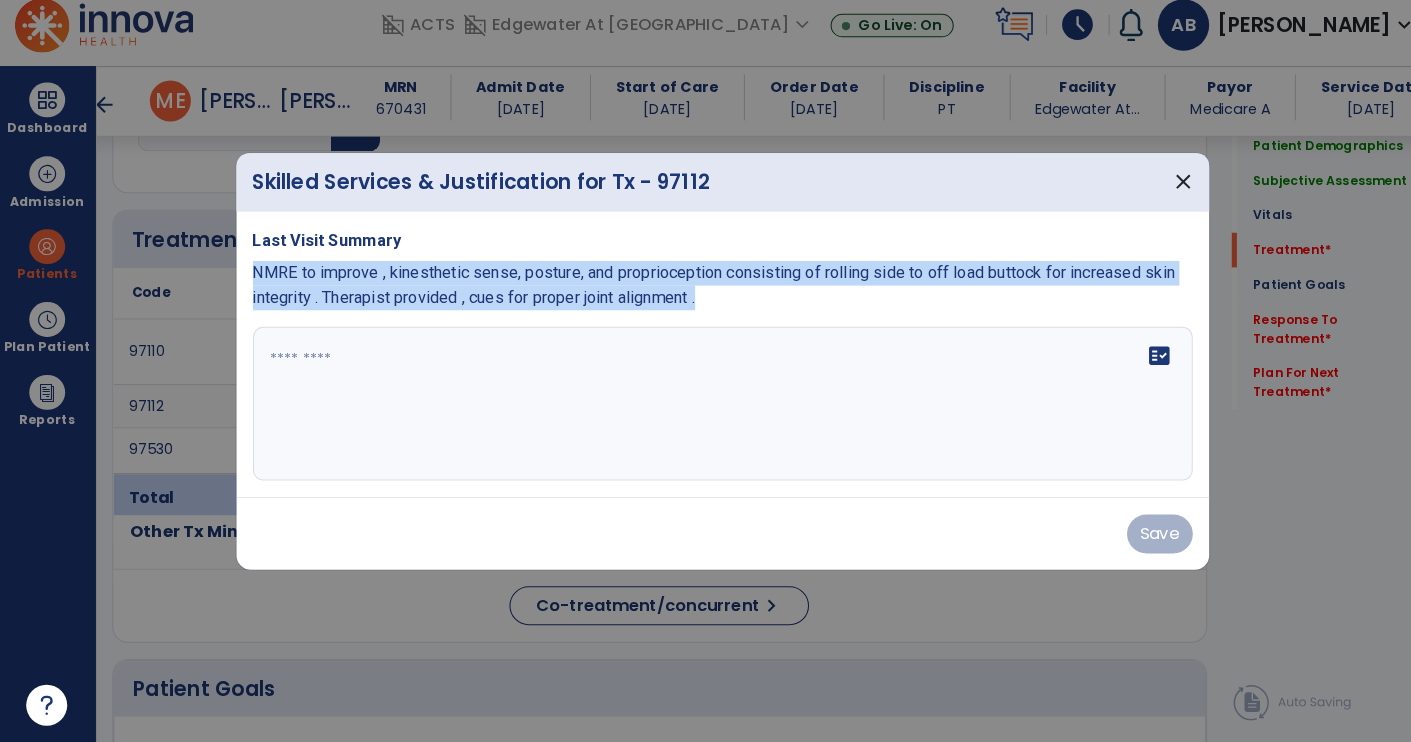 click at bounding box center [706, 412] 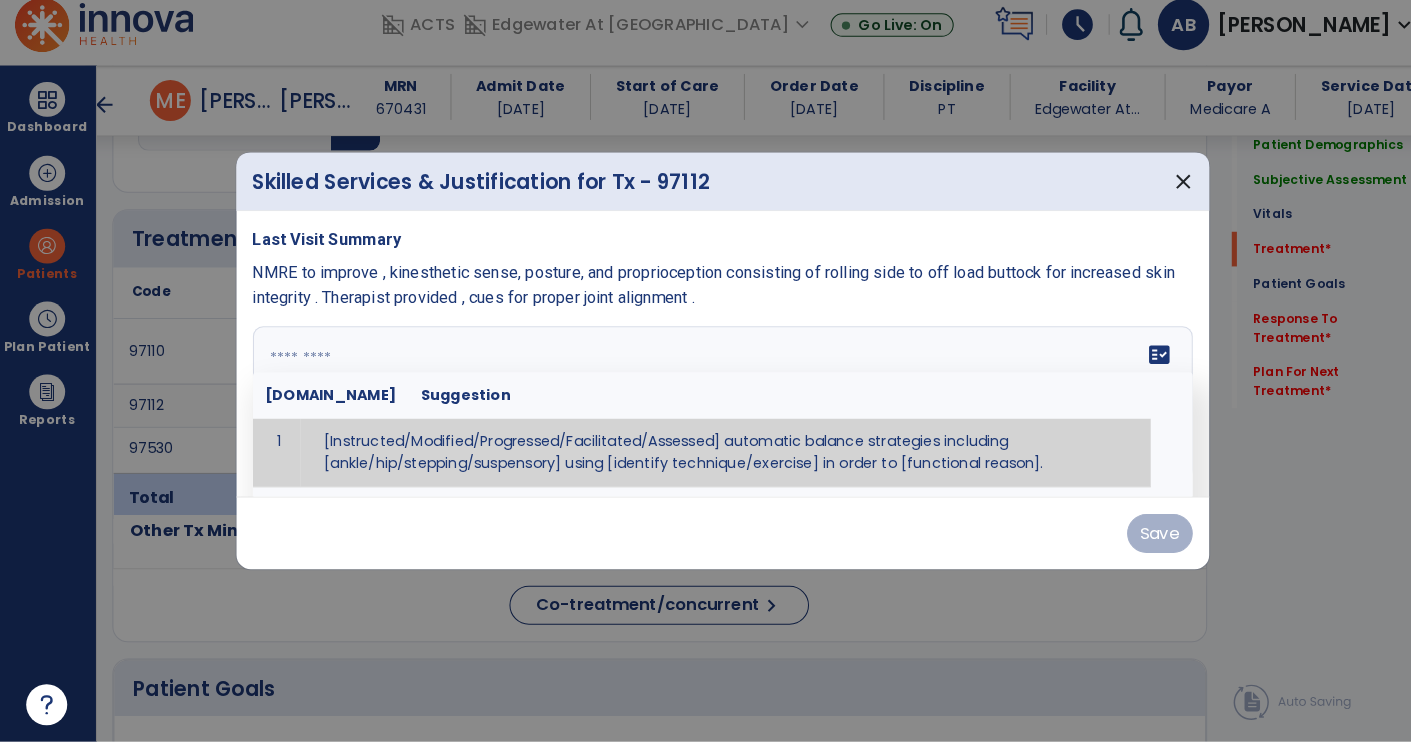 scroll, scrollTop: 0, scrollLeft: 0, axis: both 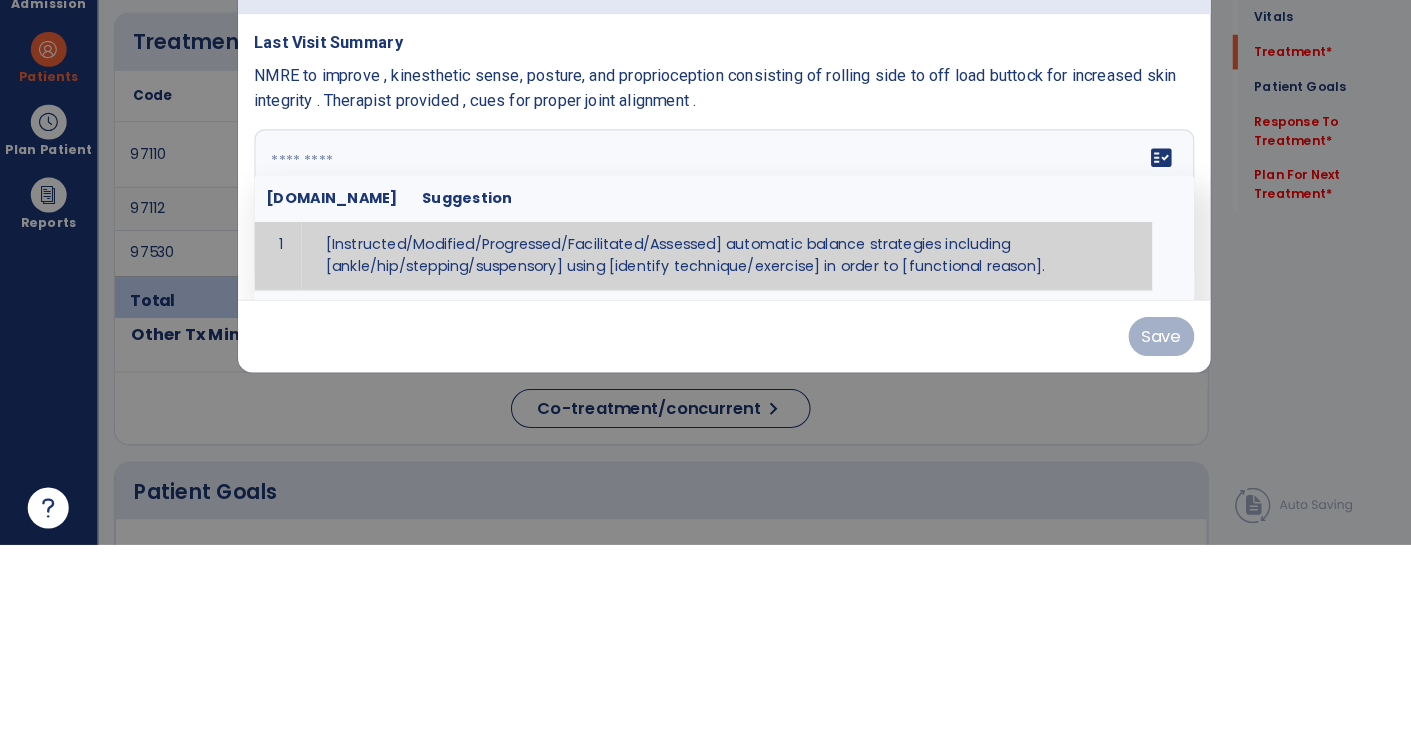 click at bounding box center (704, 412) 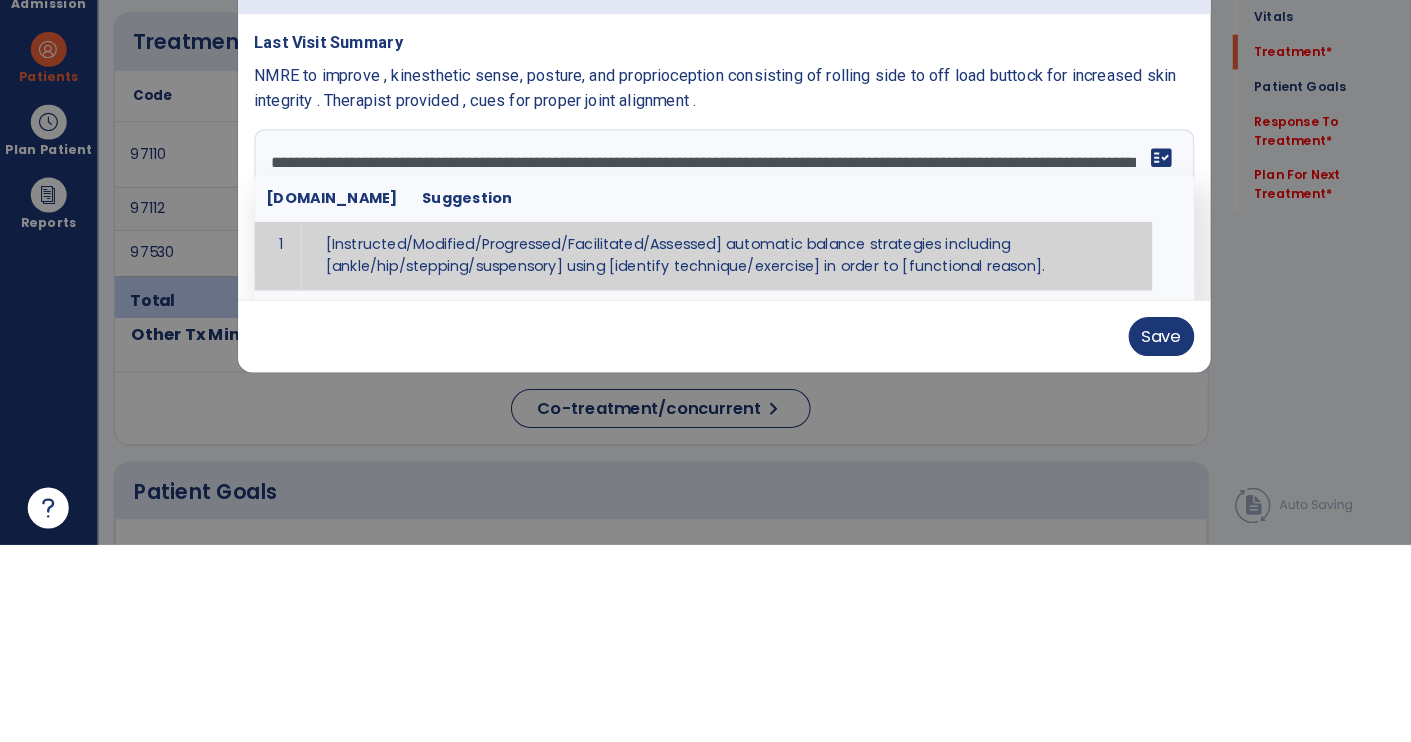 scroll, scrollTop: 1, scrollLeft: 0, axis: vertical 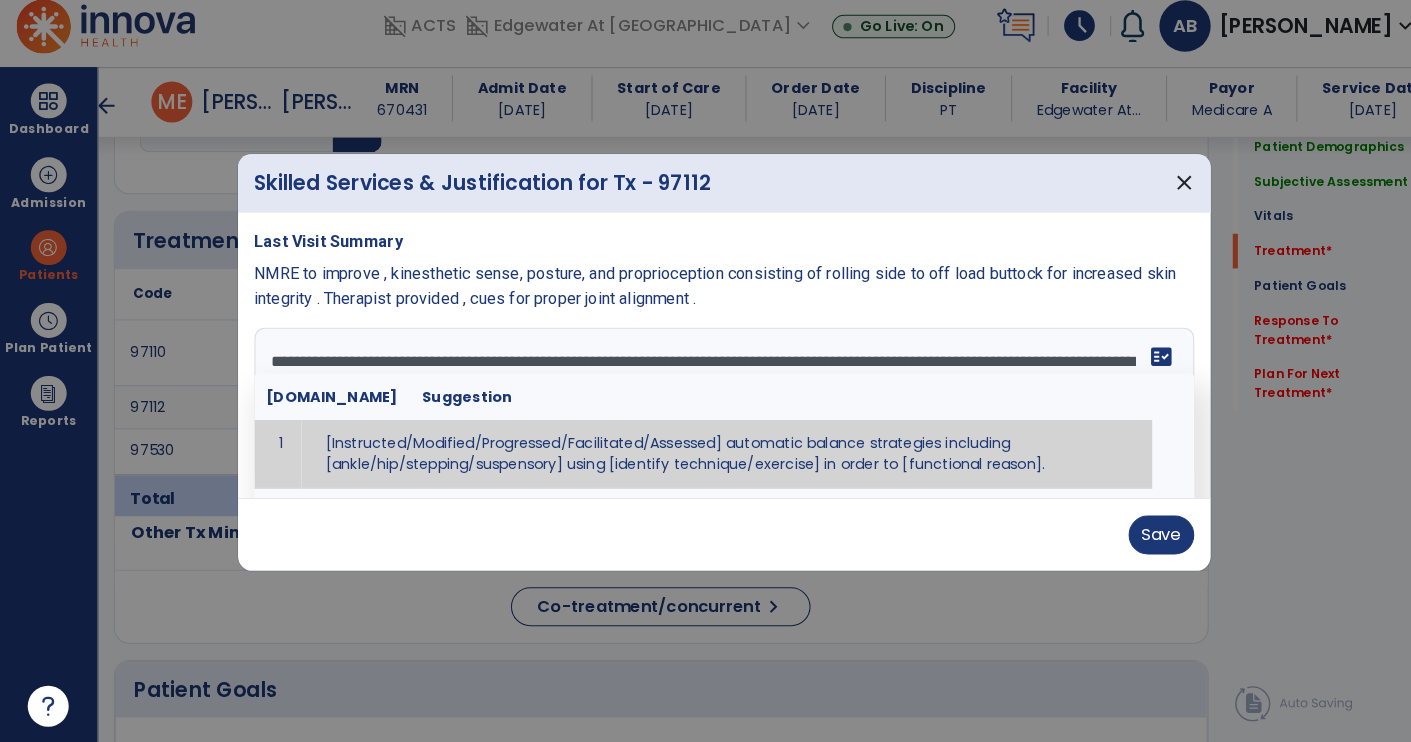 type on "**********" 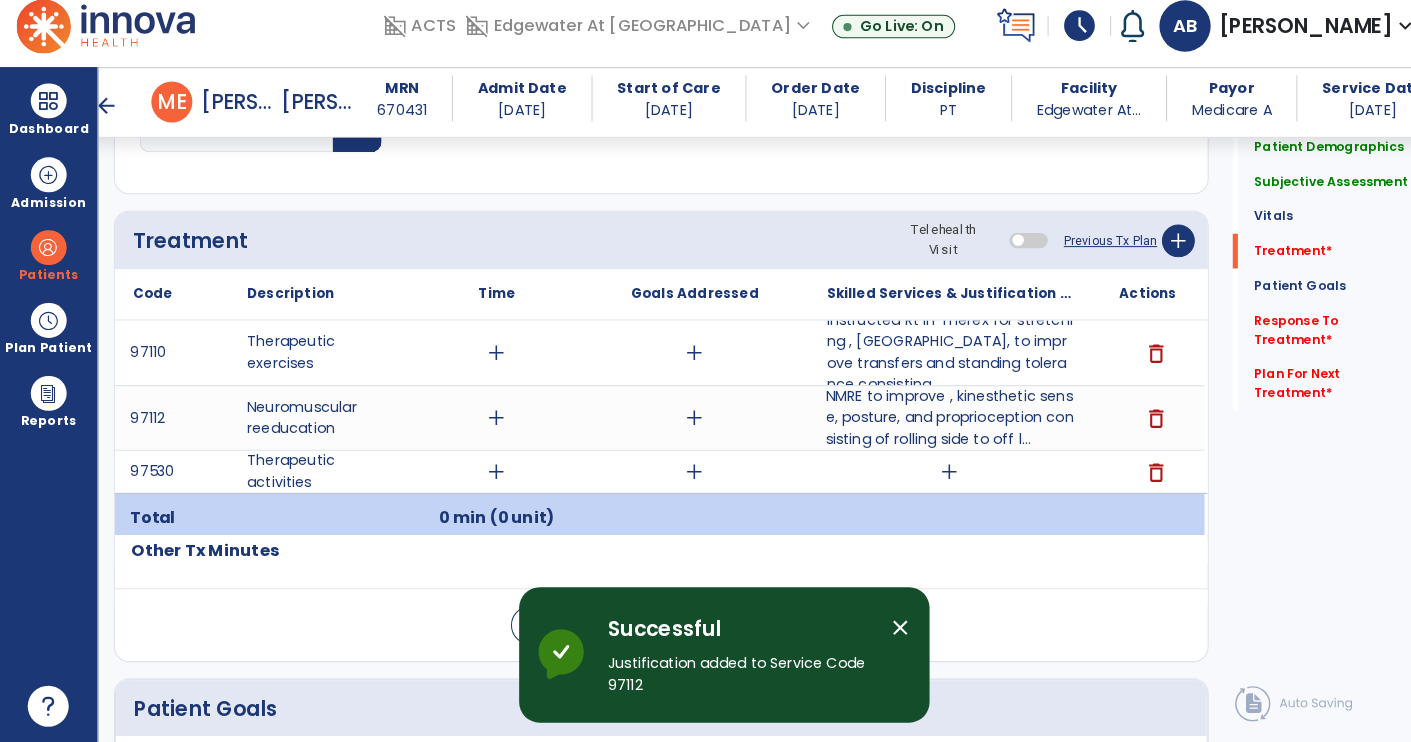 click on "NMRE to improve , kinesthetic sense, posture, and proprioception consisting of rolling side to off l..." at bounding box center [926, 424] 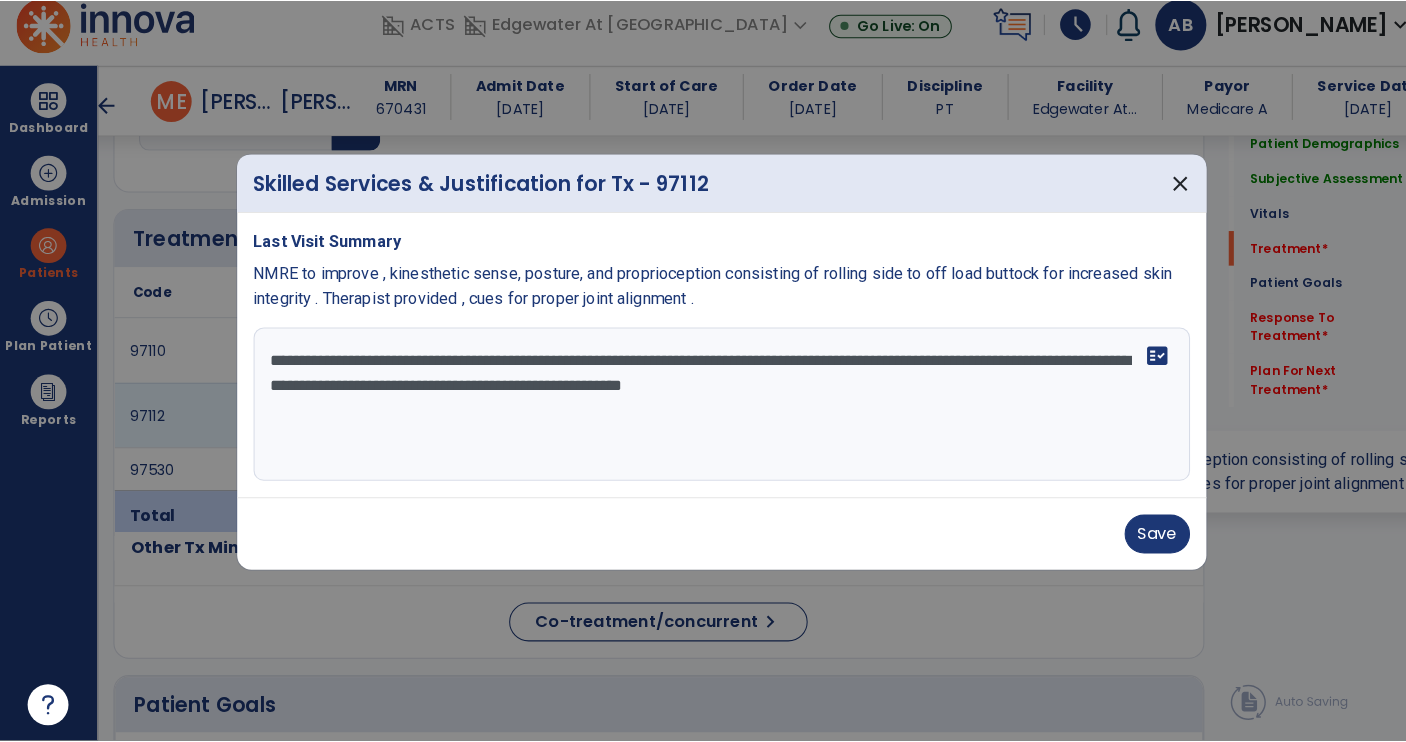 scroll, scrollTop: 0, scrollLeft: 0, axis: both 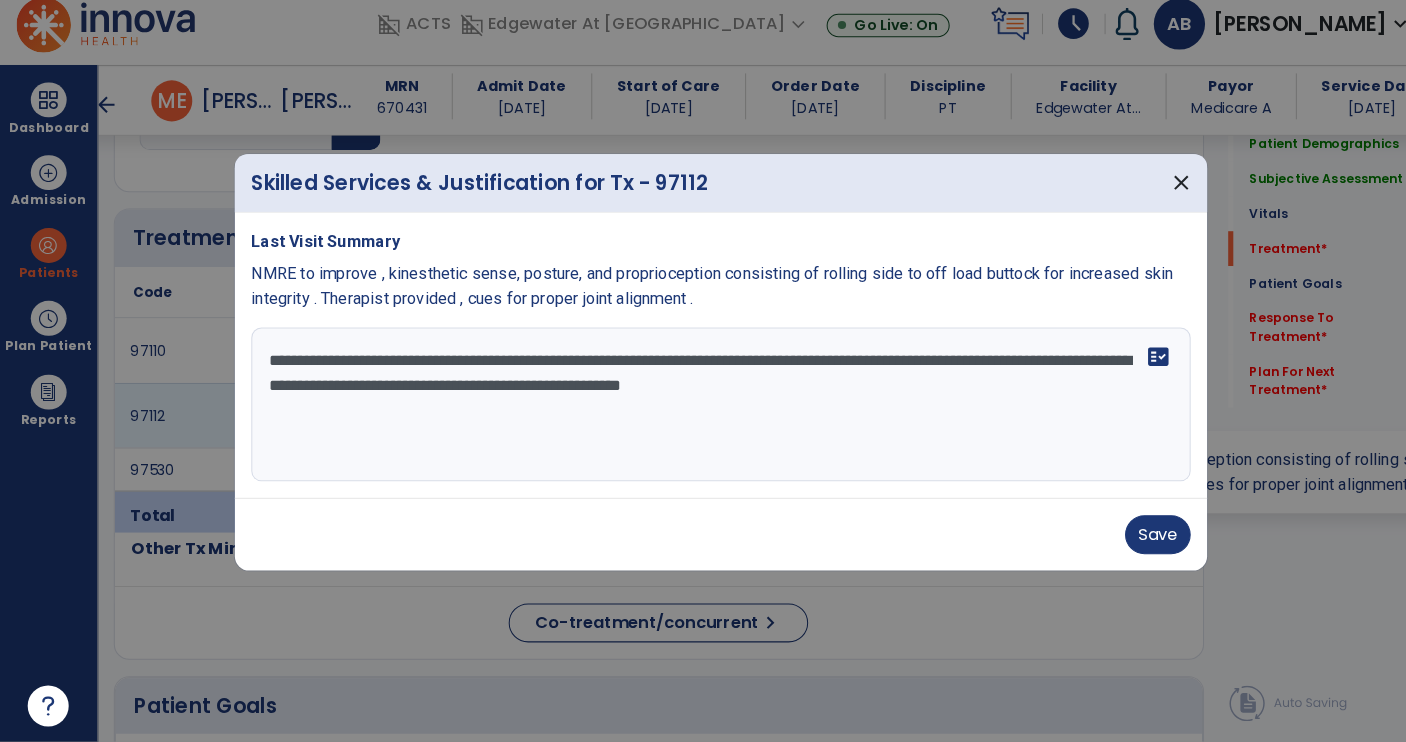 click on "**********" at bounding box center (703, 412) 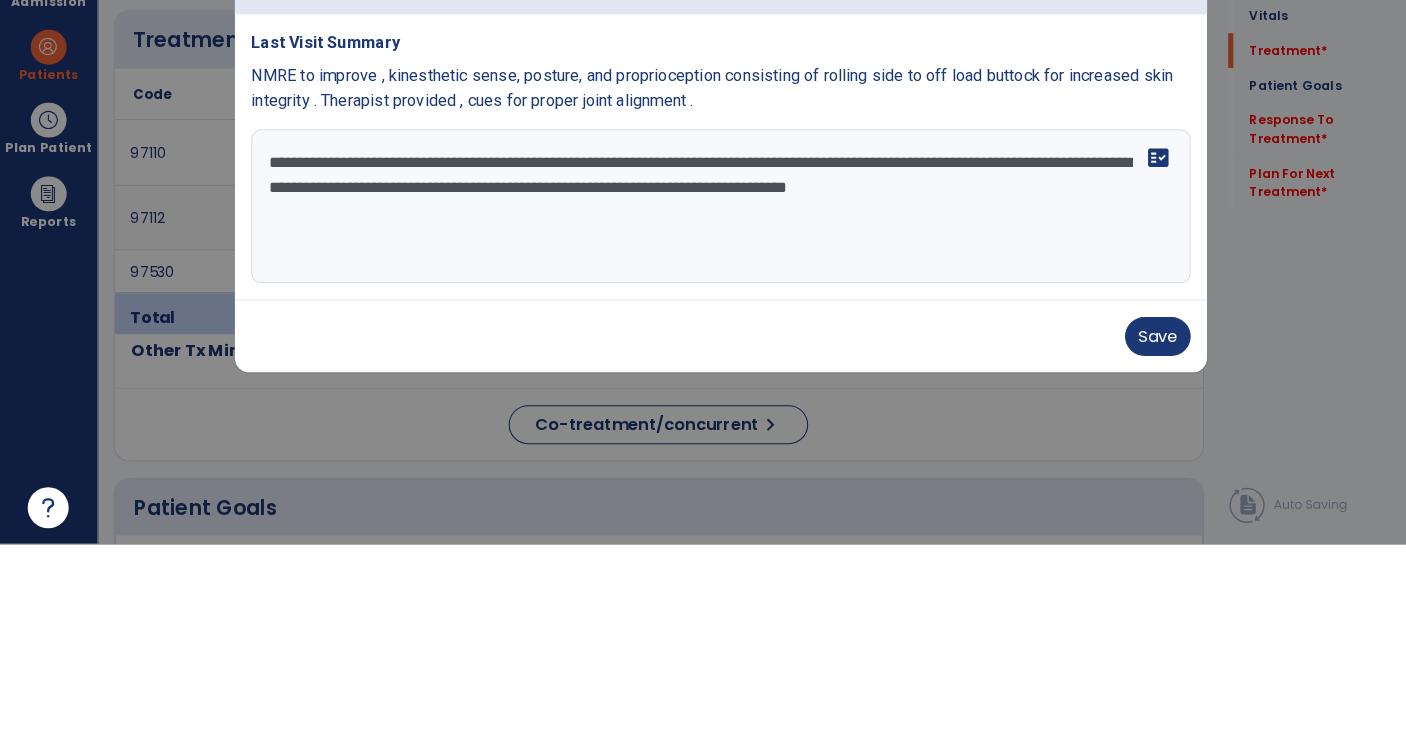 click on "**********" at bounding box center (703, 412) 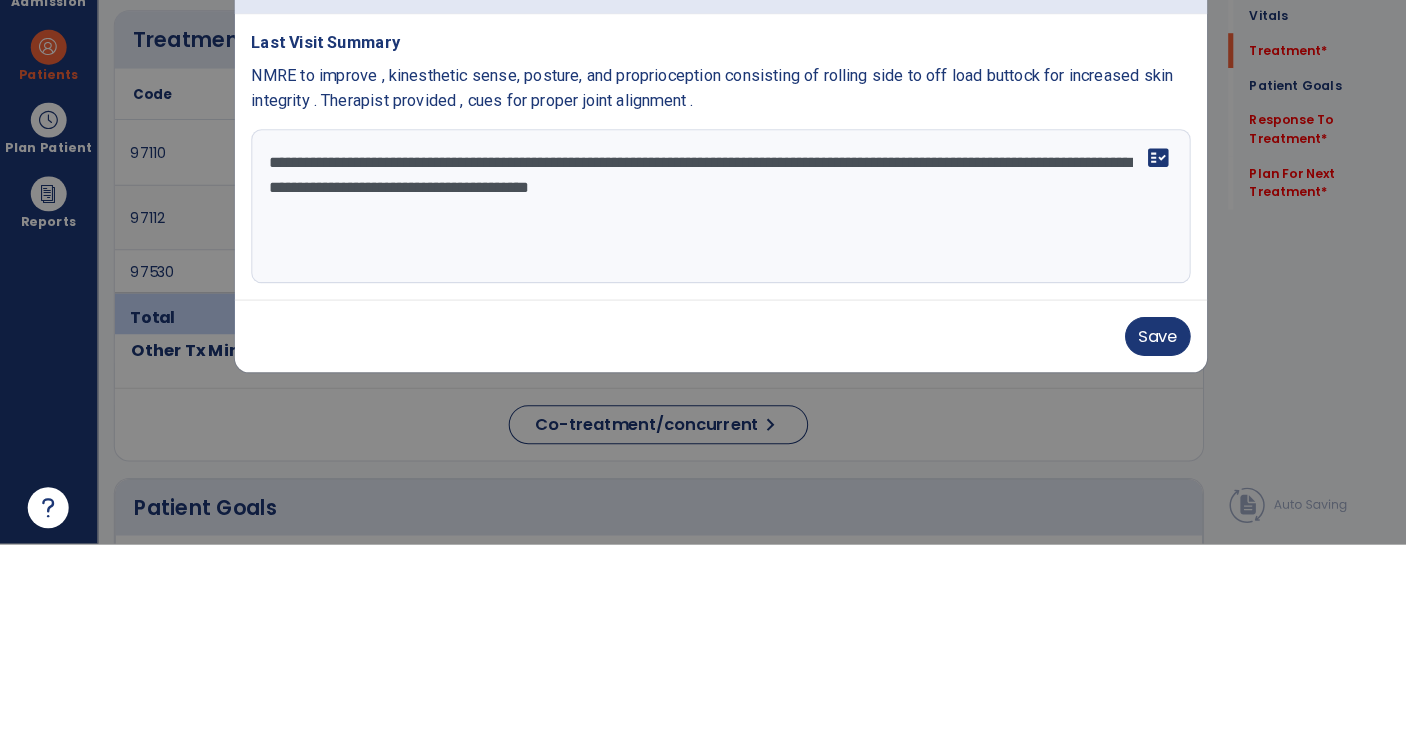 click on "**********" at bounding box center [703, 412] 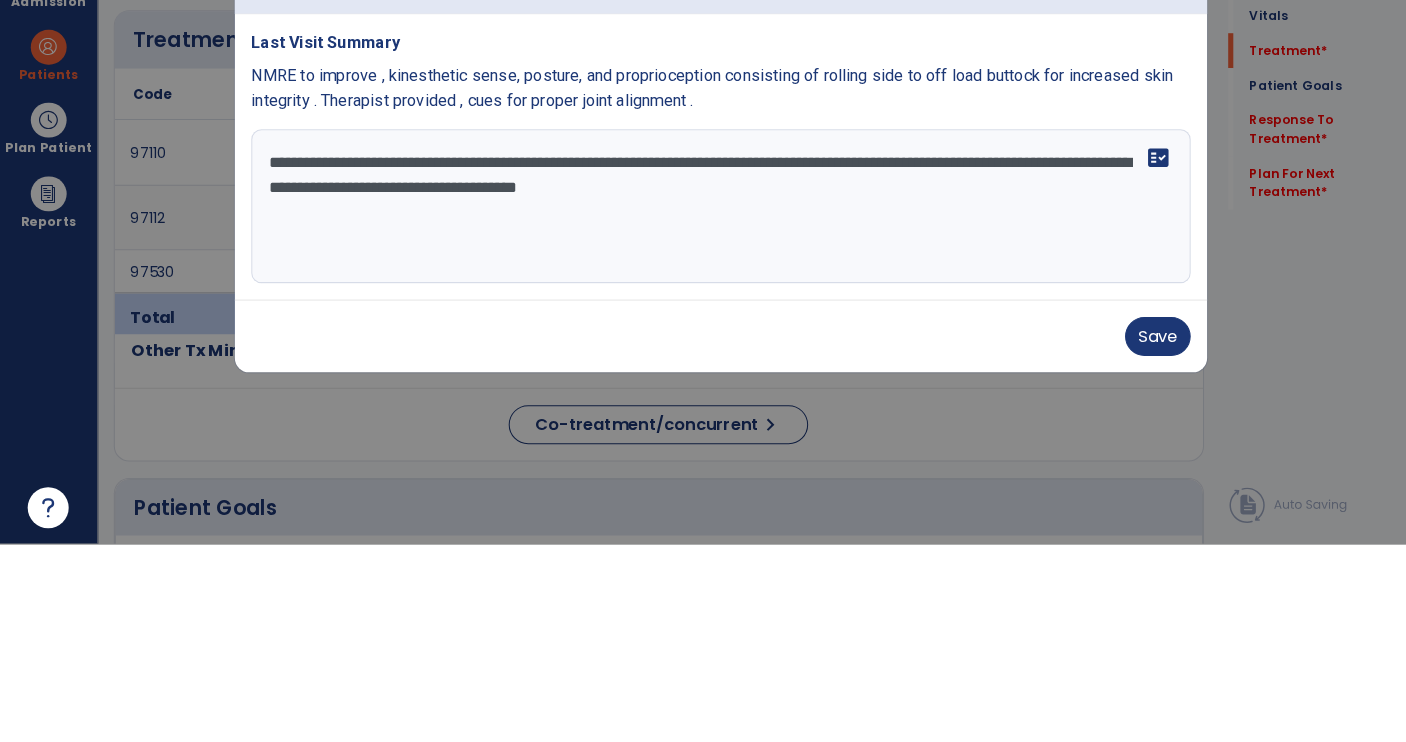 click on "**********" at bounding box center (703, 412) 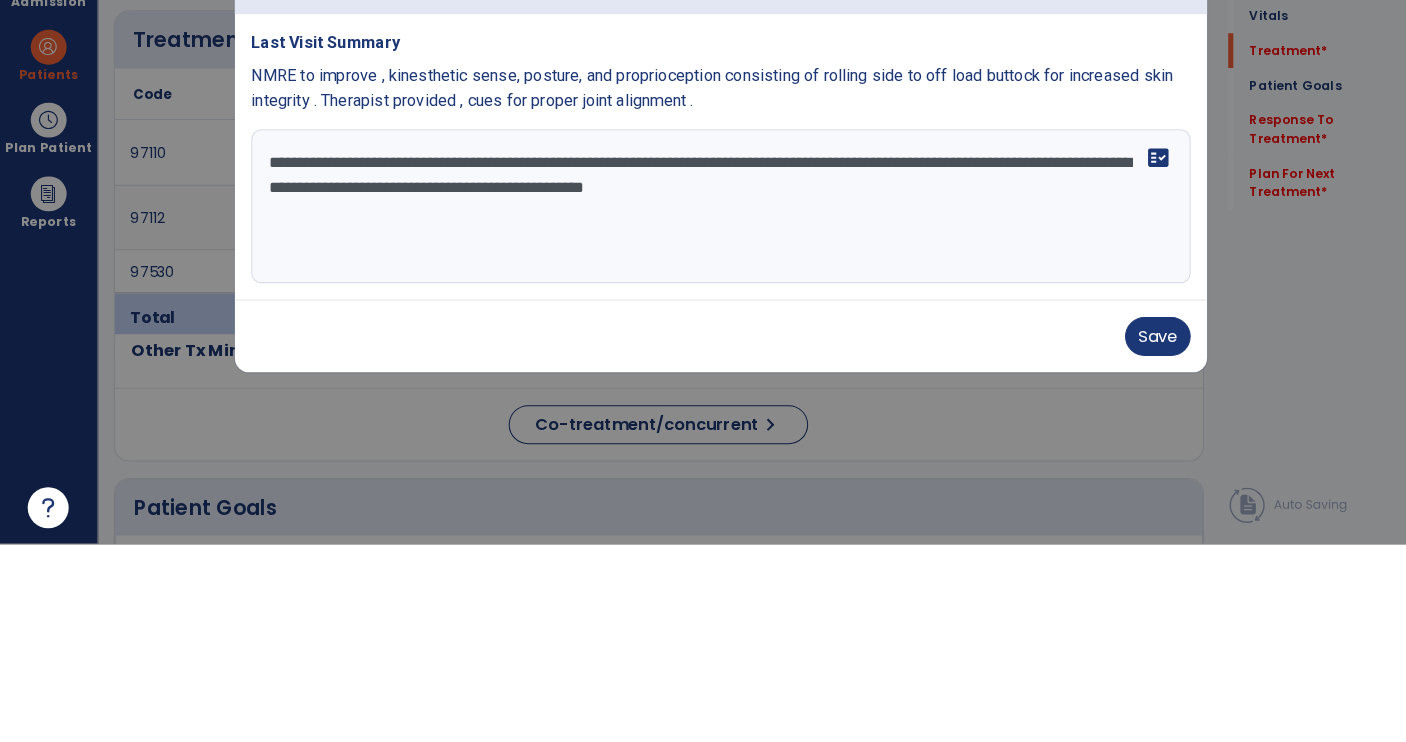 click on "**********" at bounding box center [703, 412] 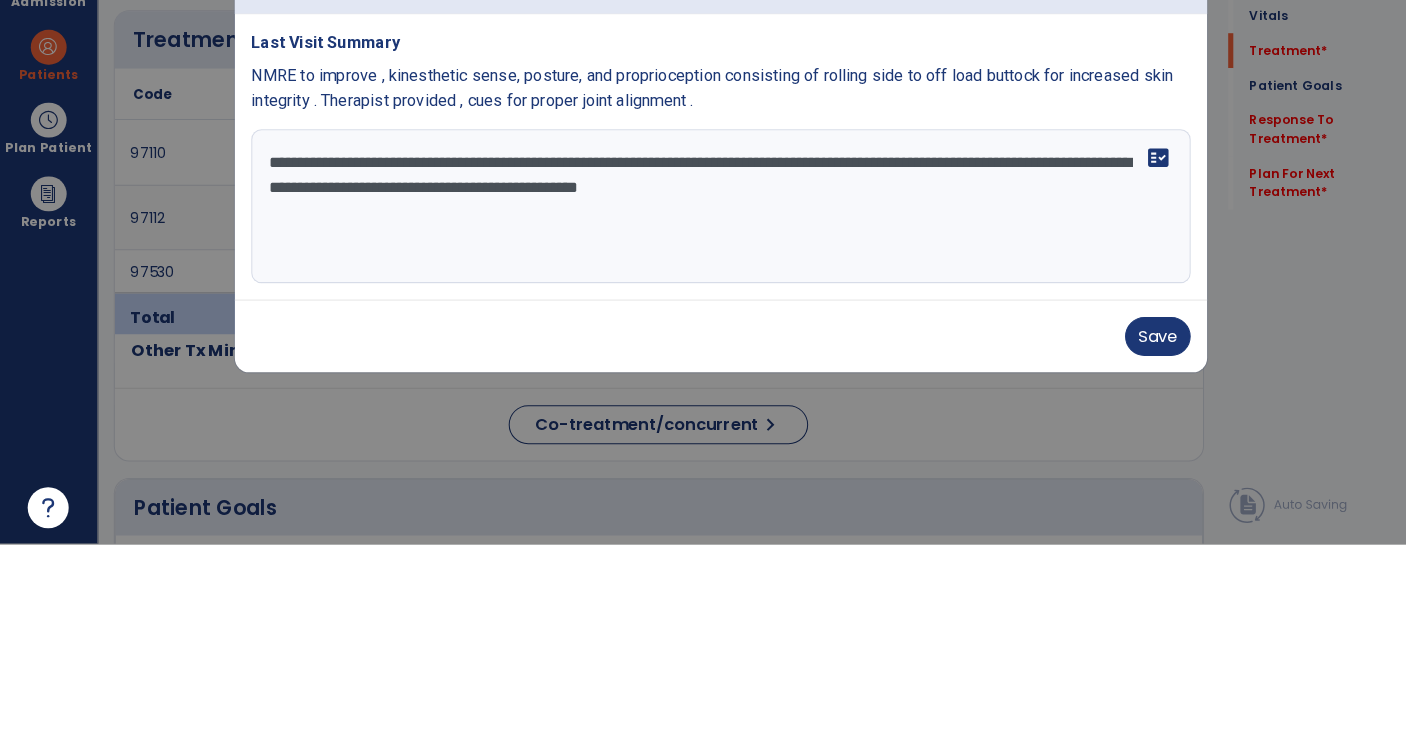 click on "**********" at bounding box center (703, 412) 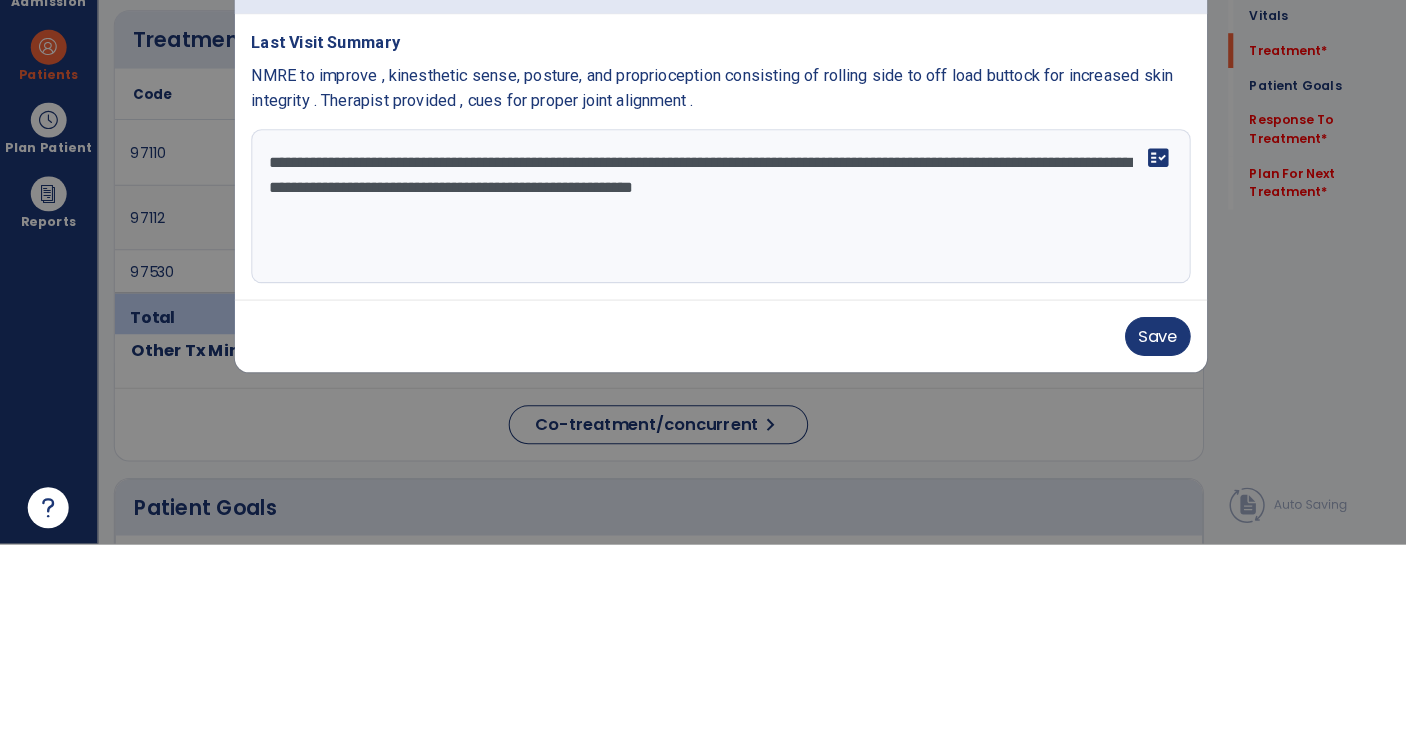 type on "**********" 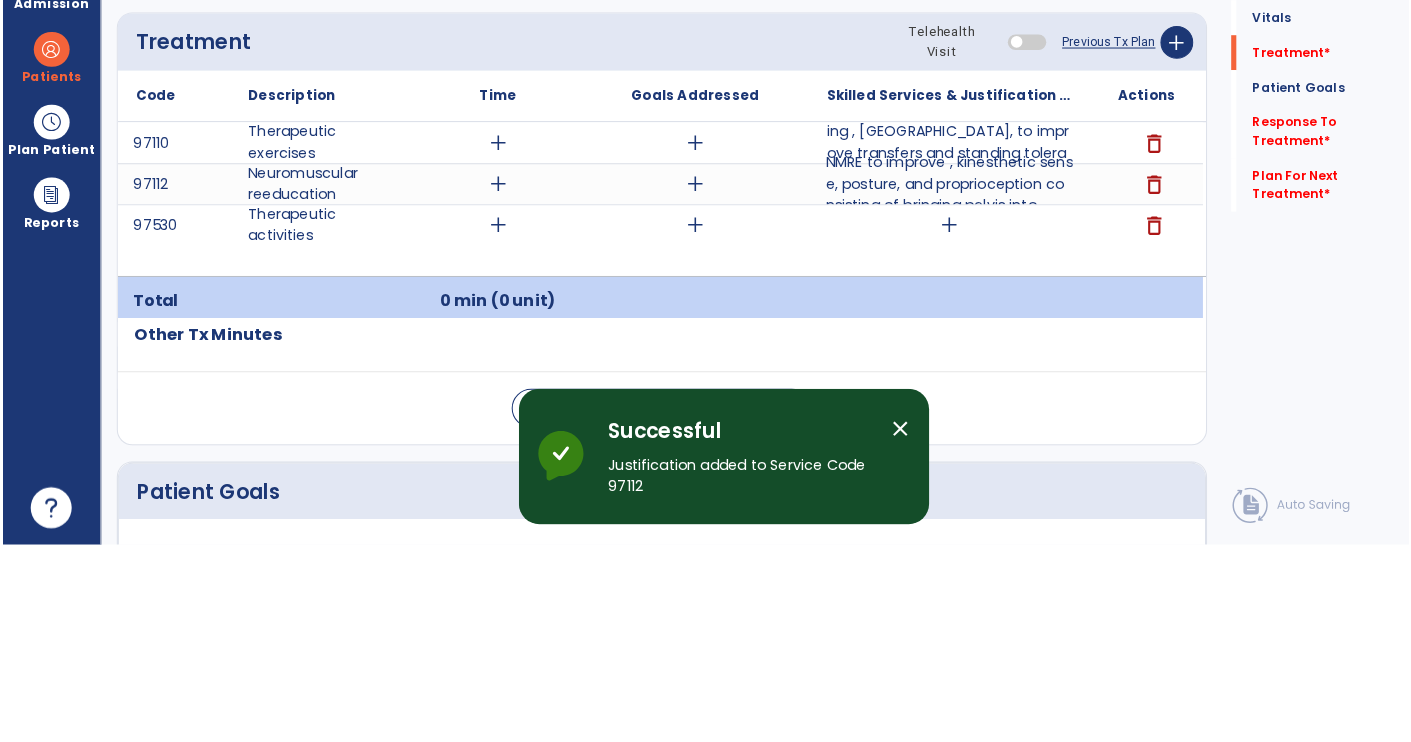scroll, scrollTop: 1, scrollLeft: 0, axis: vertical 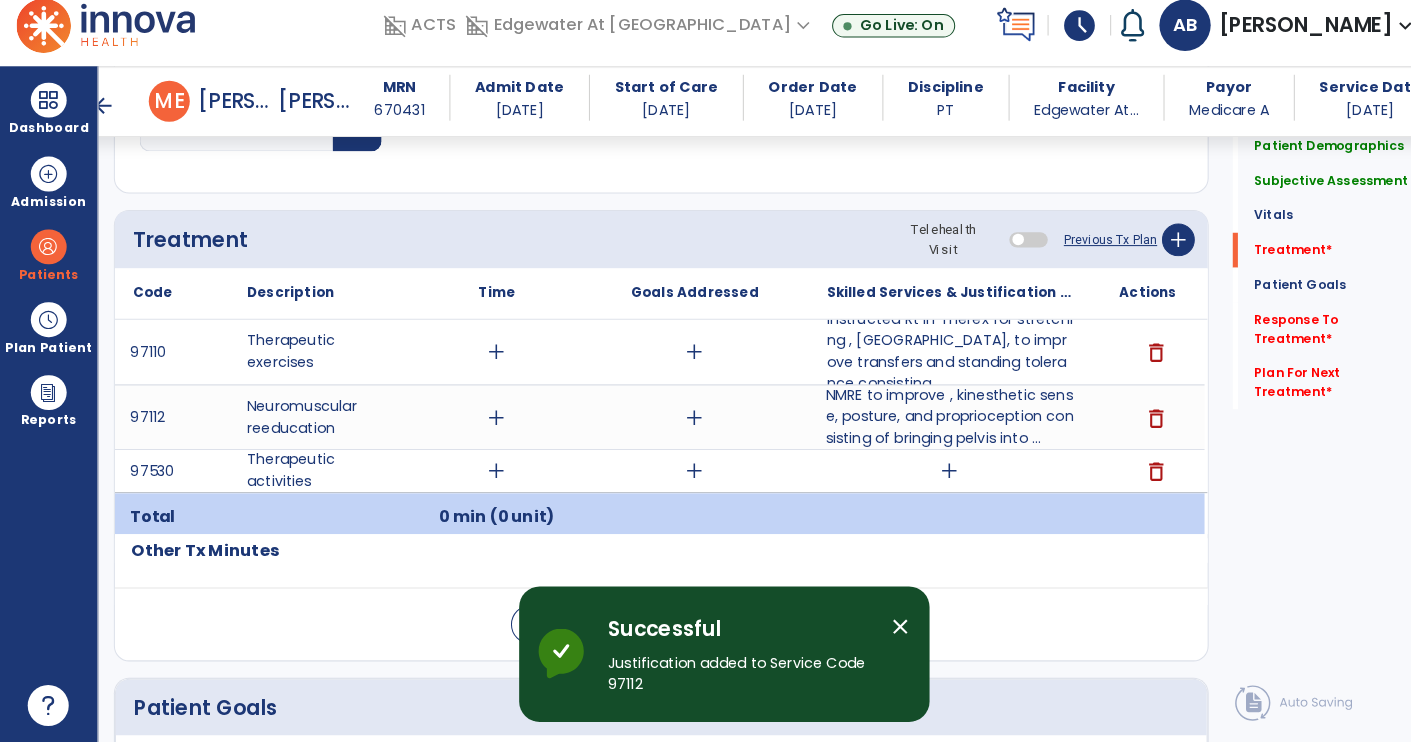 click on "add" at bounding box center [926, 477] 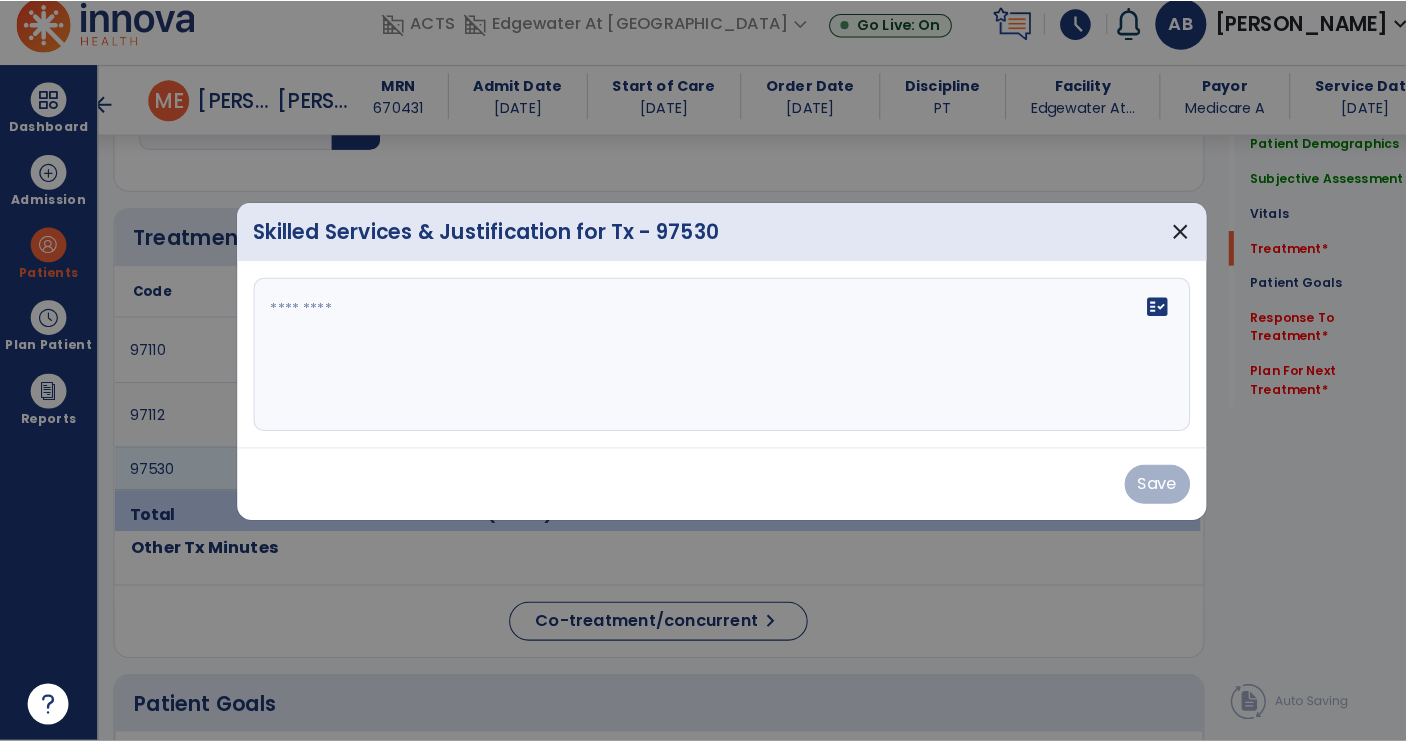 scroll, scrollTop: 0, scrollLeft: 0, axis: both 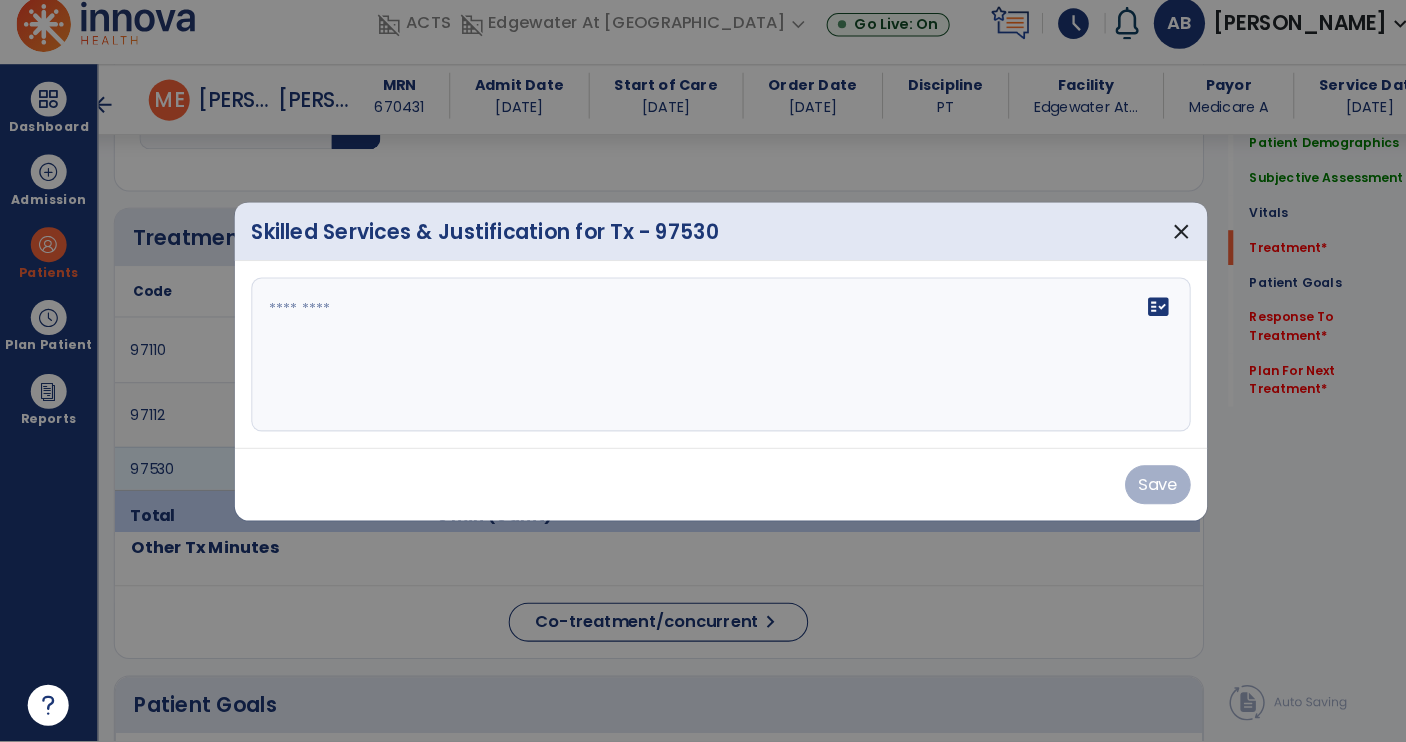 click 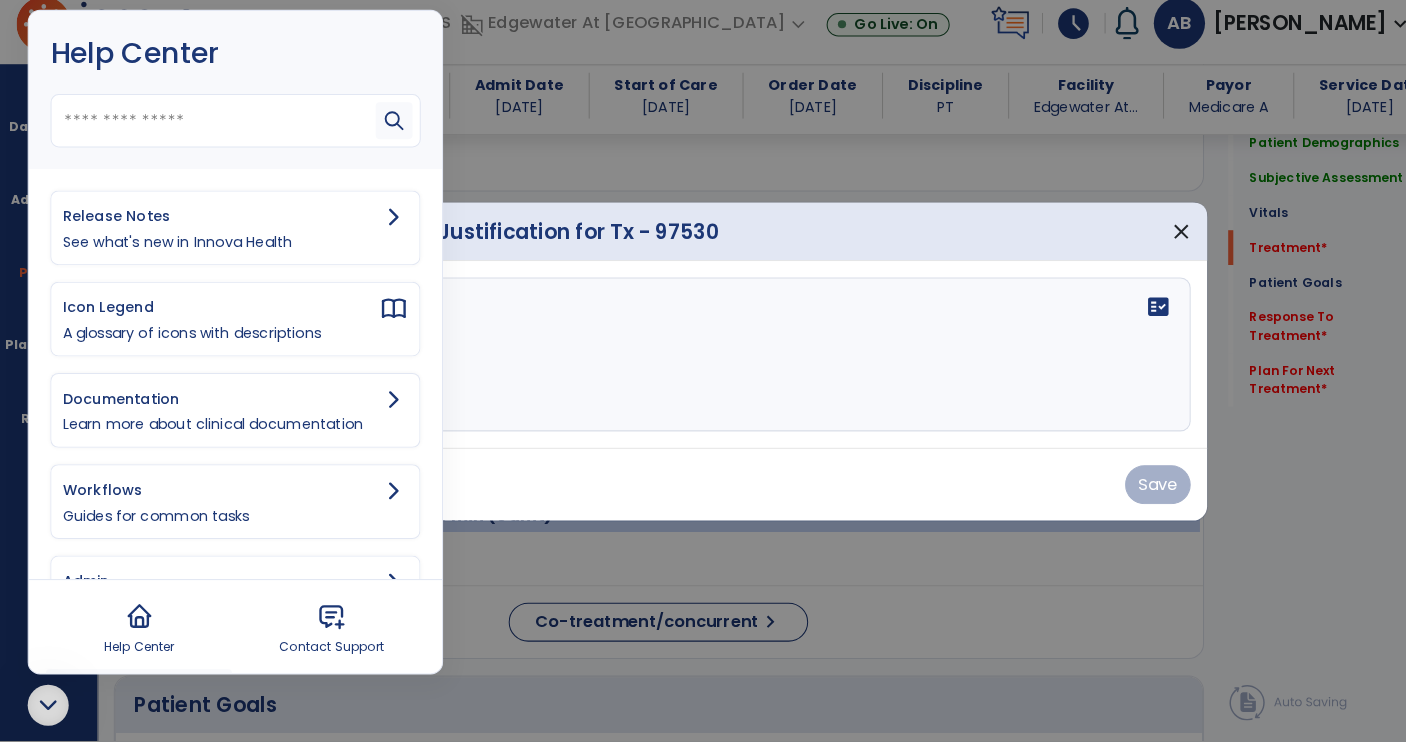 click at bounding box center (47, 706) 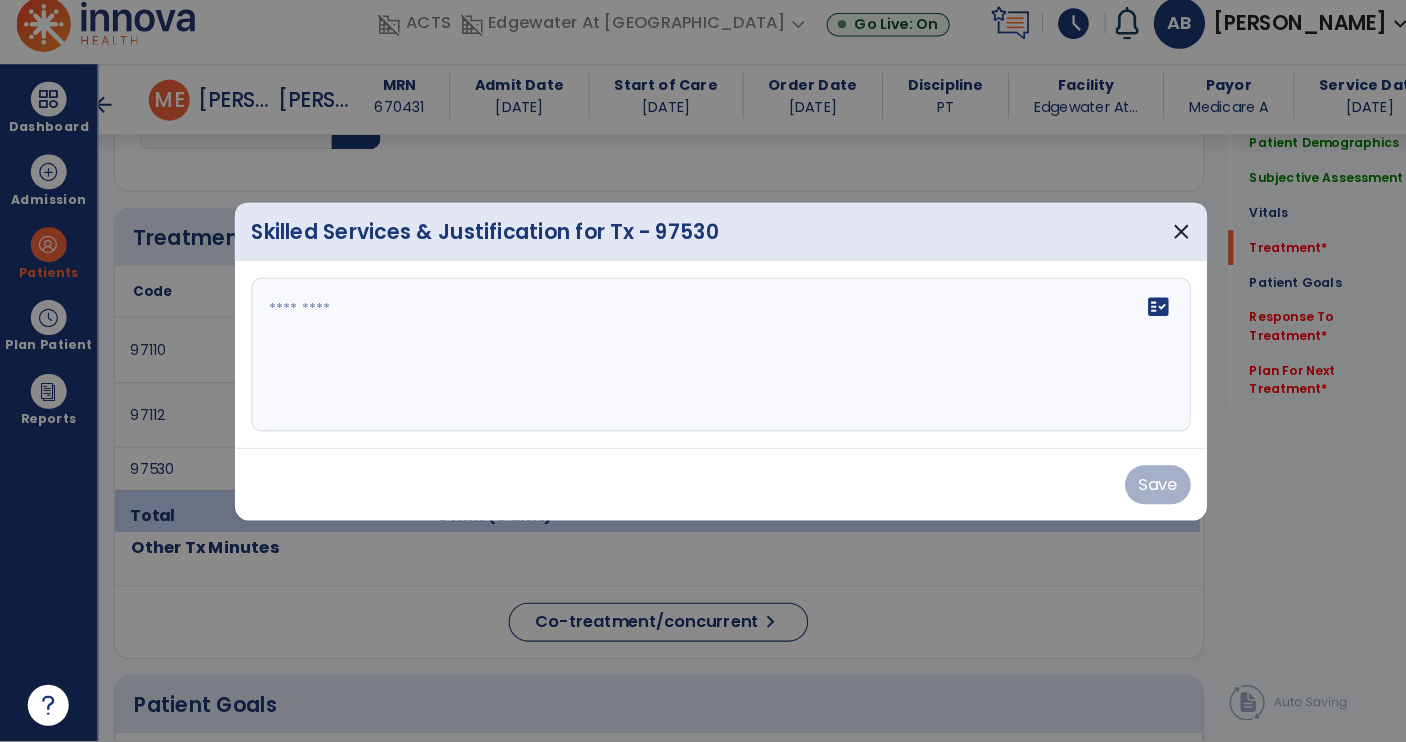 click 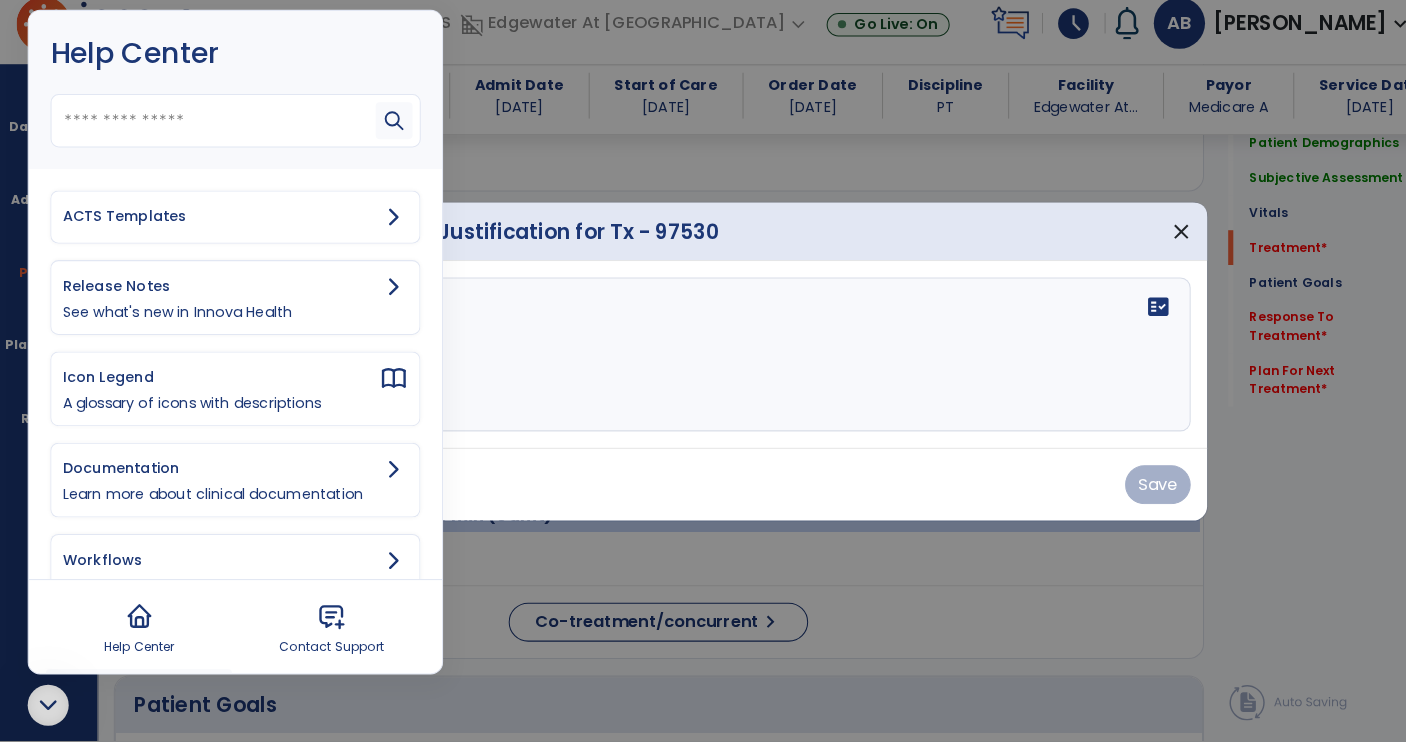 click on "ACTS Templates" at bounding box center (215, 229) 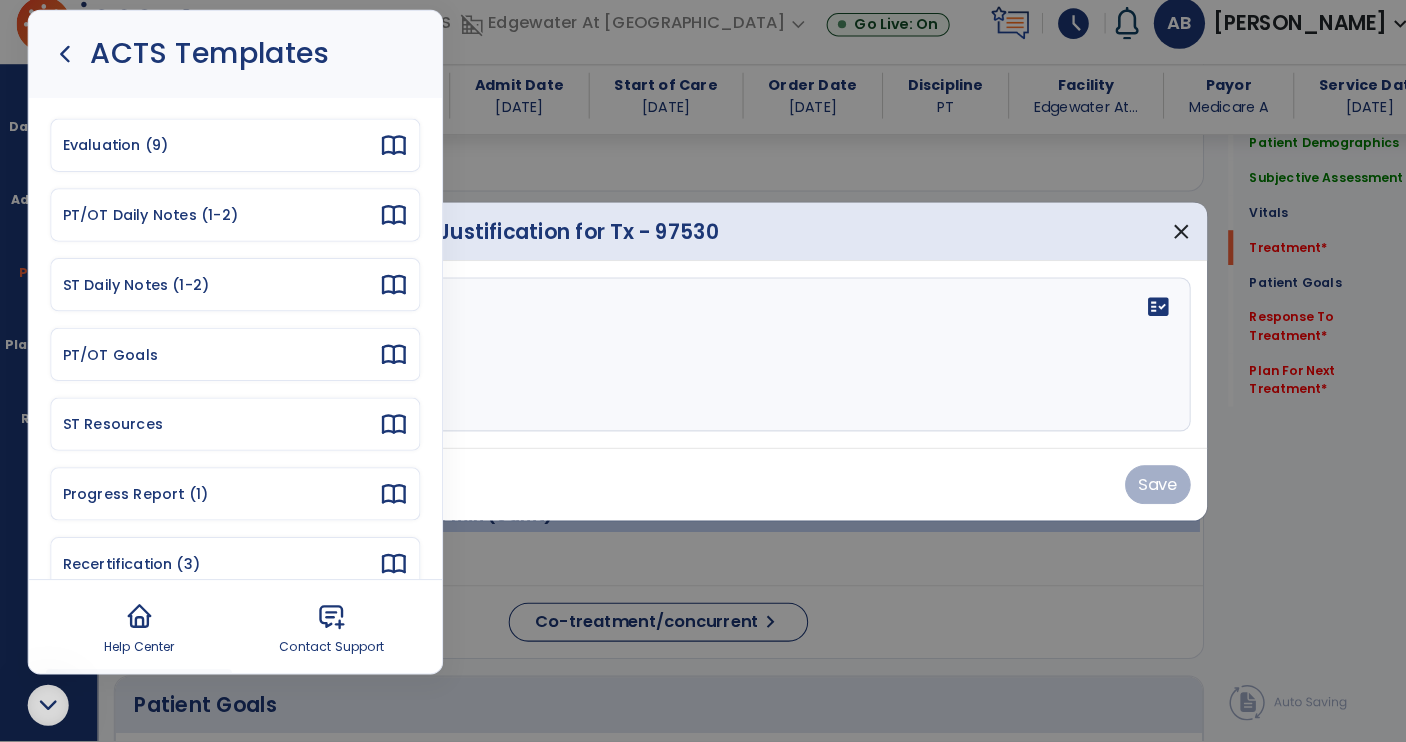 click on "PT/OT Daily Notes (1-2)" at bounding box center (215, 228) 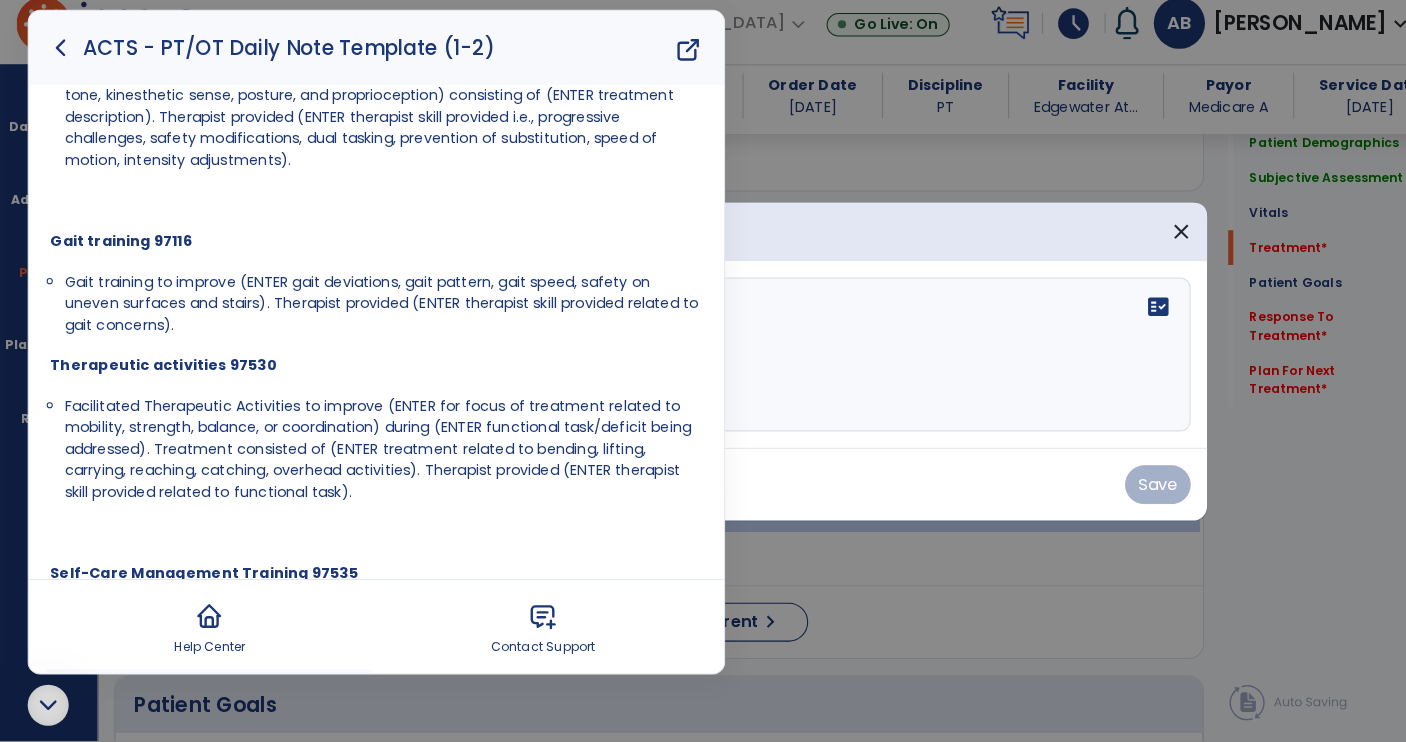 scroll, scrollTop: 502, scrollLeft: 0, axis: vertical 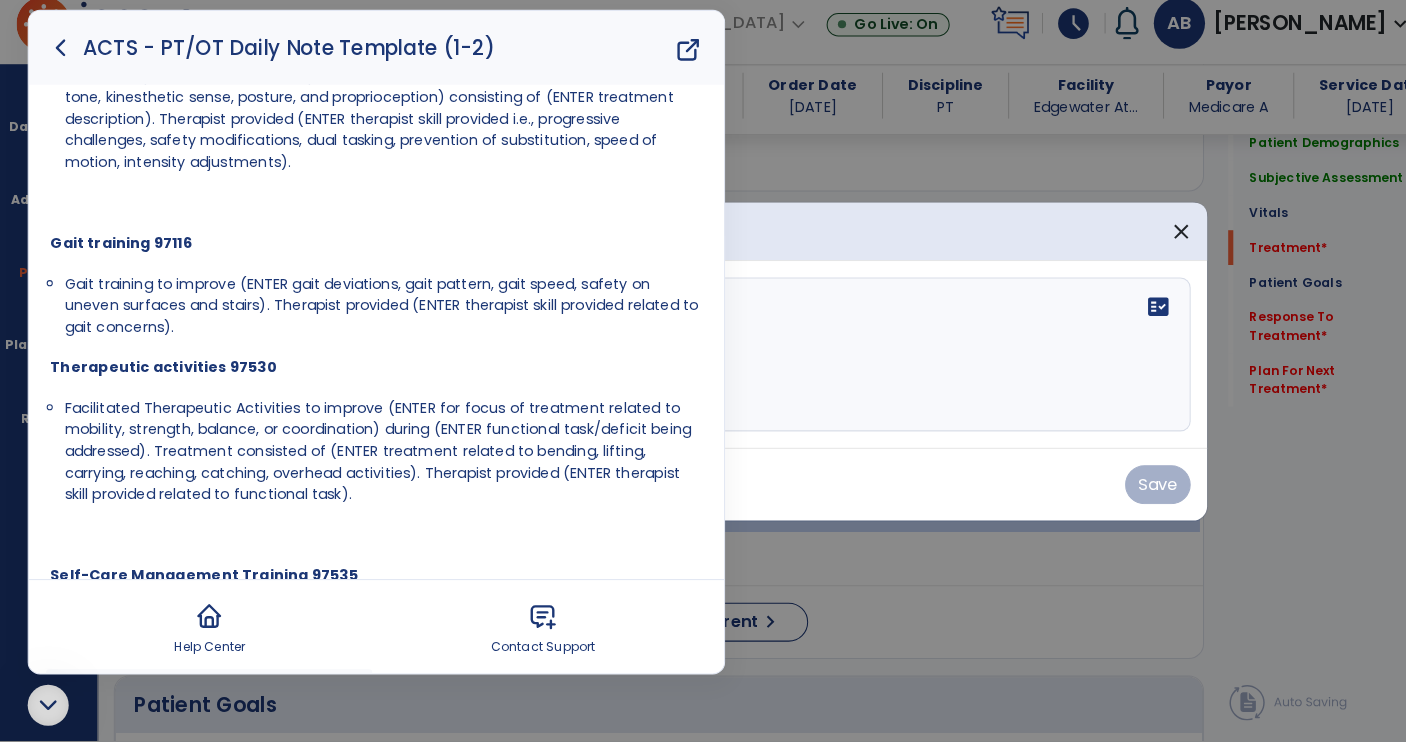 click at bounding box center (703, 371) 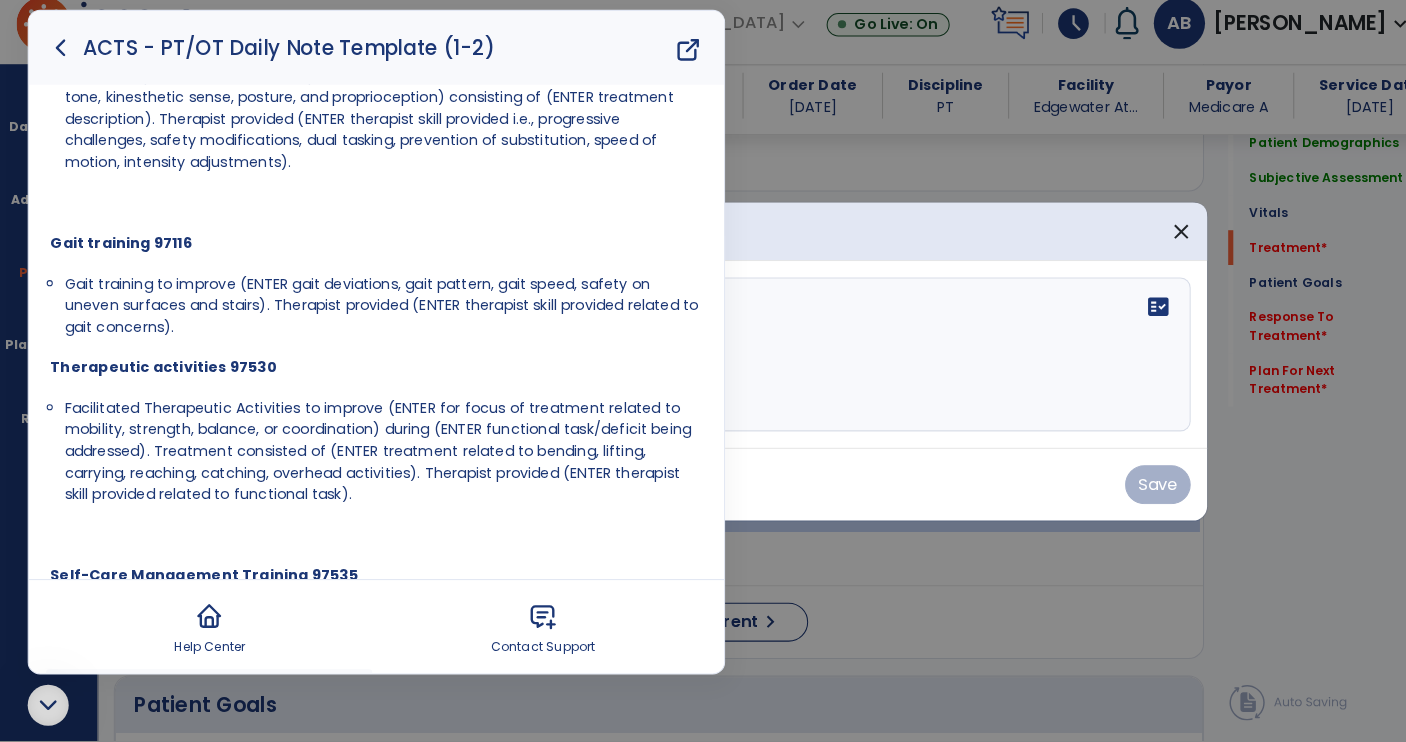click at bounding box center [47, 706] 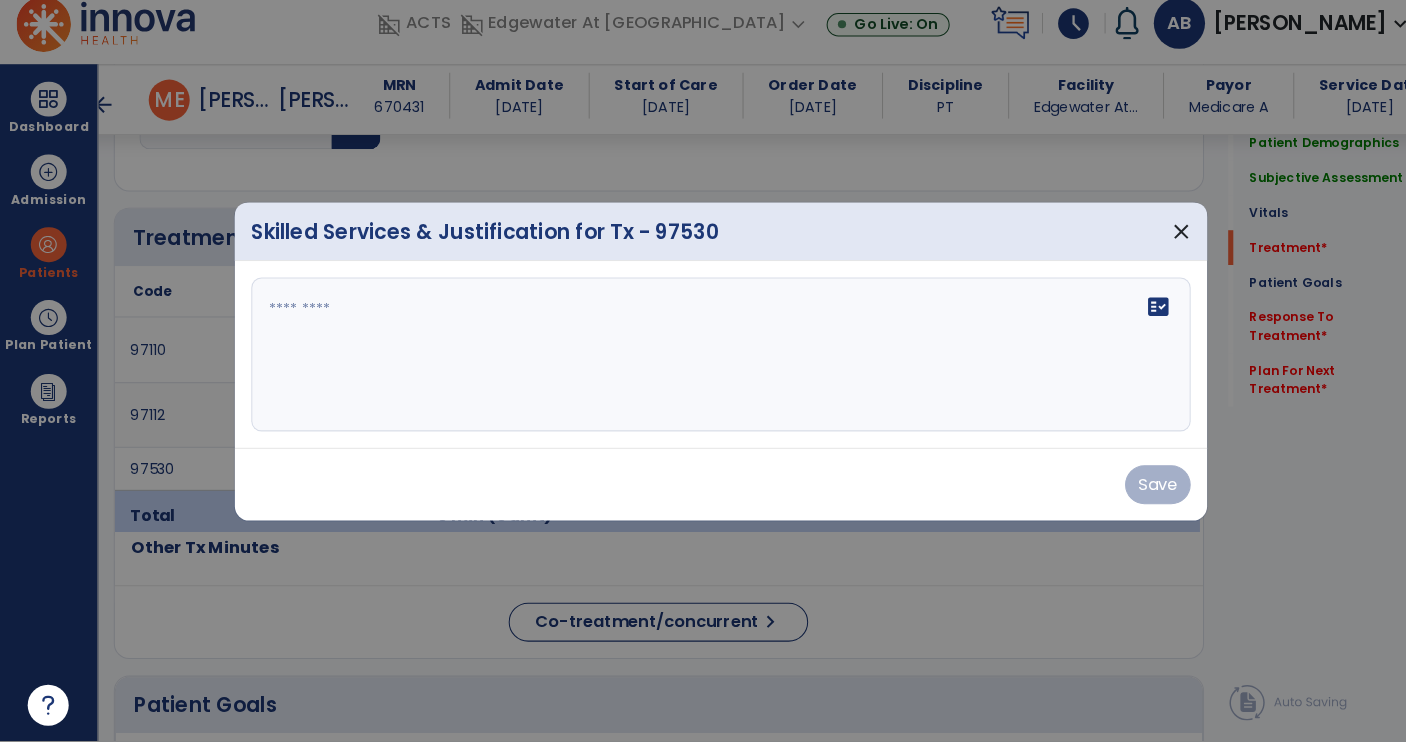 scroll, scrollTop: 0, scrollLeft: 0, axis: both 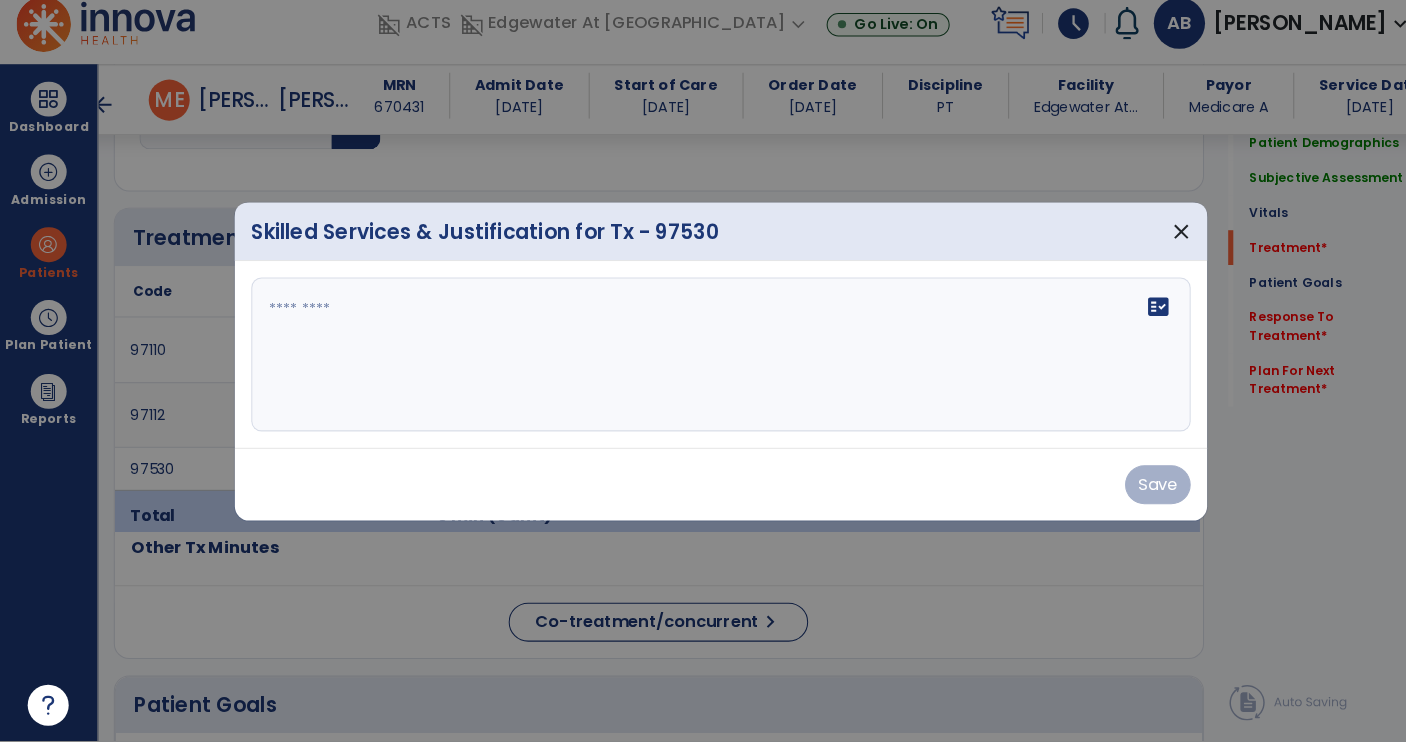 click on "fact_check" at bounding box center (703, 364) 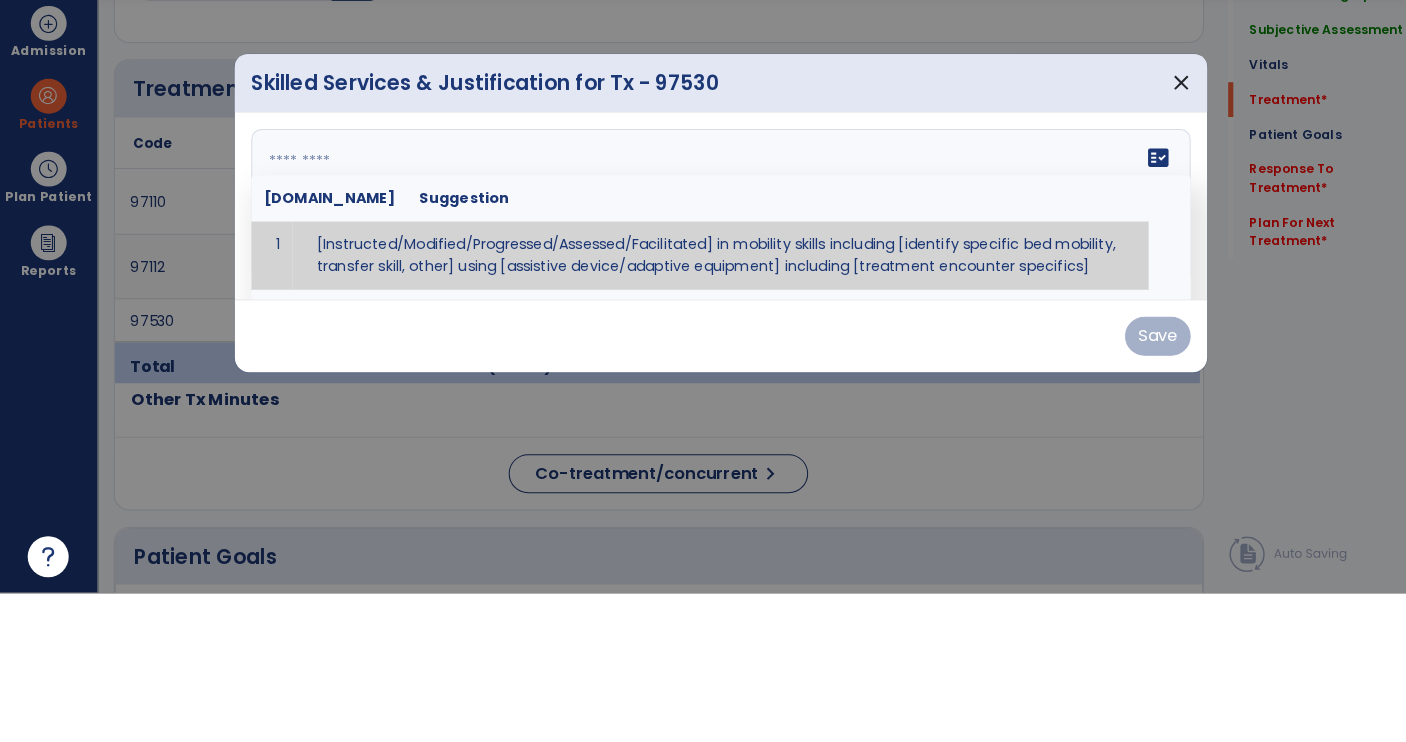 click at bounding box center (701, 364) 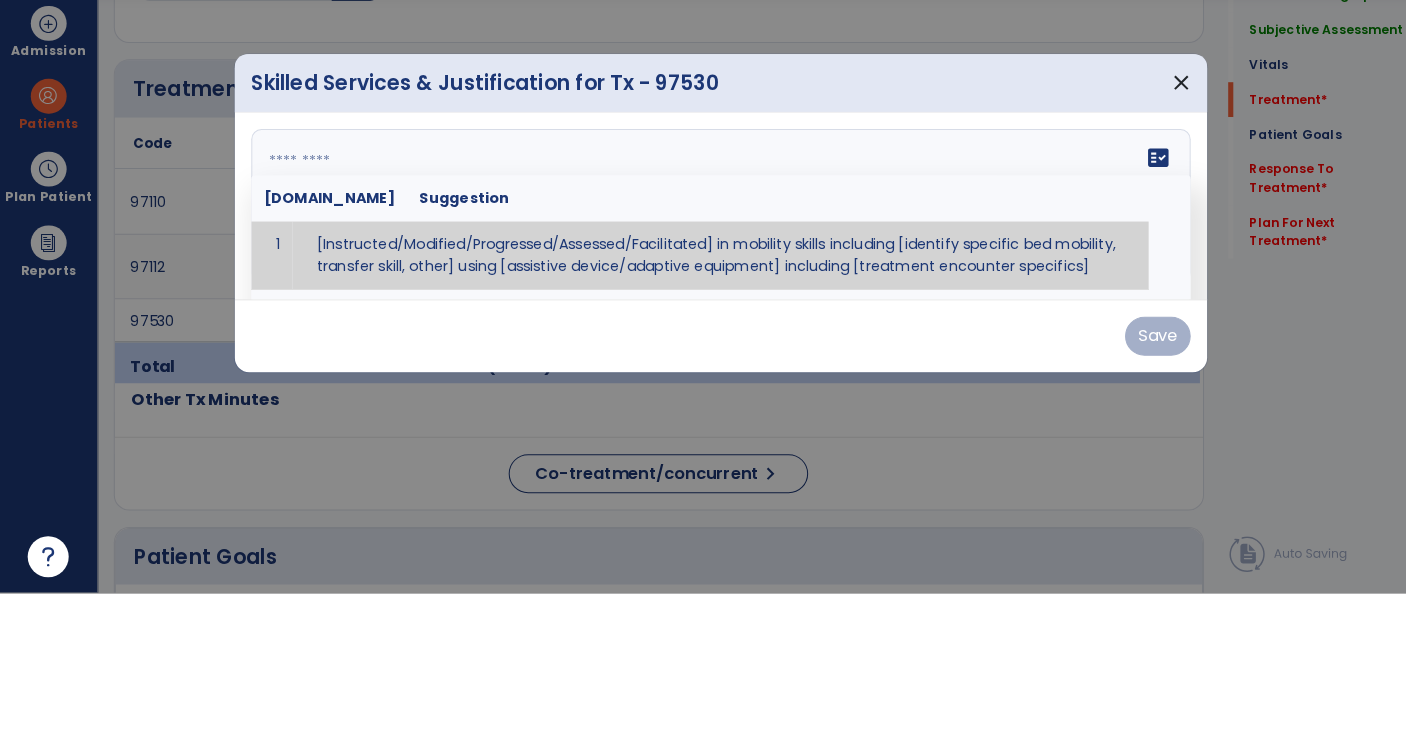 paste on "**********" 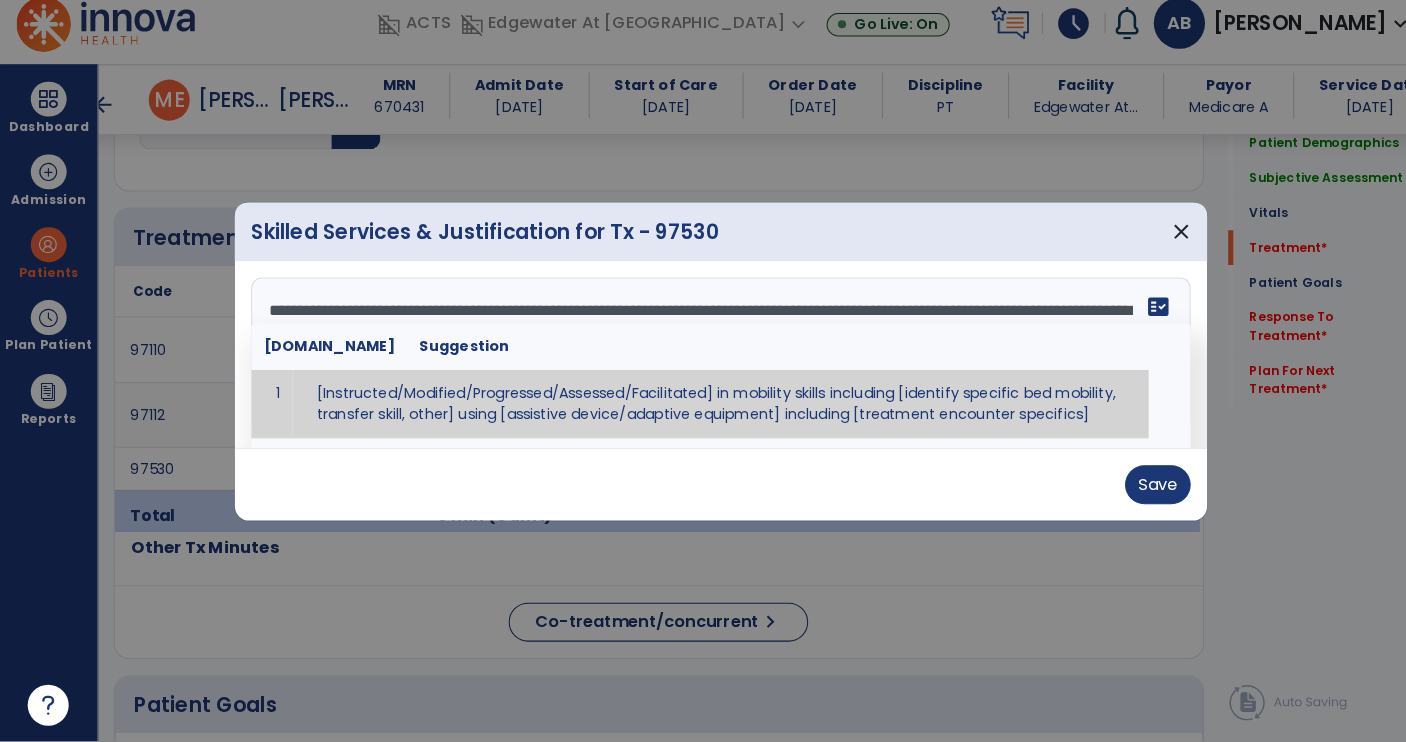 type on "**********" 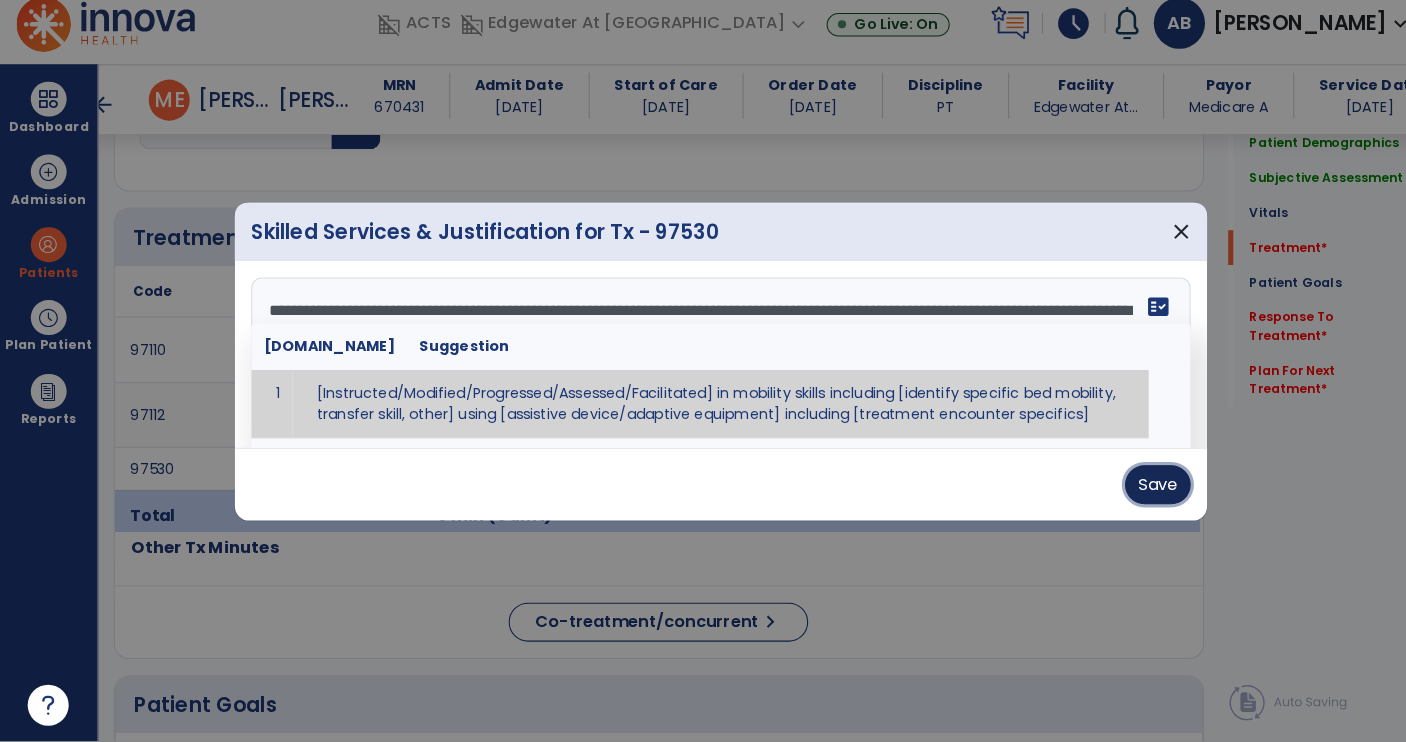 click on "Save" at bounding box center (1129, 491) 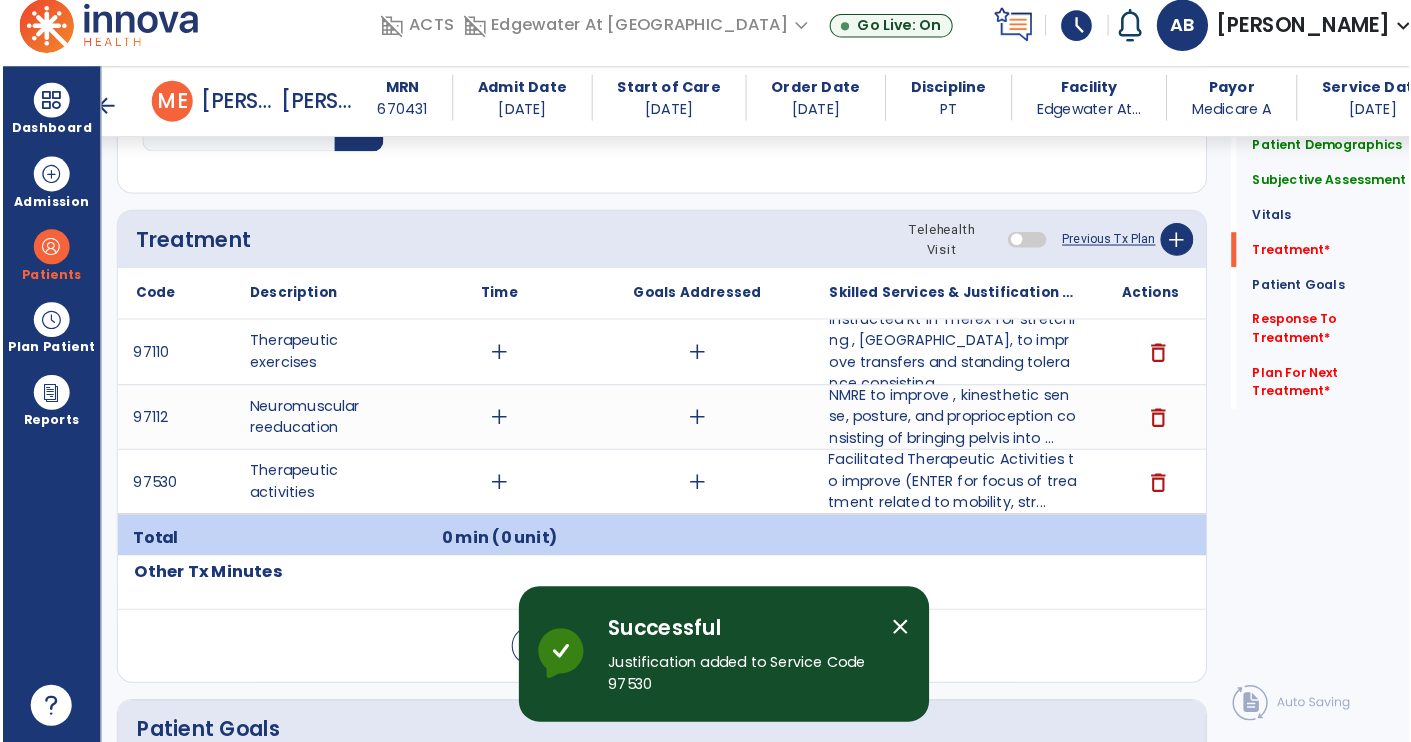 scroll, scrollTop: 1, scrollLeft: 0, axis: vertical 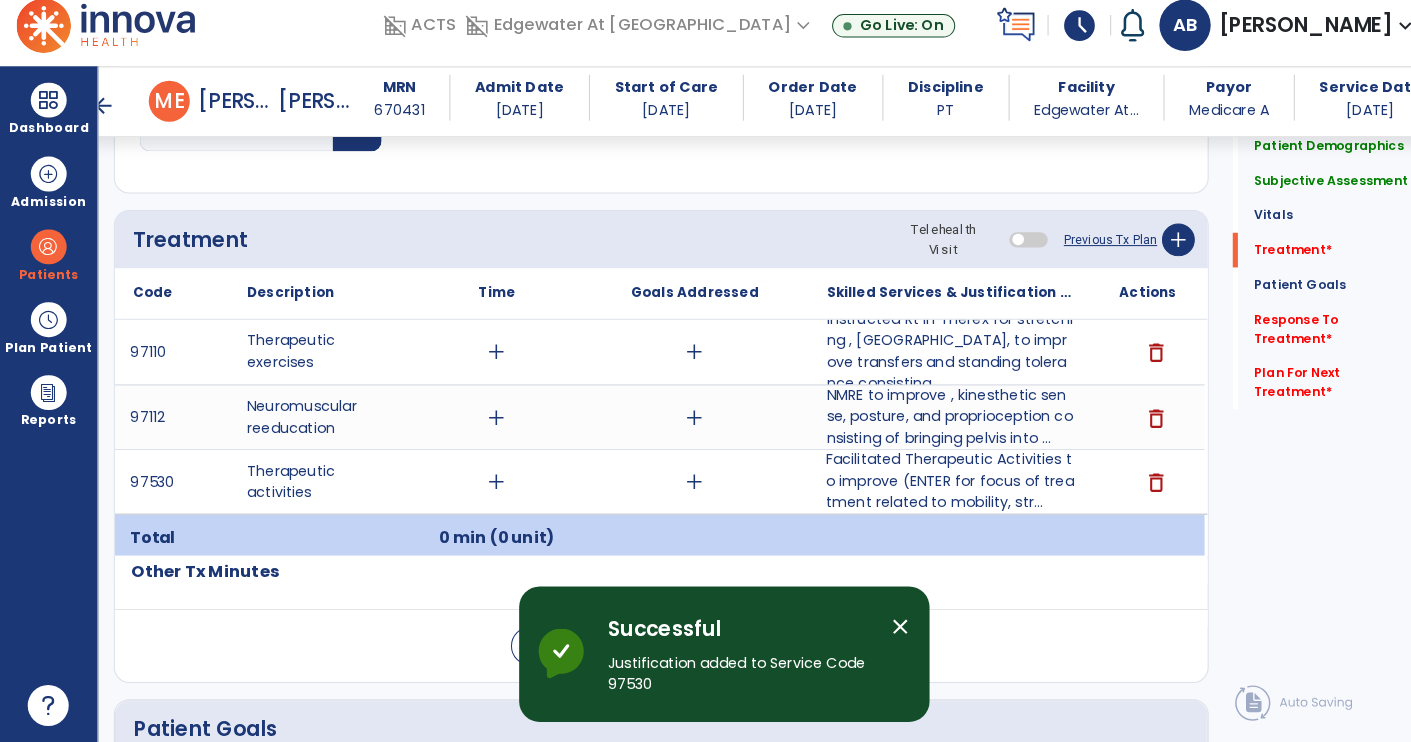 click on "Facilitated Therapeutic Activities to improve (ENTER for focus of treatment related to mobility, str..." at bounding box center (926, 487) 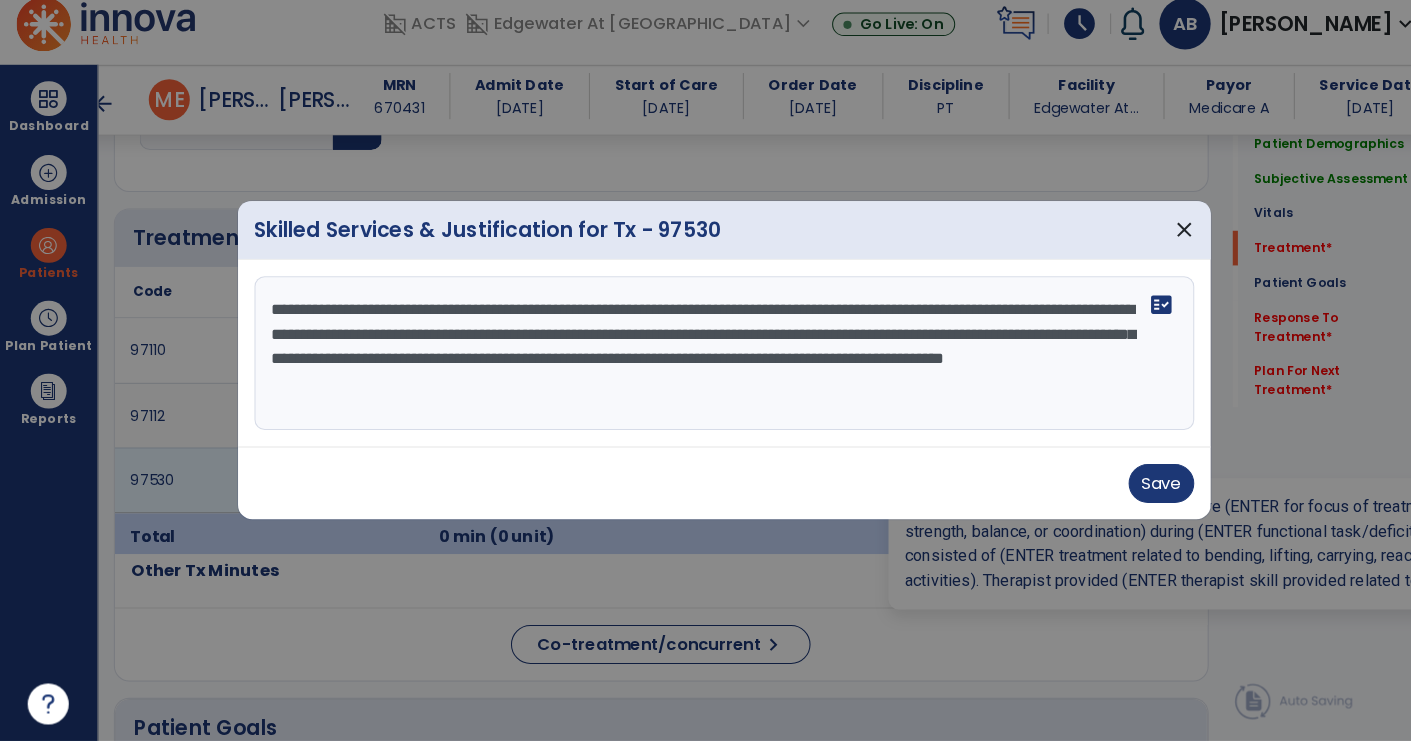 click on "**********" at bounding box center (706, 364) 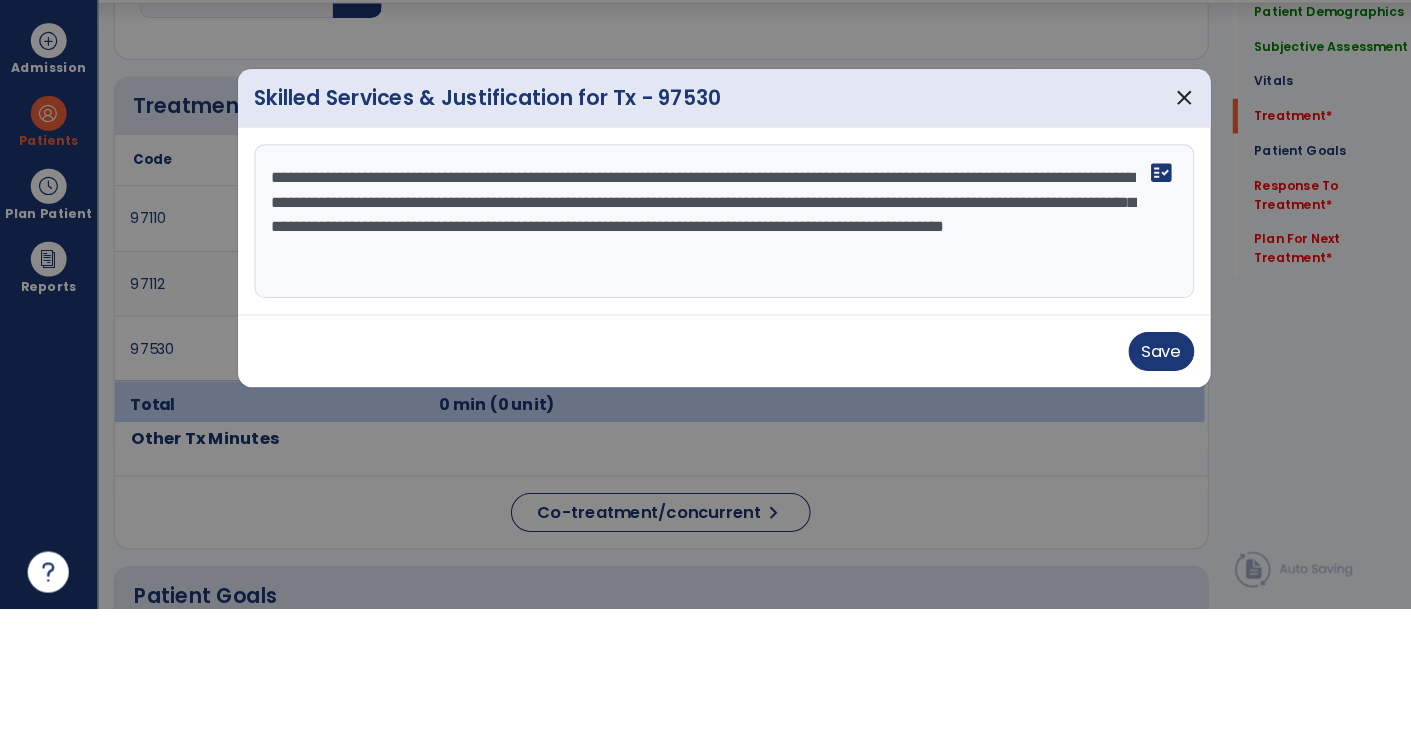 scroll, scrollTop: 0, scrollLeft: 0, axis: both 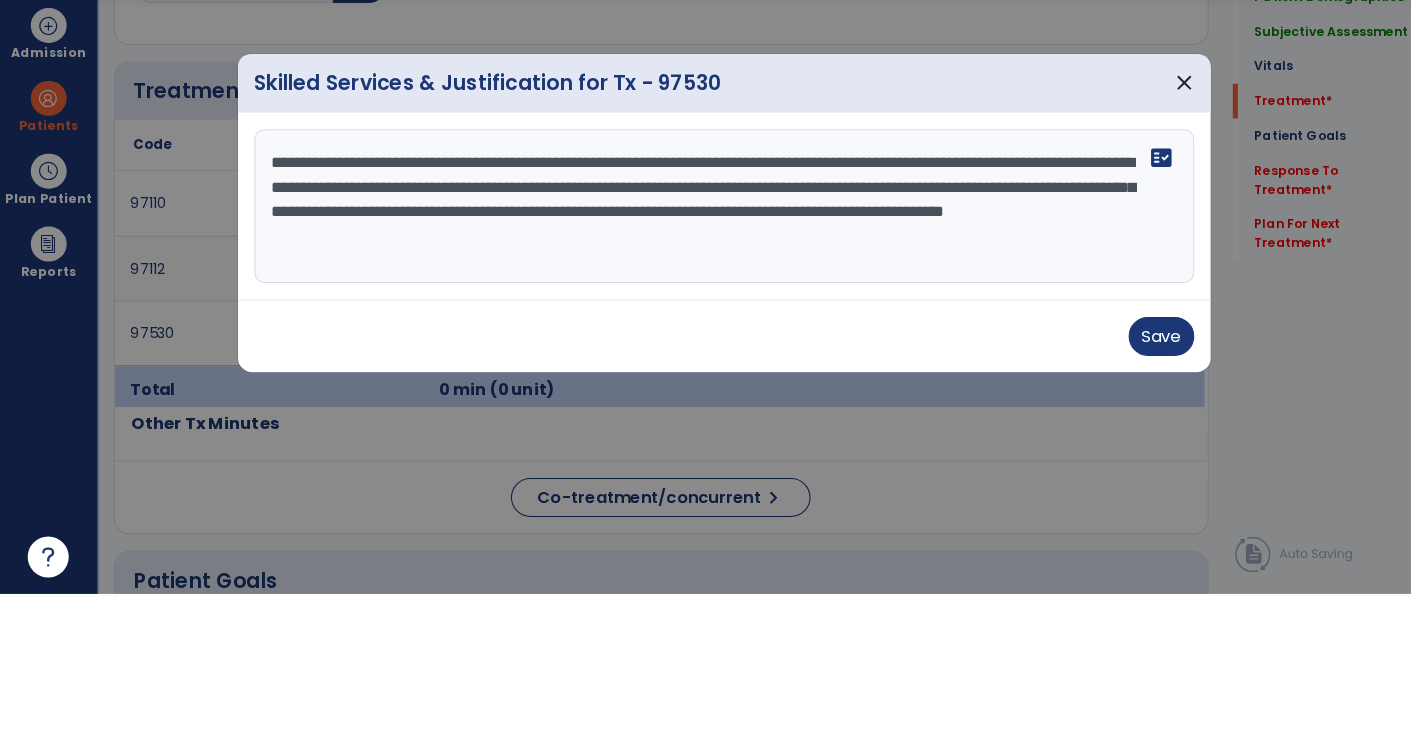 click on "**********" at bounding box center (706, 364) 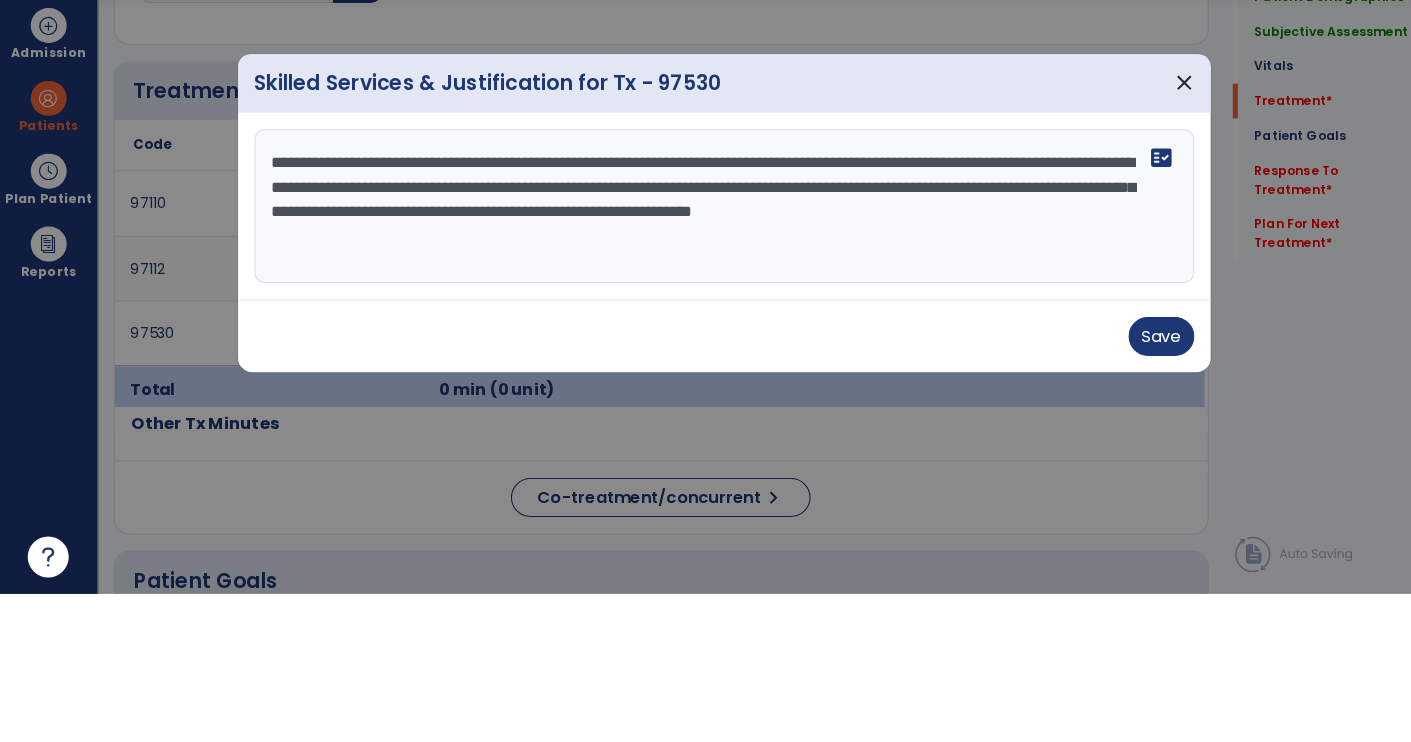click on "**********" at bounding box center [706, 364] 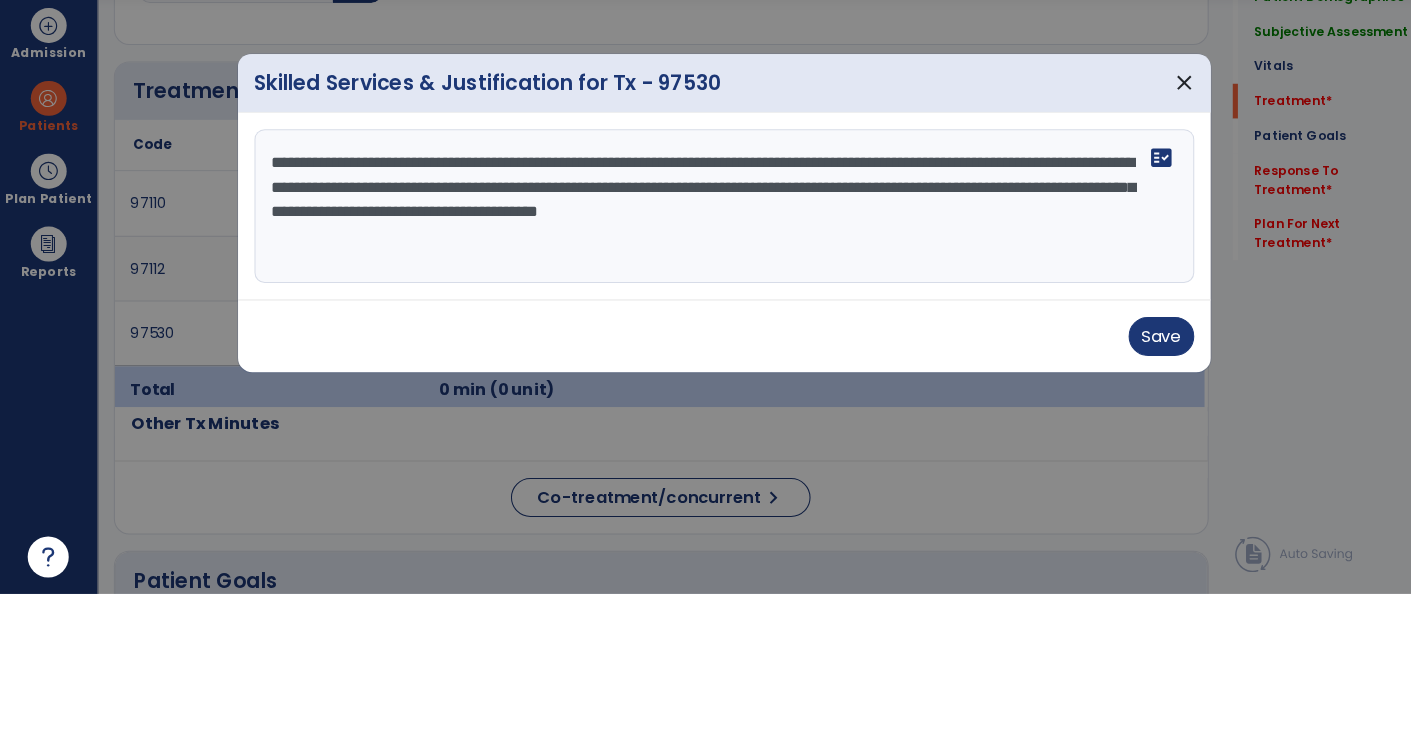 click on "**********" at bounding box center [706, 364] 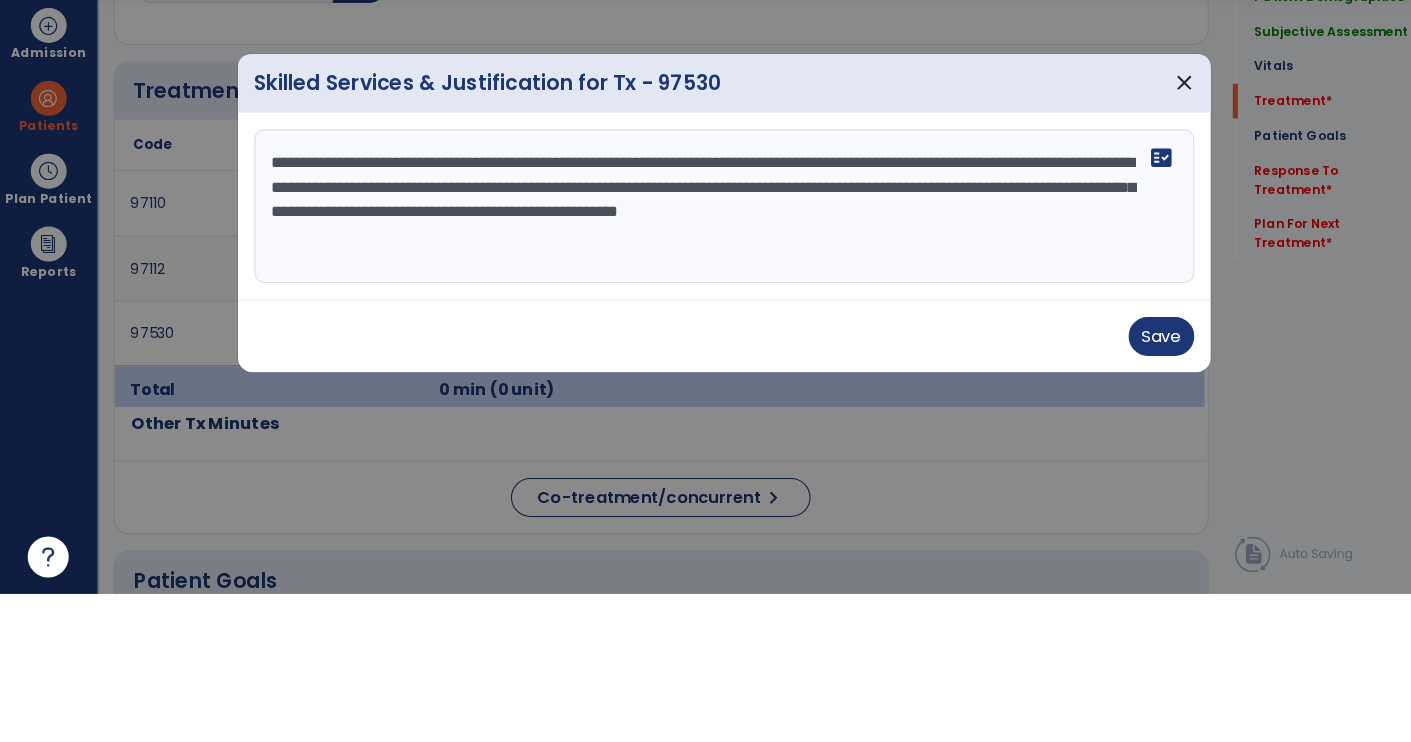 click on "**********" at bounding box center (706, 364) 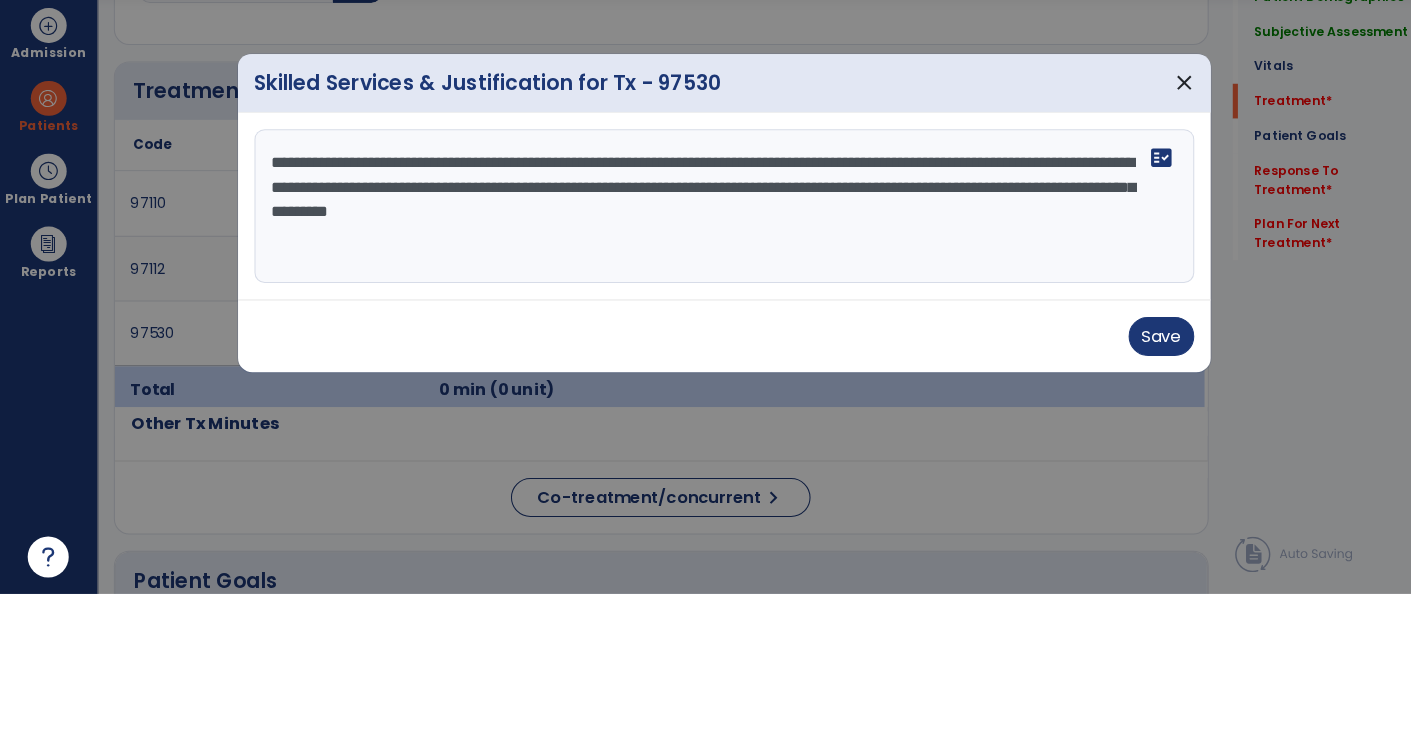 click on "**********" at bounding box center [706, 364] 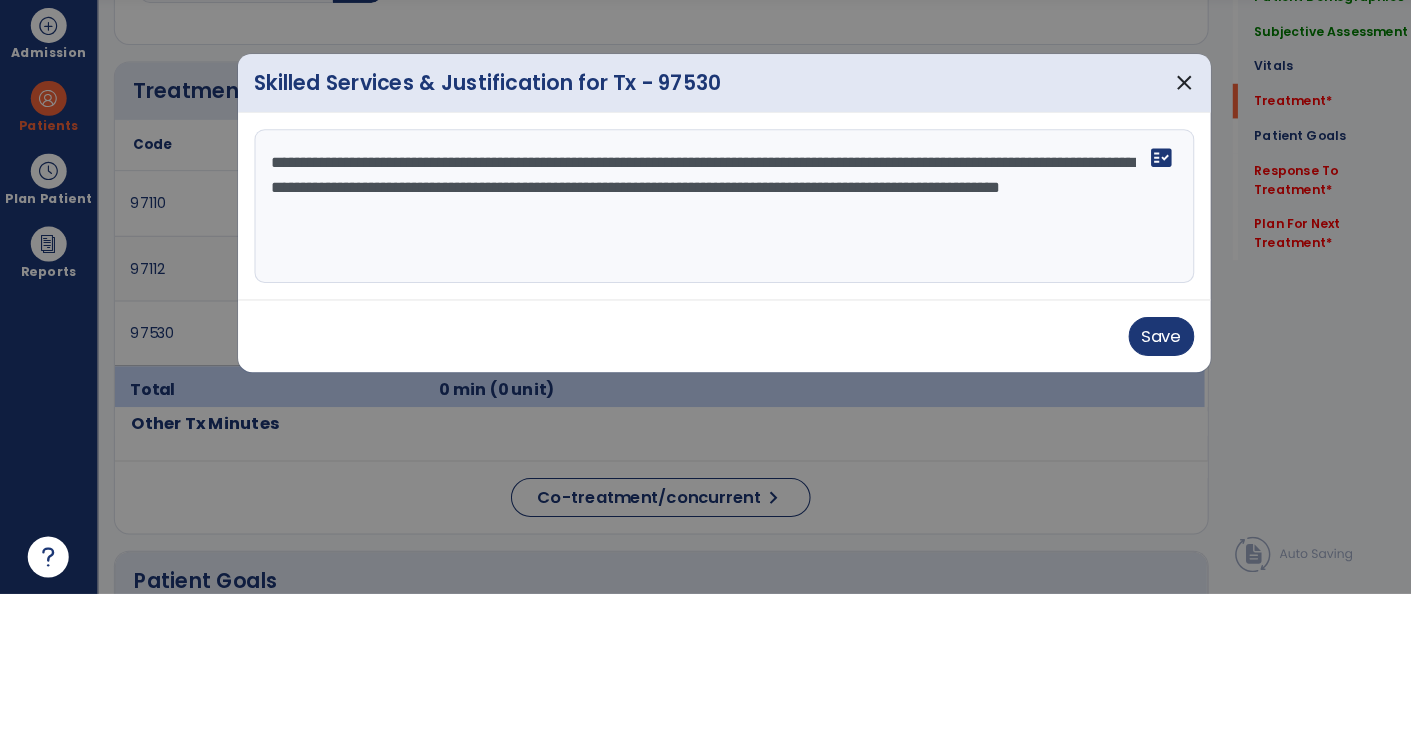 click on "**********" at bounding box center (706, 364) 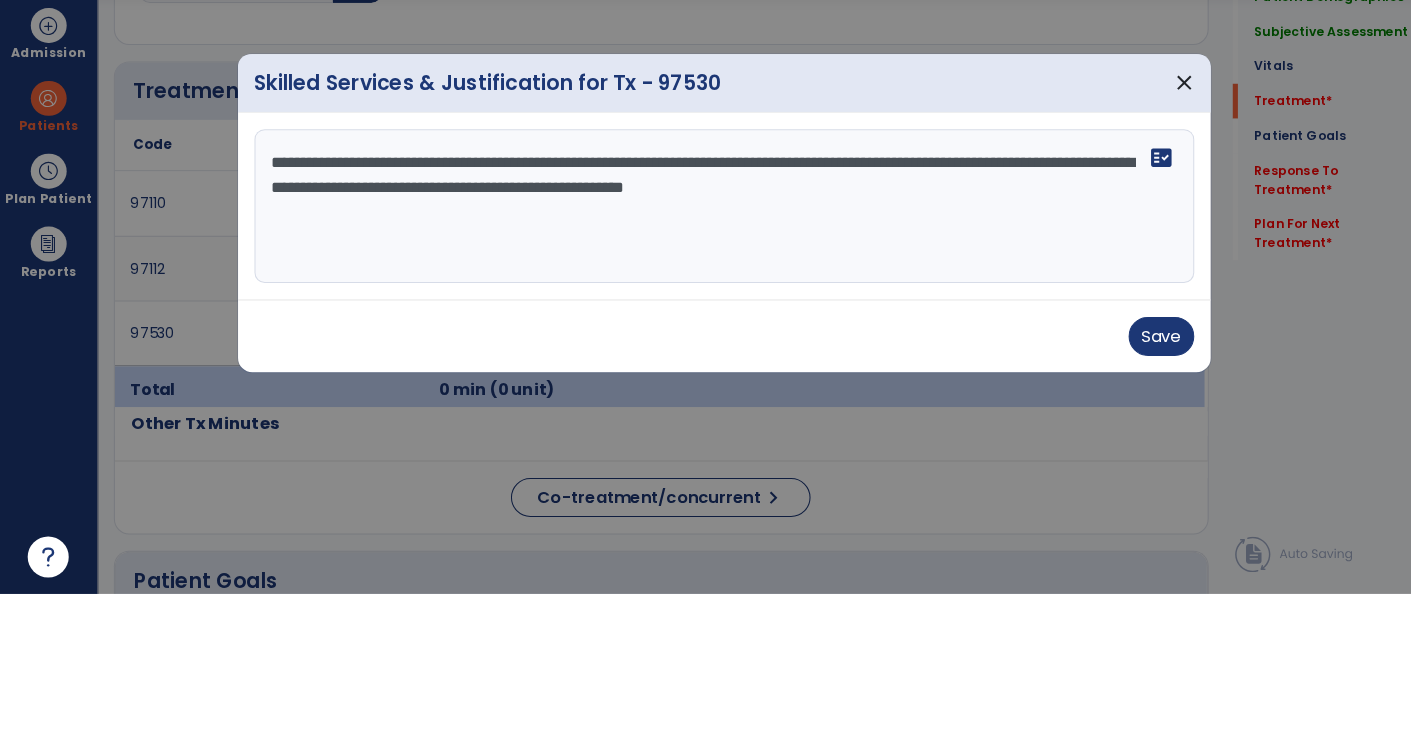 click on "**********" at bounding box center (706, 364) 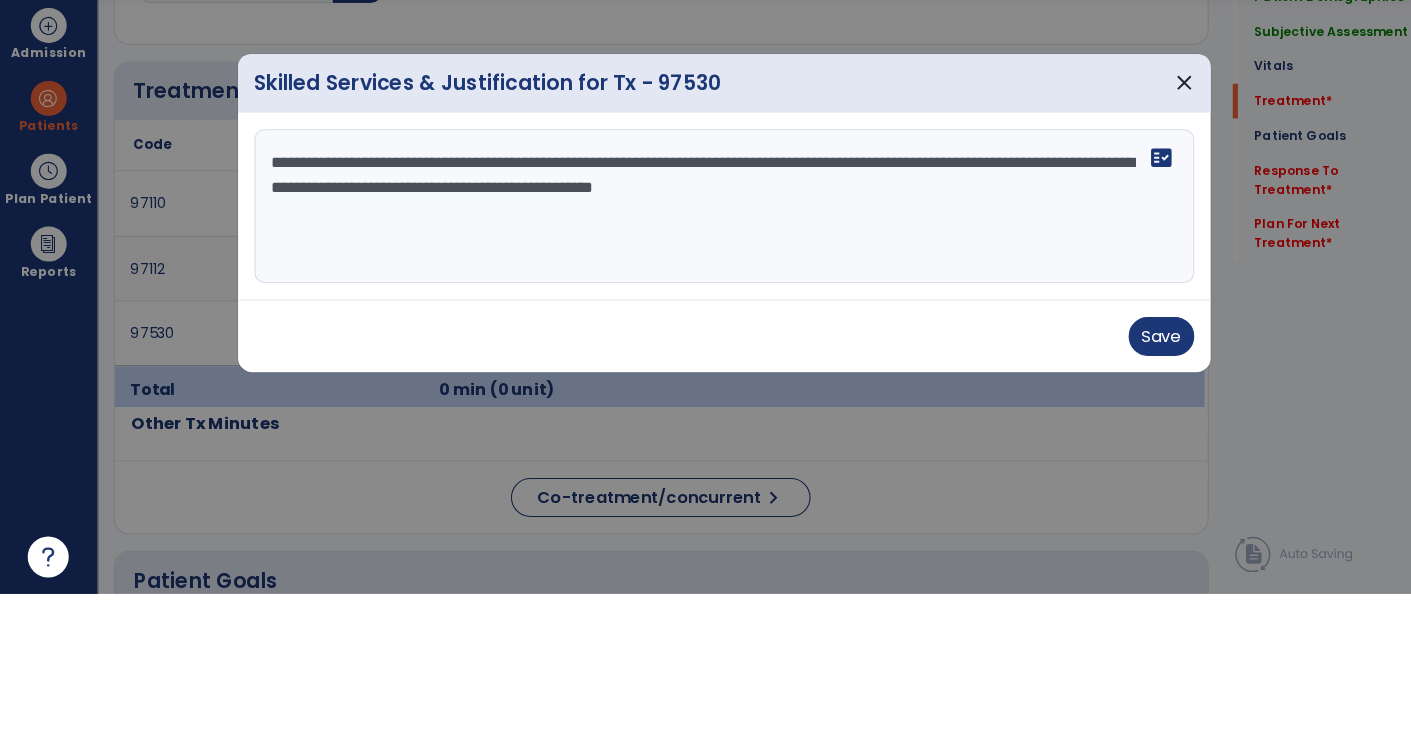 scroll, scrollTop: 1, scrollLeft: 0, axis: vertical 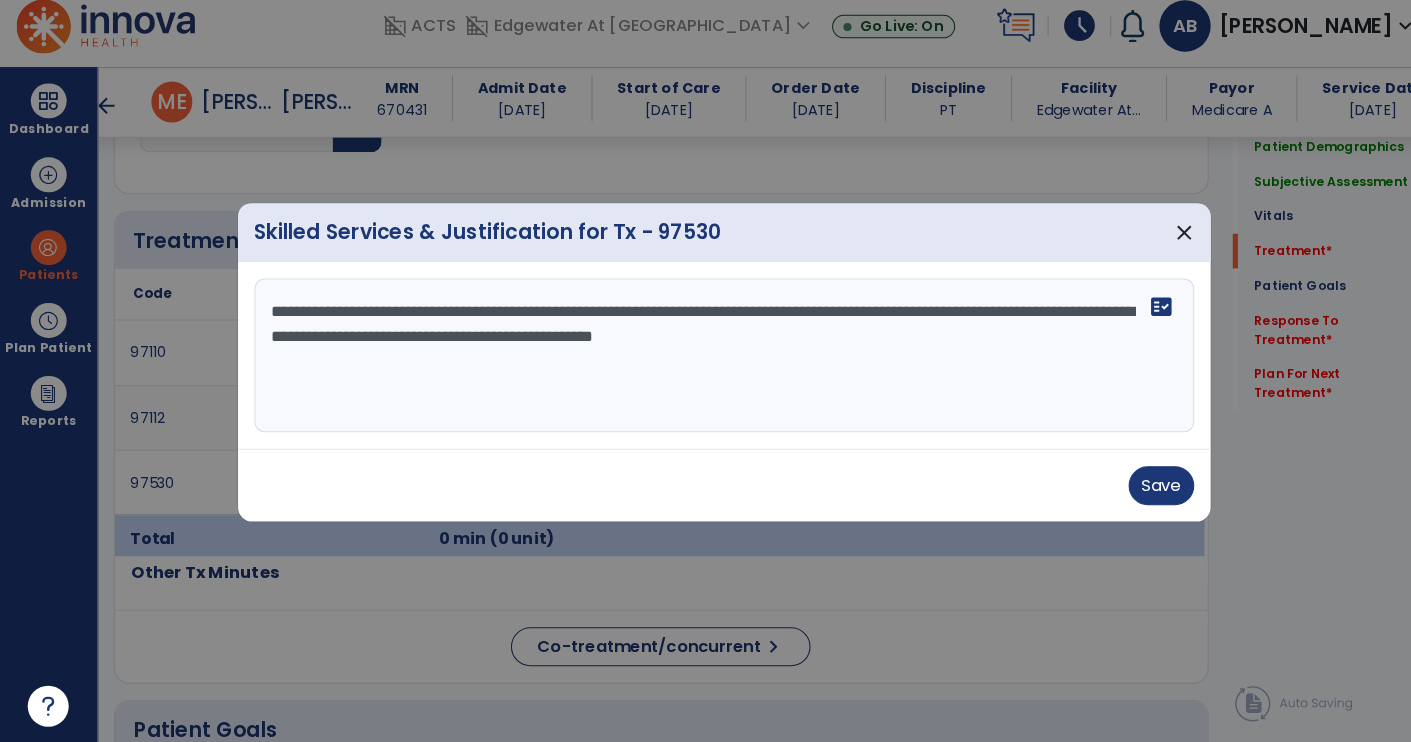 click on "**********" at bounding box center [706, 364] 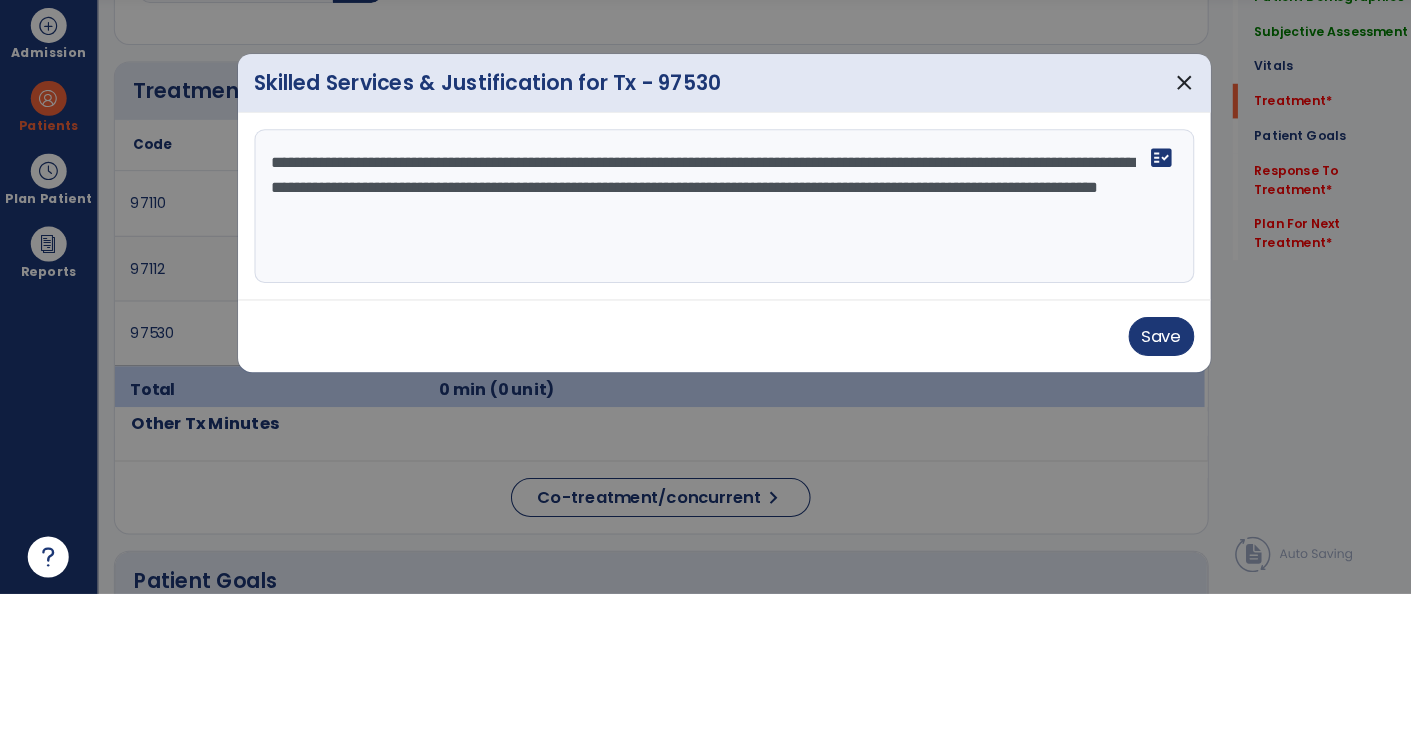 click on "**********" at bounding box center [706, 364] 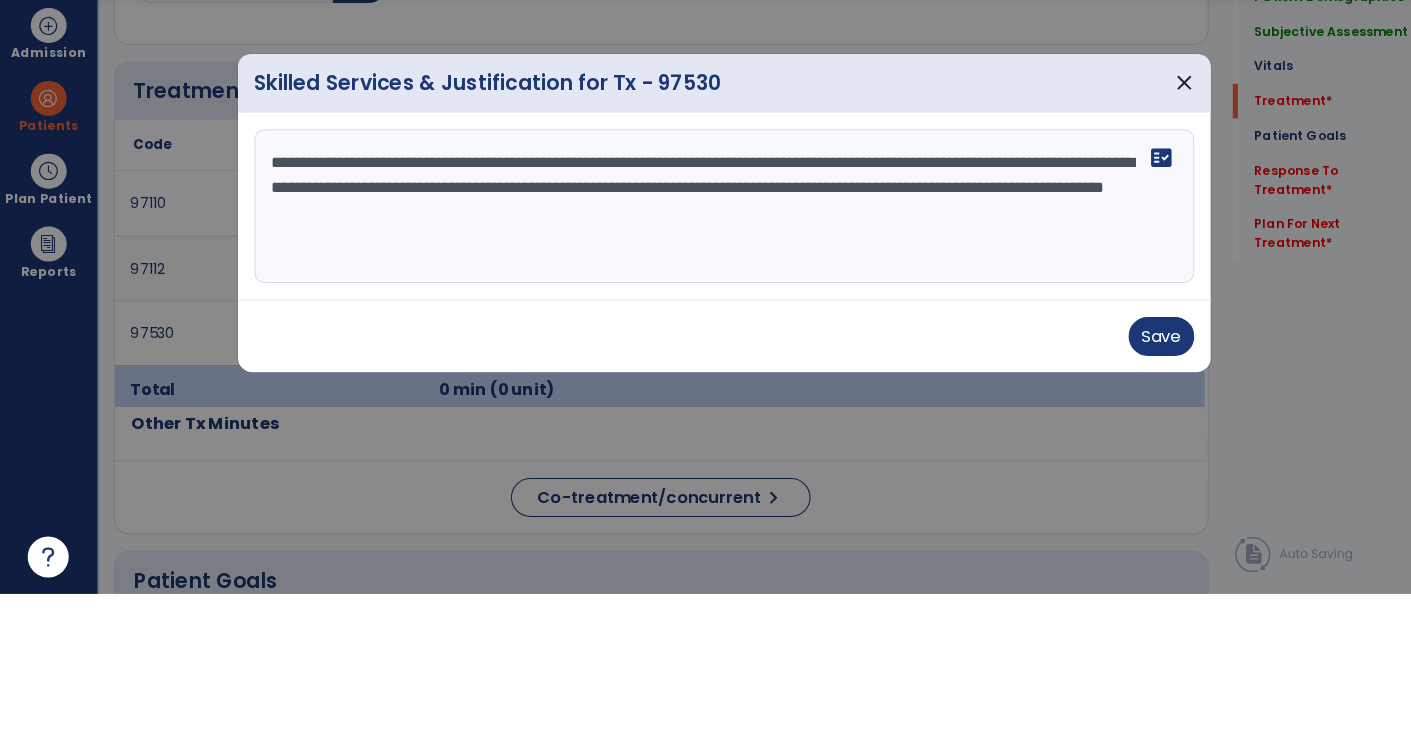 click on "**********" at bounding box center [706, 364] 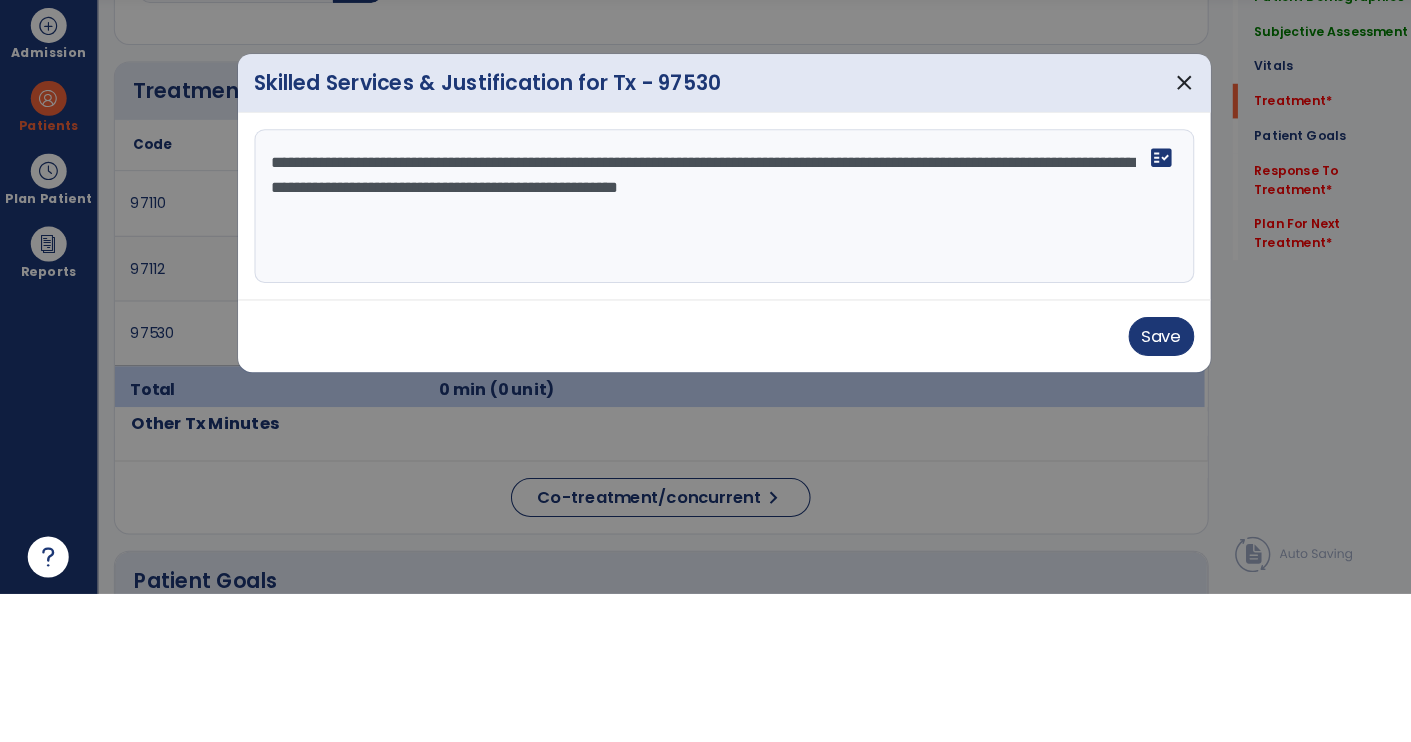 type on "**********" 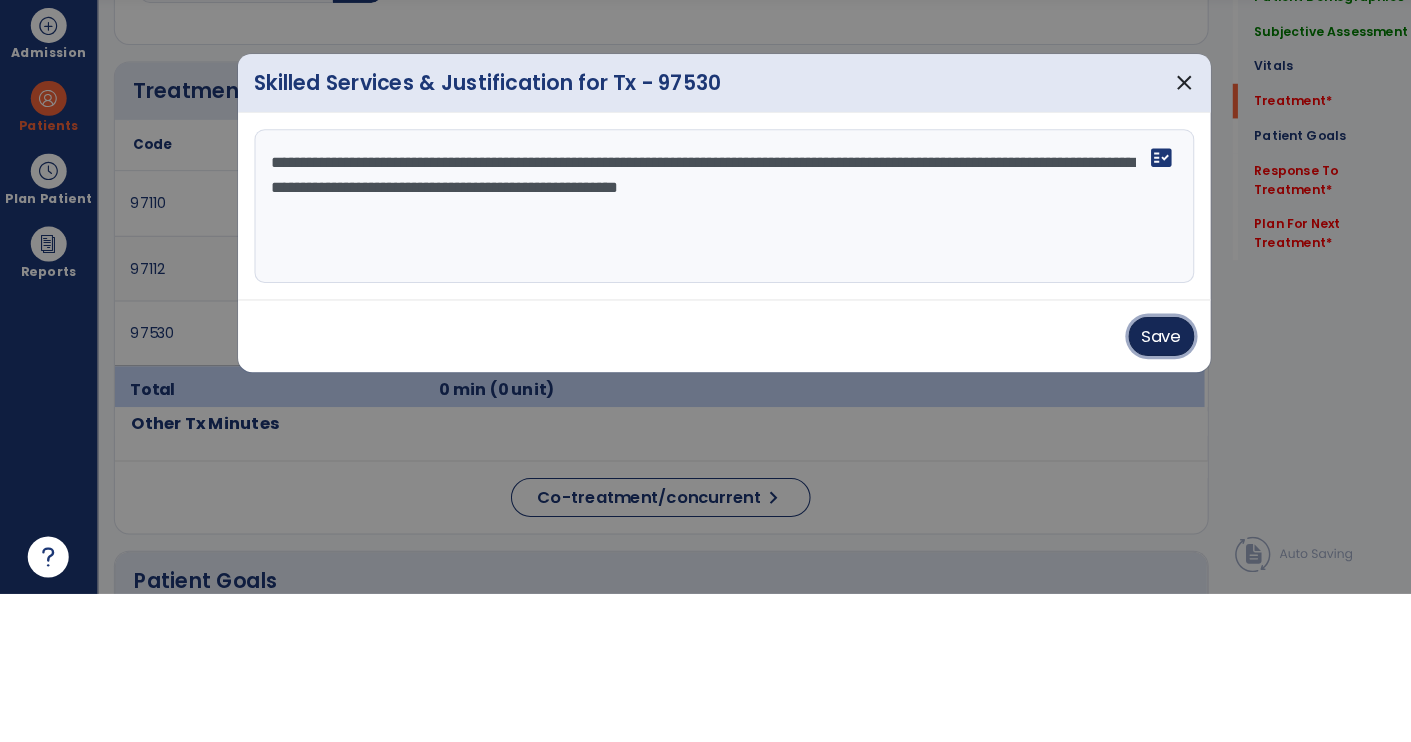 click on "Save" at bounding box center (1132, 491) 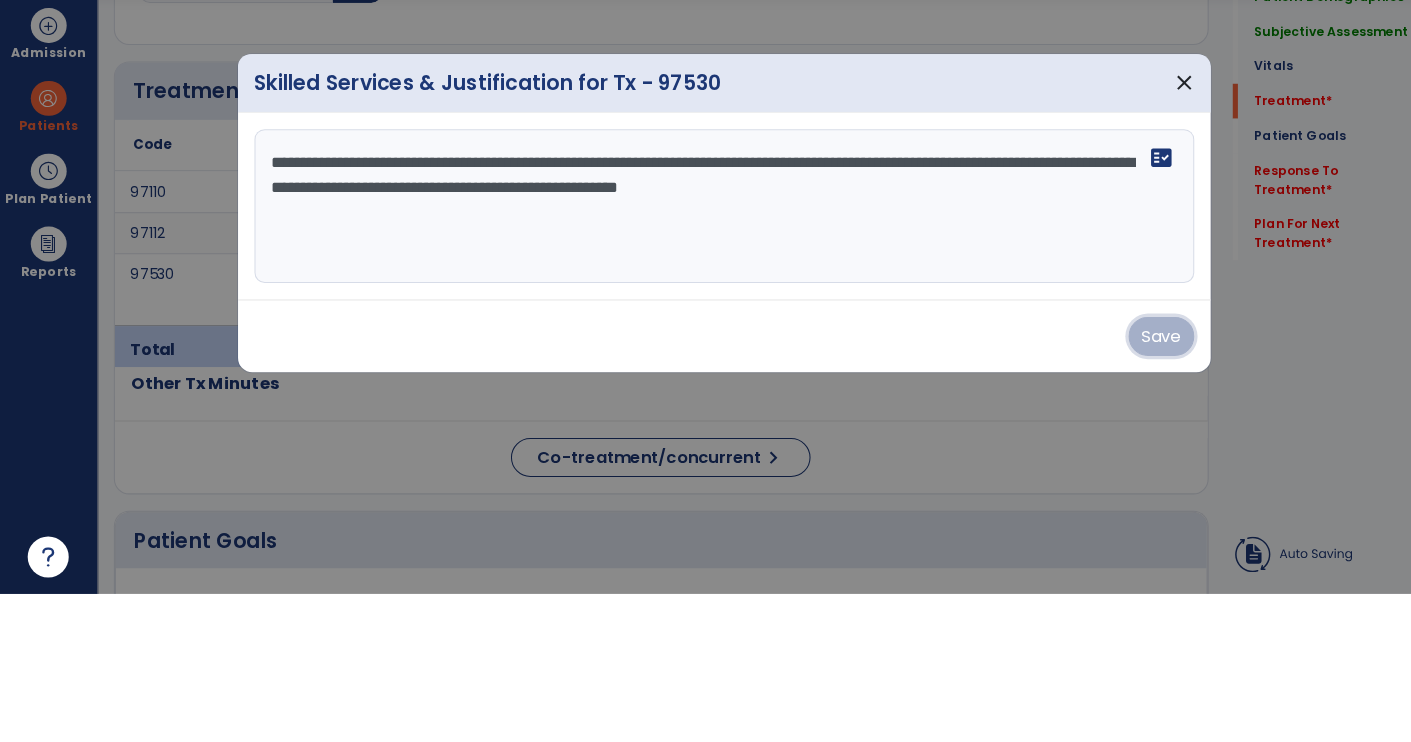 scroll, scrollTop: 2, scrollLeft: 0, axis: vertical 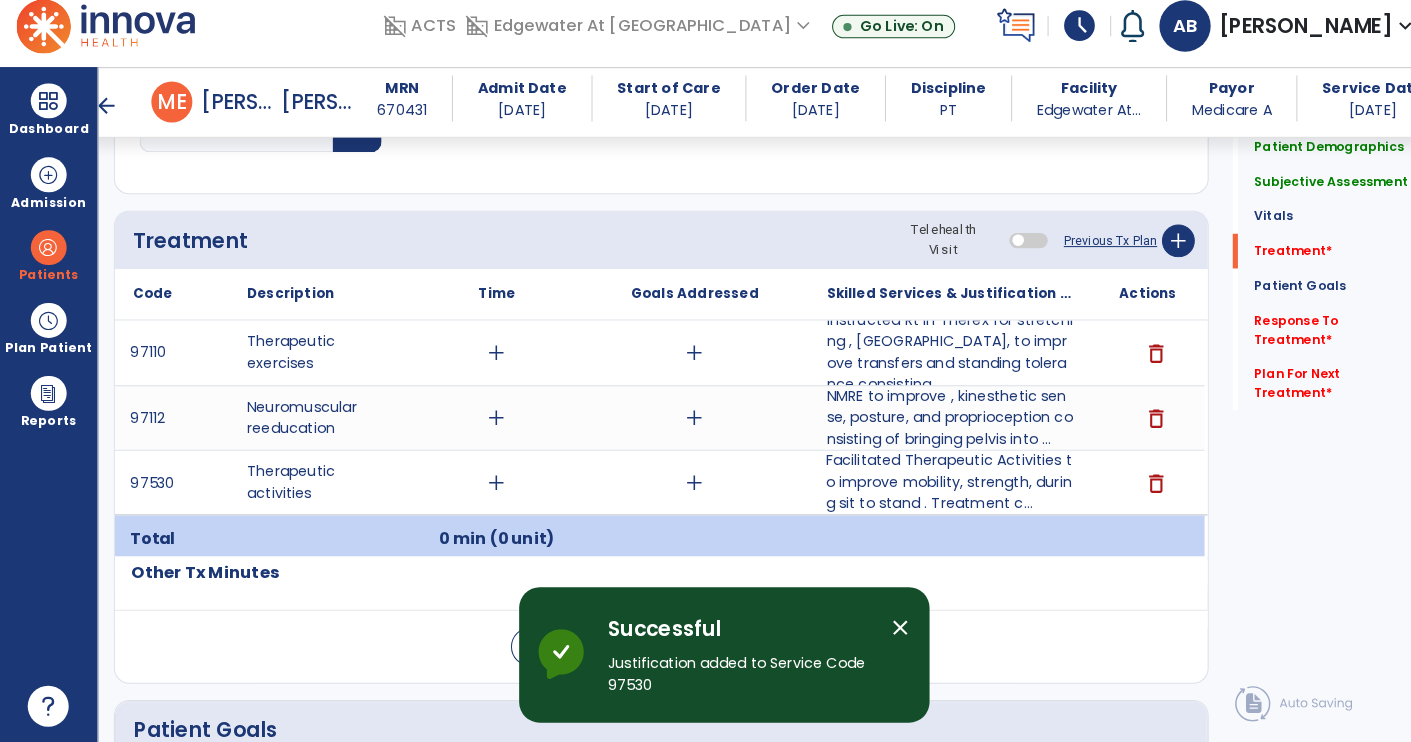 click on "Facilitated Therapeutic Activities to improve mobility, strength,  during sit to stand . Treatment c..." at bounding box center (926, 487) 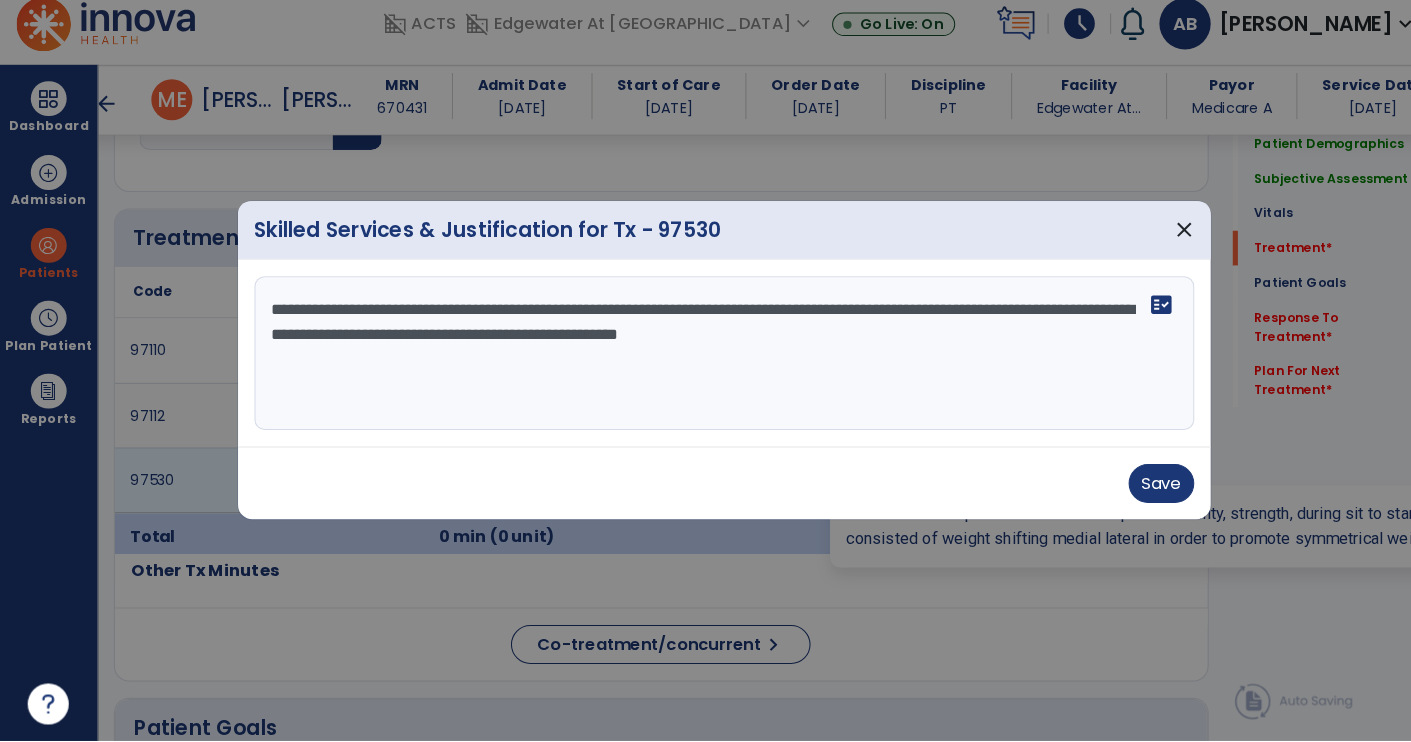 click at bounding box center (705, 371) 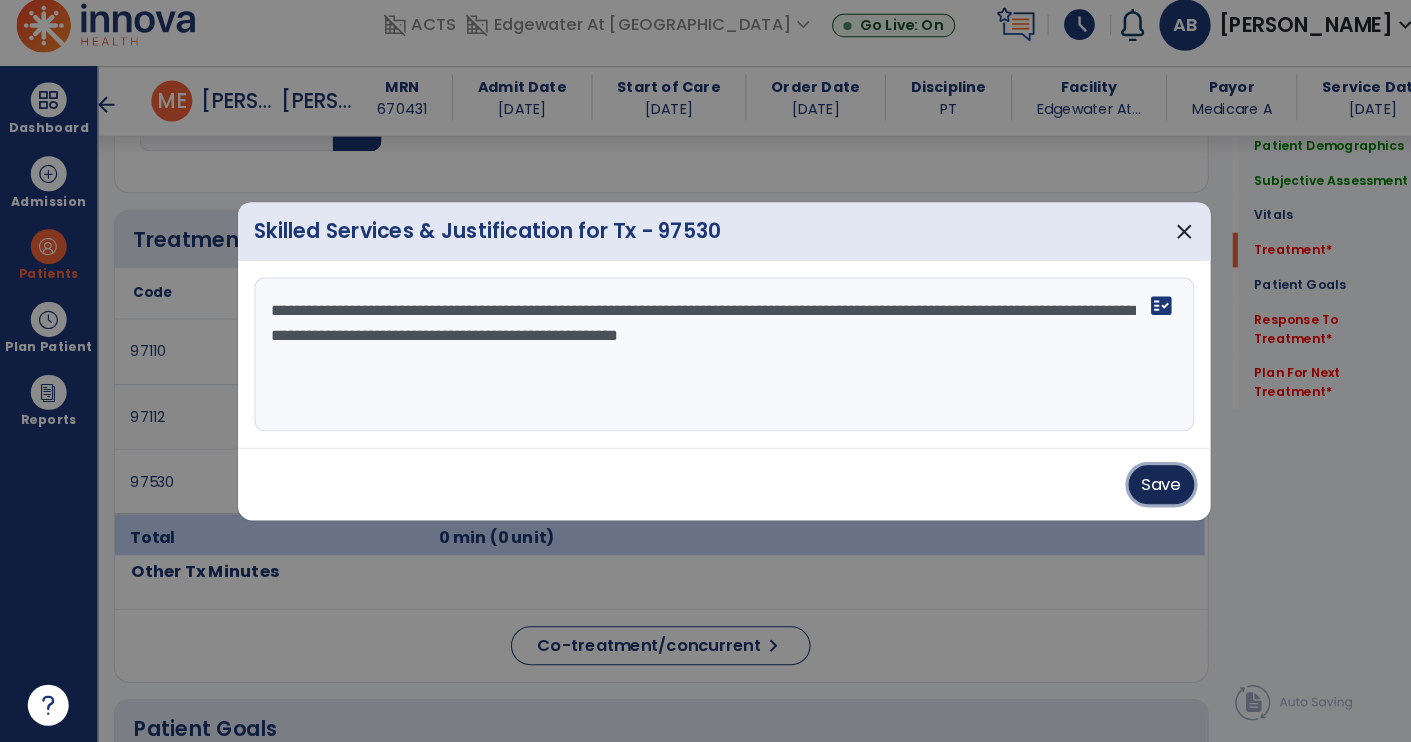 click on "Save" at bounding box center (1132, 491) 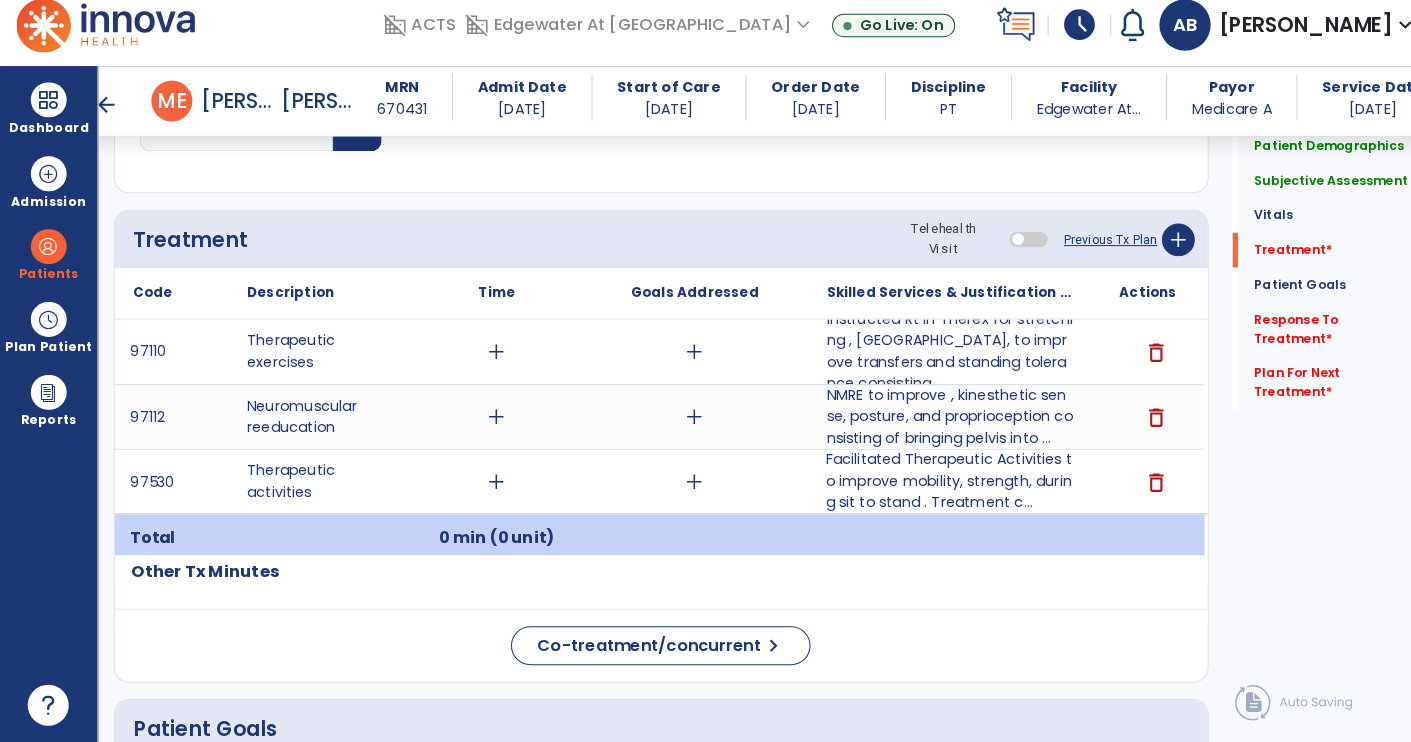 click on "add" at bounding box center [484, 361] 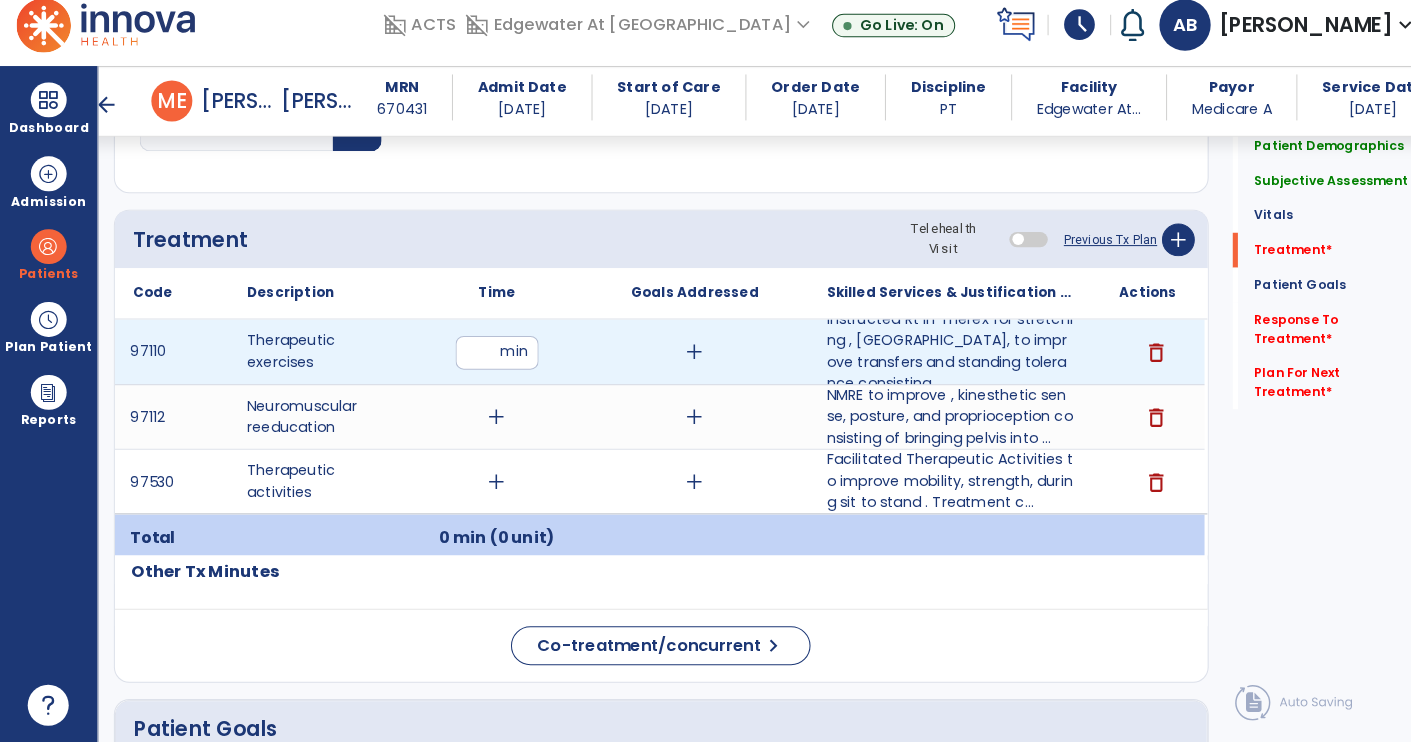 click at bounding box center (484, 362) 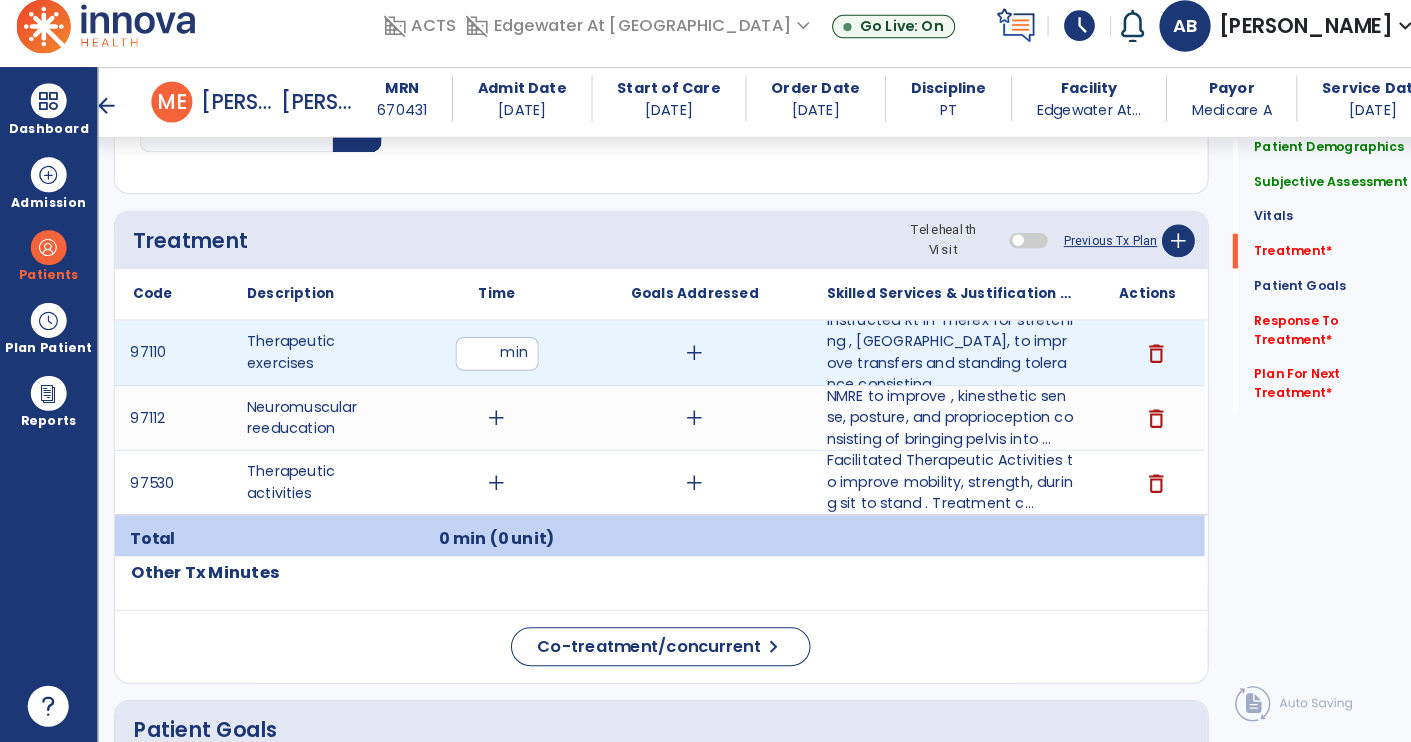 type on "**" 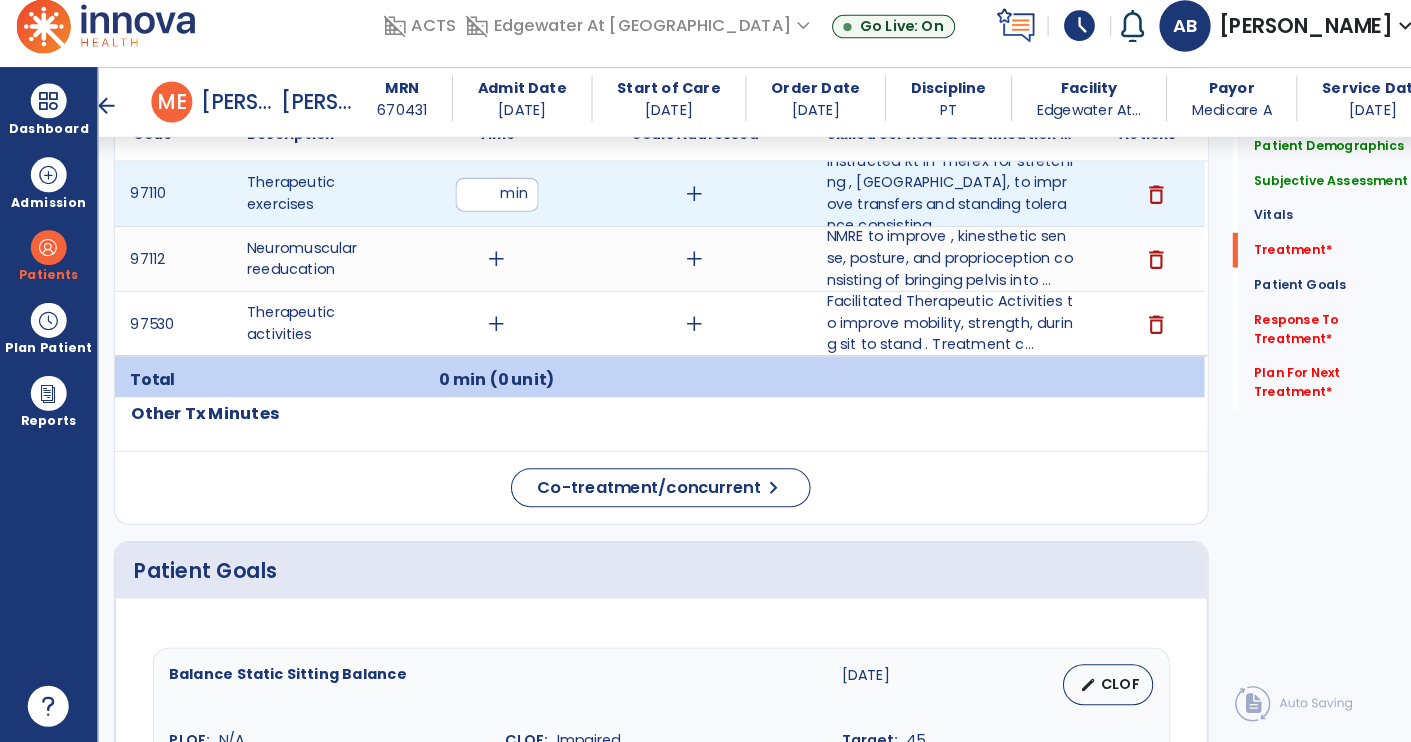 scroll, scrollTop: 1291, scrollLeft: 0, axis: vertical 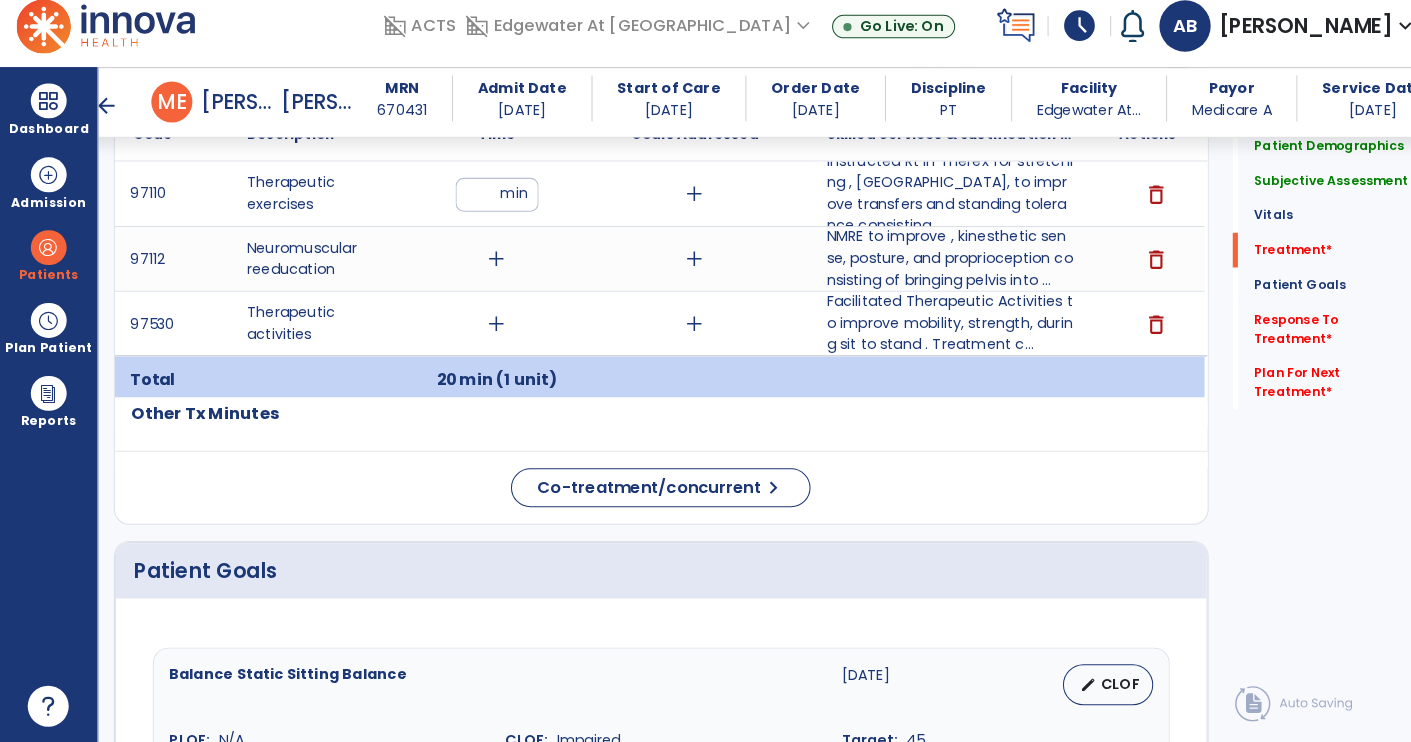 click on "add" at bounding box center (484, 270) 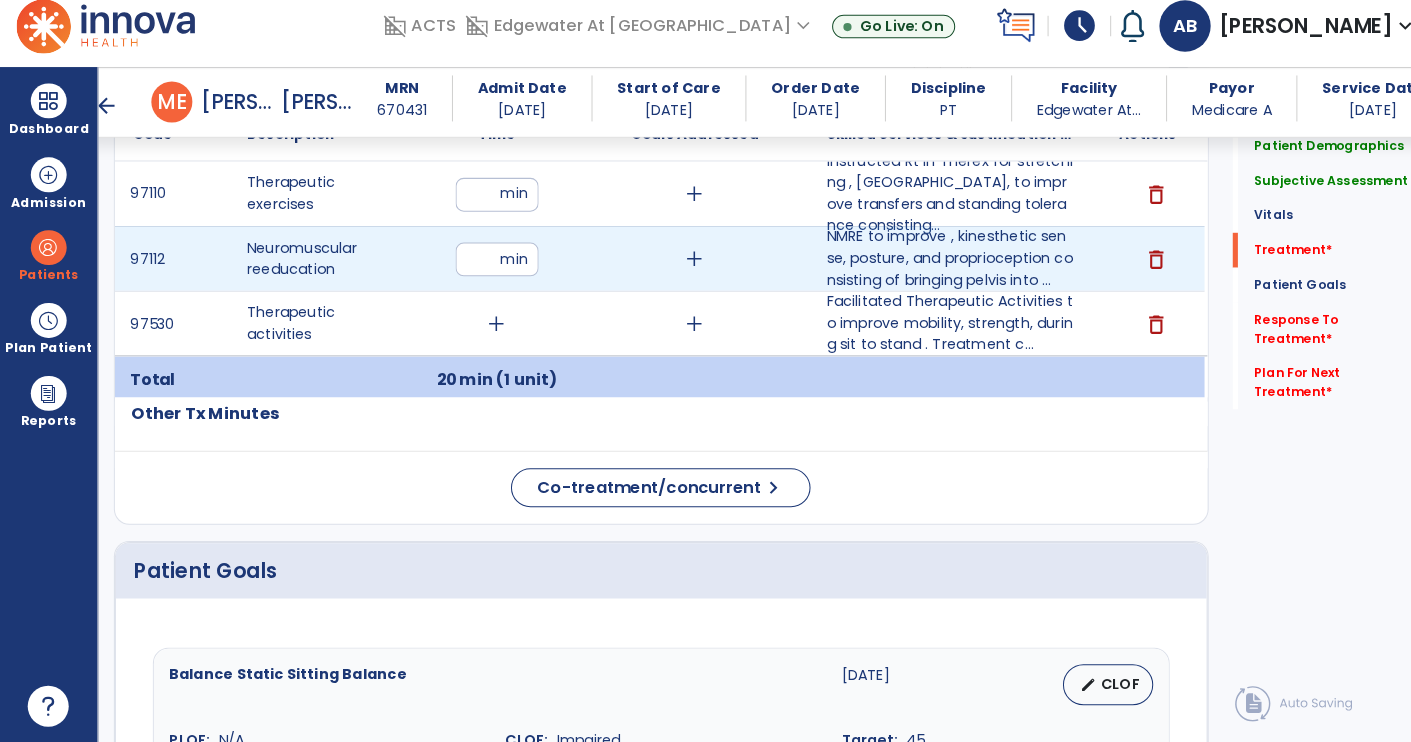 type on "**" 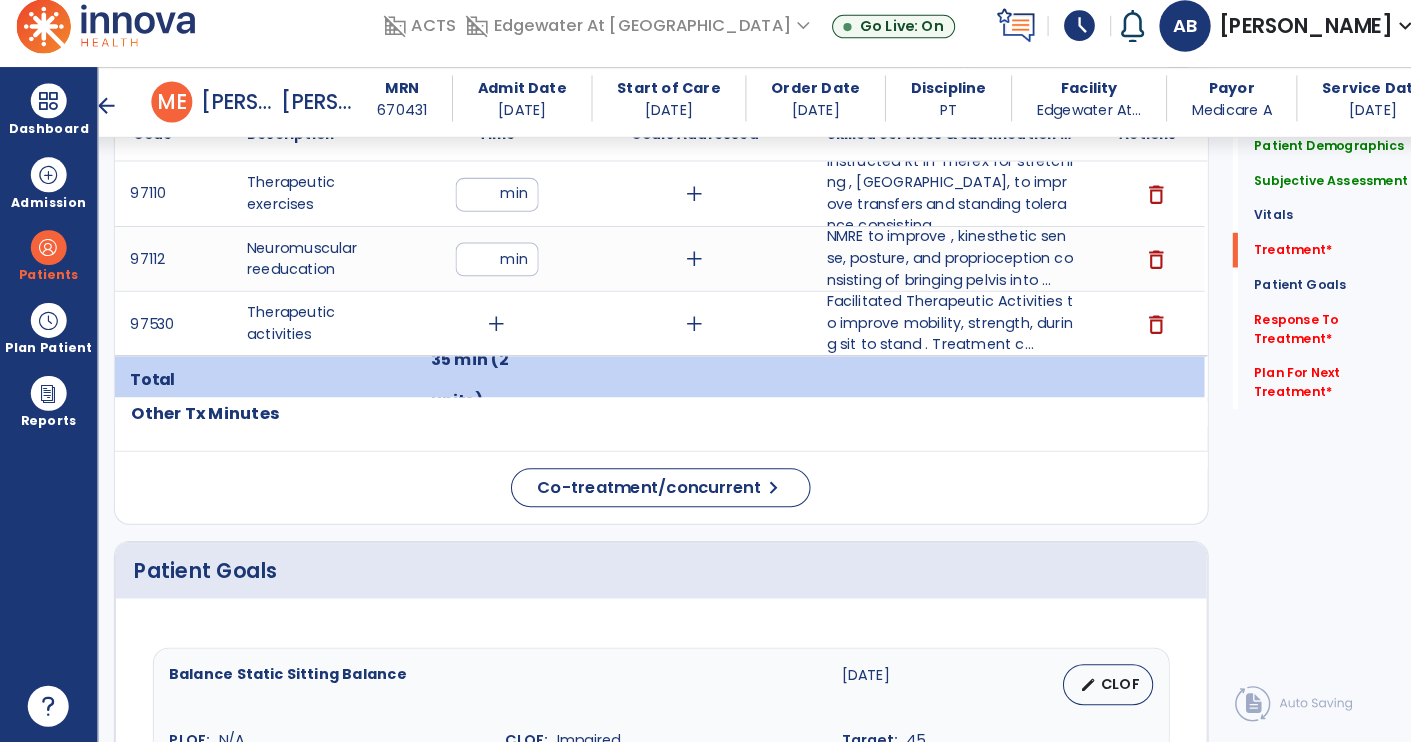 click on "add" at bounding box center [484, 333] 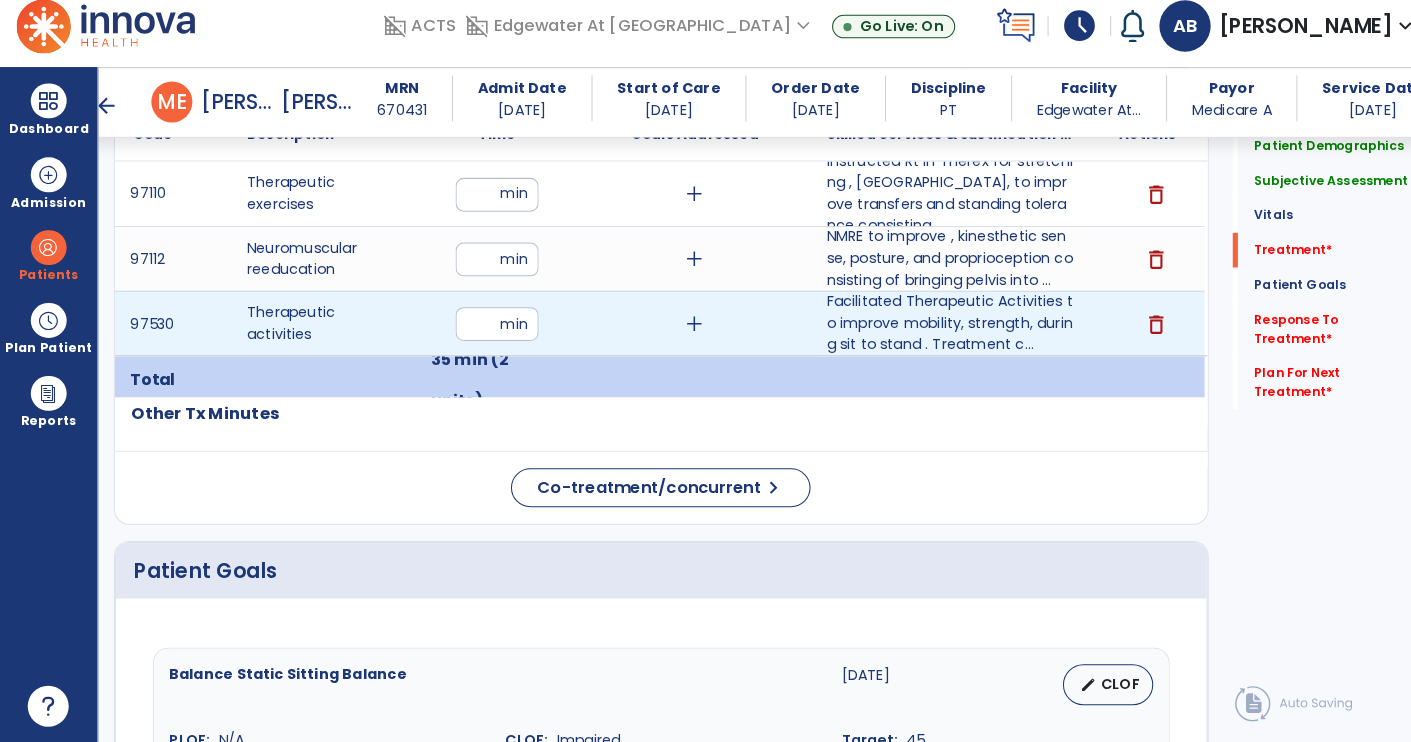 type on "**" 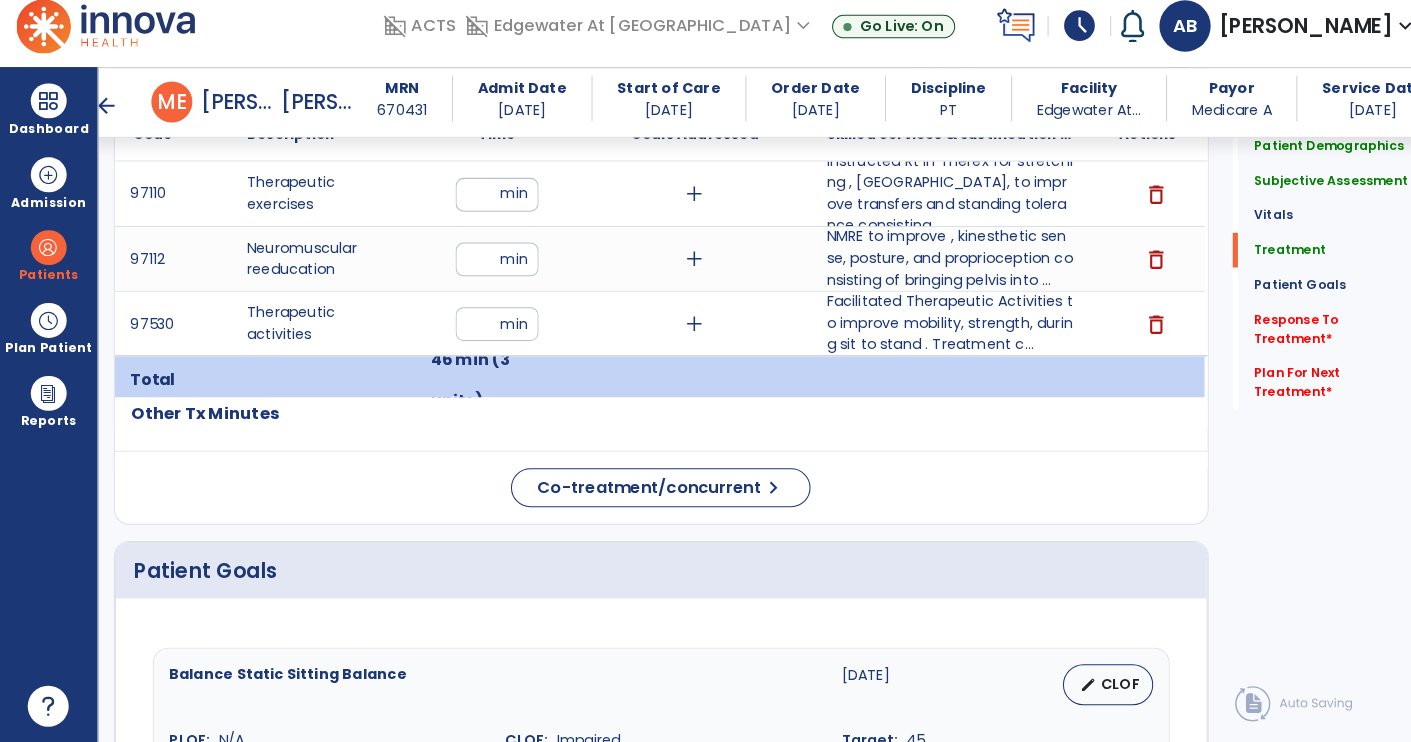 click on "Response To Treatment   *" 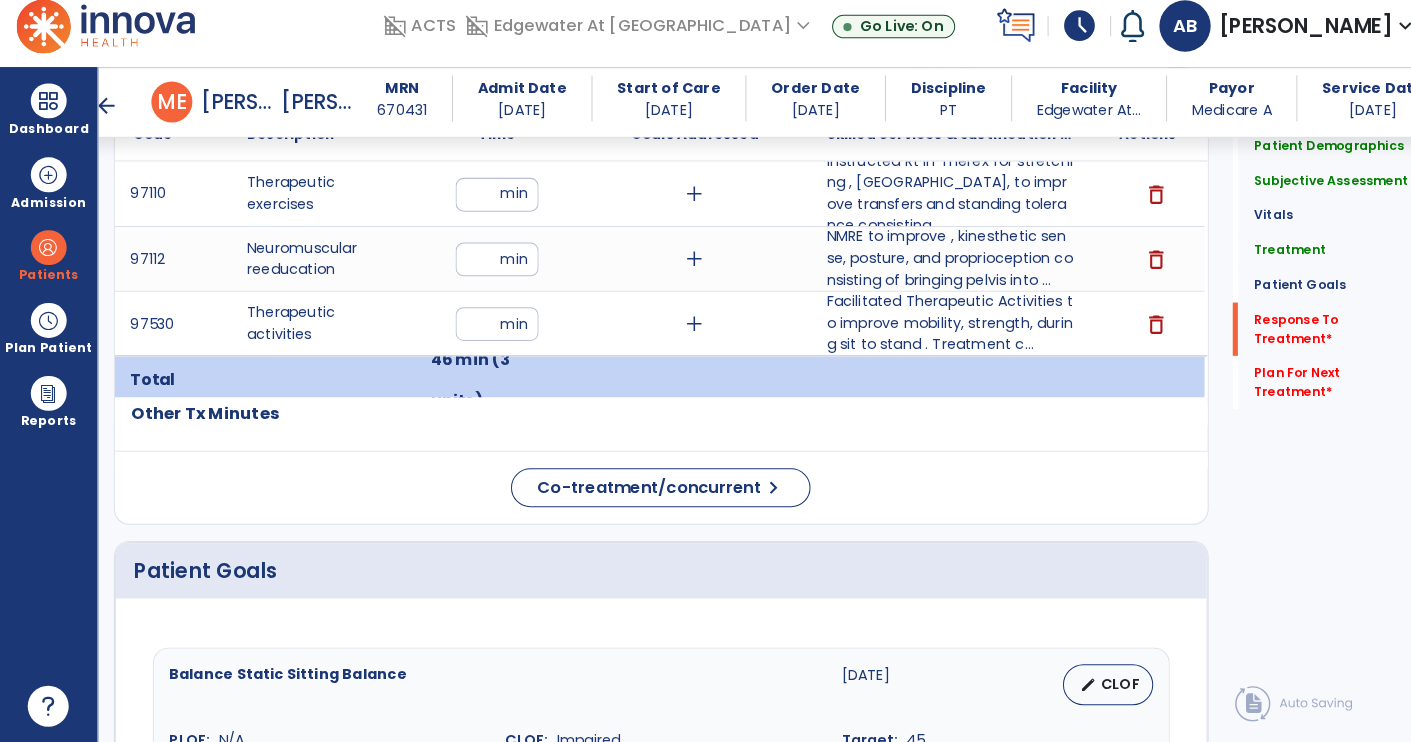 scroll, scrollTop: 68, scrollLeft: 0, axis: vertical 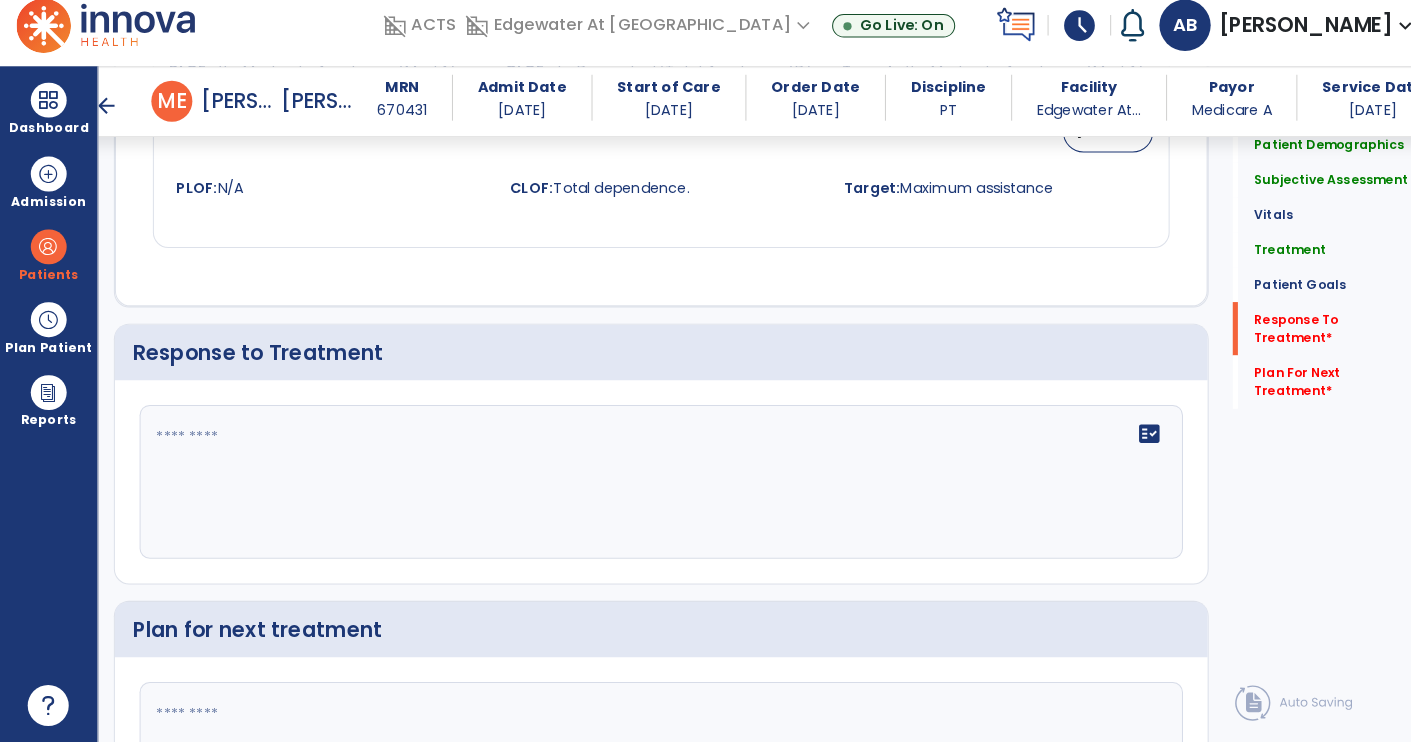 click 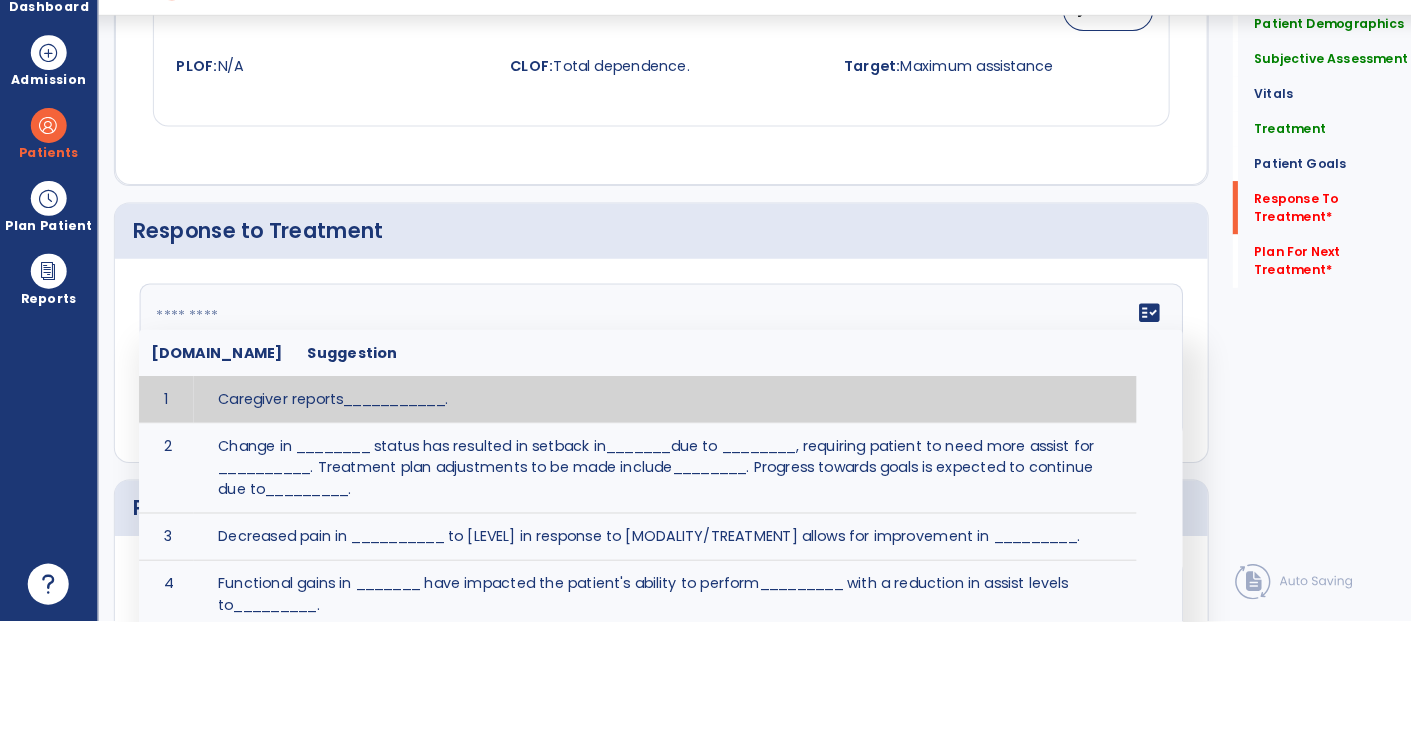 scroll, scrollTop: 68, scrollLeft: 0, axis: vertical 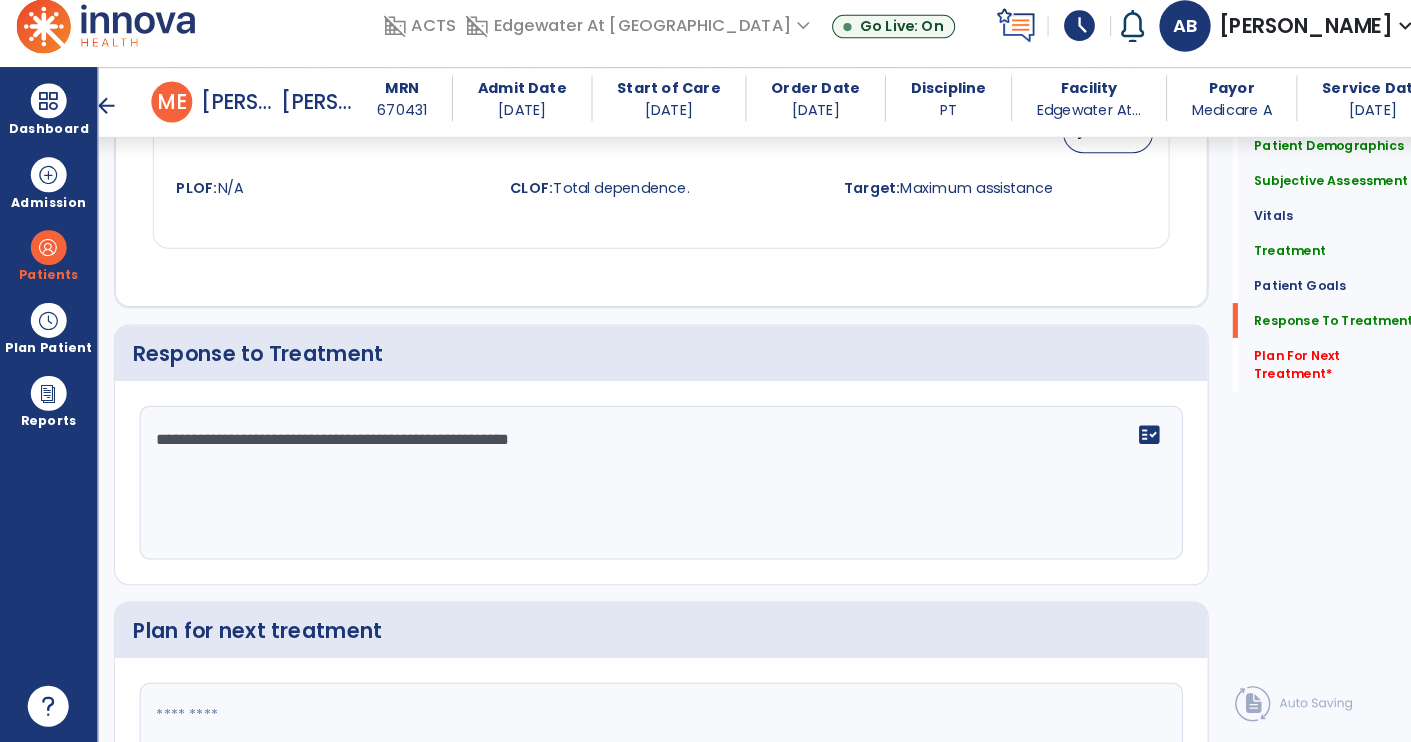 click 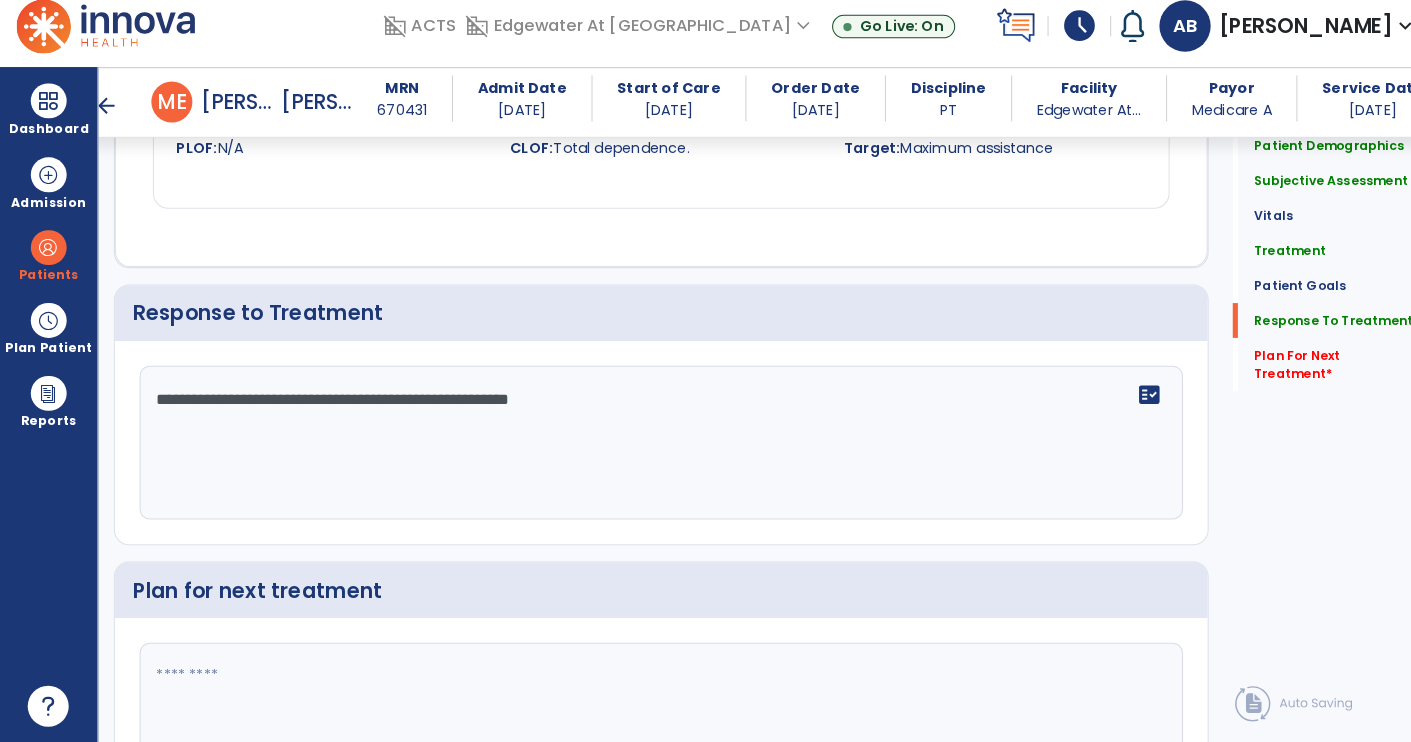 scroll, scrollTop: 69, scrollLeft: 0, axis: vertical 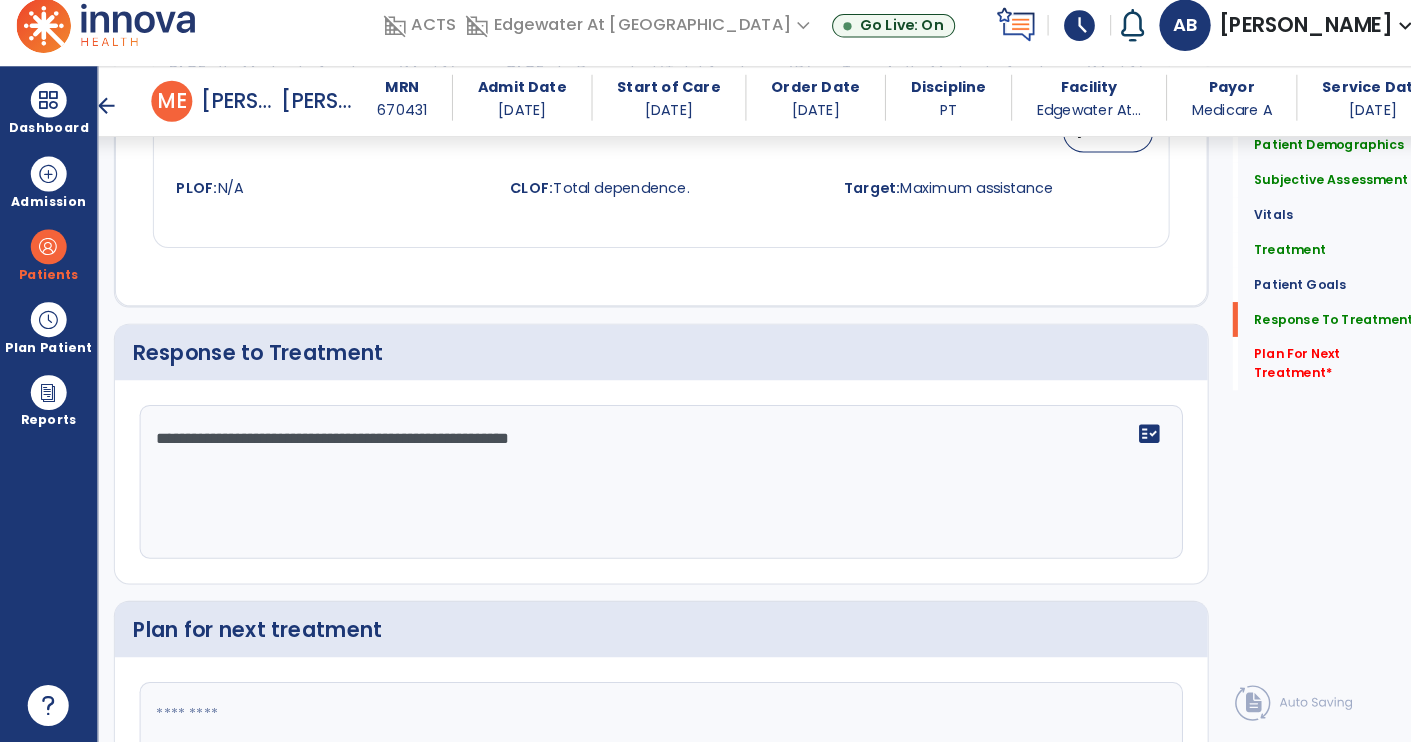 click on "**********" 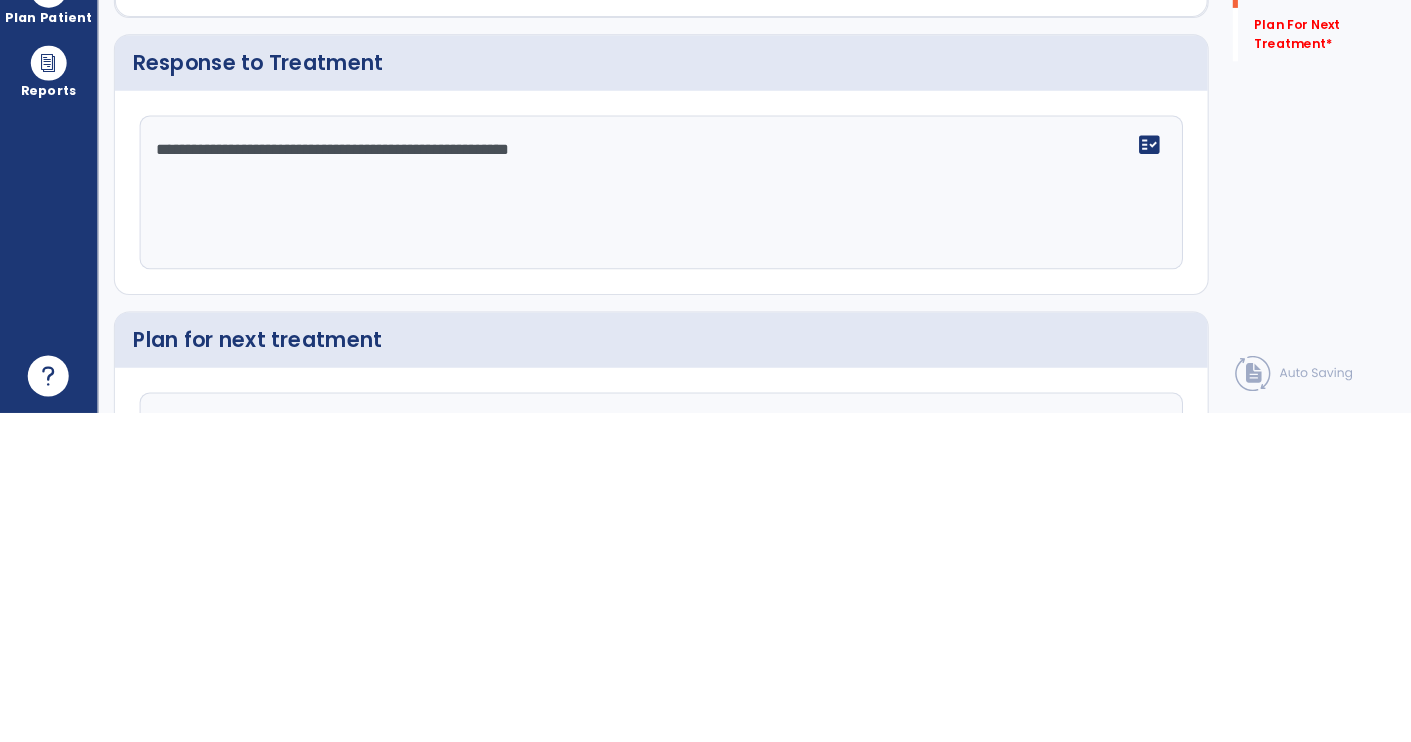 scroll, scrollTop: 3848, scrollLeft: 0, axis: vertical 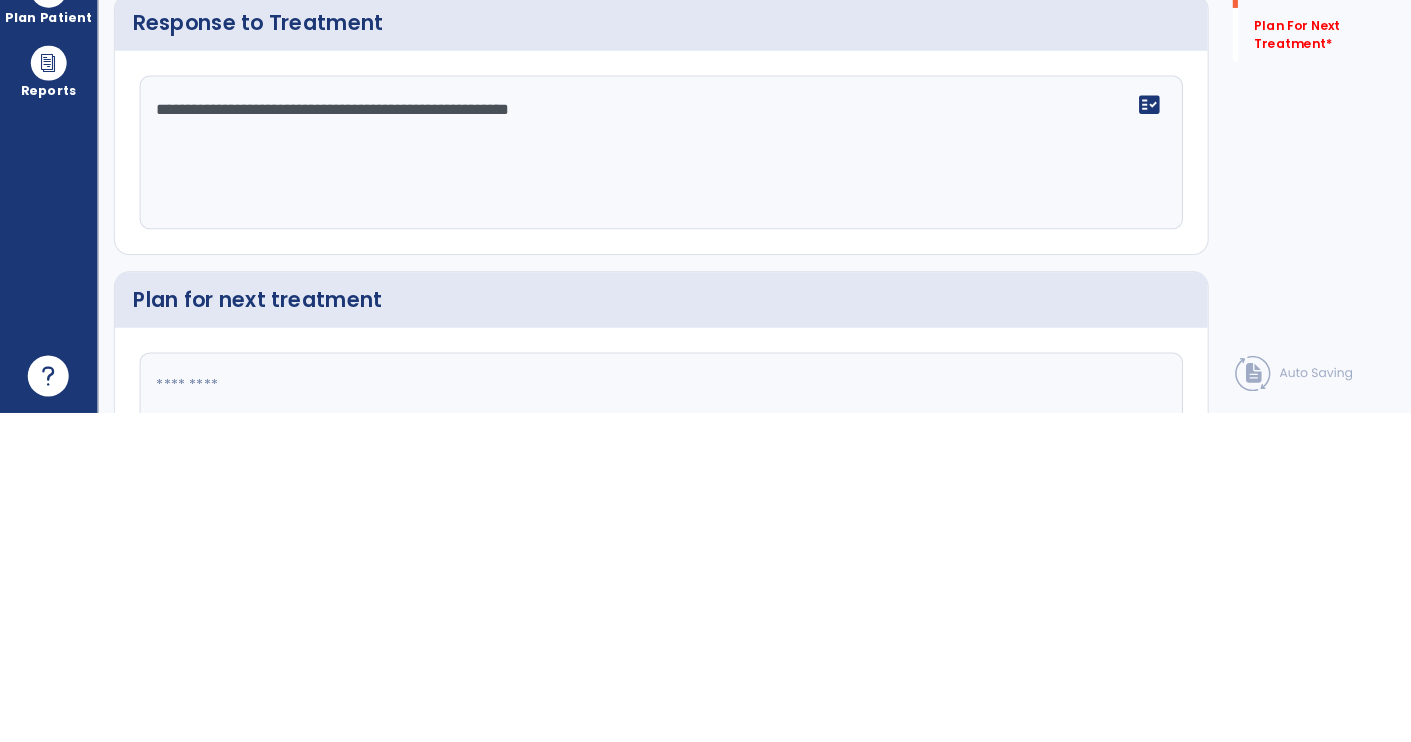 click on "**********" 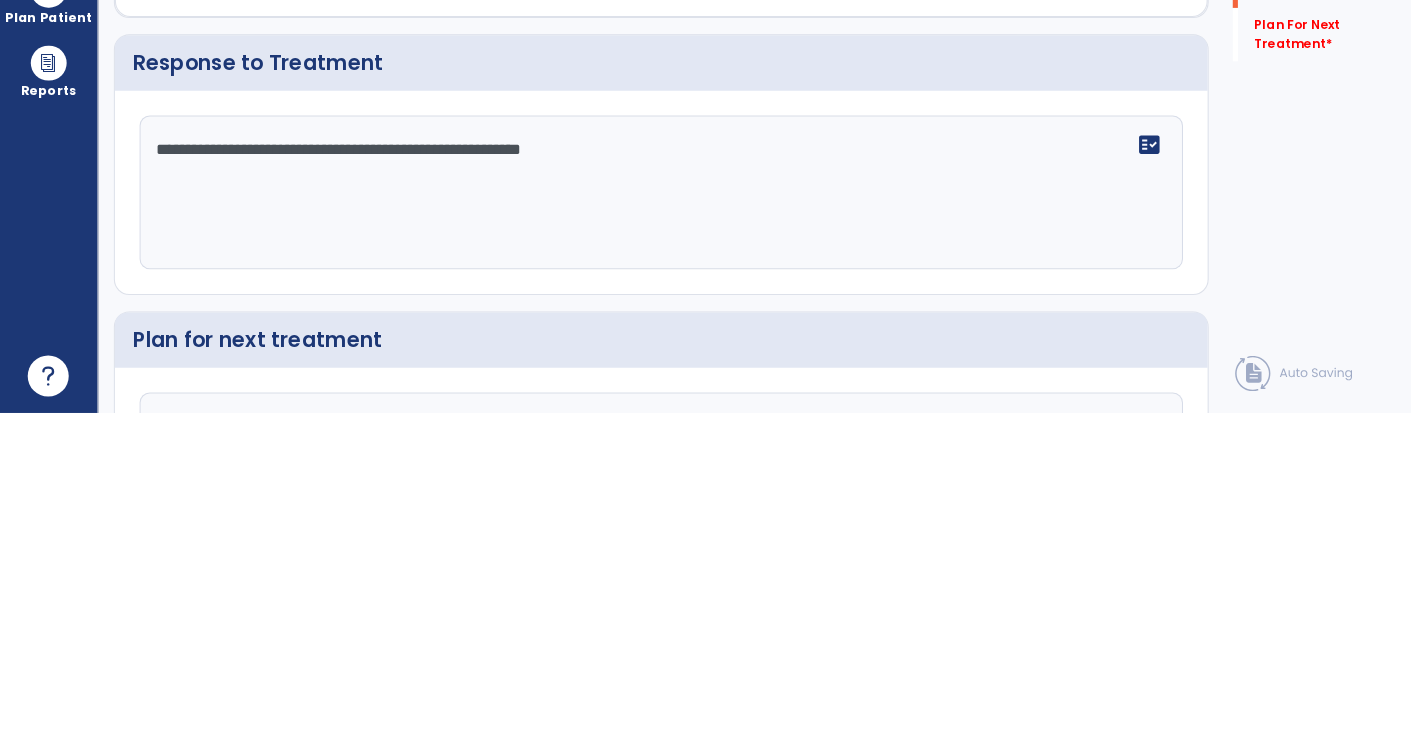 scroll, scrollTop: 3848, scrollLeft: 0, axis: vertical 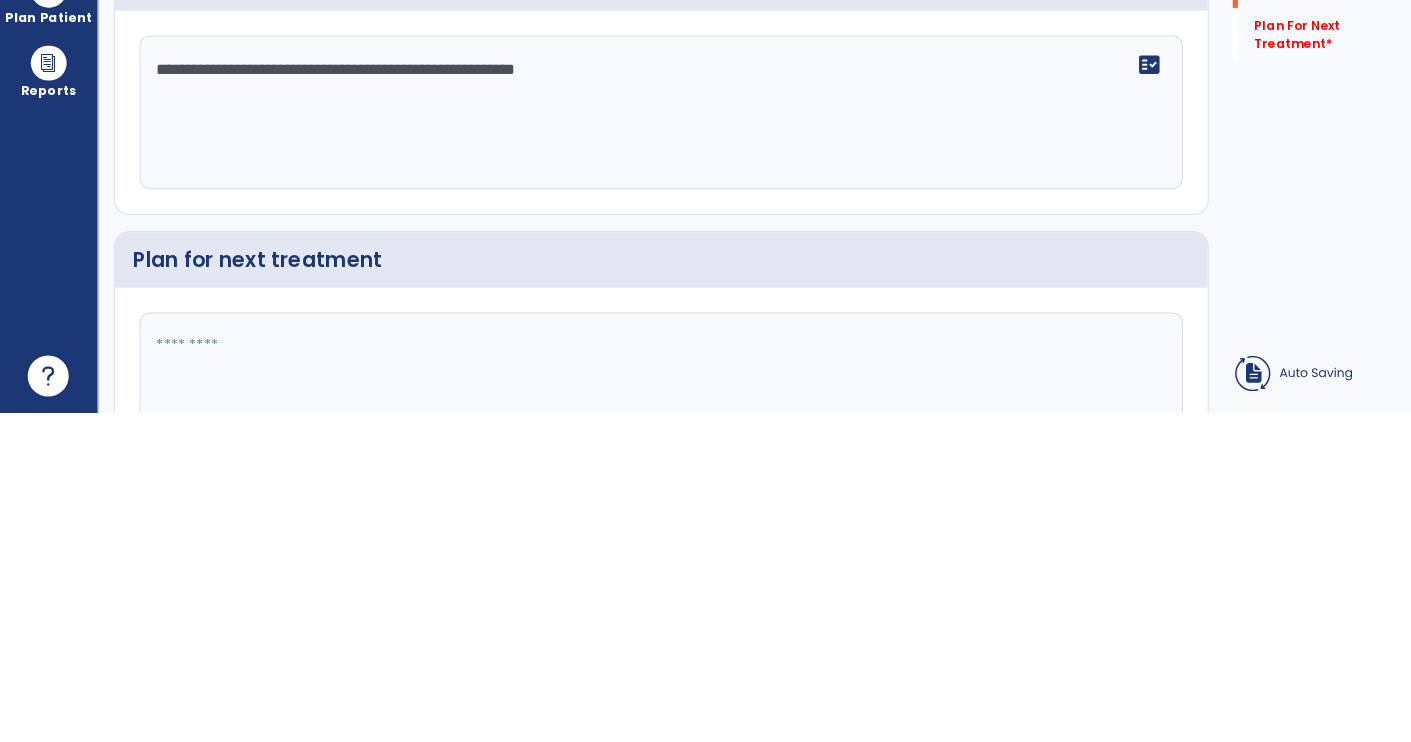 type on "**********" 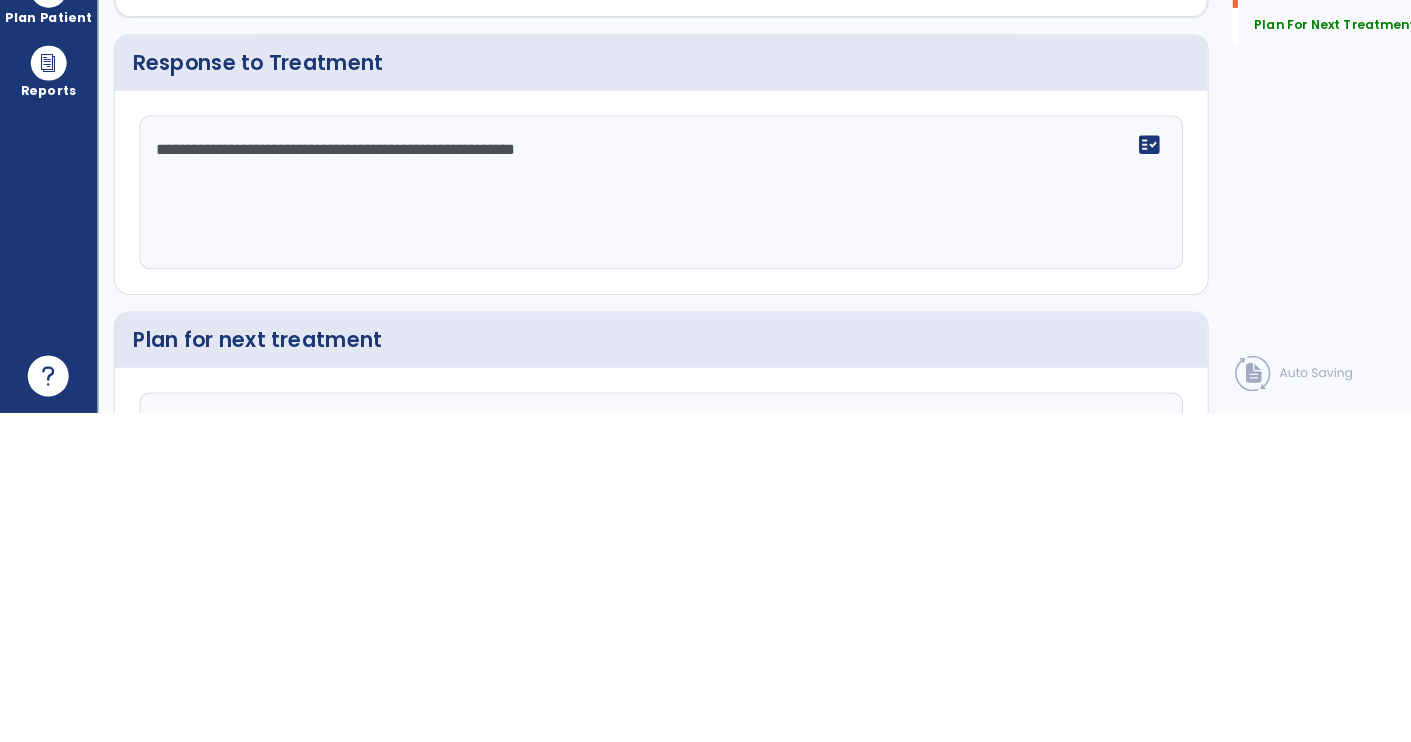 scroll, scrollTop: 3848, scrollLeft: 0, axis: vertical 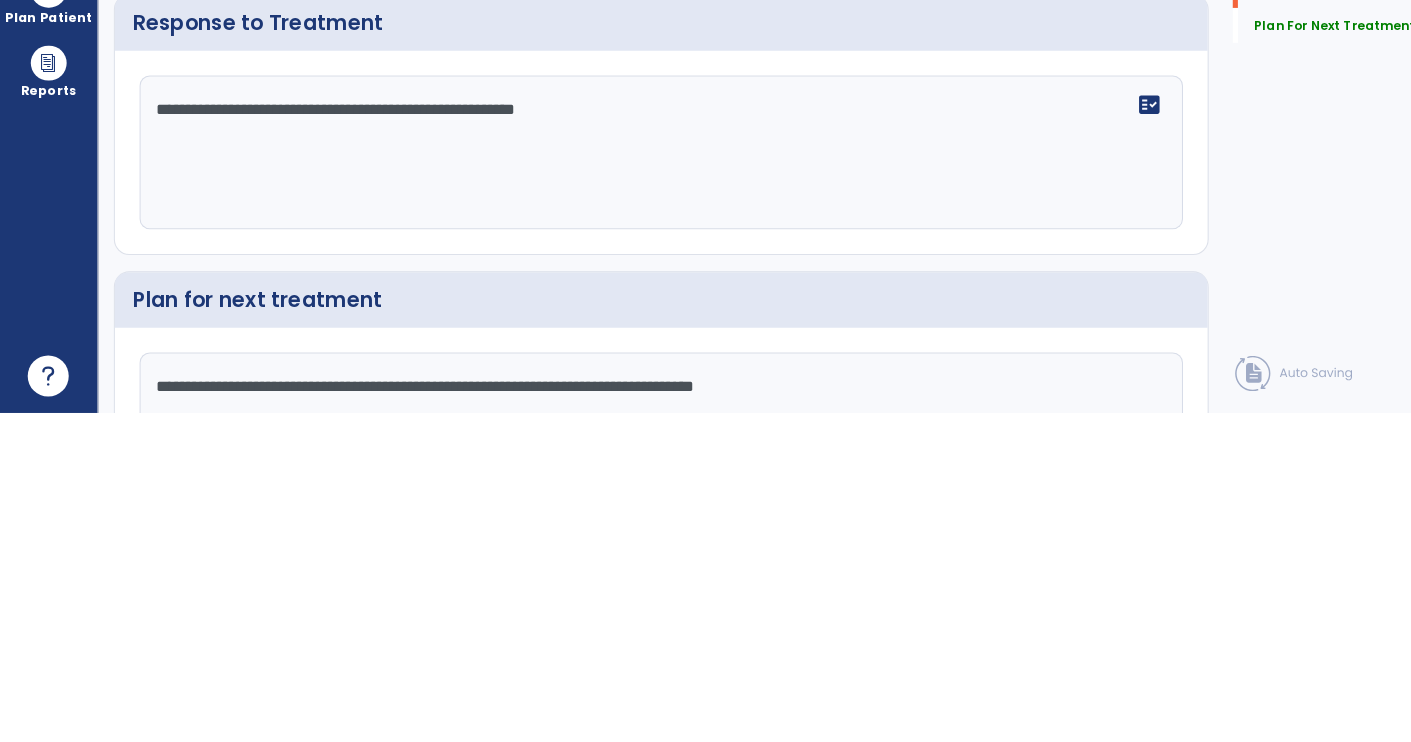 click on "**********" 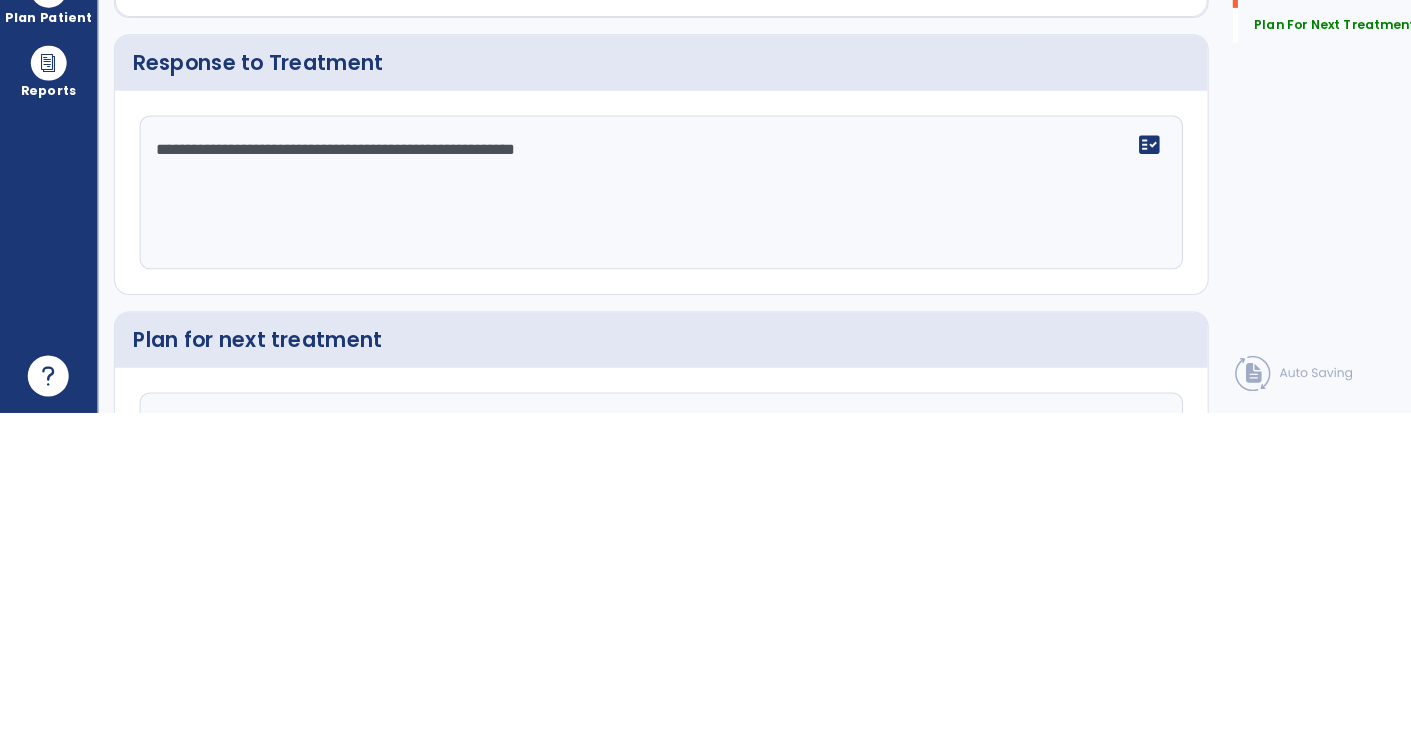 scroll, scrollTop: 3848, scrollLeft: 0, axis: vertical 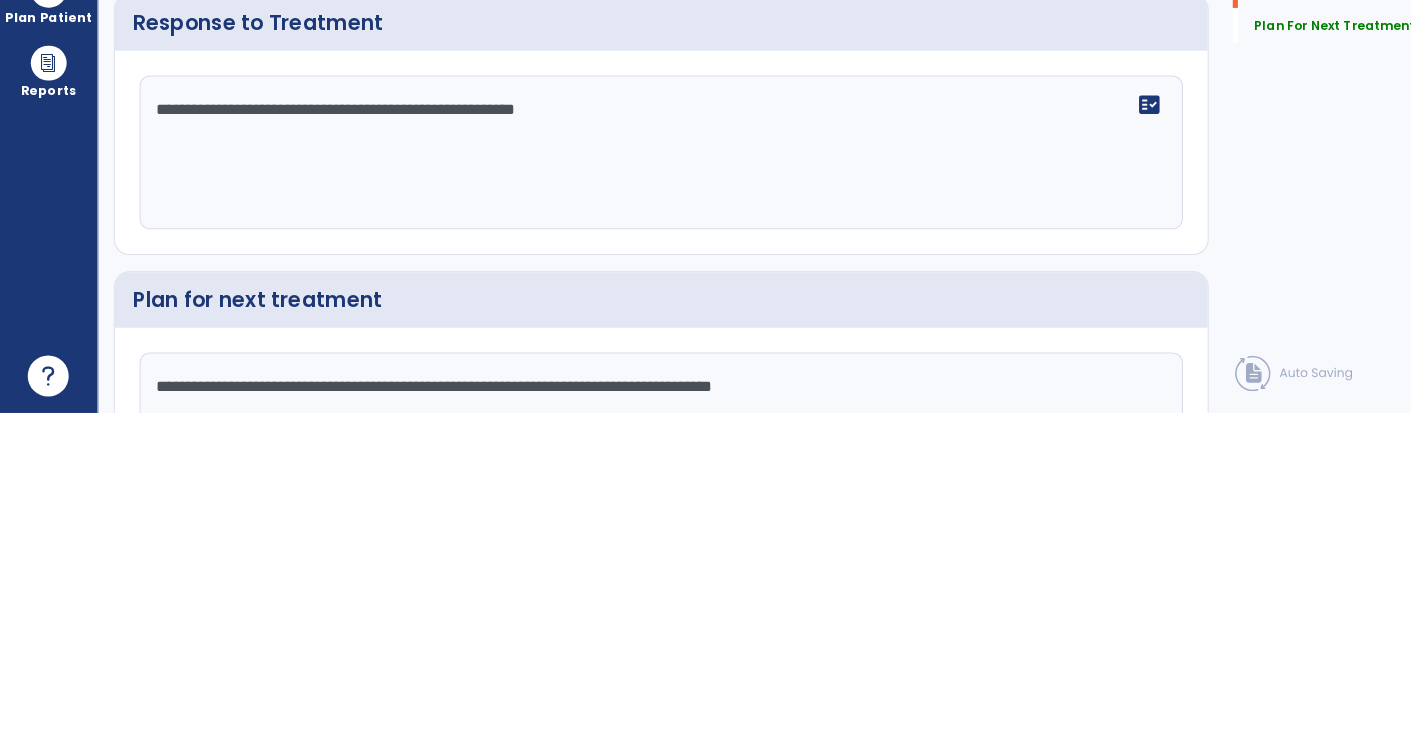 click on "**********" 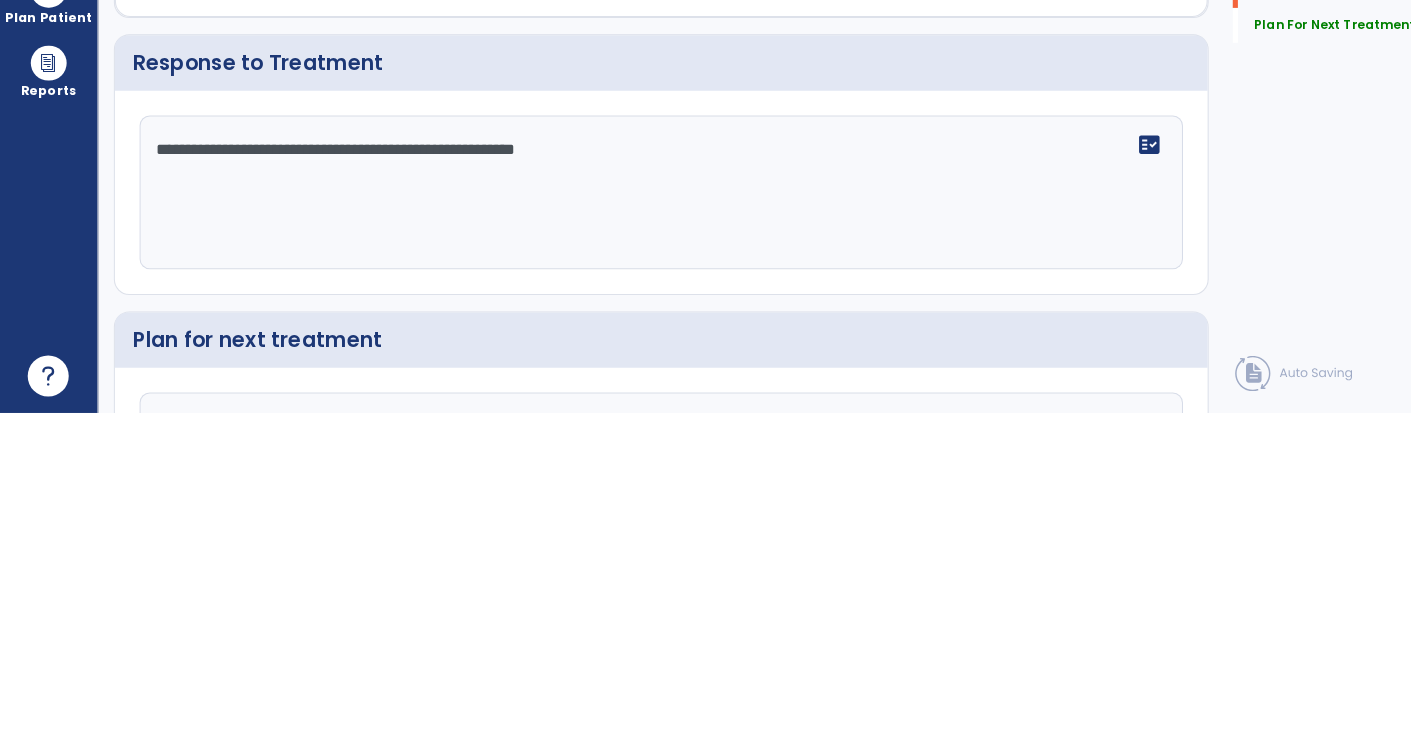 scroll, scrollTop: 3848, scrollLeft: 0, axis: vertical 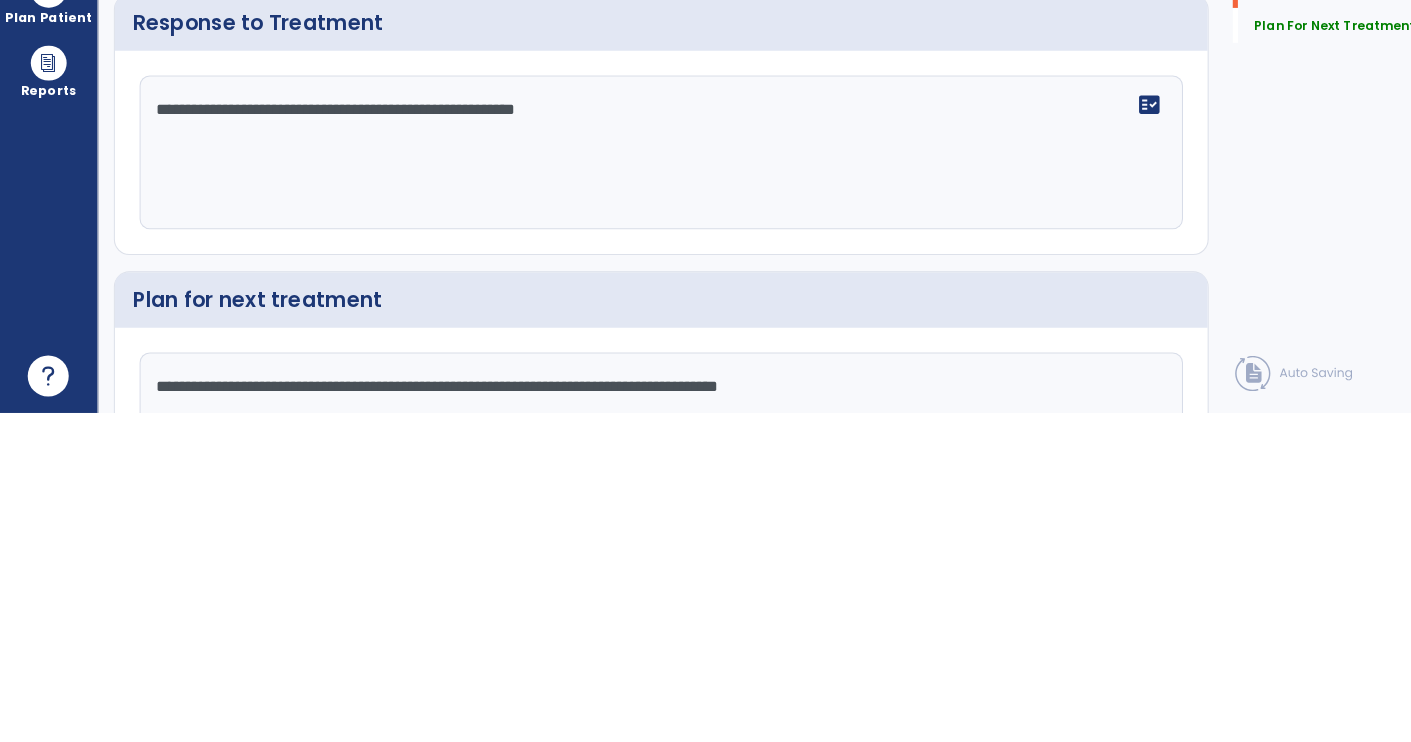 click on "**********" 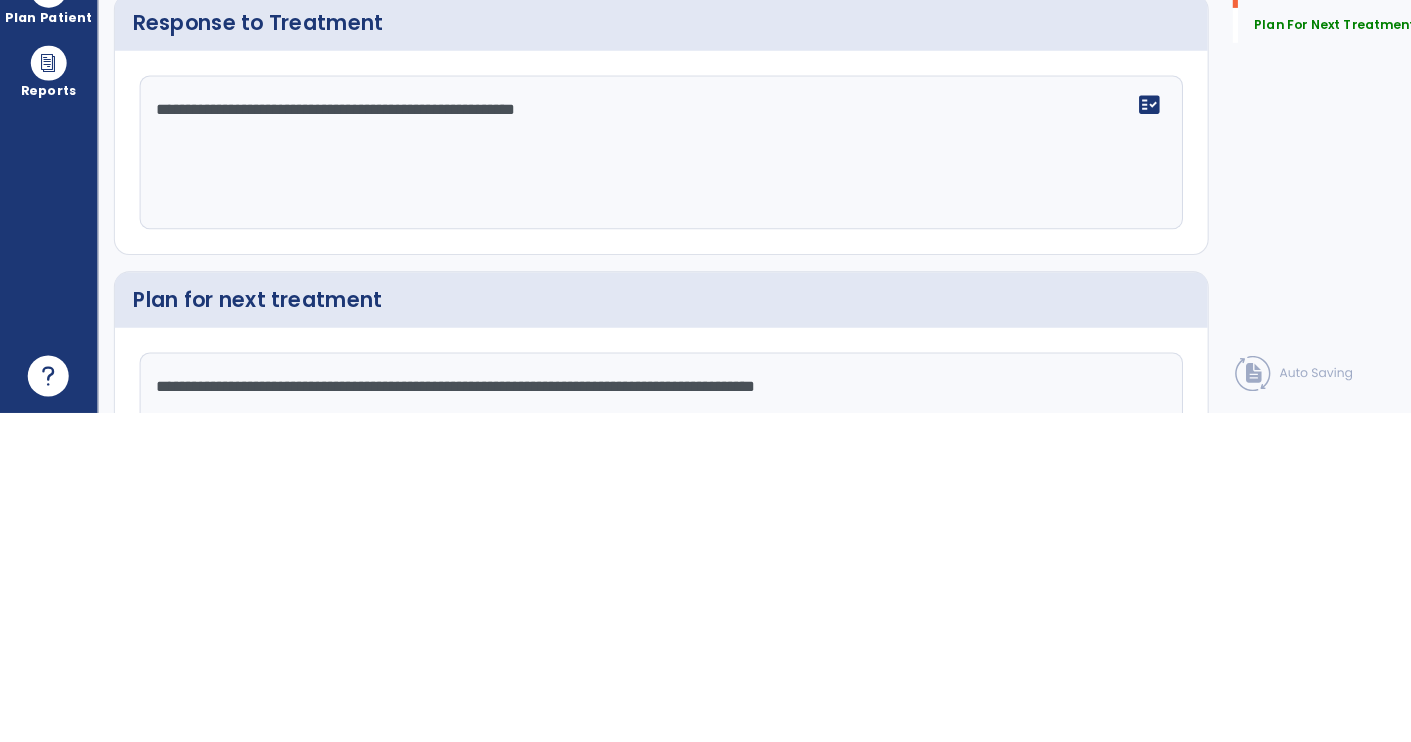 scroll, scrollTop: 3848, scrollLeft: 0, axis: vertical 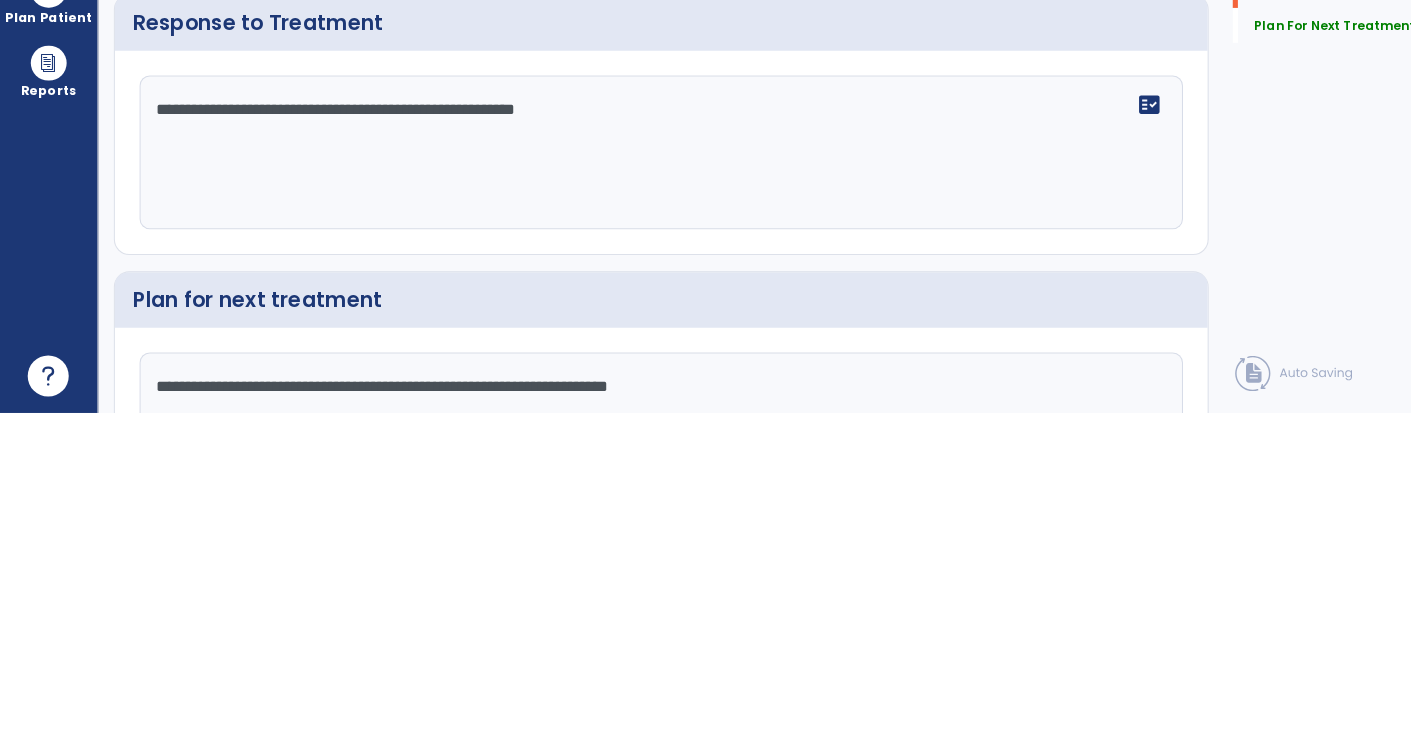 click on "**********" 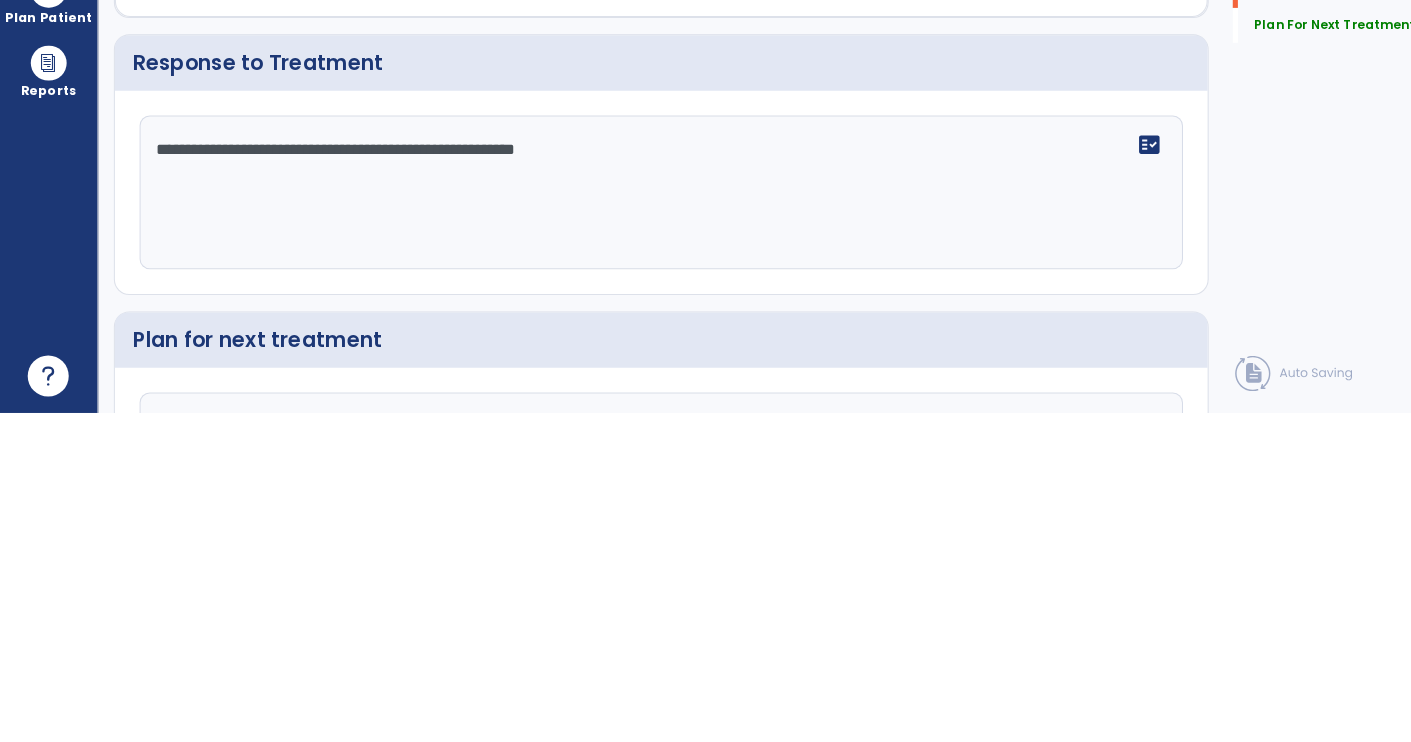 scroll, scrollTop: 3848, scrollLeft: 0, axis: vertical 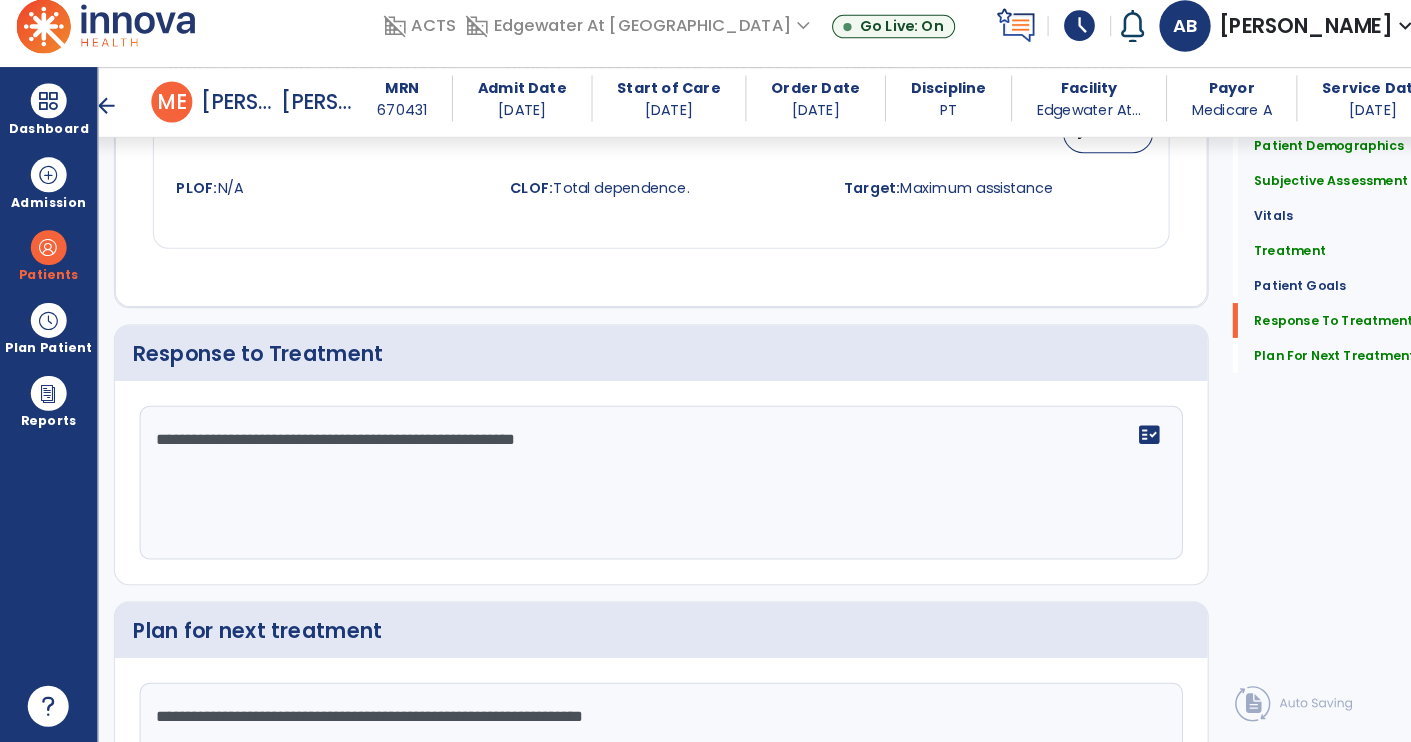type on "**********" 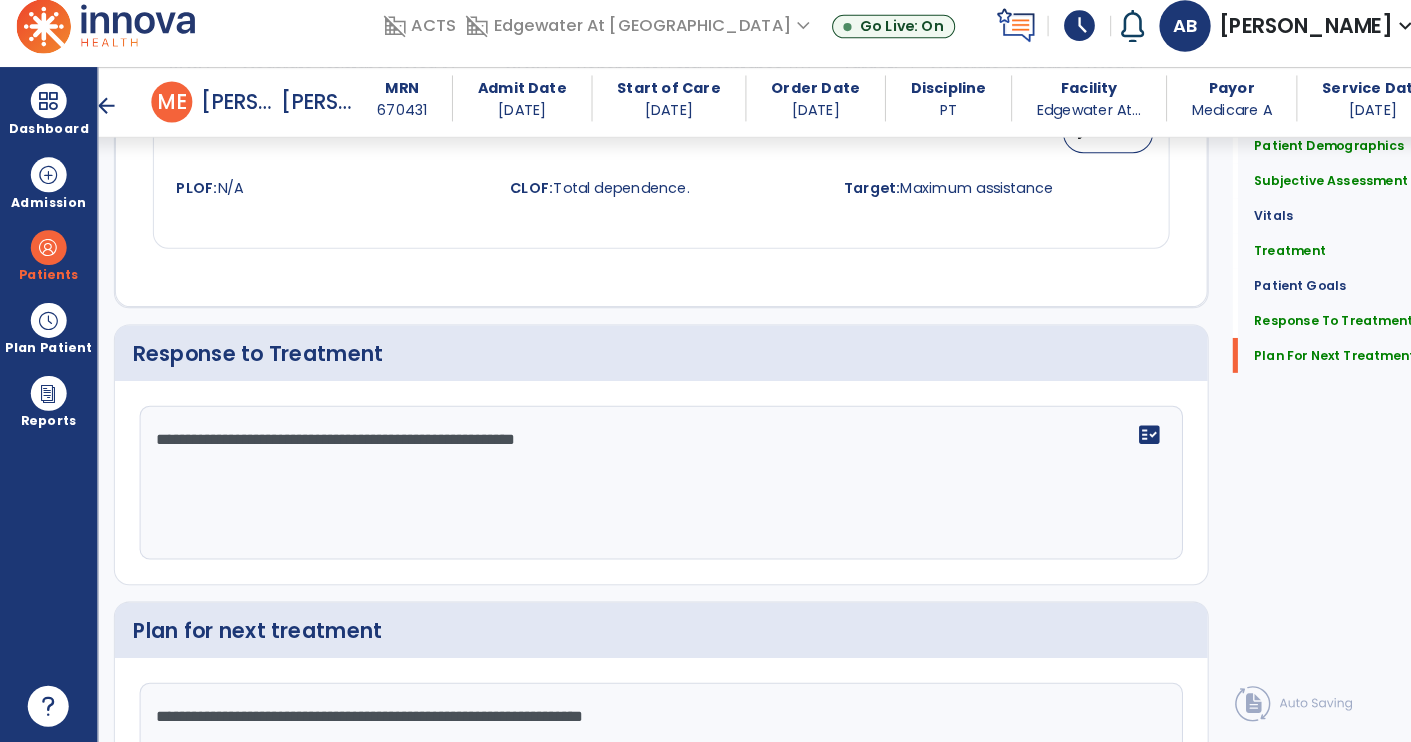 scroll, scrollTop: 3943, scrollLeft: 0, axis: vertical 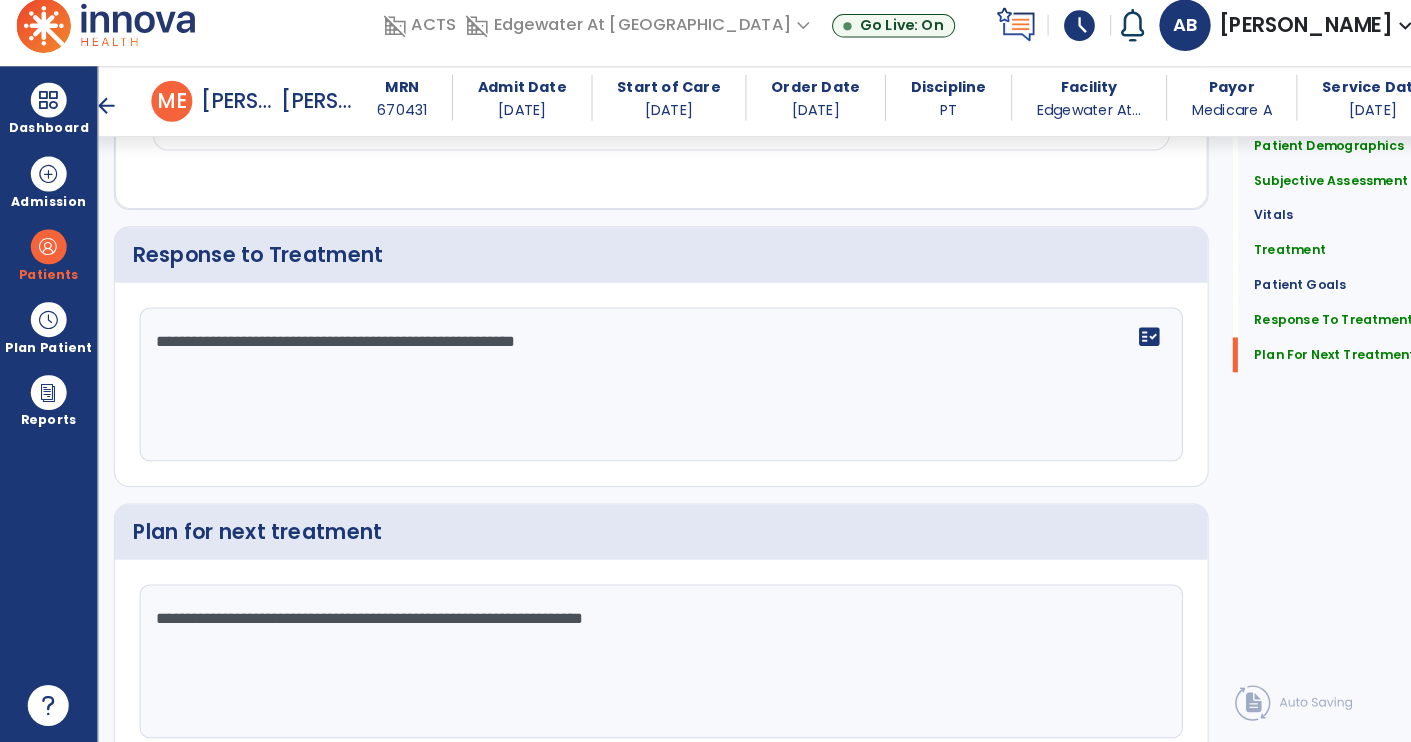click on "Sign Doc" 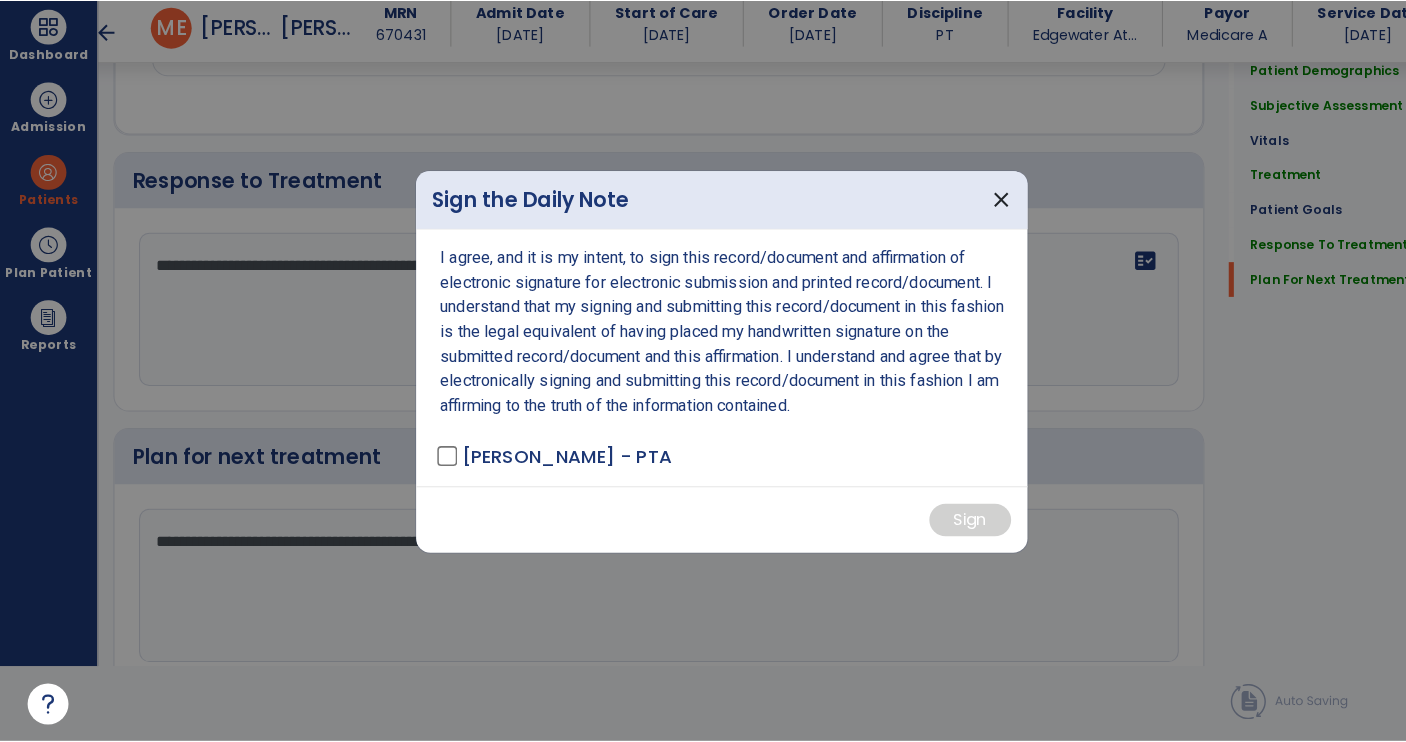 scroll, scrollTop: 0, scrollLeft: 0, axis: both 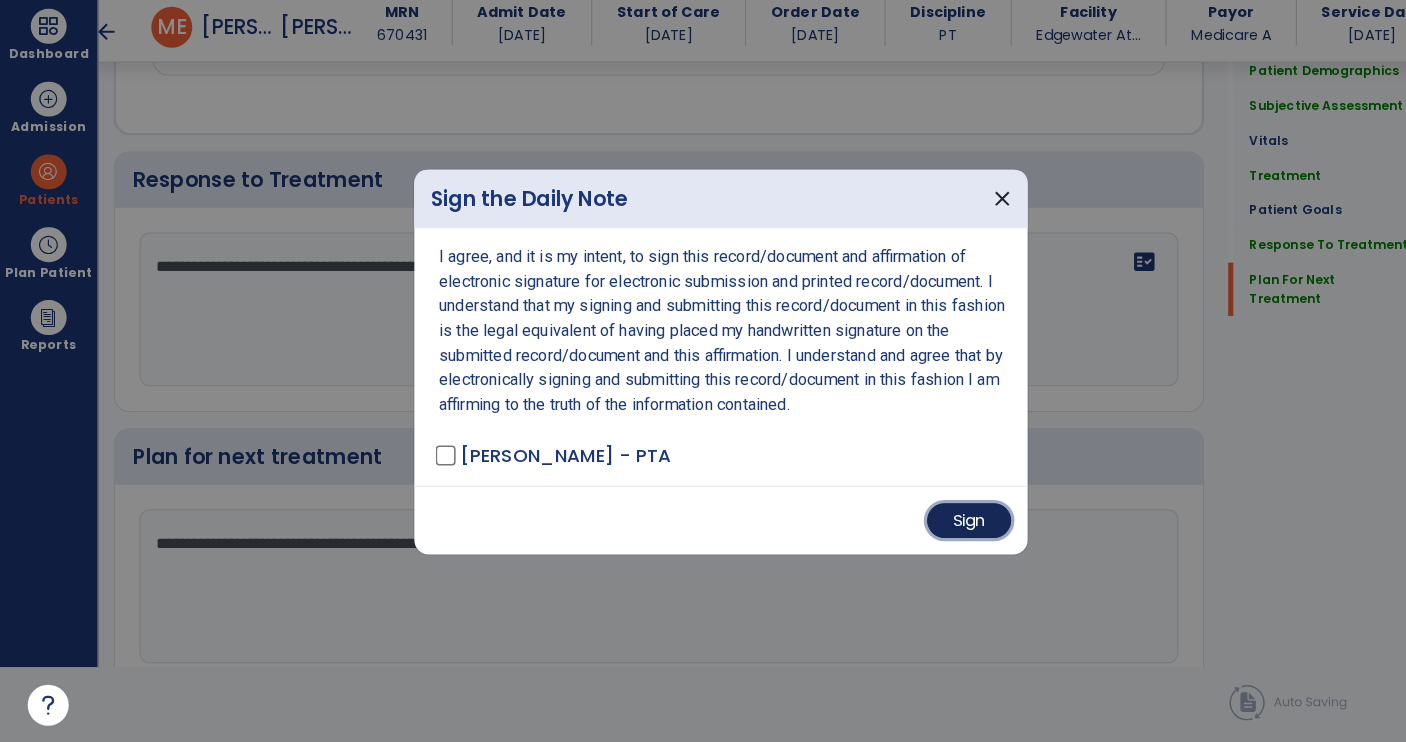 click on "Sign" at bounding box center (945, 526) 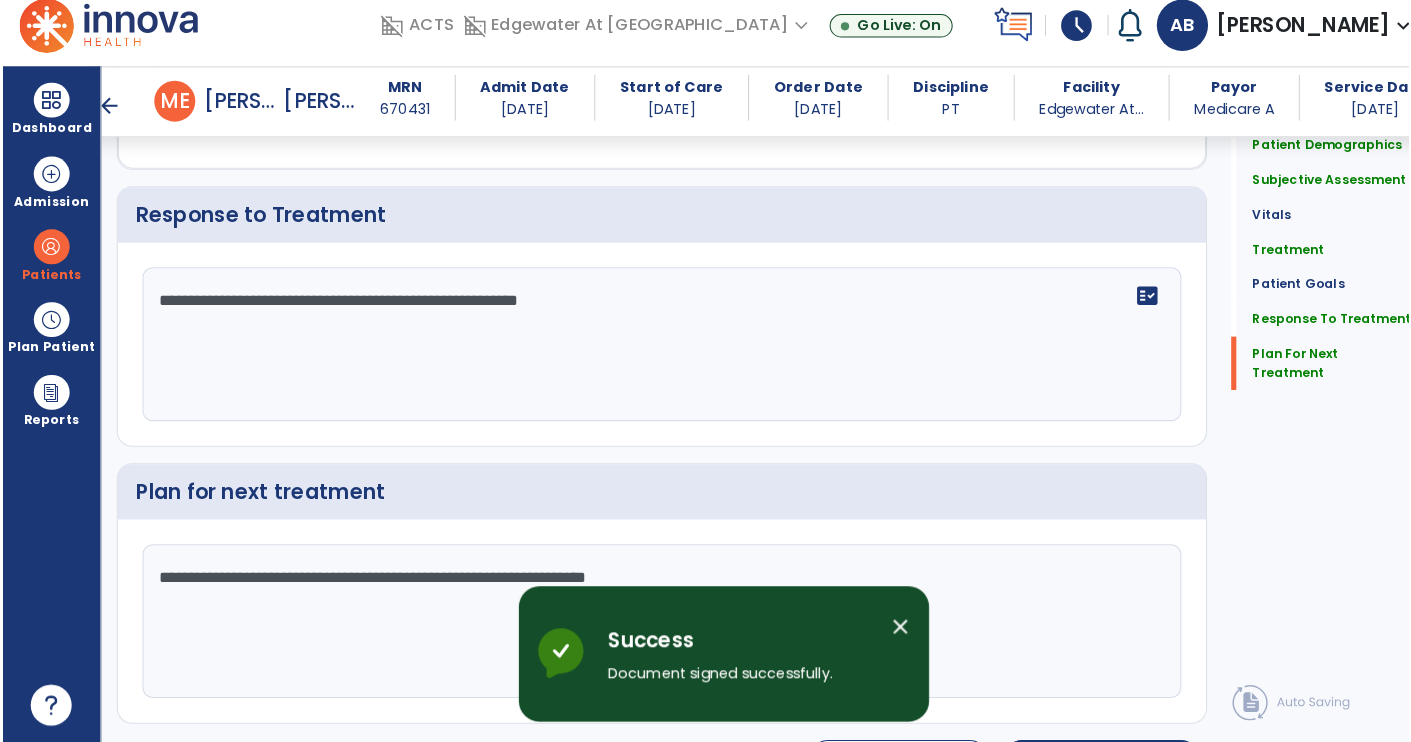 scroll, scrollTop: 0, scrollLeft: 0, axis: both 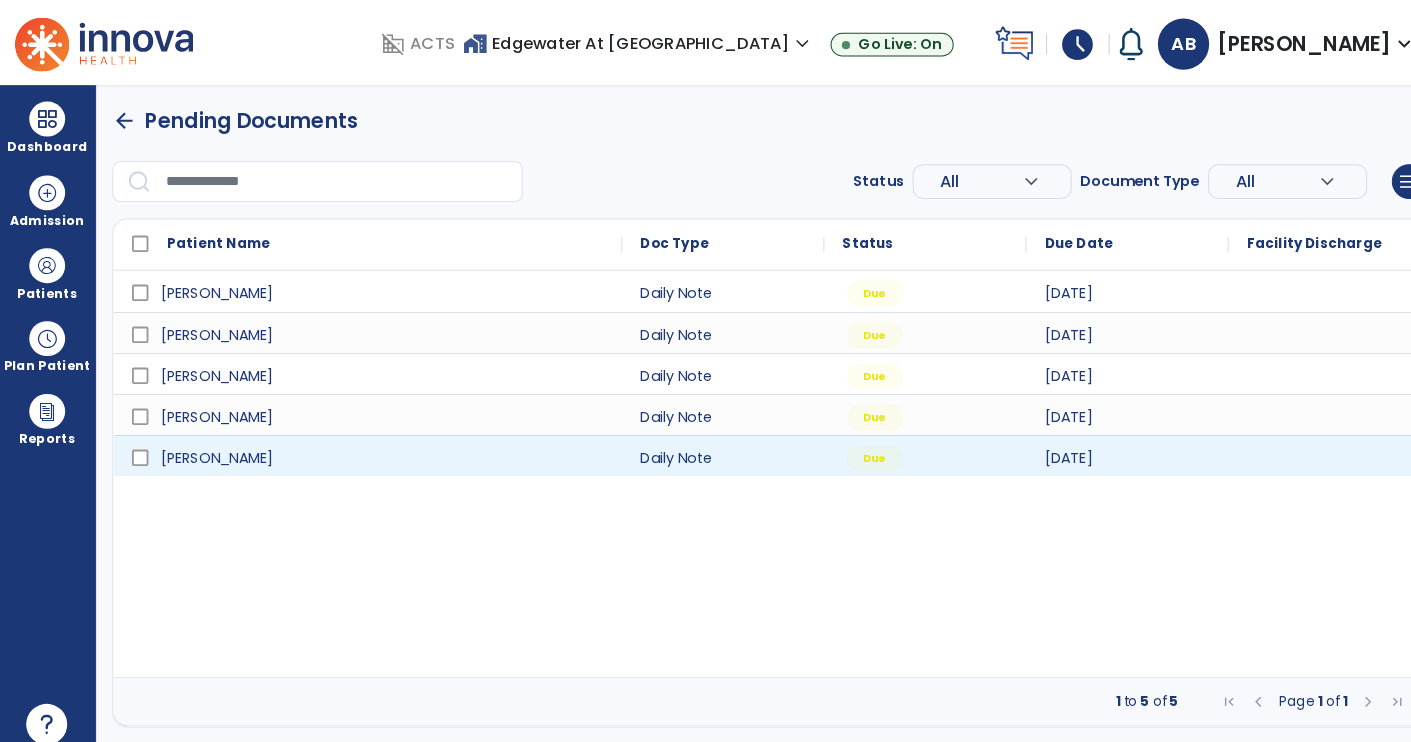 click on "[PERSON_NAME] Daily Note Due [DATE]
[PERSON_NAME]  Daily Note Due [DATE]
[PERSON_NAME] Daily Note Due [DATE]
[PERSON_NAME] Daily Note Due [DATE]
[PERSON_NAME] Daily Note Due [DATE]" at bounding box center (753, 462) 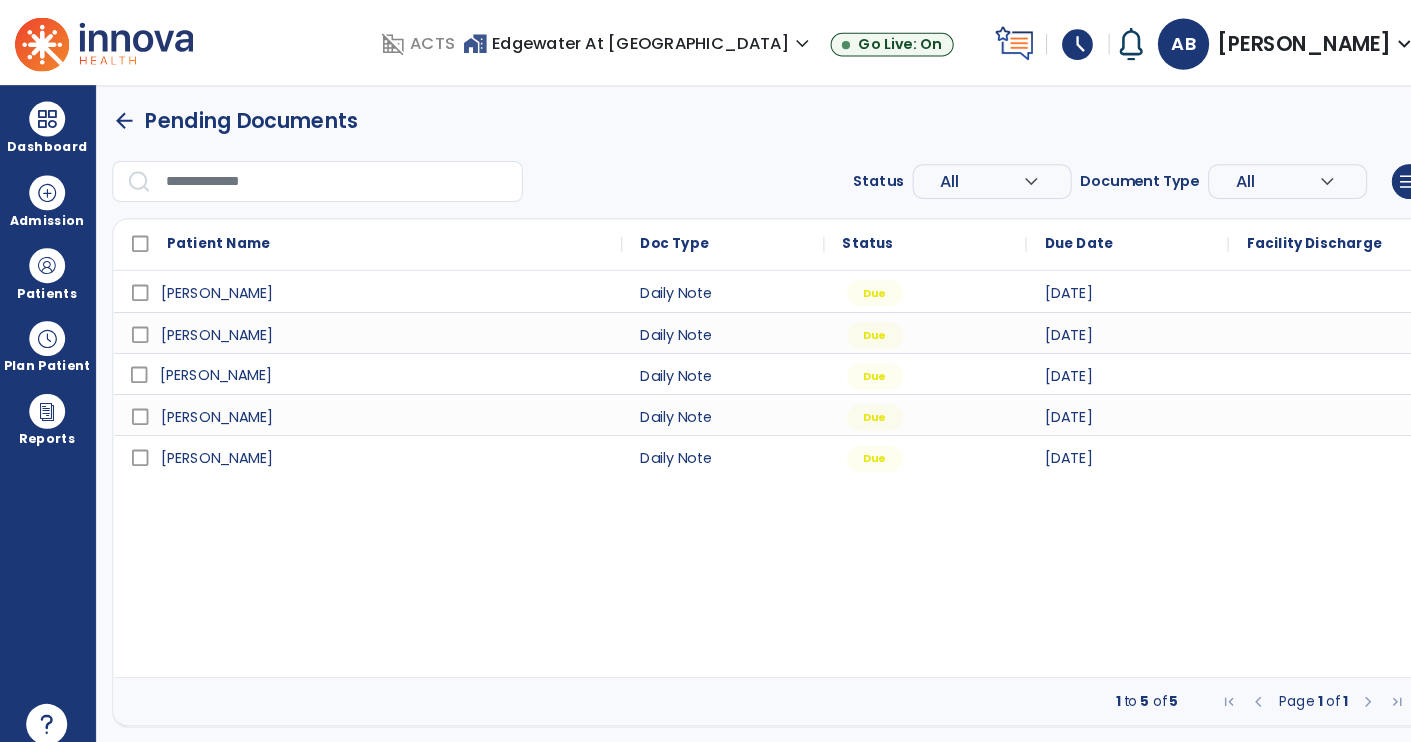 click on "[PERSON_NAME]" at bounding box center (374, 365) 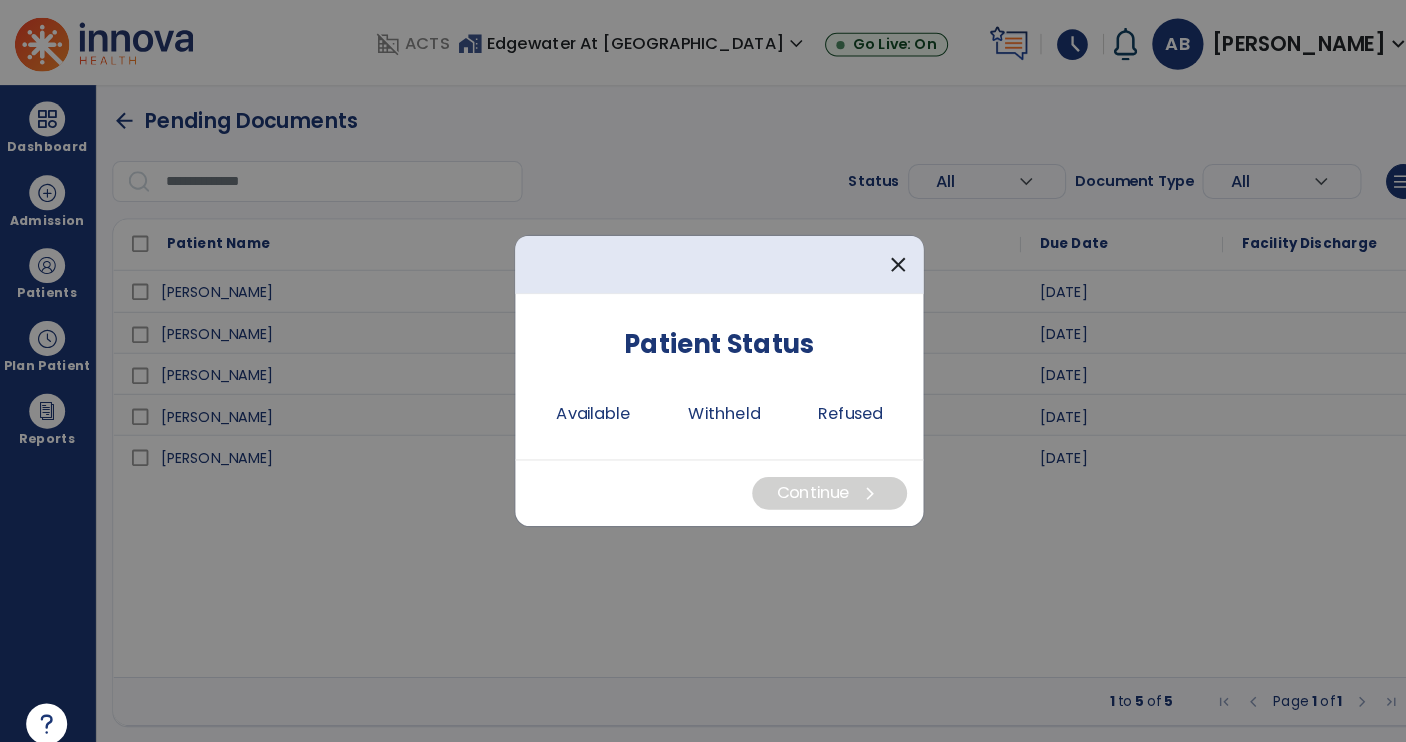 click on "Available" at bounding box center (580, 404) 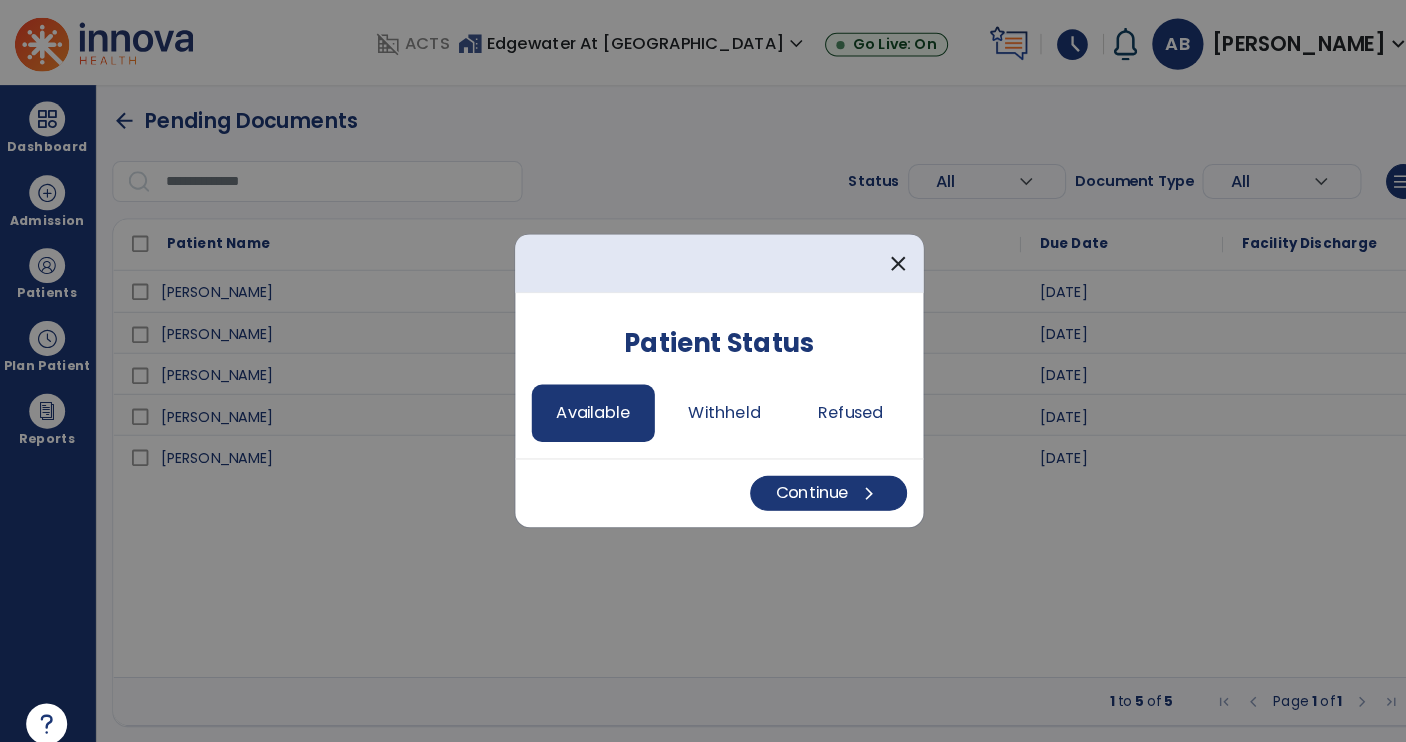 click on "Continue   chevron_right" at bounding box center [809, 481] 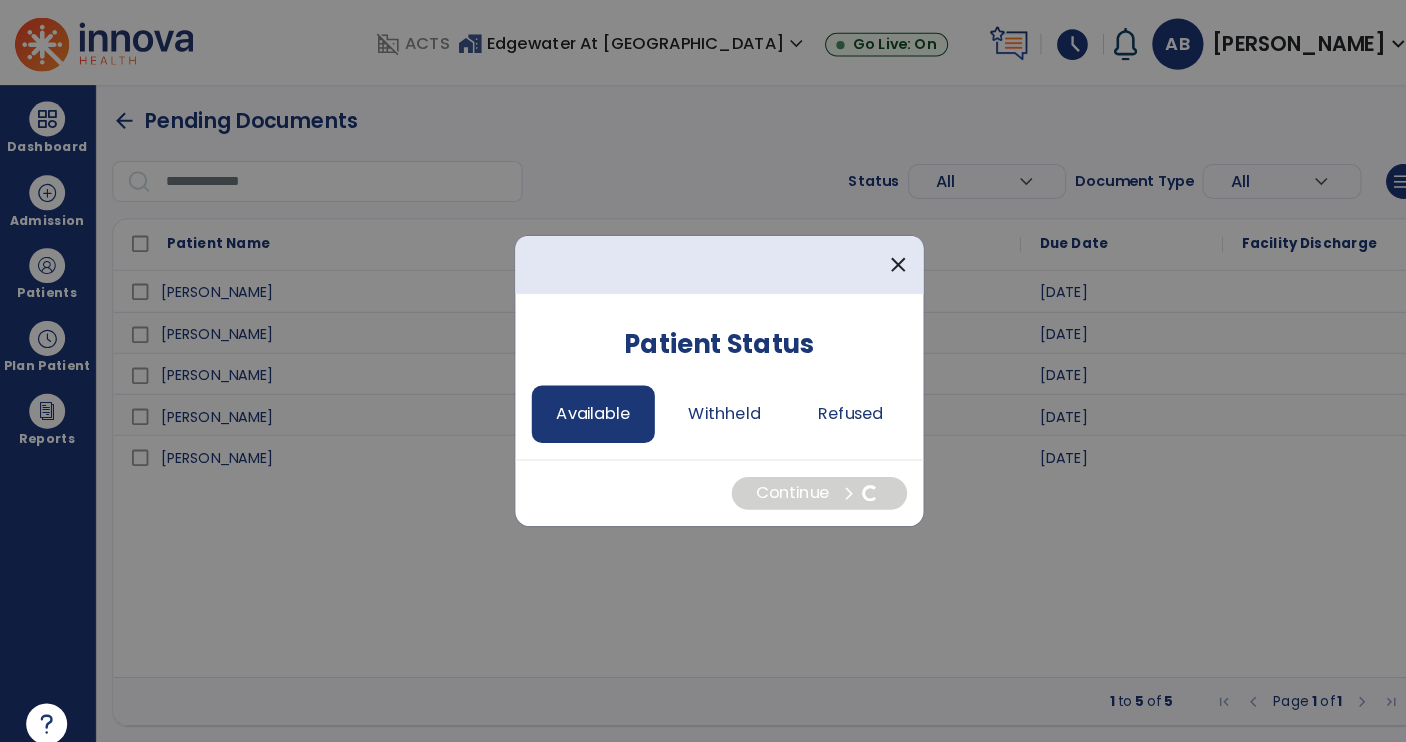 select on "*" 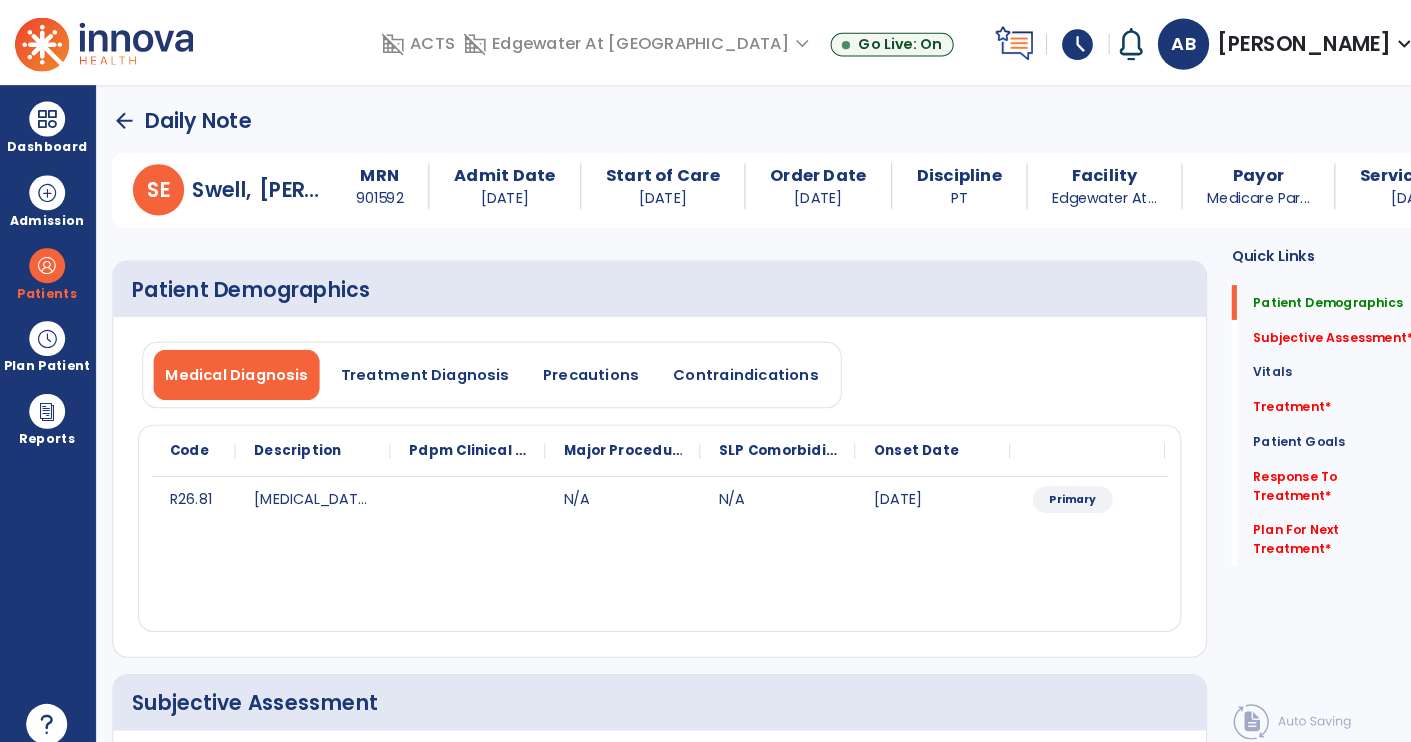 click on "Subjective Assessment   *" 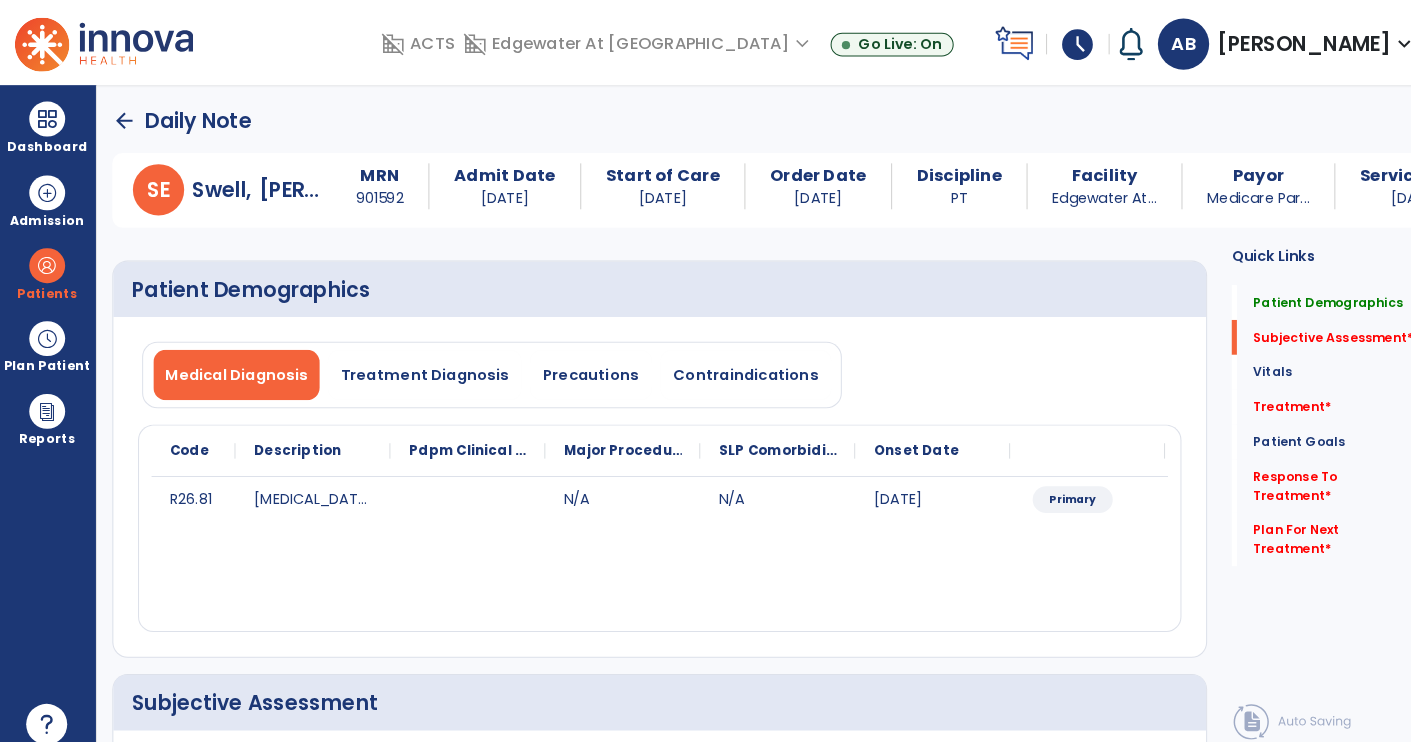scroll, scrollTop: 255, scrollLeft: 0, axis: vertical 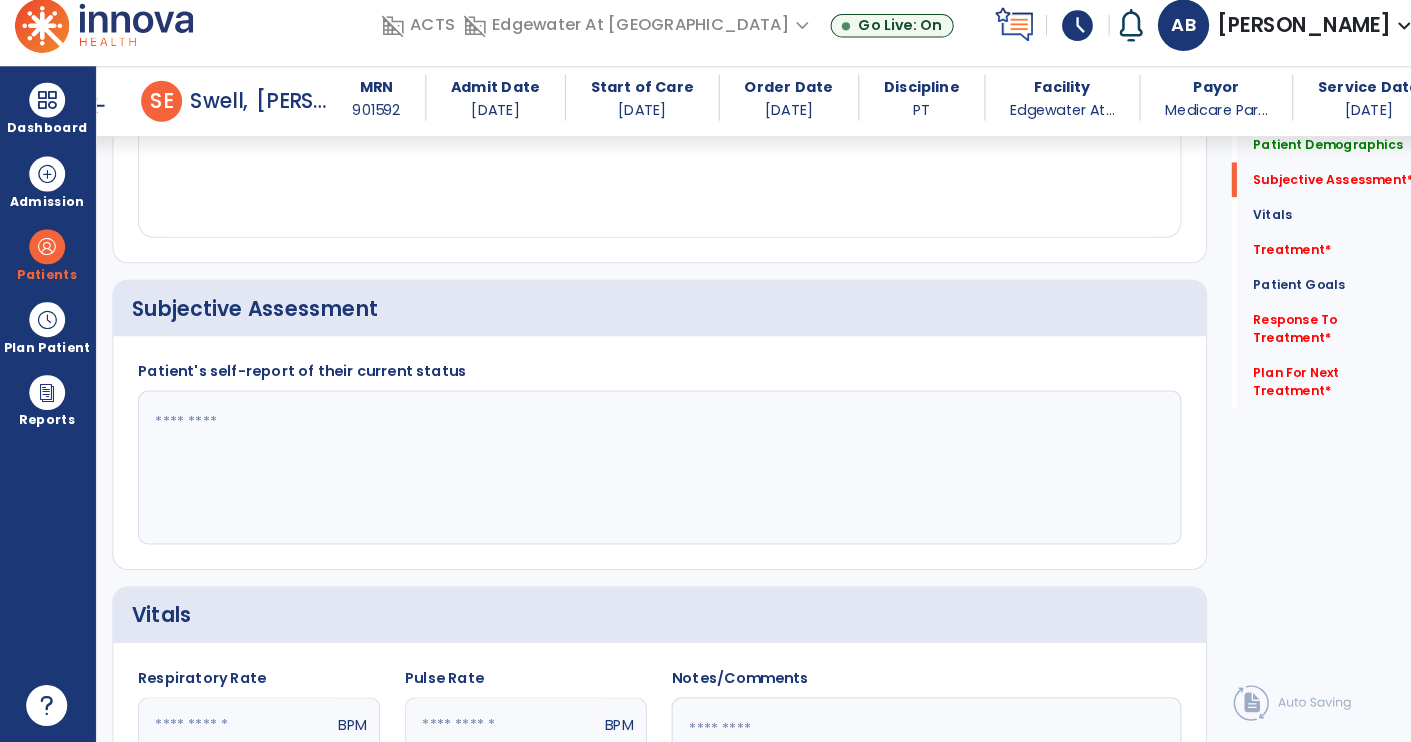 click 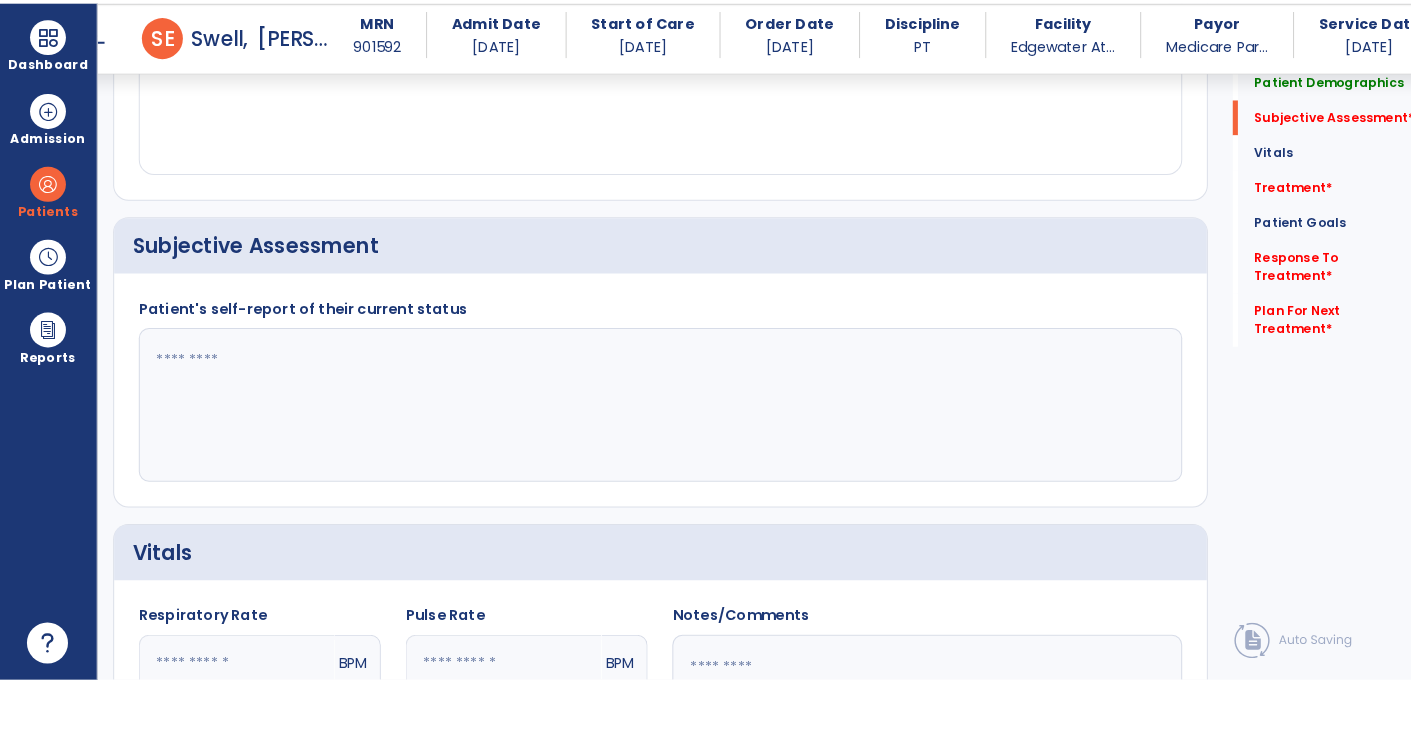 scroll, scrollTop: 68, scrollLeft: 0, axis: vertical 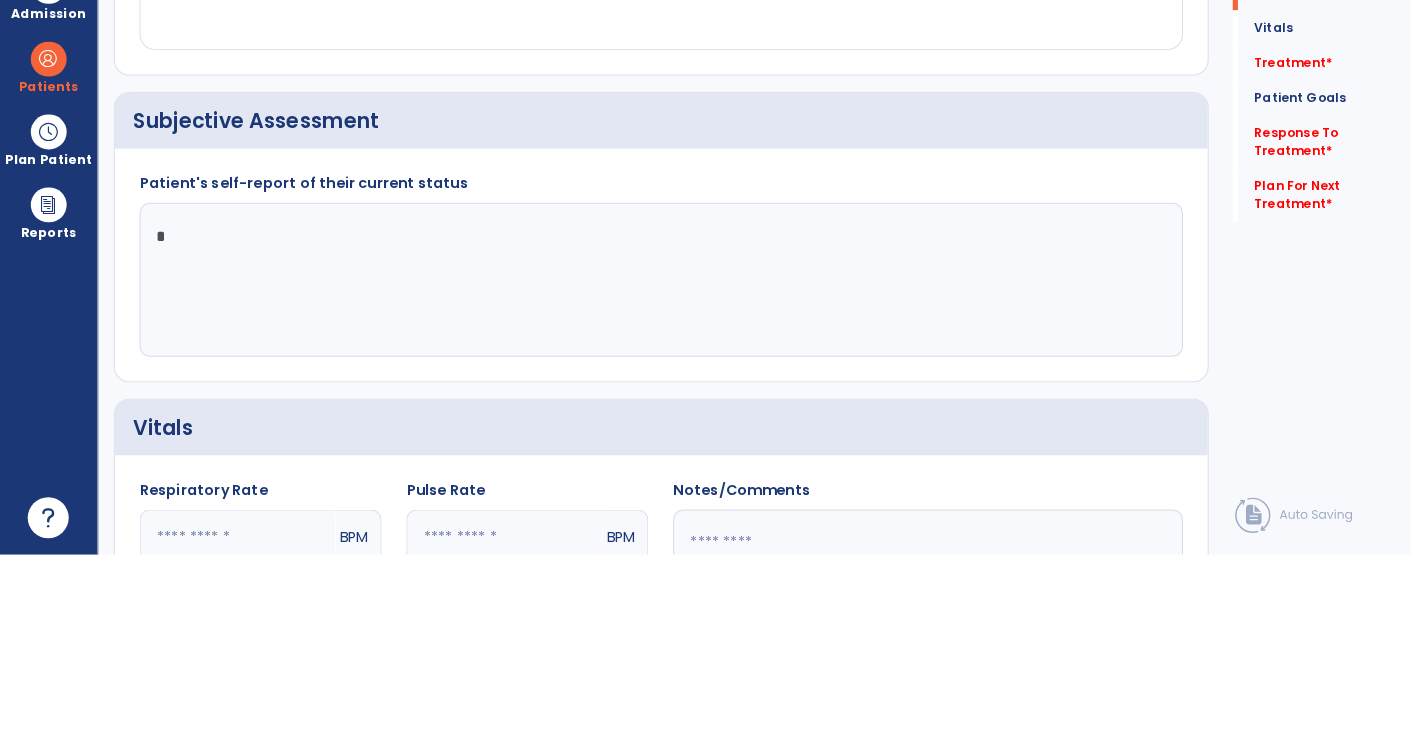 type on "**" 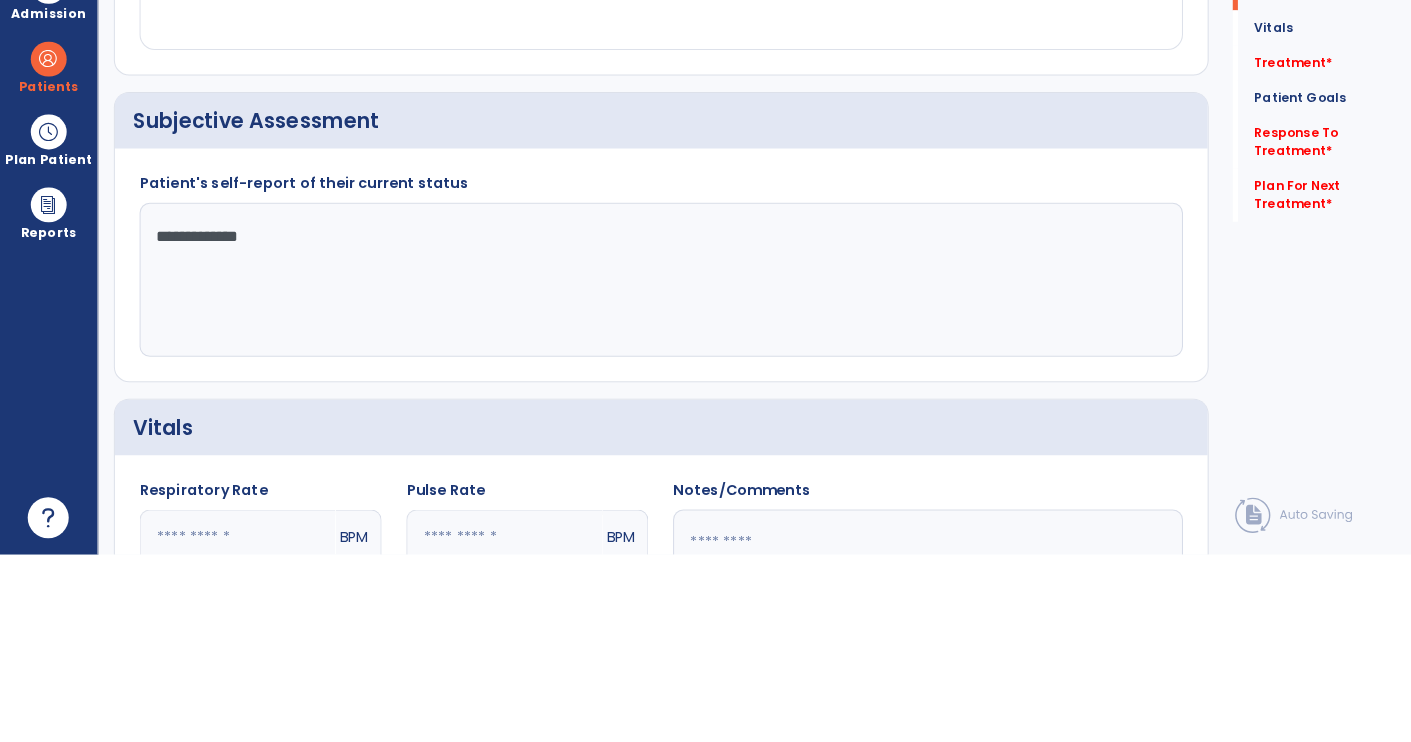 click on "Quick Links  Patient Demographics   Patient Demographics   Subjective Assessment   Subjective Assessment   Vitals   Vitals   Treatment   *  Treatment   *  Patient Goals   Patient Goals   Response To Treatment   *  Response To Treatment   *  Plan For Next Treatment   *  Plan For Next Treatment   *" 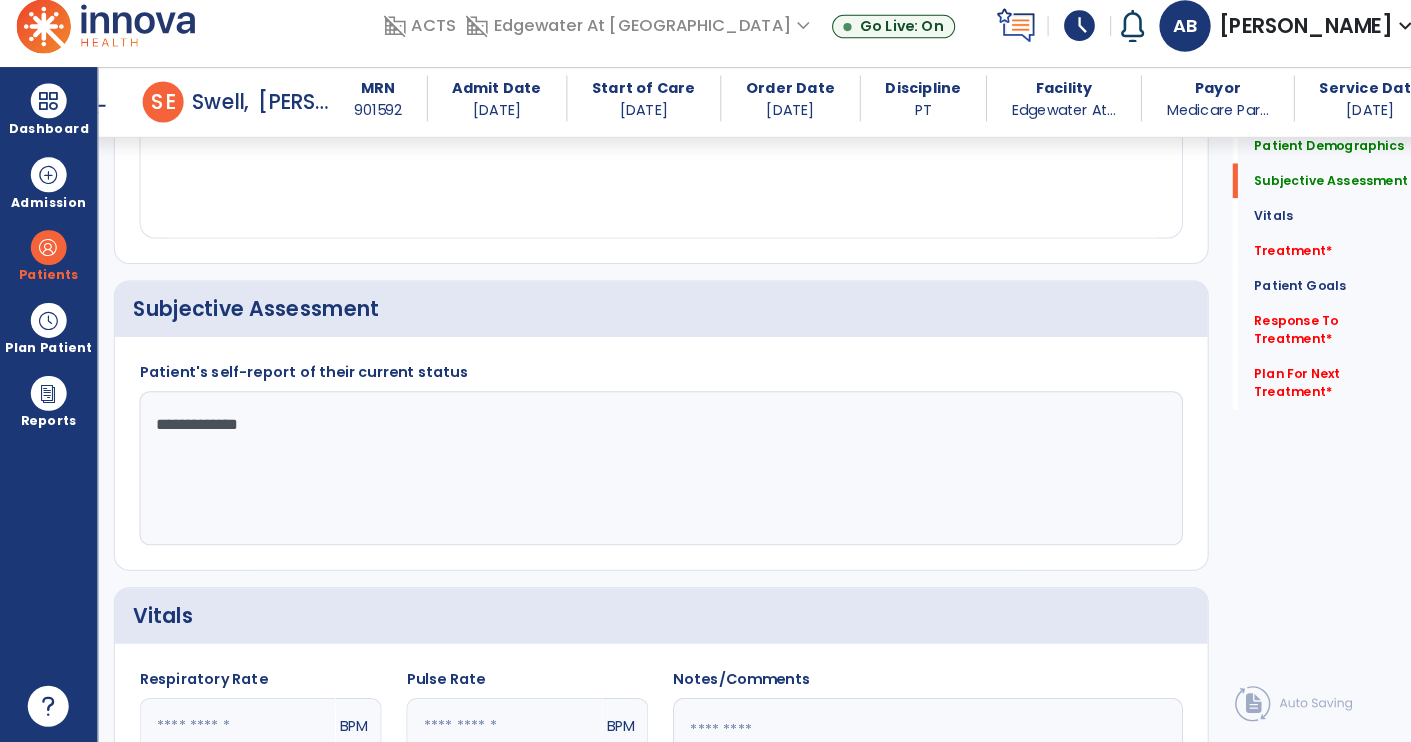 click on "Quick Links  Patient Demographics   Patient Demographics   Subjective Assessment   Subjective Assessment   Vitals   Vitals   Treatment   *  Treatment   *  Patient Goals   Patient Goals   Response To Treatment   *  Response To Treatment   *  Plan For Next Treatment   *  Plan For Next Treatment   *" 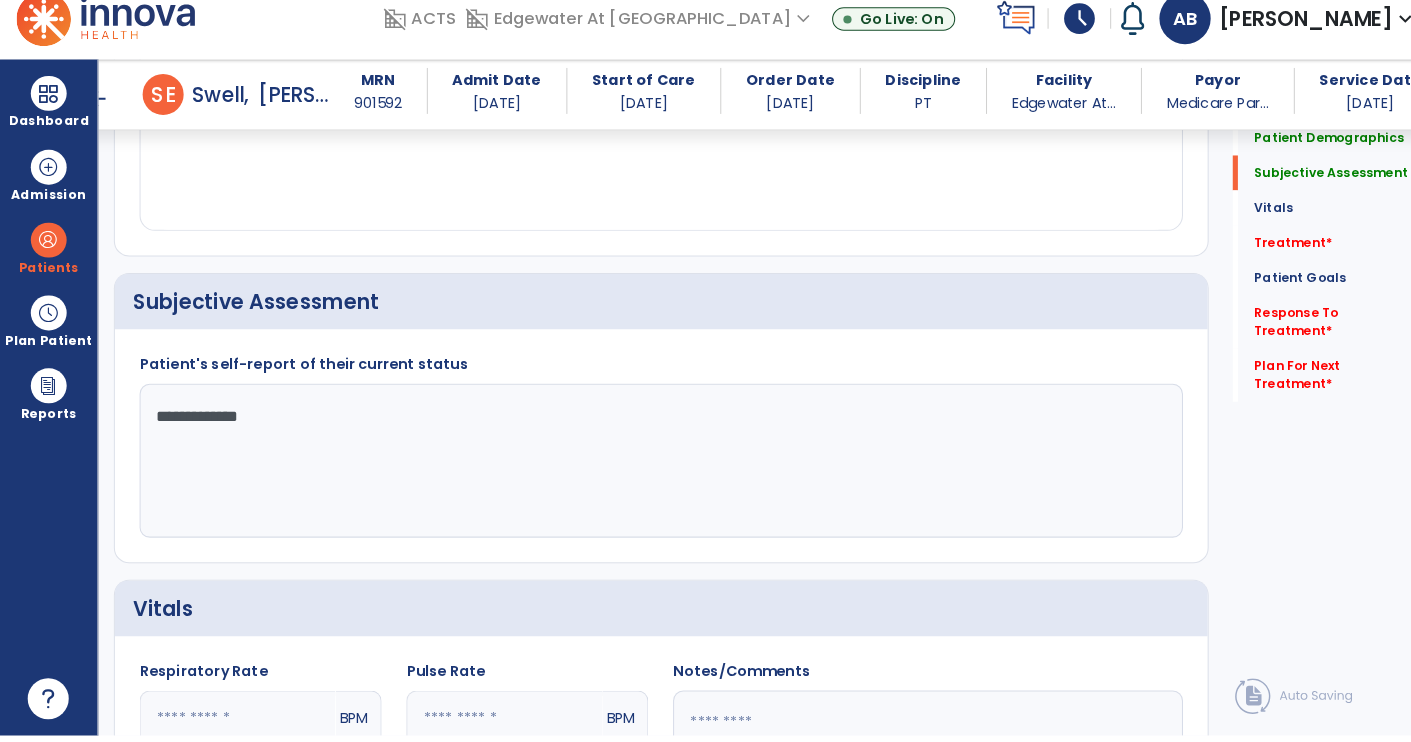 scroll, scrollTop: 69, scrollLeft: 0, axis: vertical 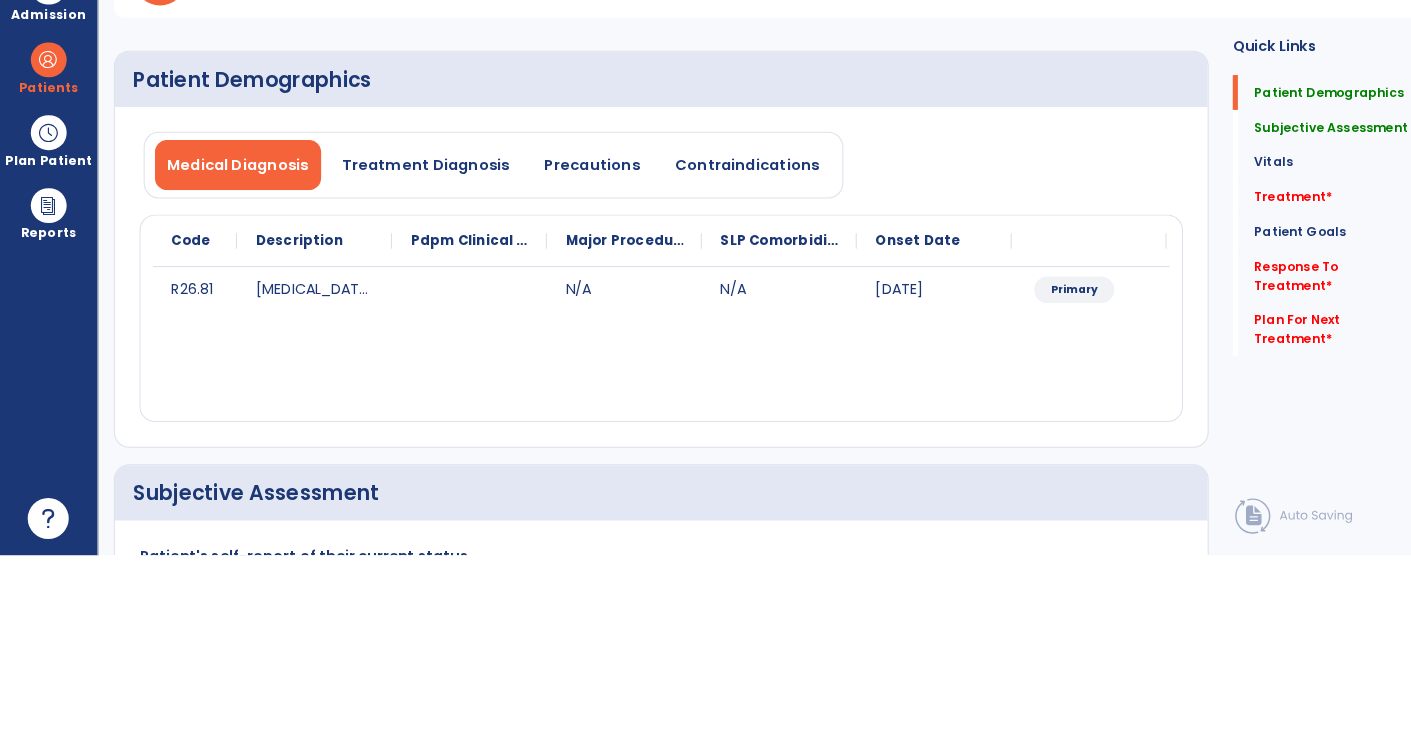type on "**********" 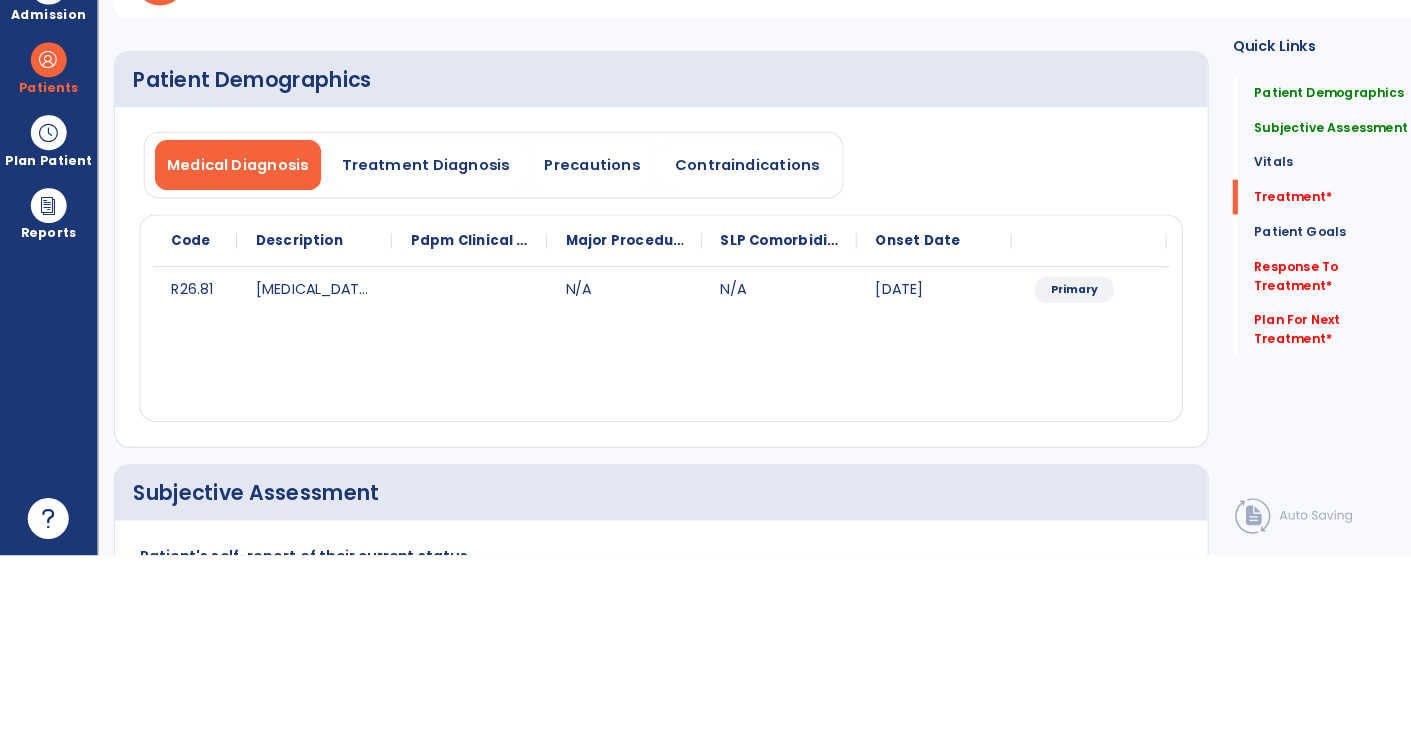 scroll, scrollTop: 69, scrollLeft: 0, axis: vertical 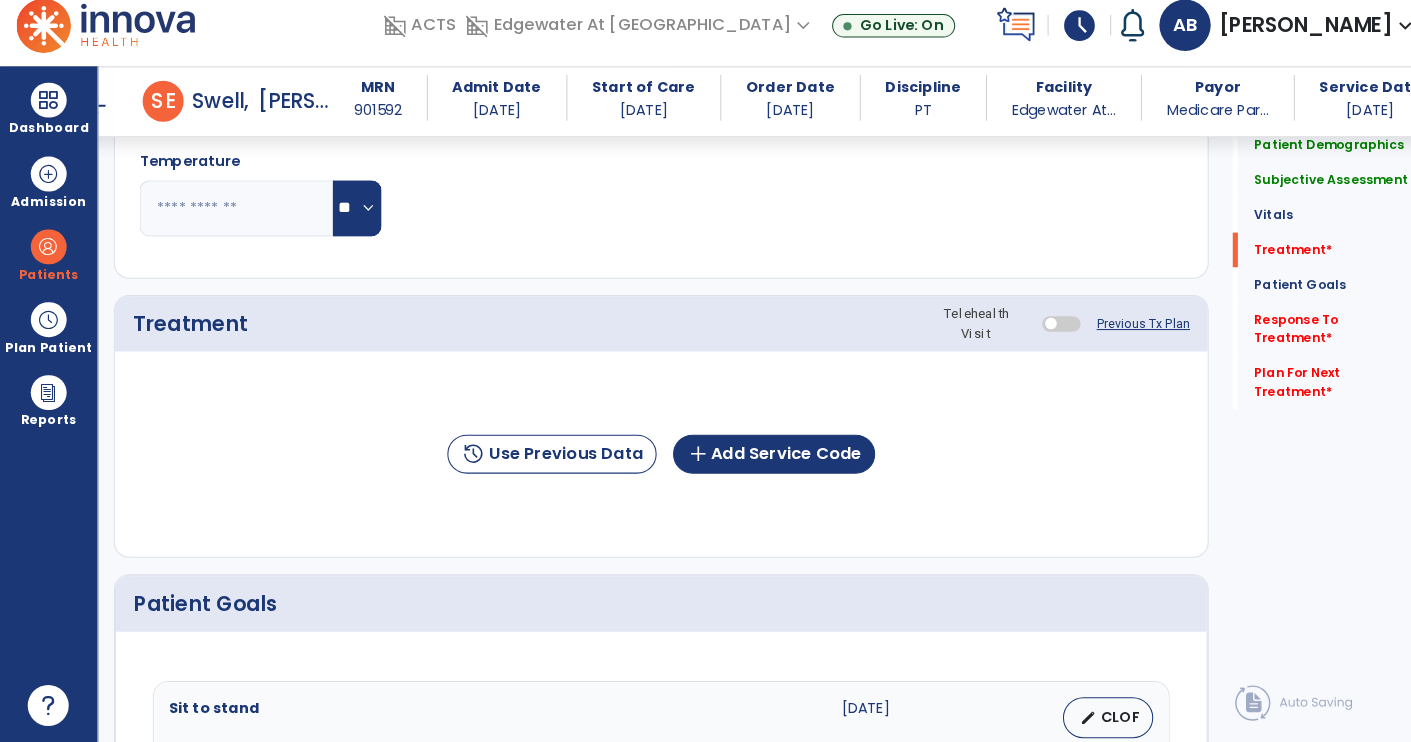 click on "add  Add Service Code" 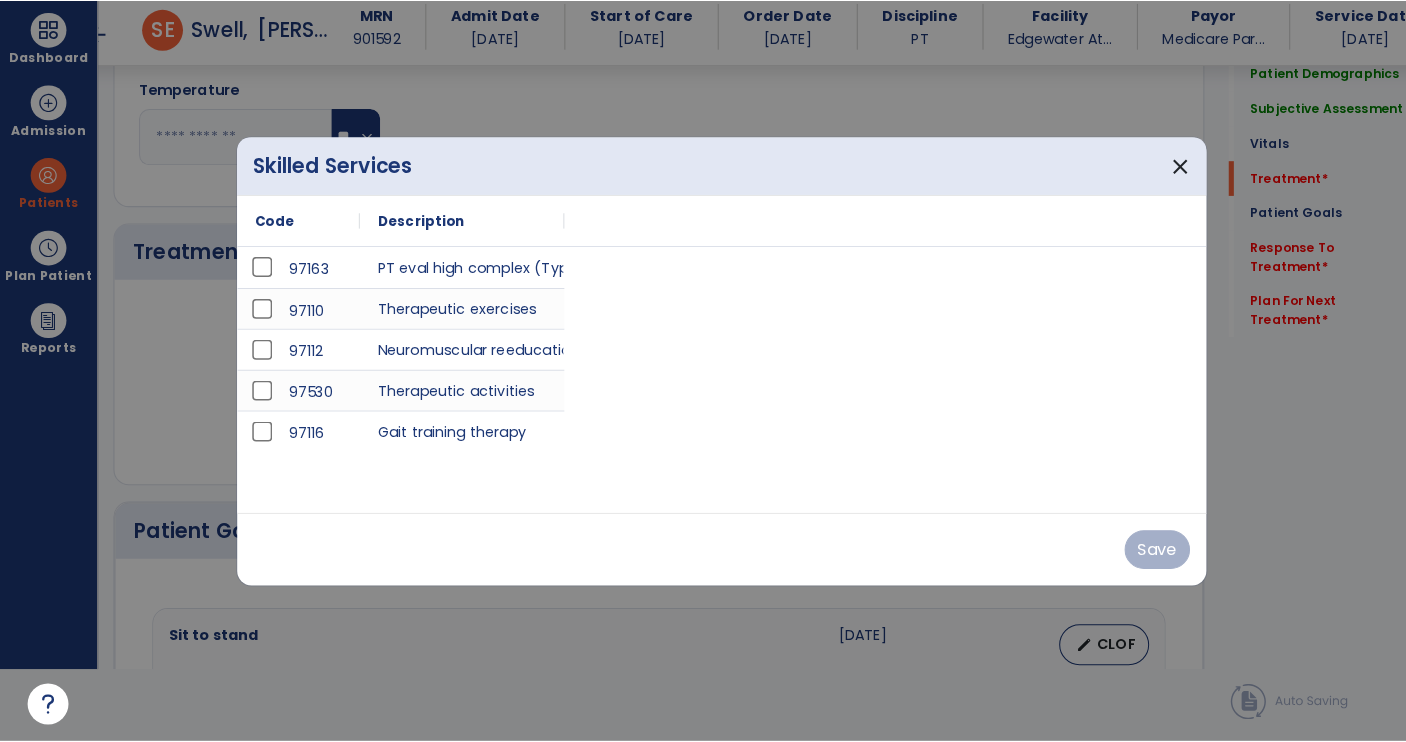 scroll, scrollTop: 0, scrollLeft: 0, axis: both 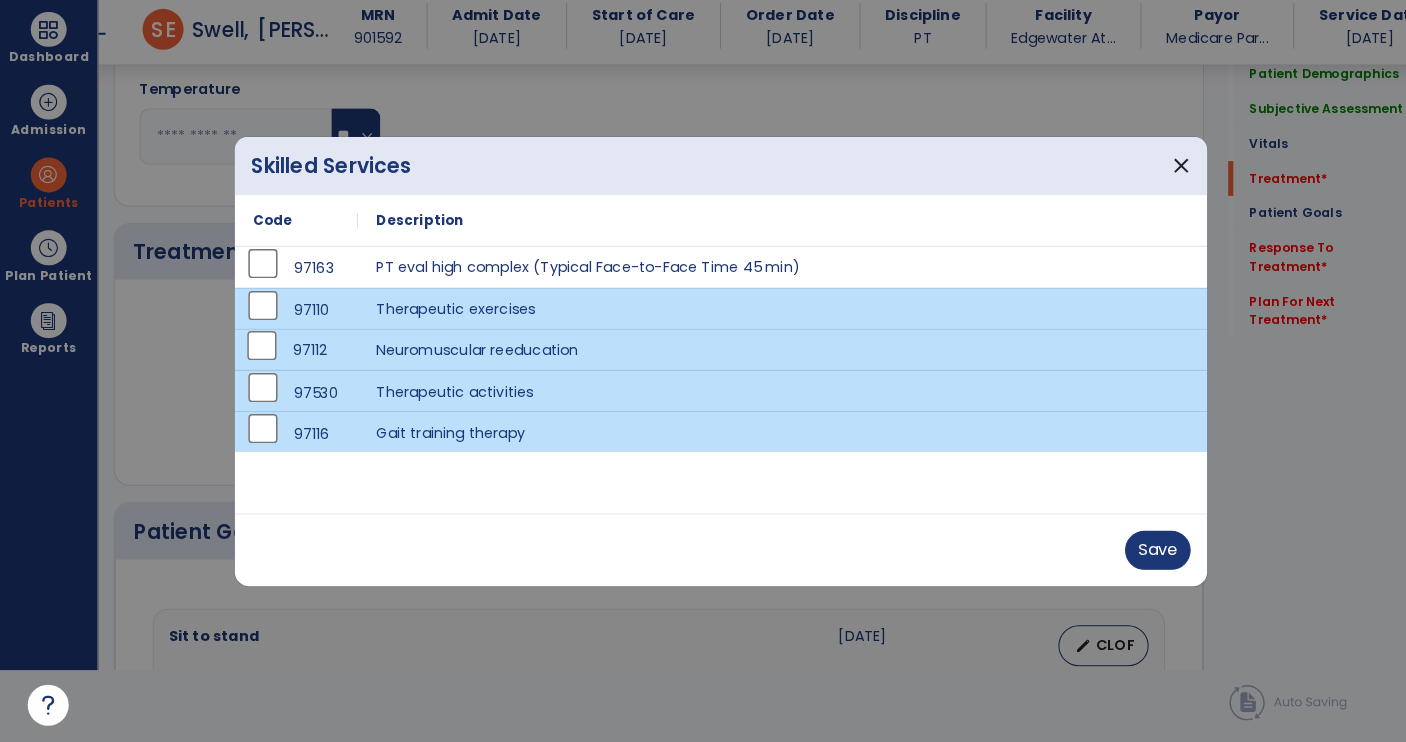 click on "Save" at bounding box center [703, 554] 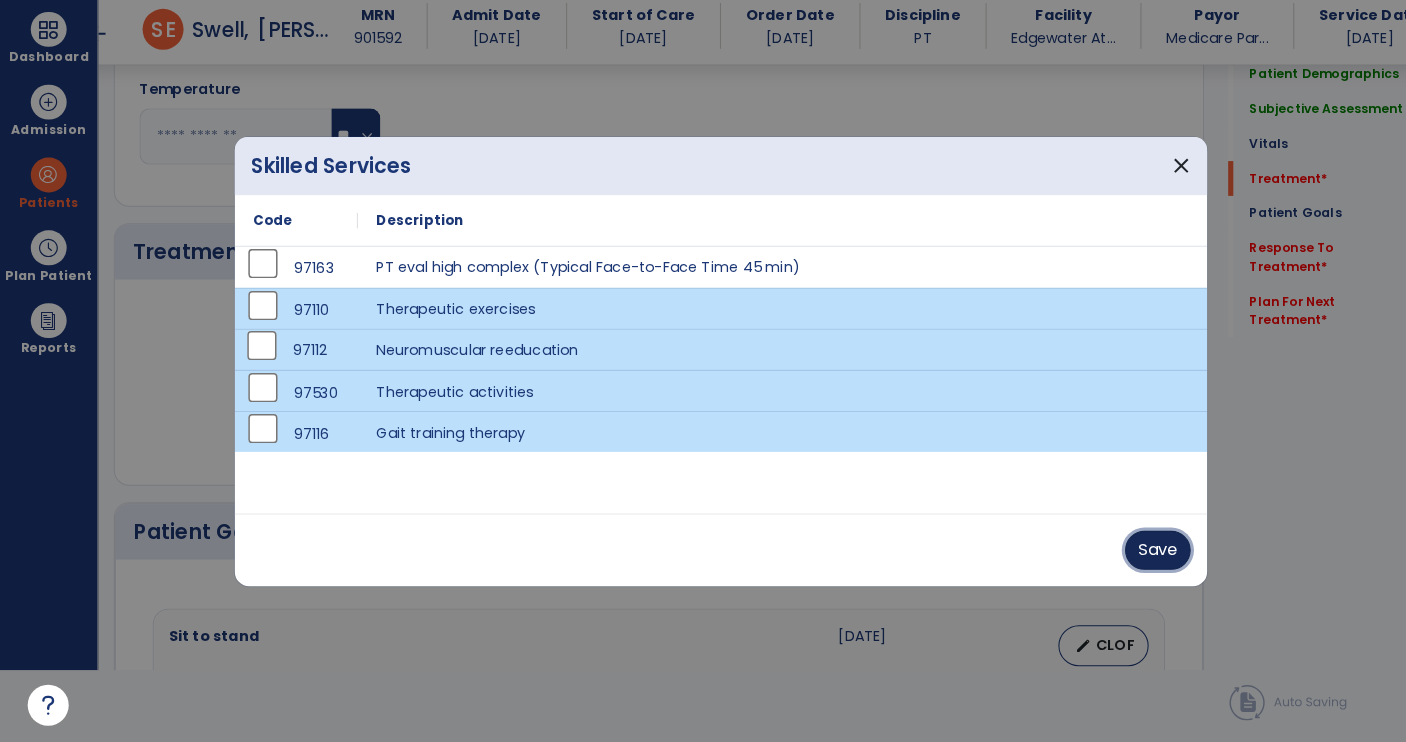 click on "Save" at bounding box center [1129, 555] 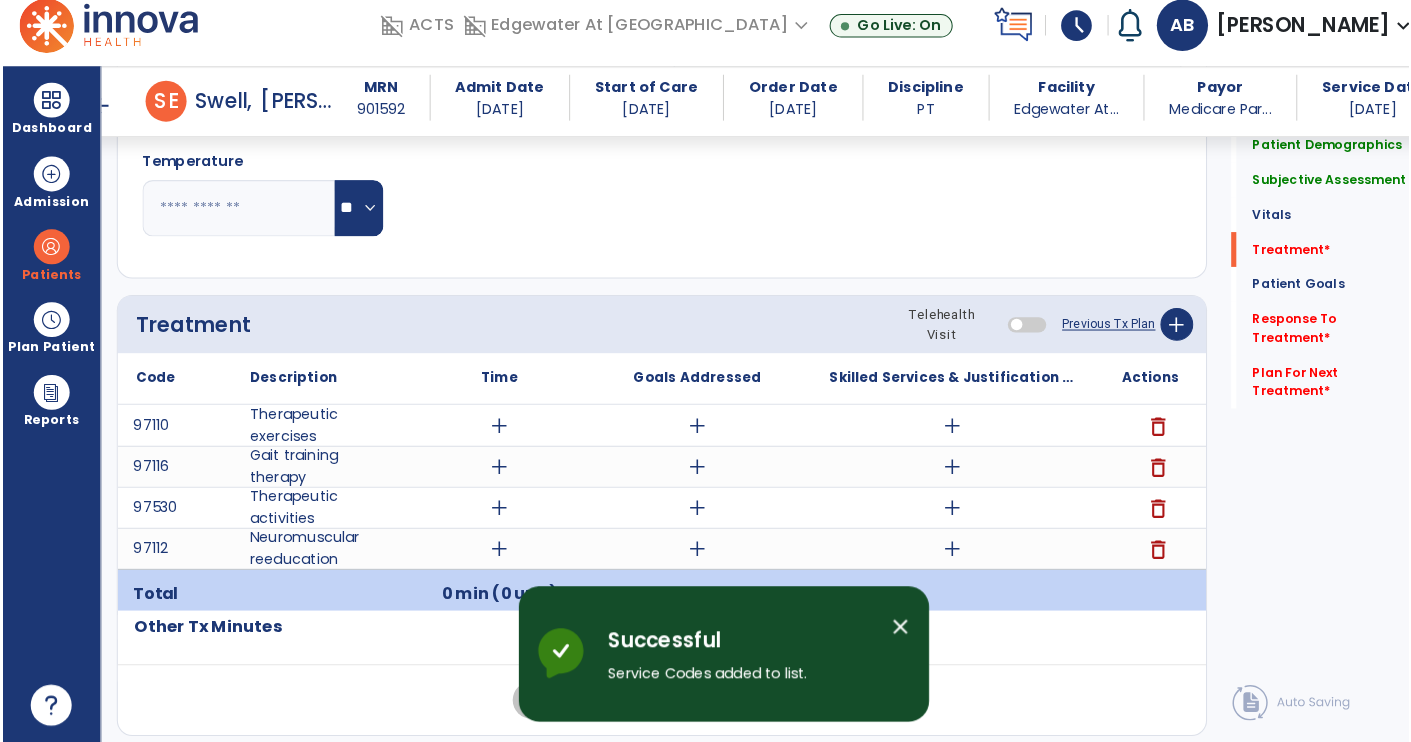 scroll, scrollTop: 69, scrollLeft: 0, axis: vertical 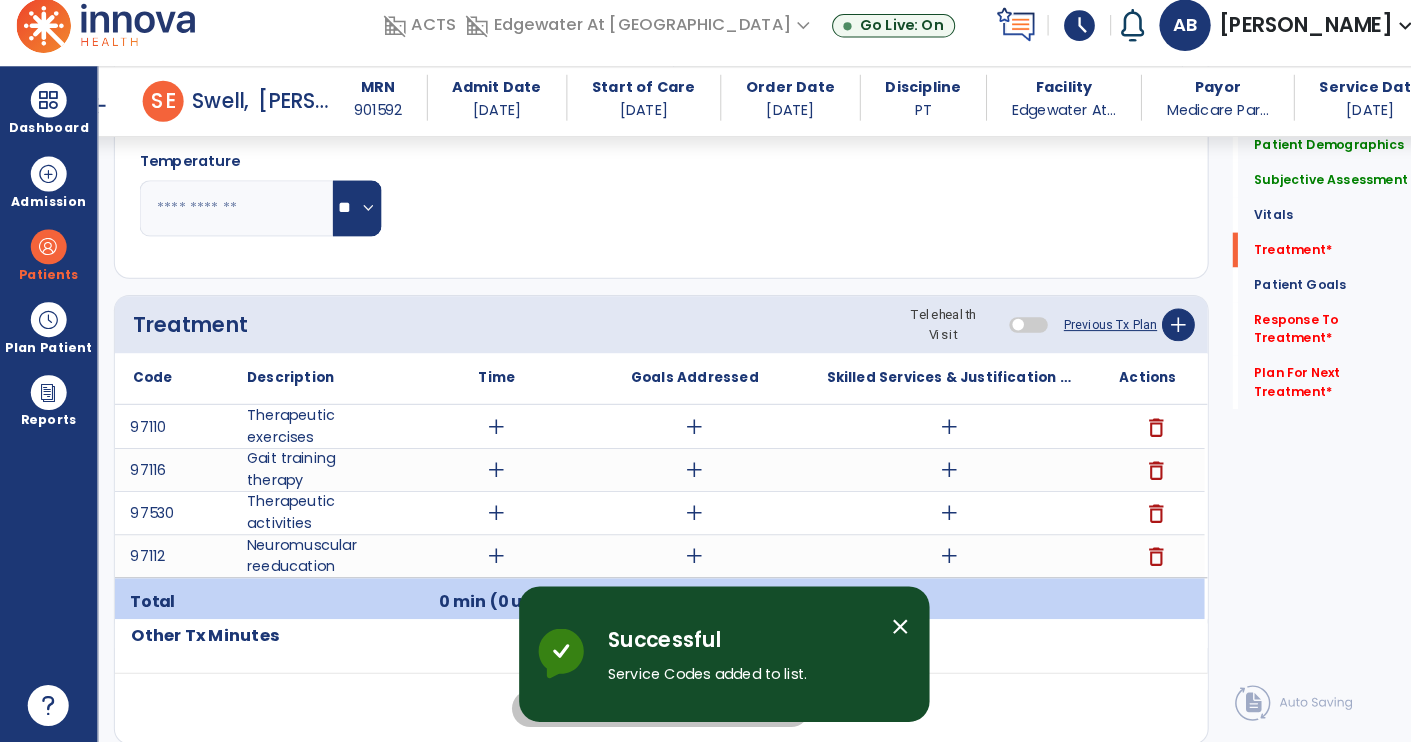 click on "add" at bounding box center [926, 434] 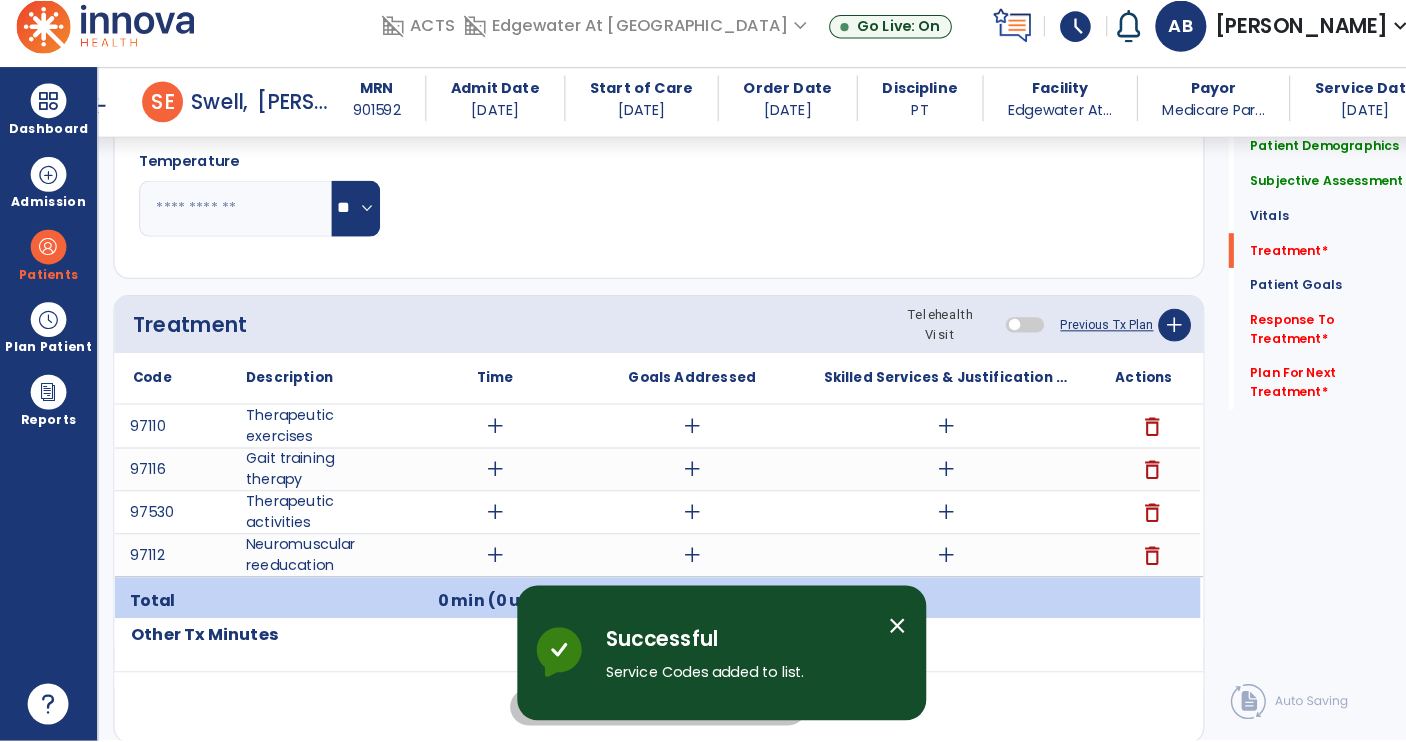 scroll, scrollTop: 0, scrollLeft: 0, axis: both 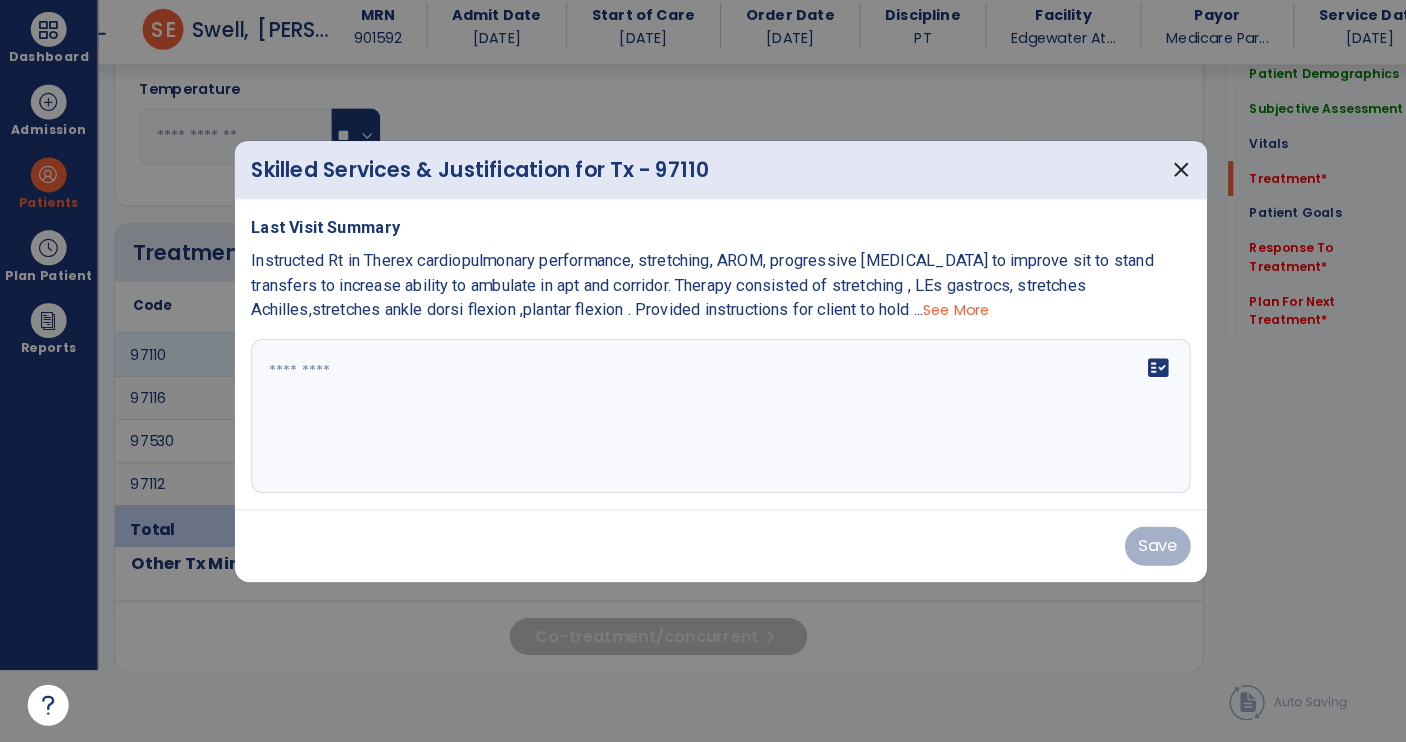 click on "See More" at bounding box center (932, 321) 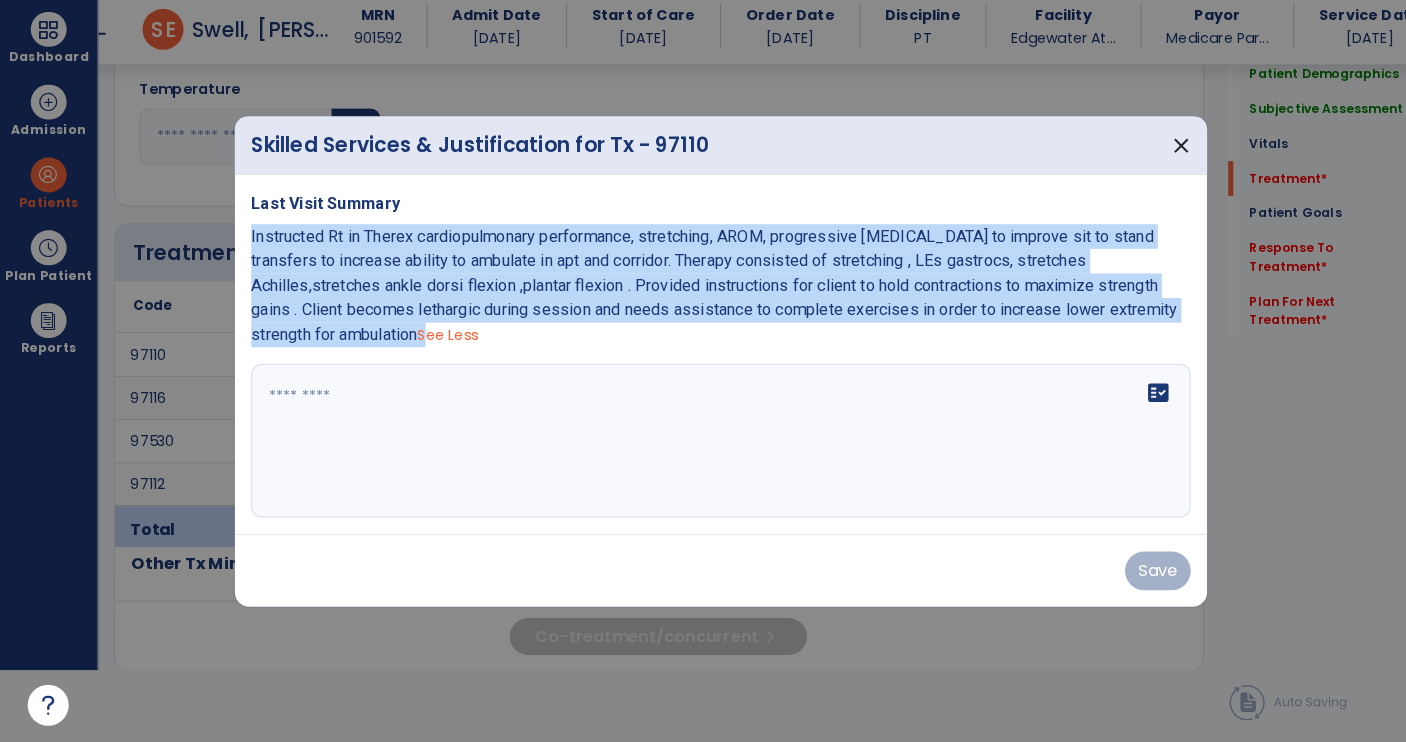 click at bounding box center [703, 448] 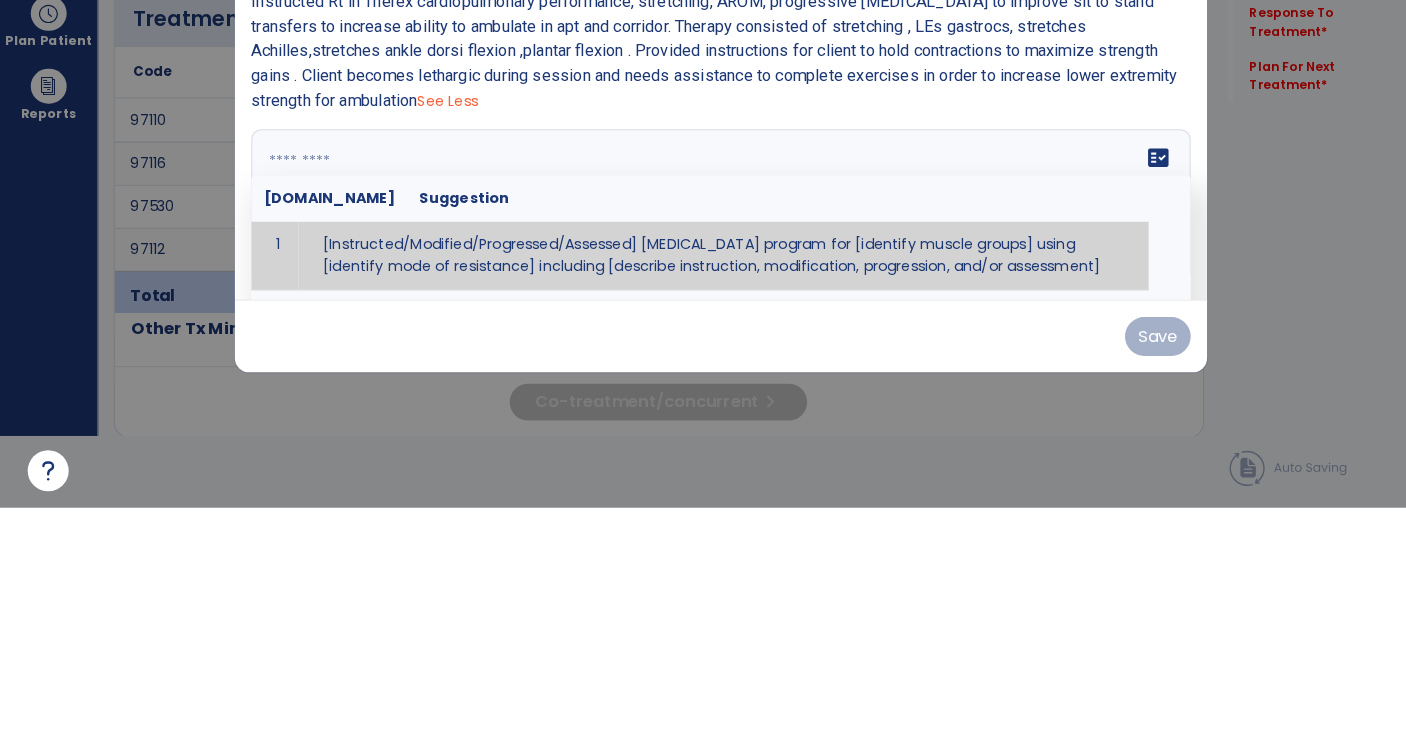 click at bounding box center [701, 448] 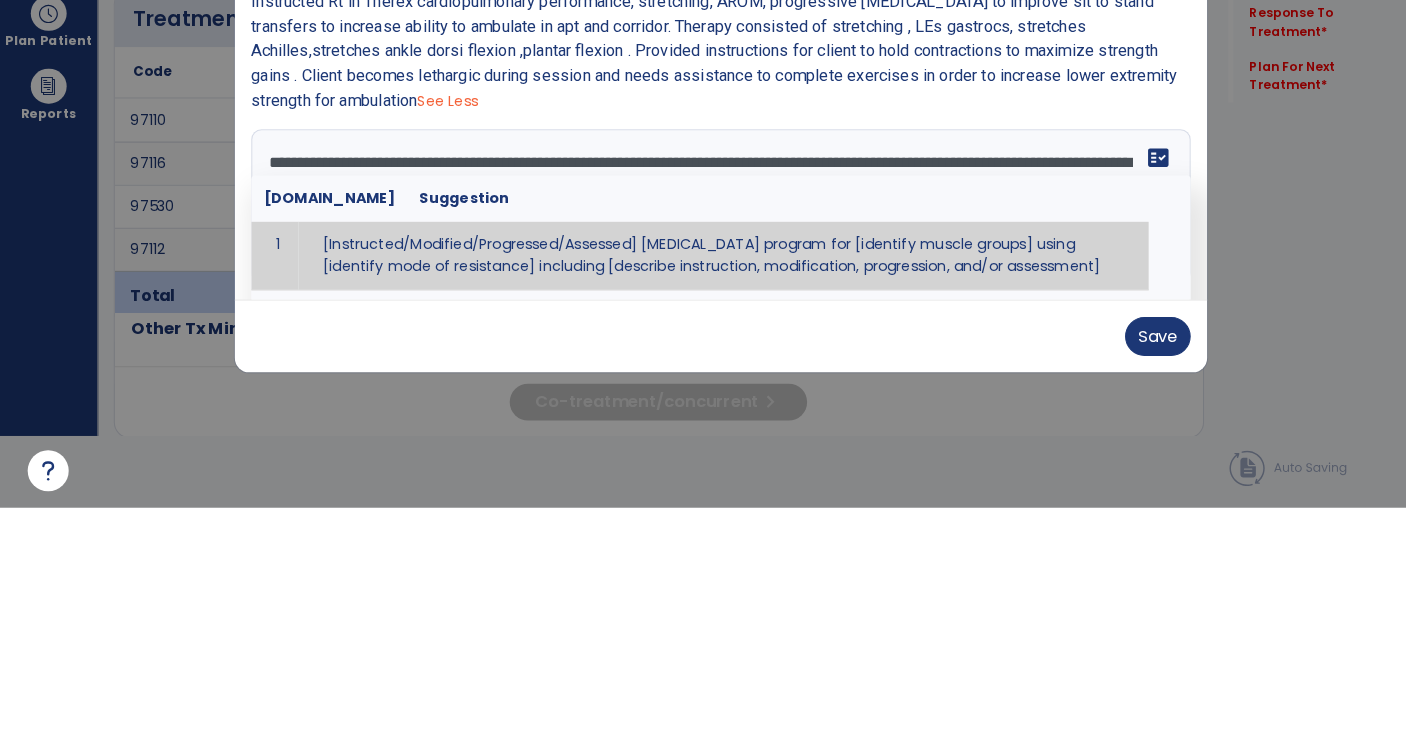 scroll, scrollTop: 15, scrollLeft: 0, axis: vertical 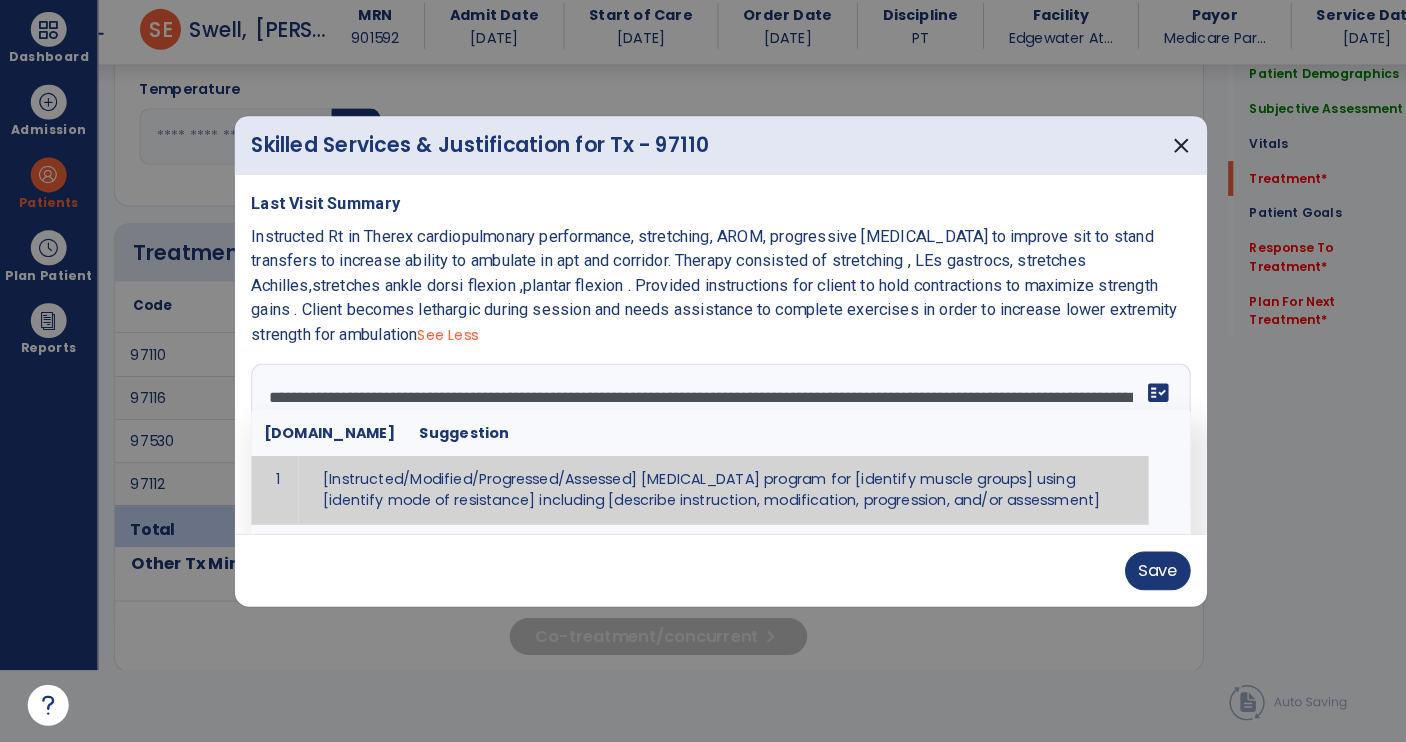 type on "**********" 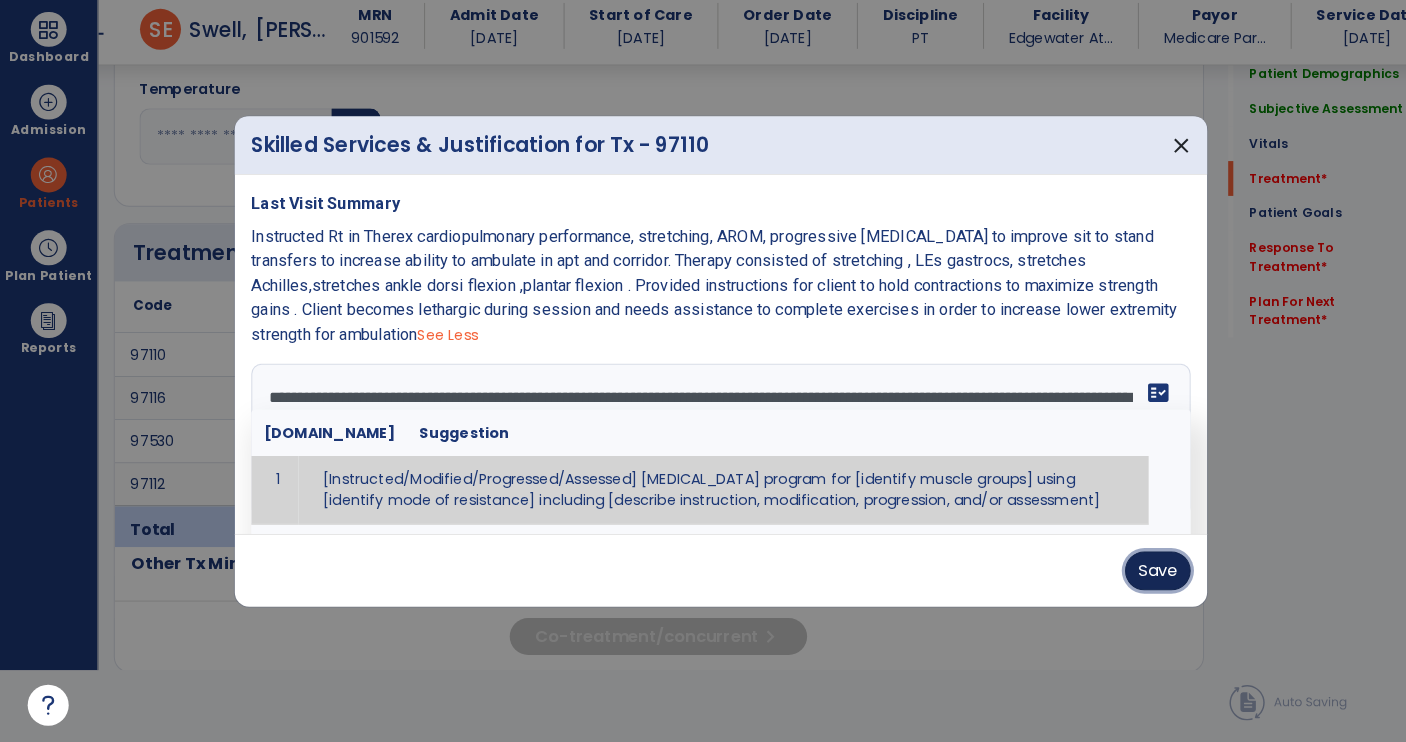 click on "Save" at bounding box center [1129, 575] 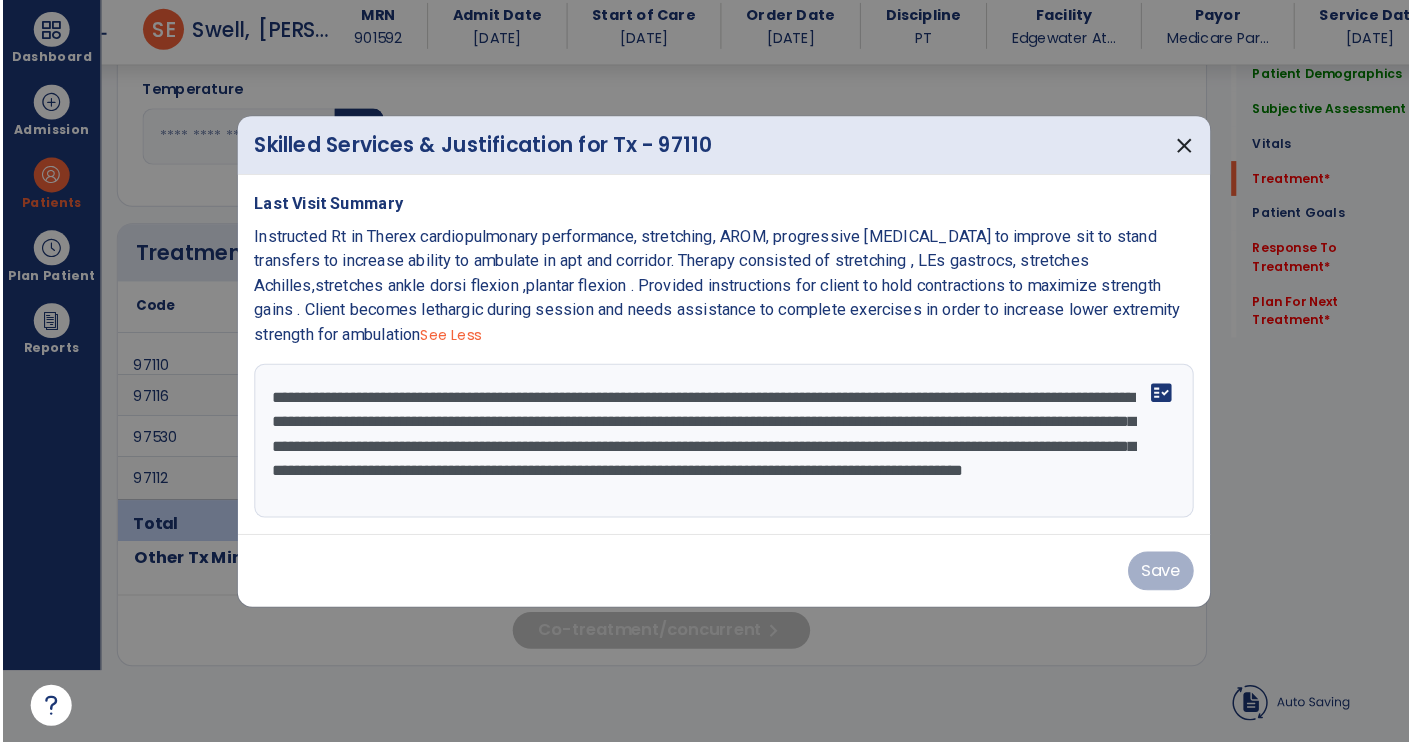 scroll, scrollTop: 69, scrollLeft: 0, axis: vertical 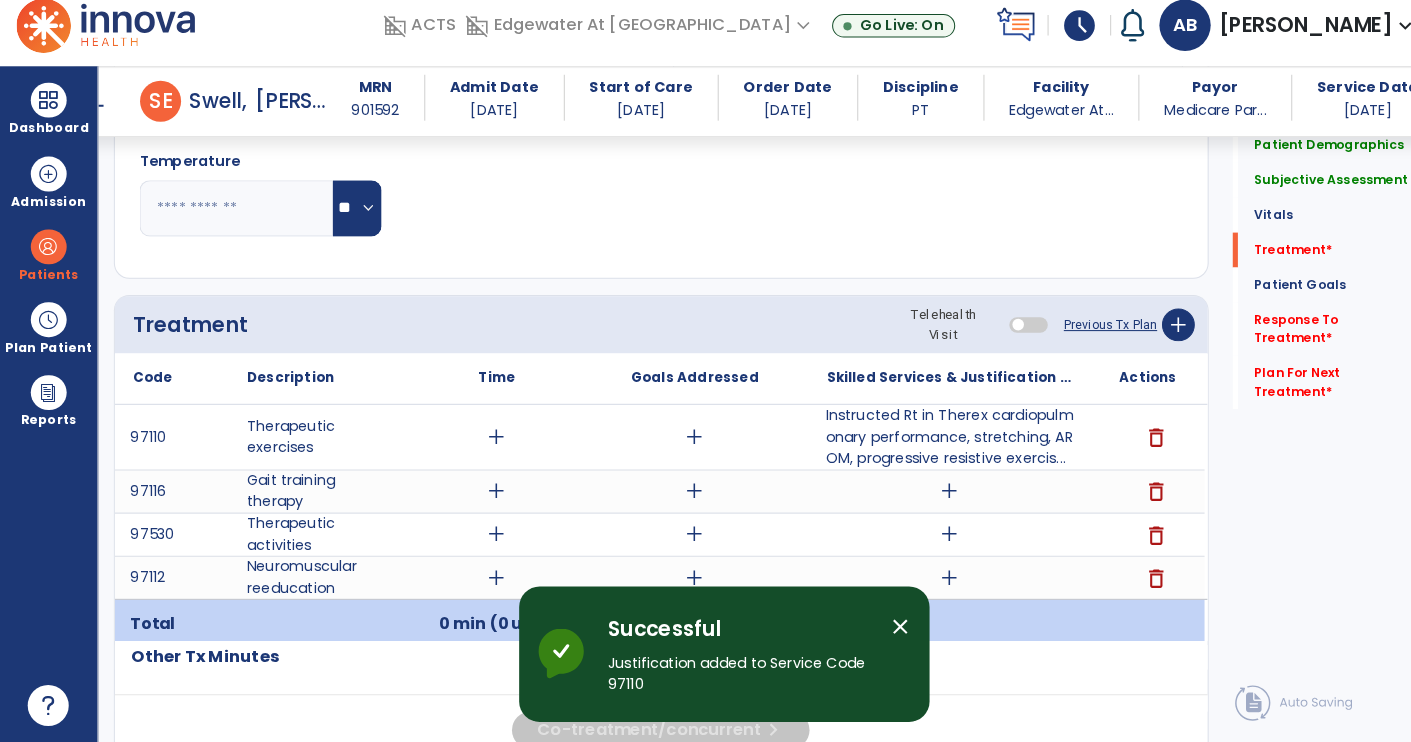 click on "Skilled Services & Justification for Tx" at bounding box center (926, 387) 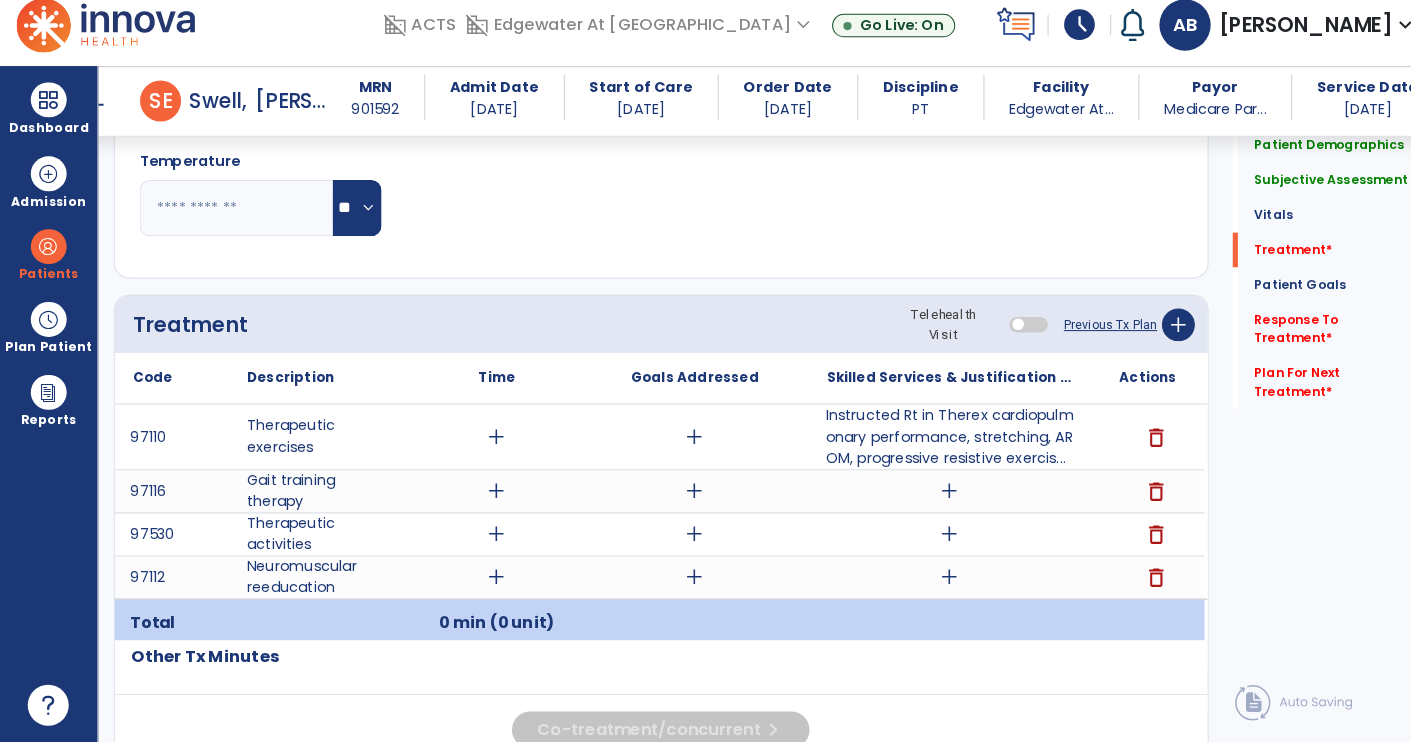 click on "Instructed Rt in Therex cardiopulmonary performance, stretching, AROM, progressive resistive exercis..." at bounding box center (926, 444) 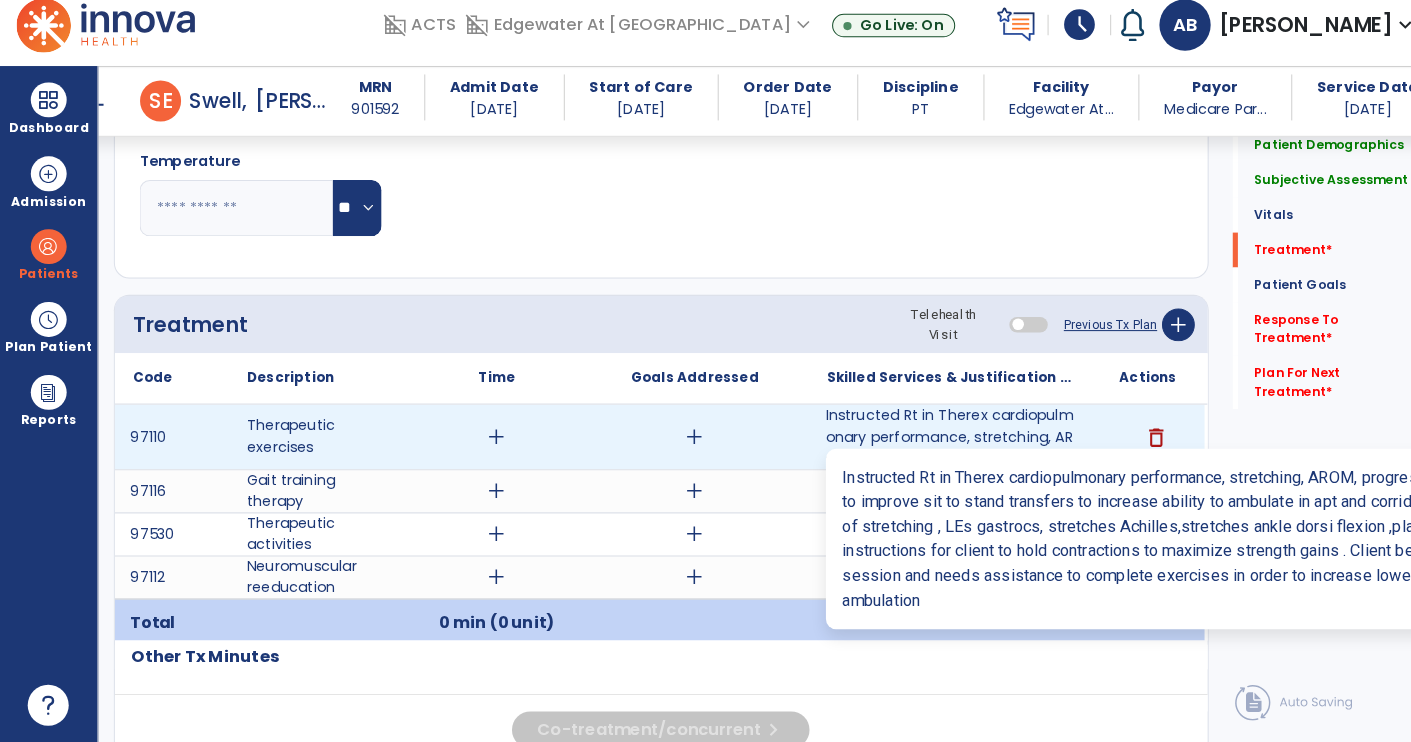 scroll, scrollTop: 0, scrollLeft: 0, axis: both 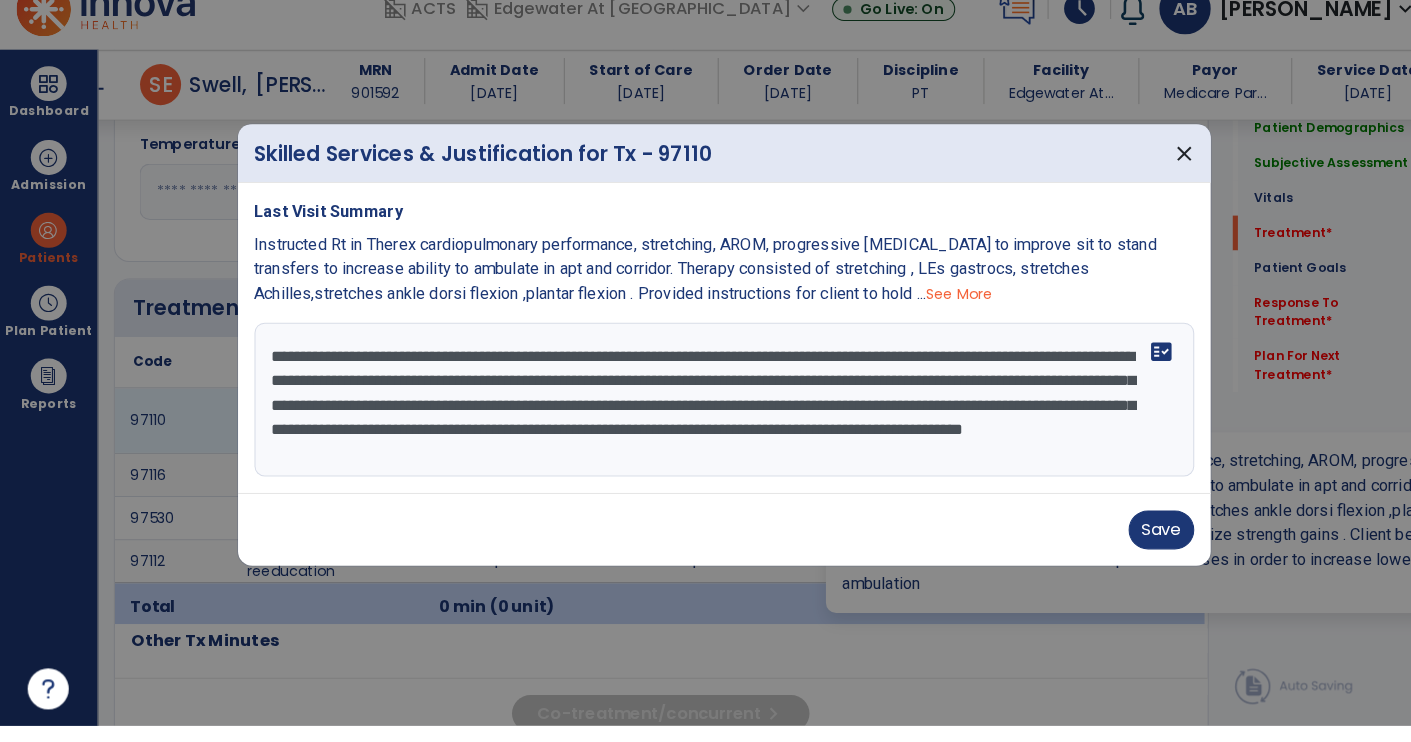 click on "**********" at bounding box center (706, 424) 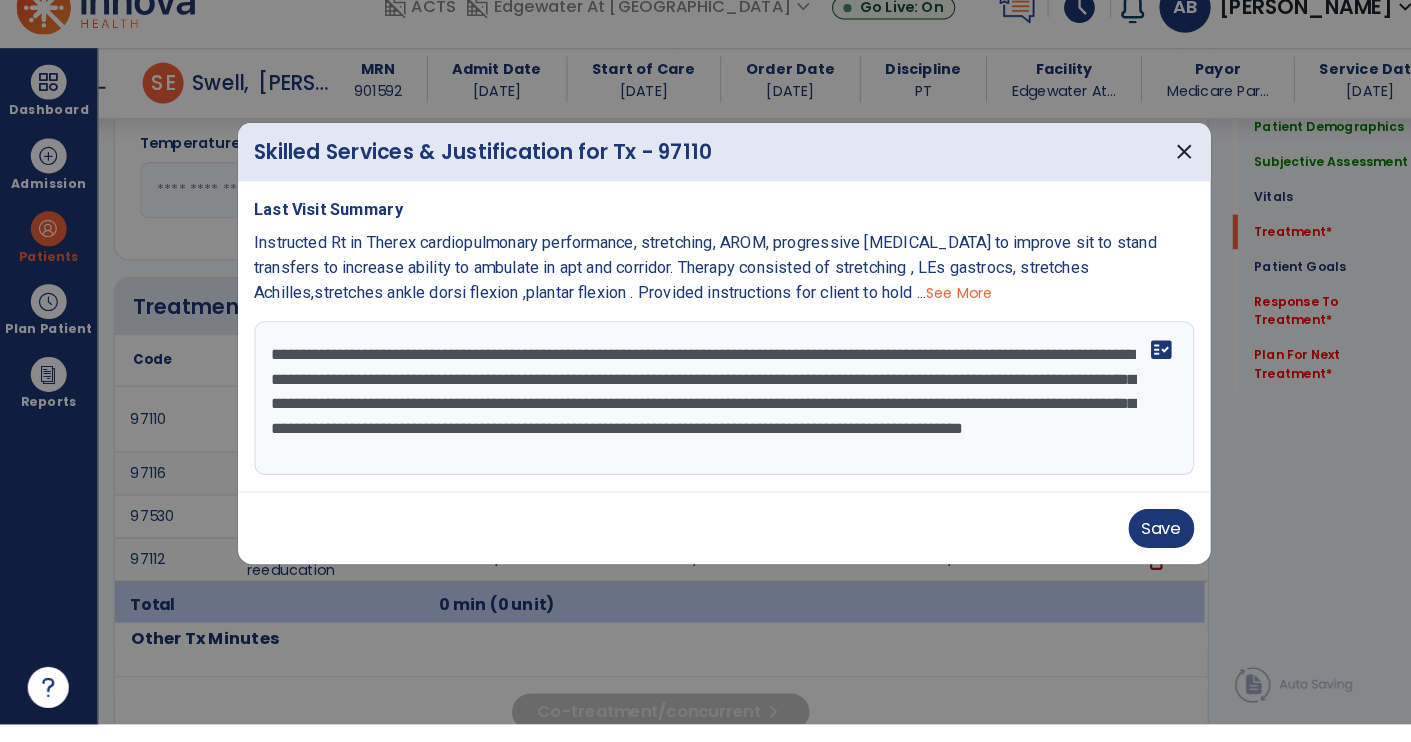 scroll, scrollTop: 0, scrollLeft: 0, axis: both 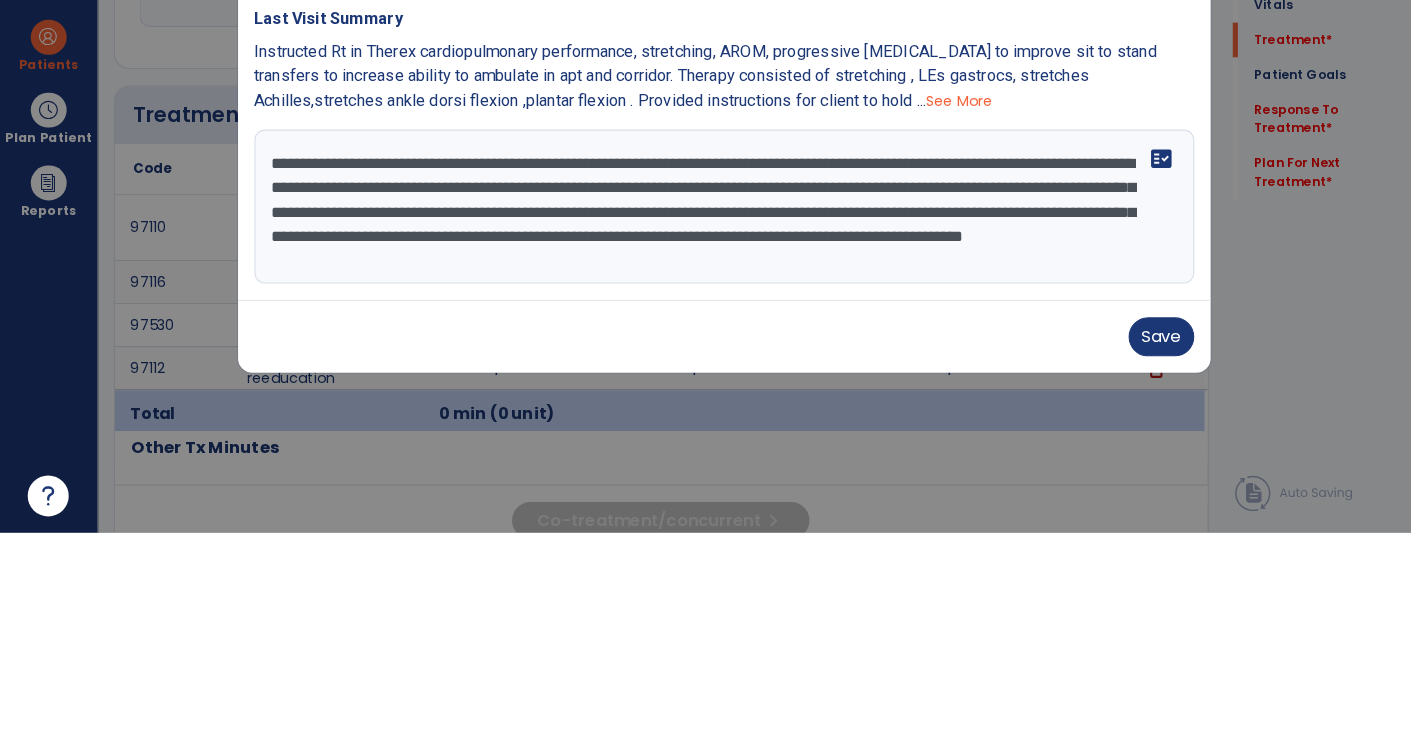click on "**********" at bounding box center [706, 424] 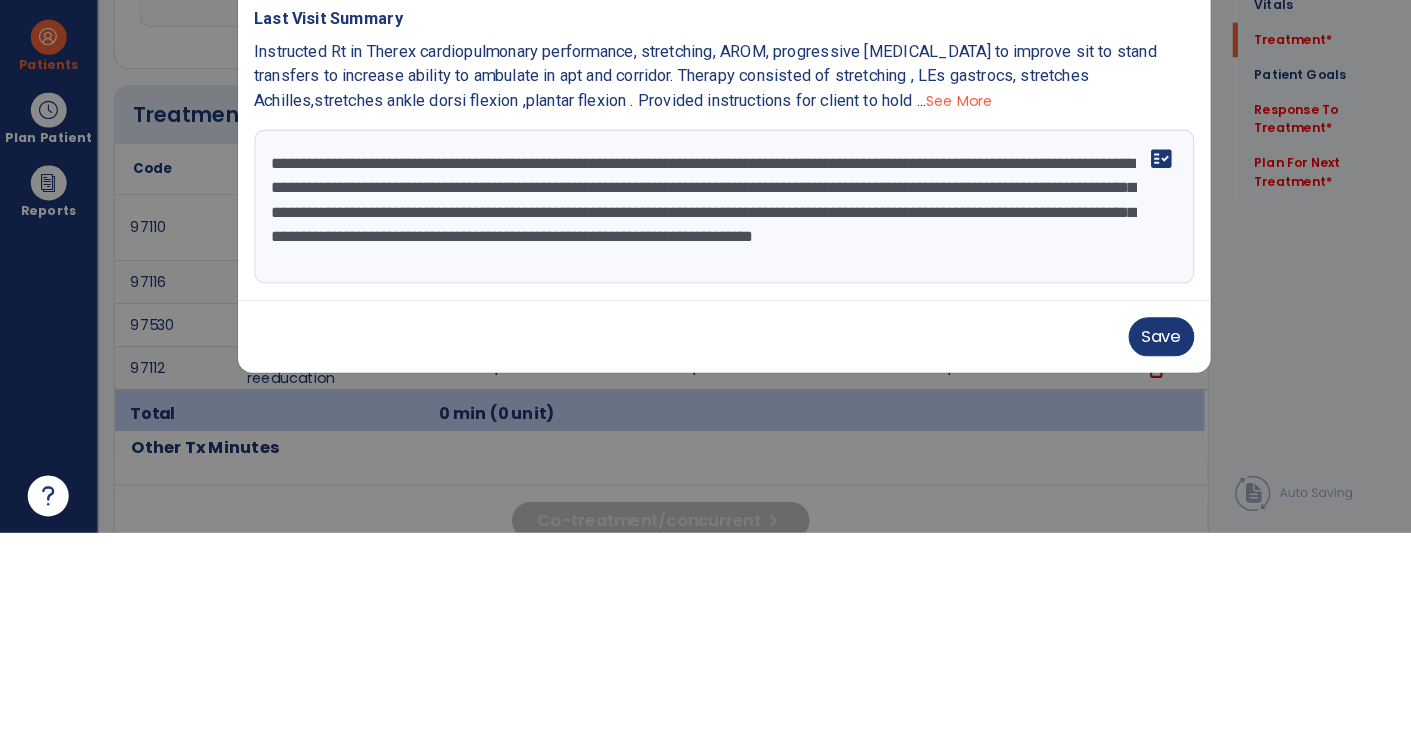 click on "**********" at bounding box center (706, 424) 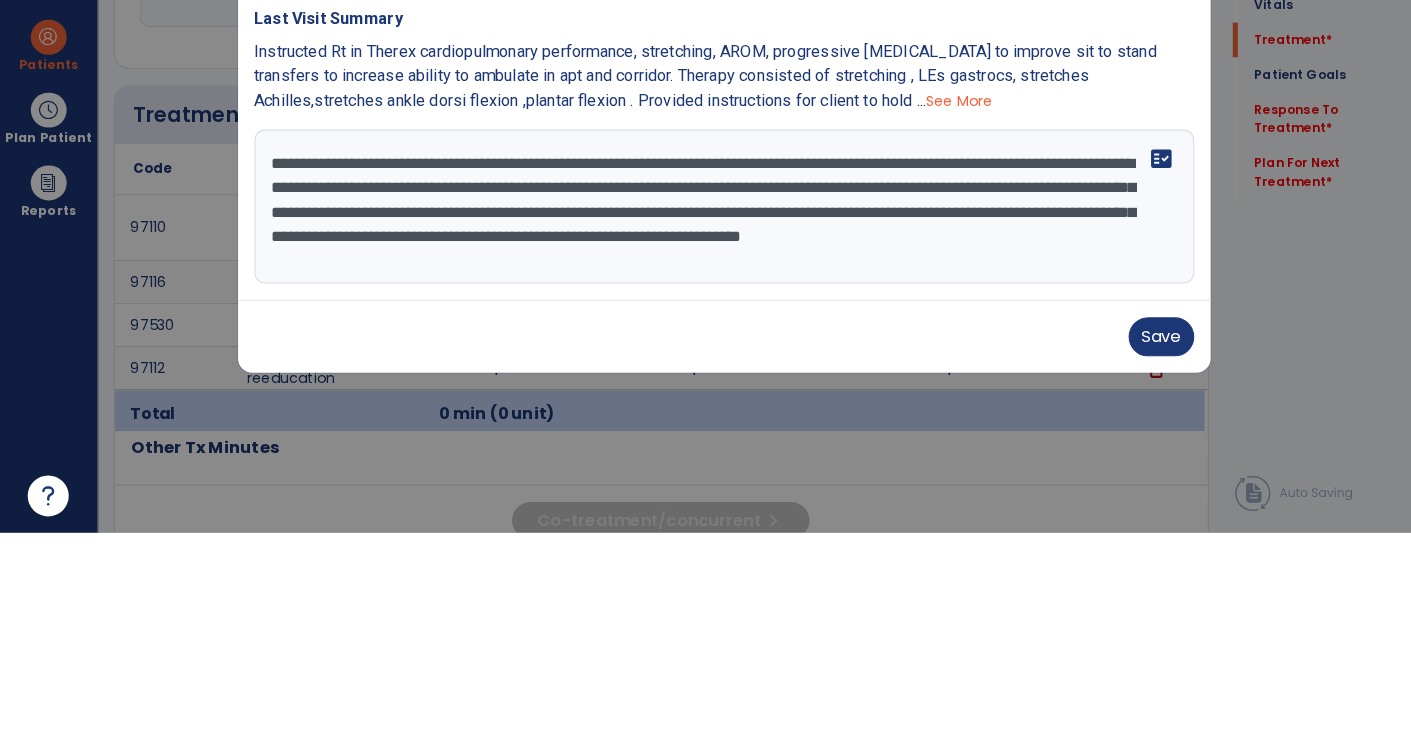 click on "**********" at bounding box center (706, 424) 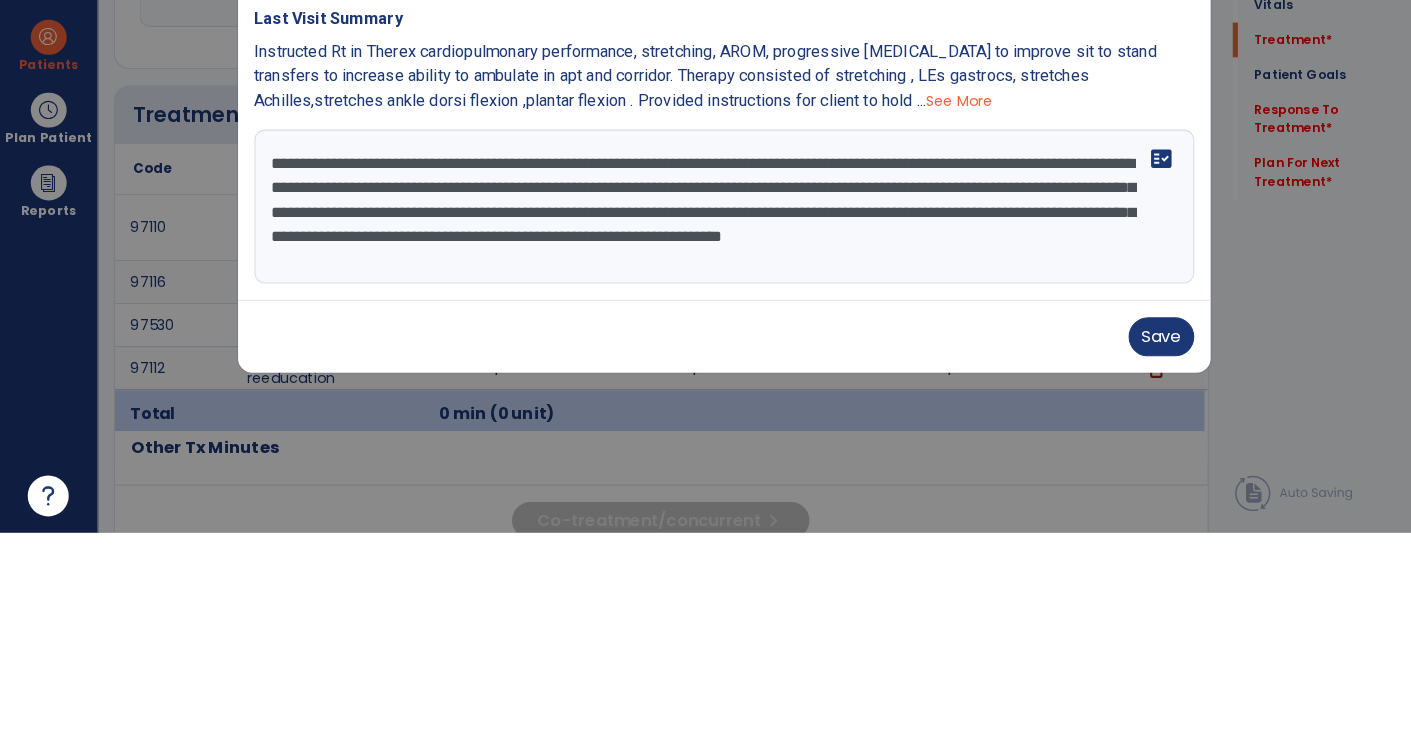 click on "**********" at bounding box center (706, 424) 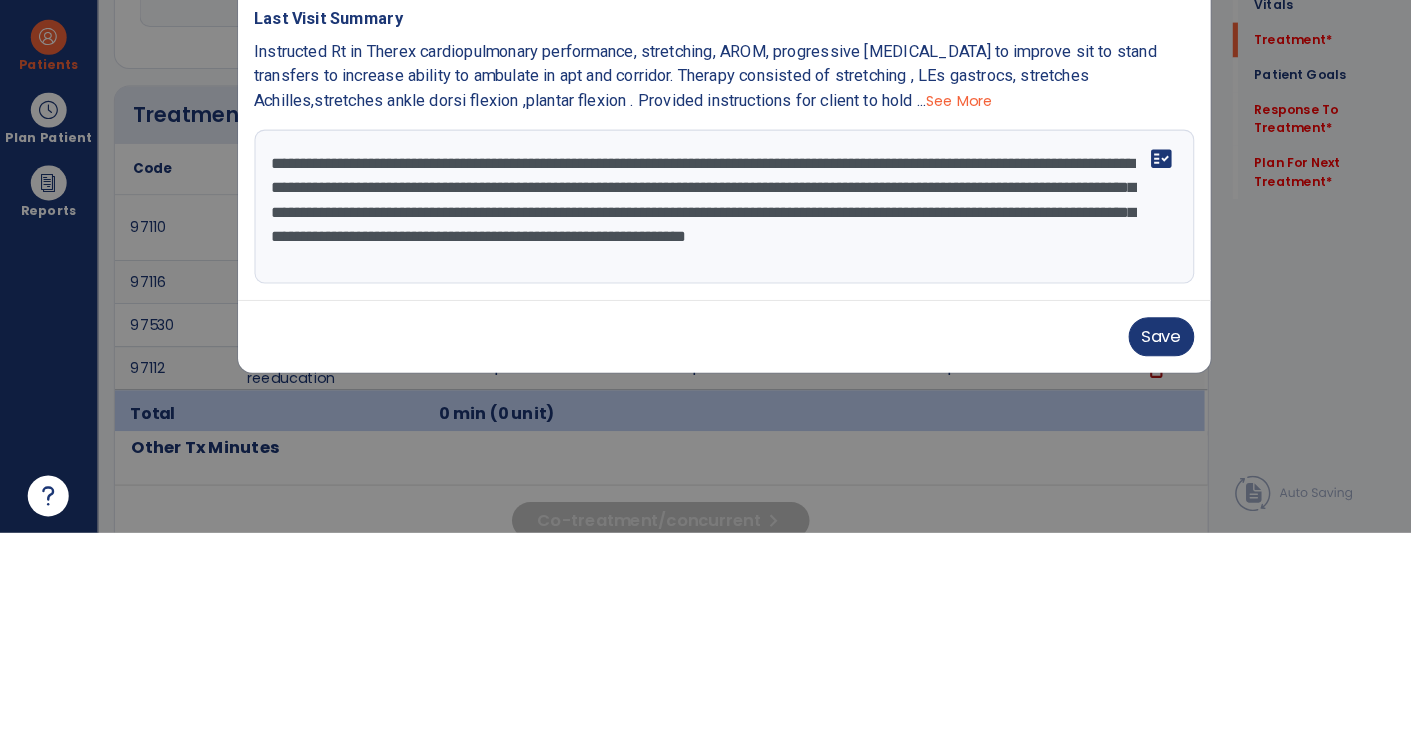 click on "**********" at bounding box center [706, 424] 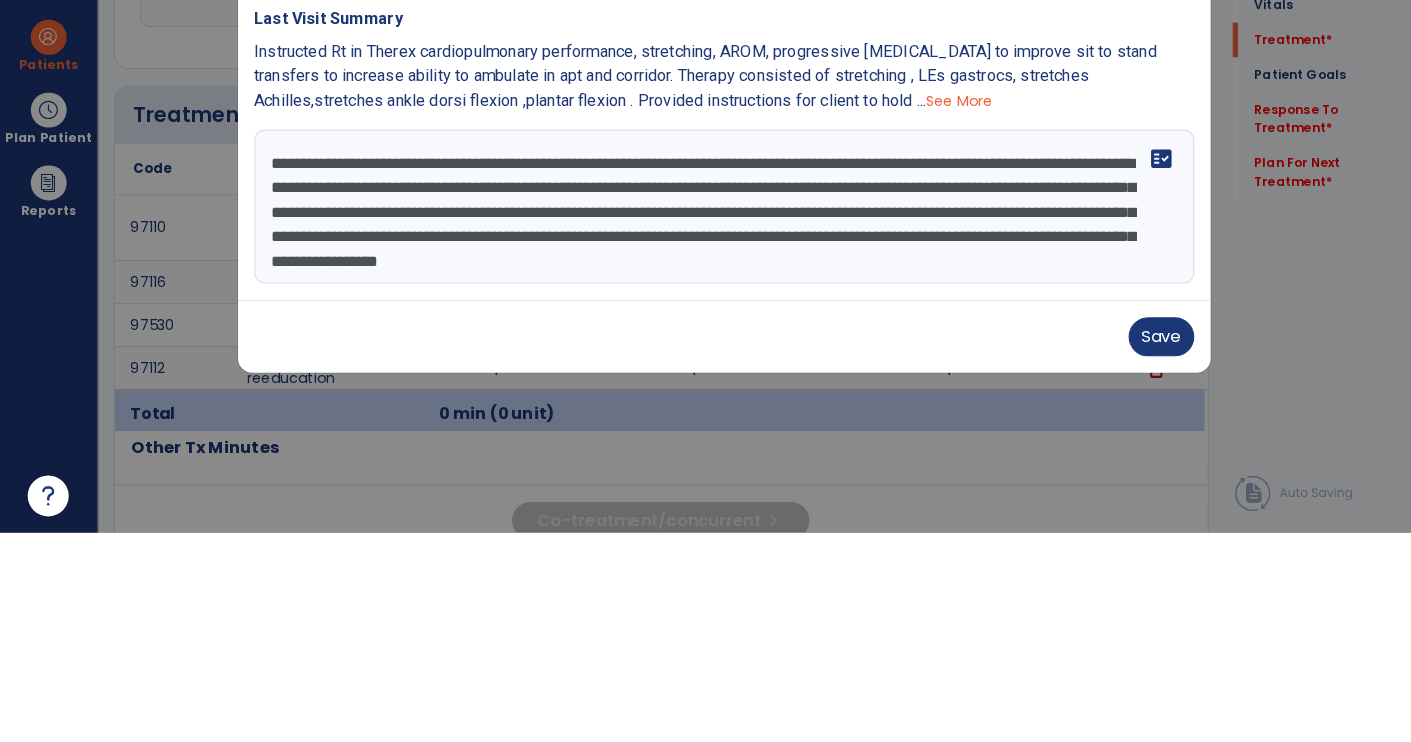 click on "**********" at bounding box center (706, 424) 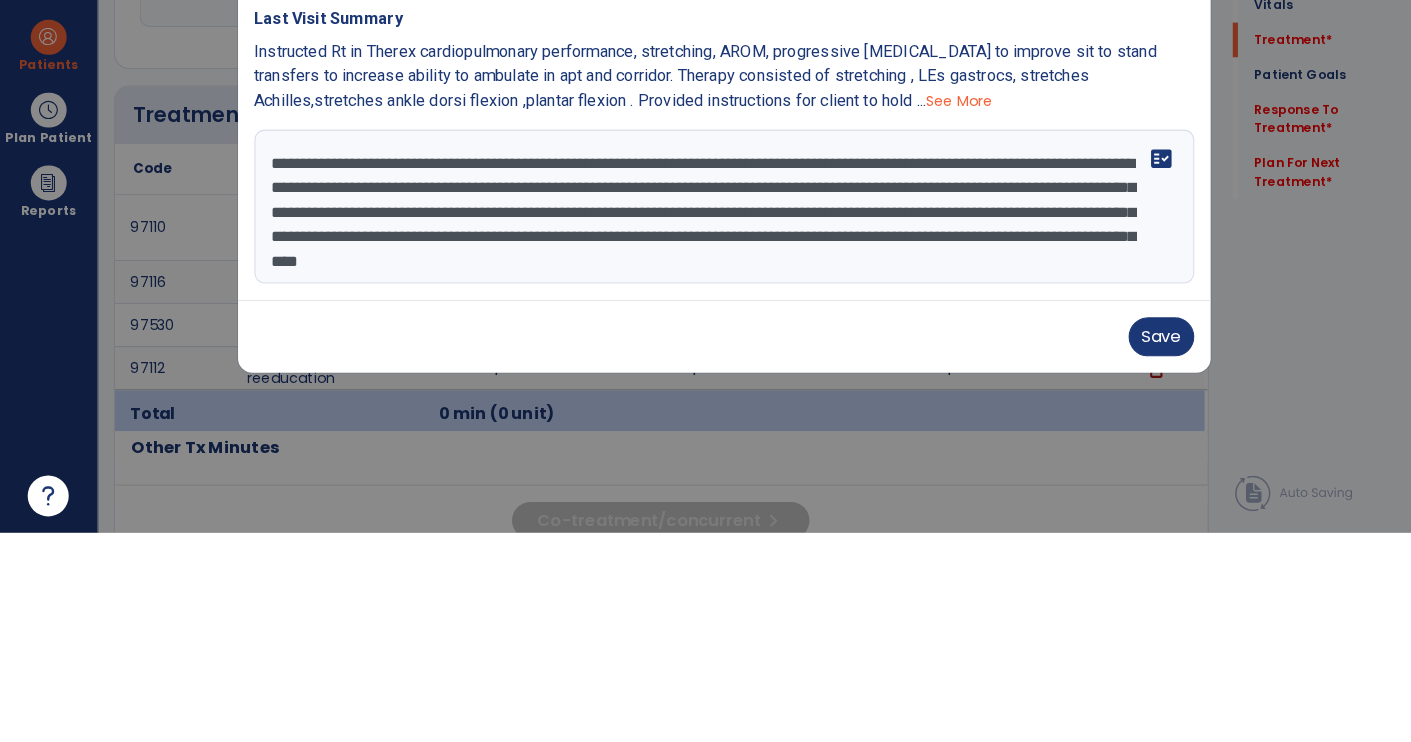 click on "**********" at bounding box center (706, 424) 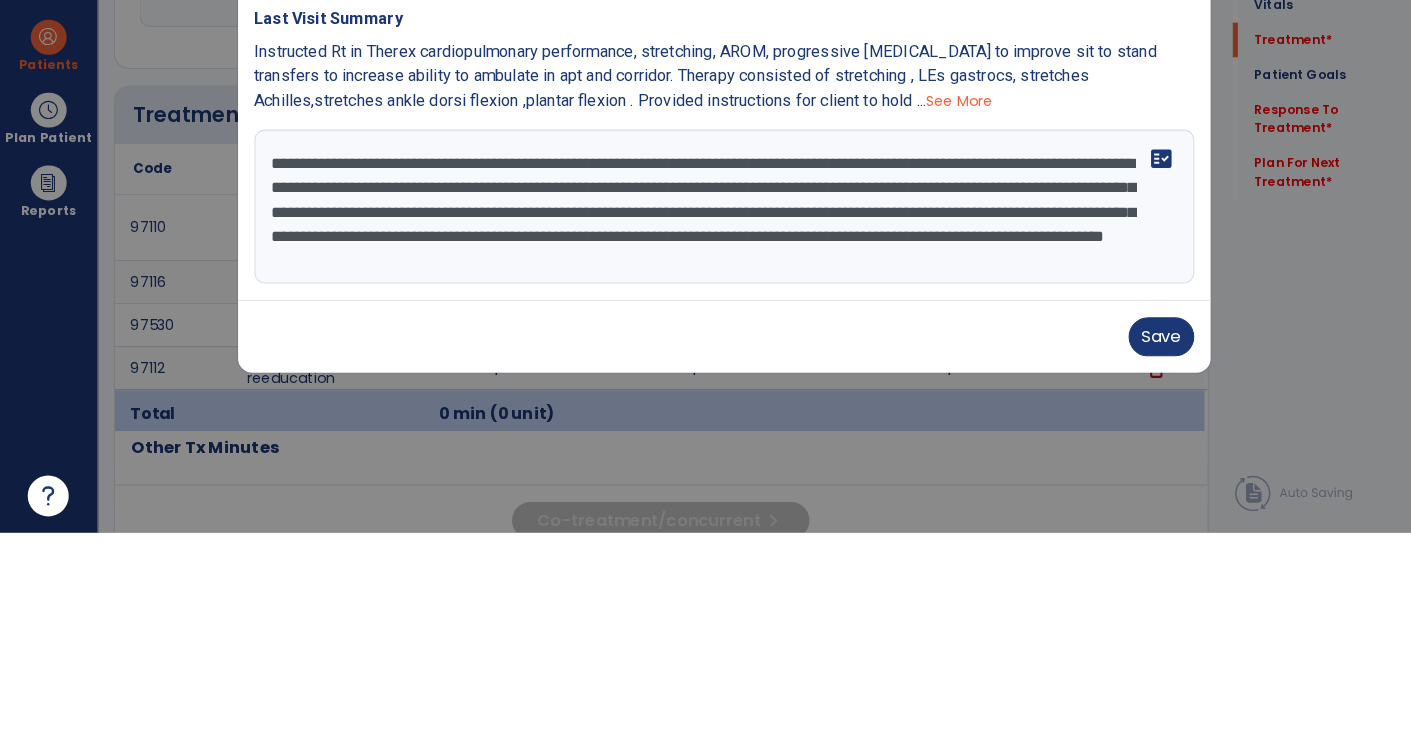 click on "**********" at bounding box center (706, 424) 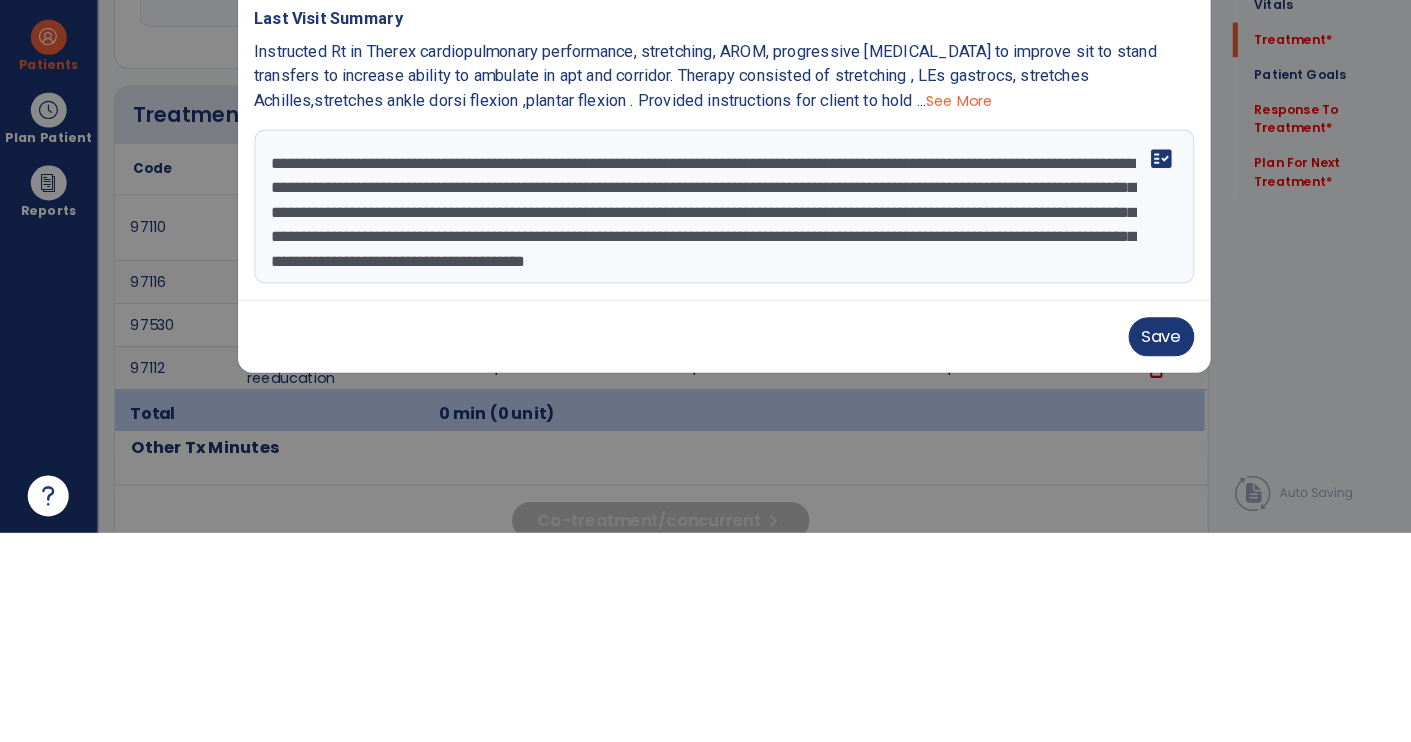 click on "**********" at bounding box center [706, 424] 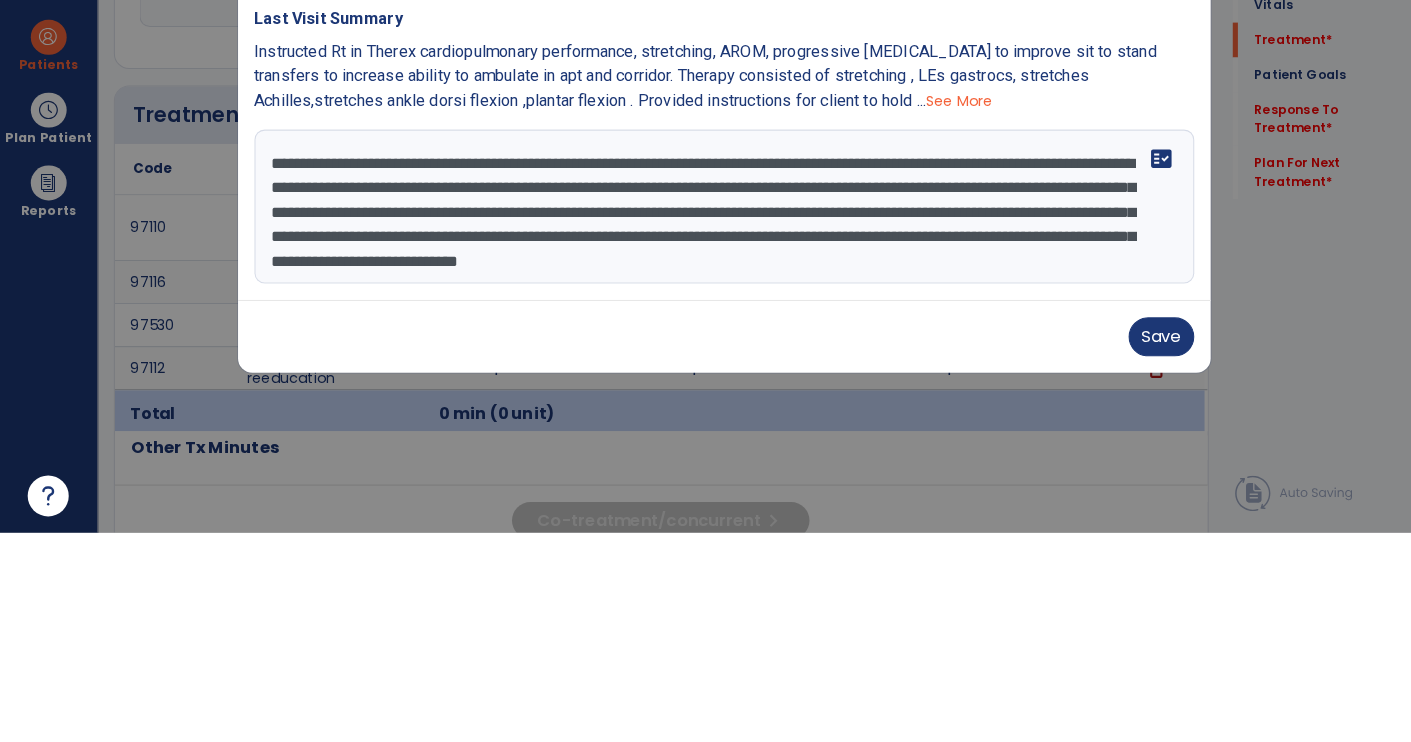 click on "**********" at bounding box center (706, 424) 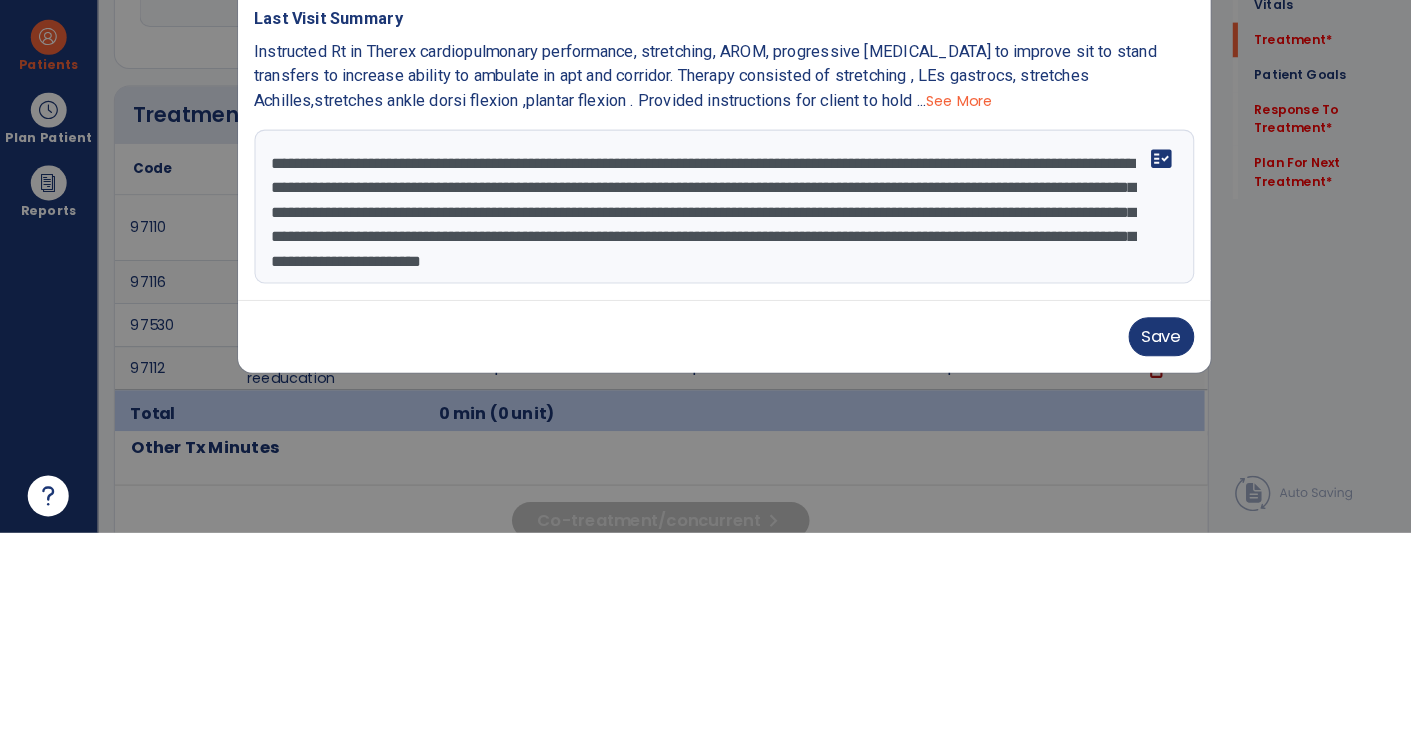 click on "**********" at bounding box center [706, 424] 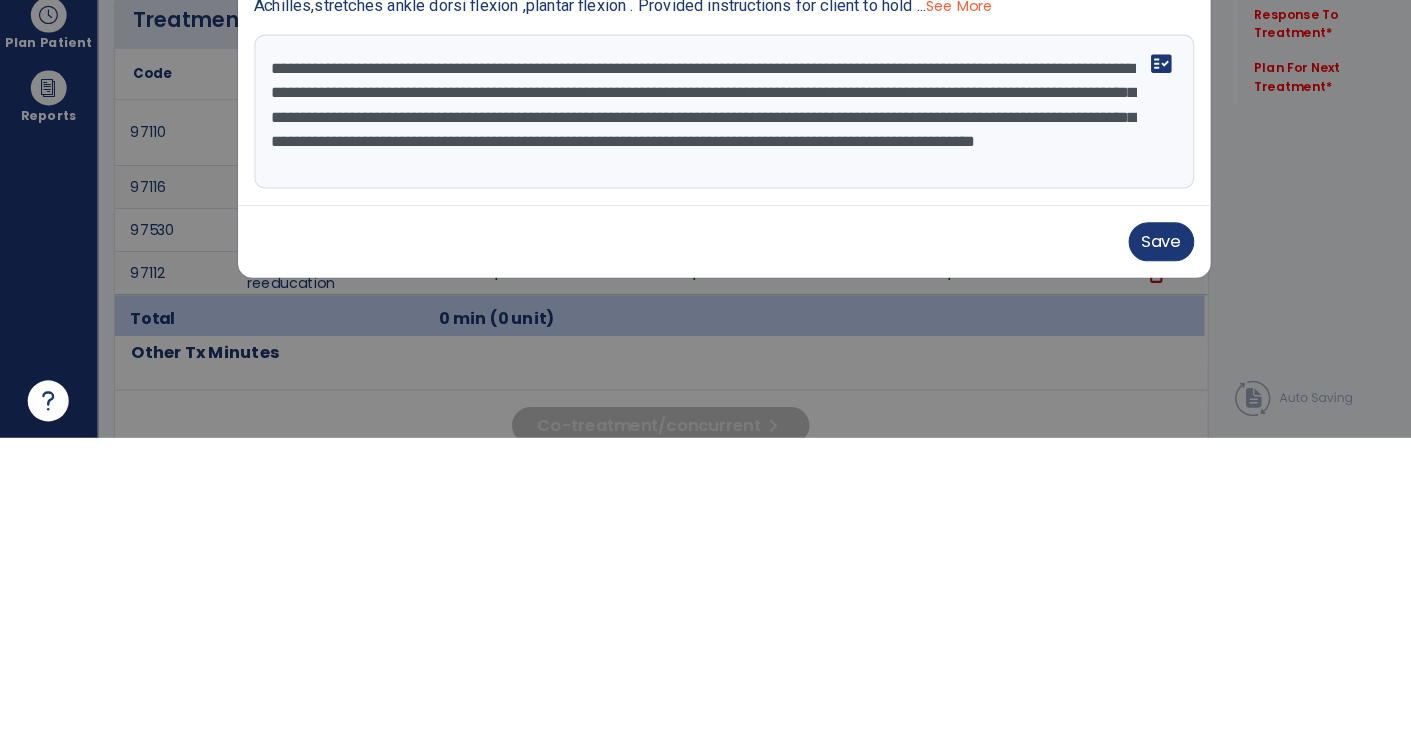 scroll, scrollTop: 0, scrollLeft: 0, axis: both 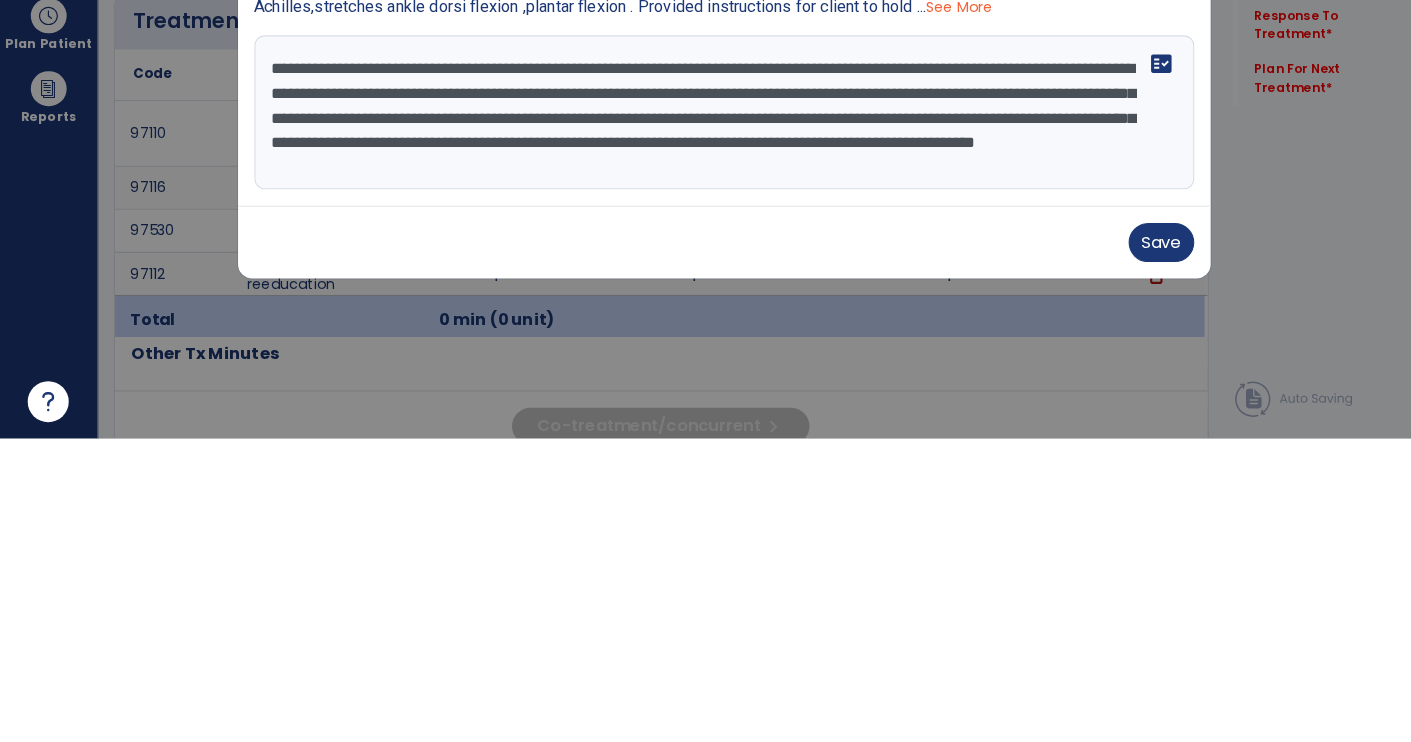 type on "**********" 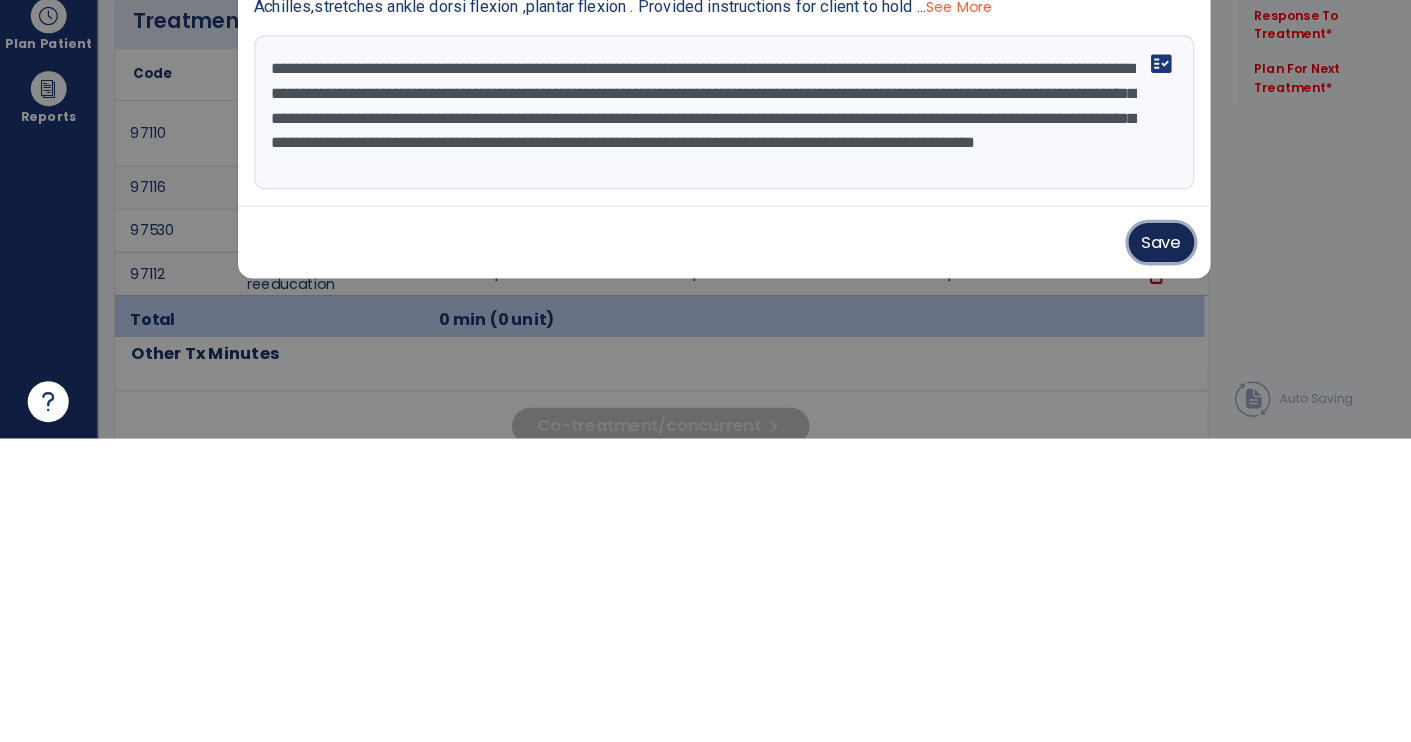 click on "Save" at bounding box center [1132, 551] 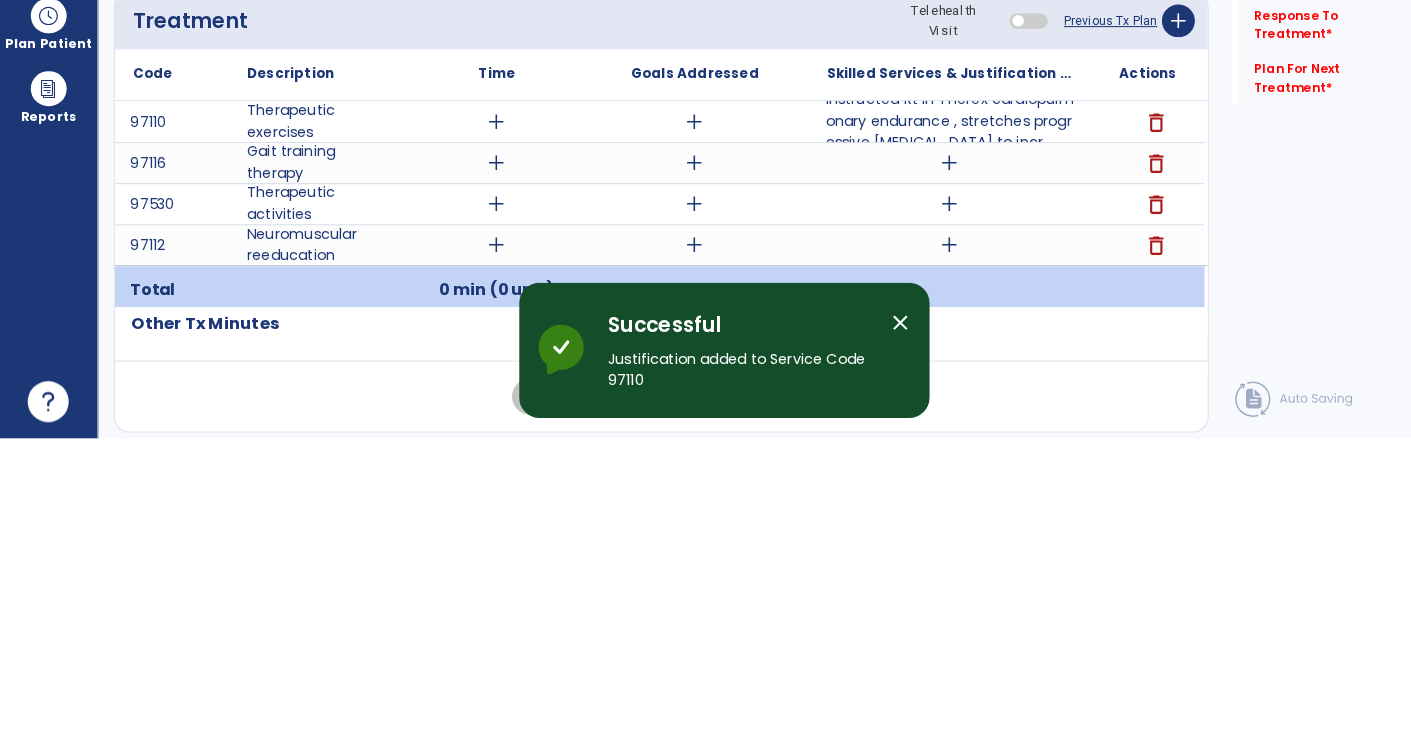 scroll, scrollTop: 1, scrollLeft: 0, axis: vertical 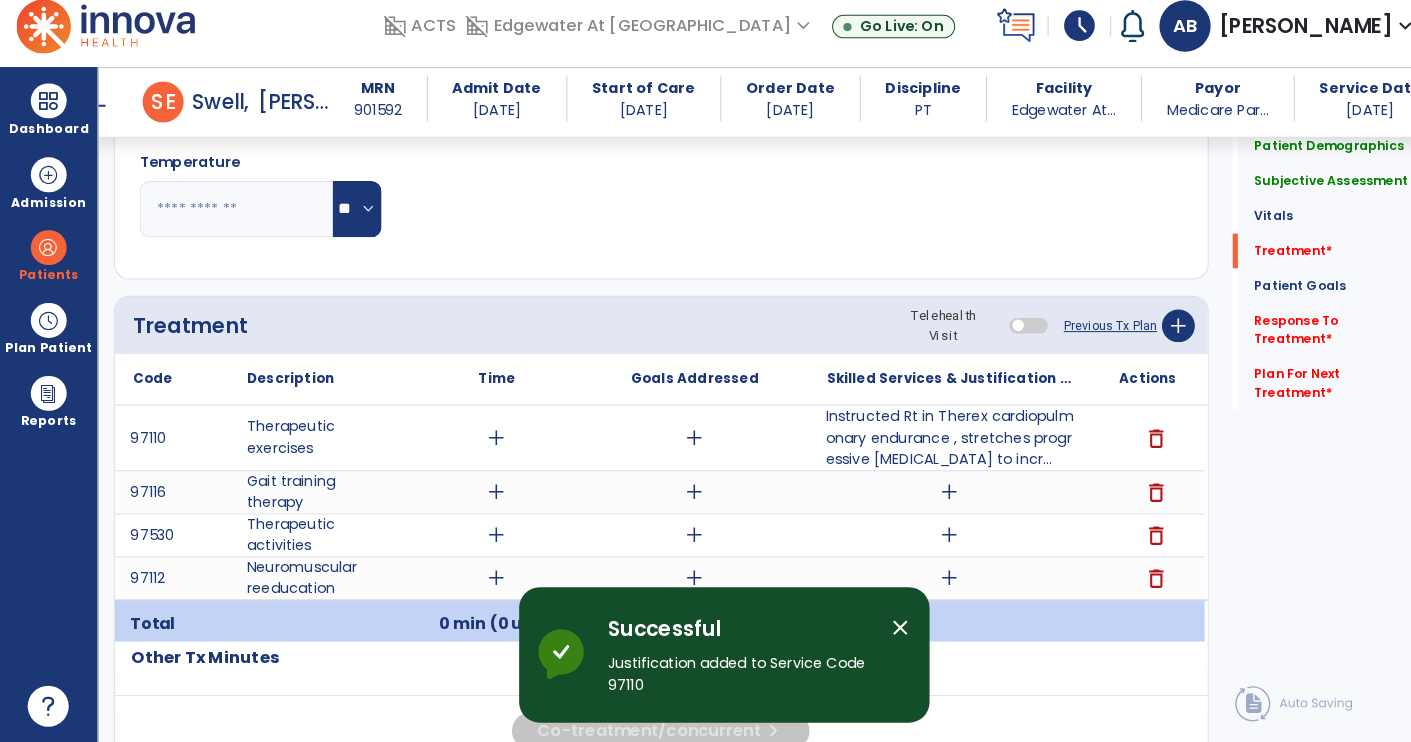 click on "Instructed Rt in Therex cardiopulmonary endurance , stretches progressive [MEDICAL_DATA] to incr..." at bounding box center (926, 444) 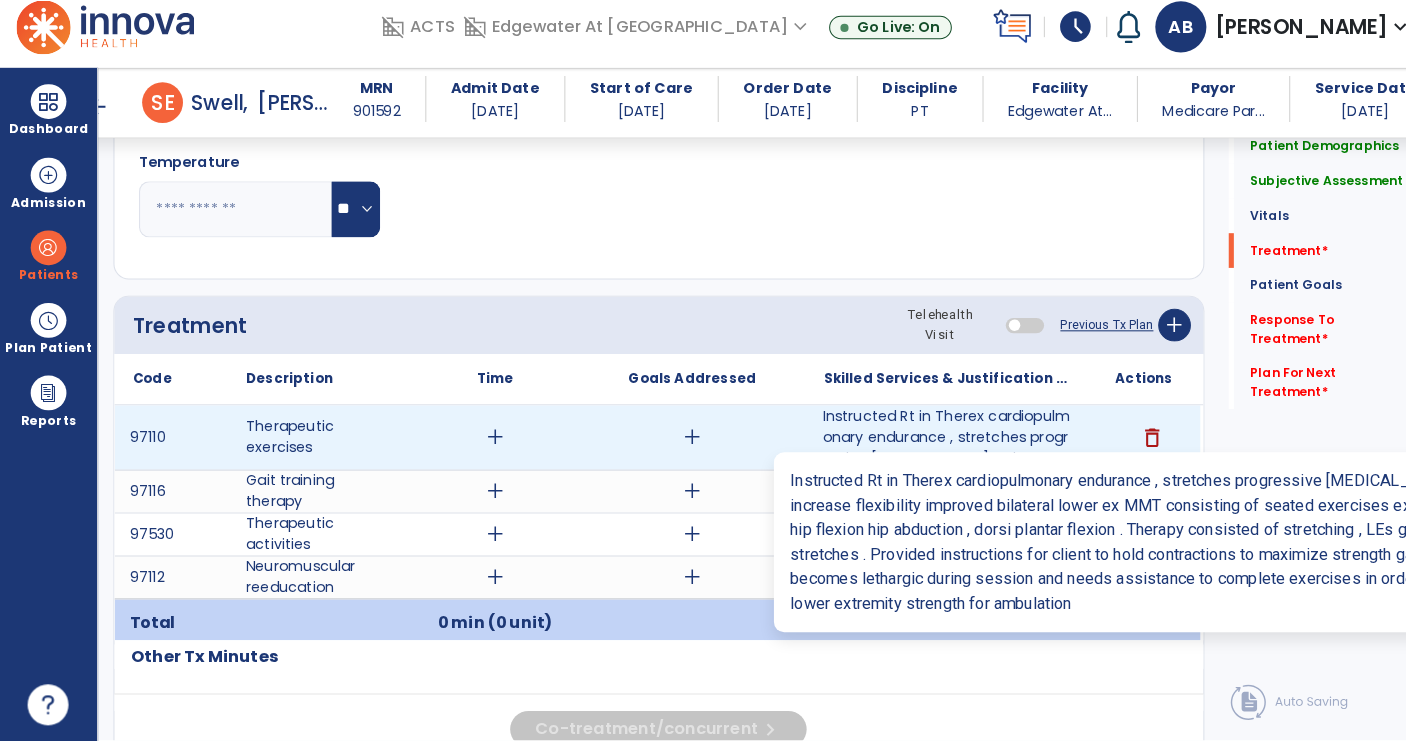 scroll, scrollTop: 0, scrollLeft: 0, axis: both 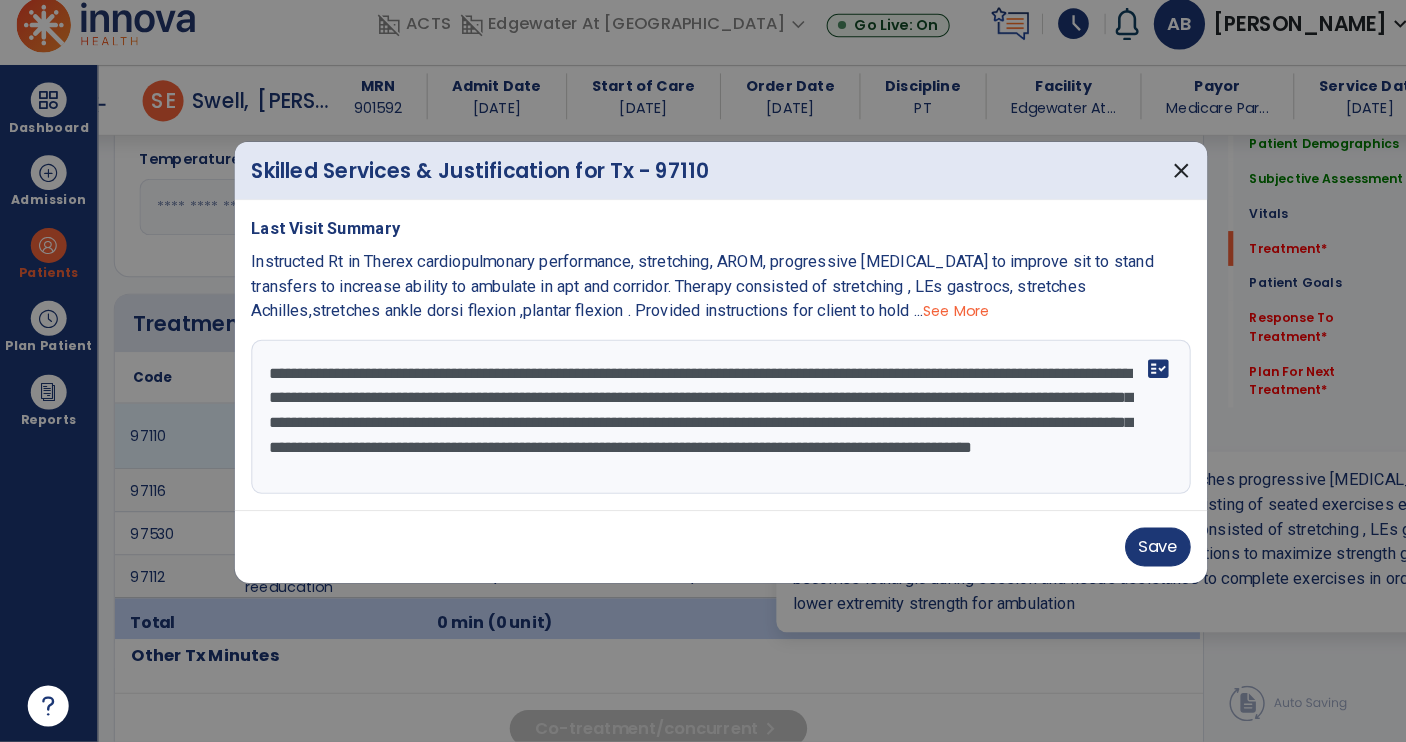 click on "**********" at bounding box center (703, 424) 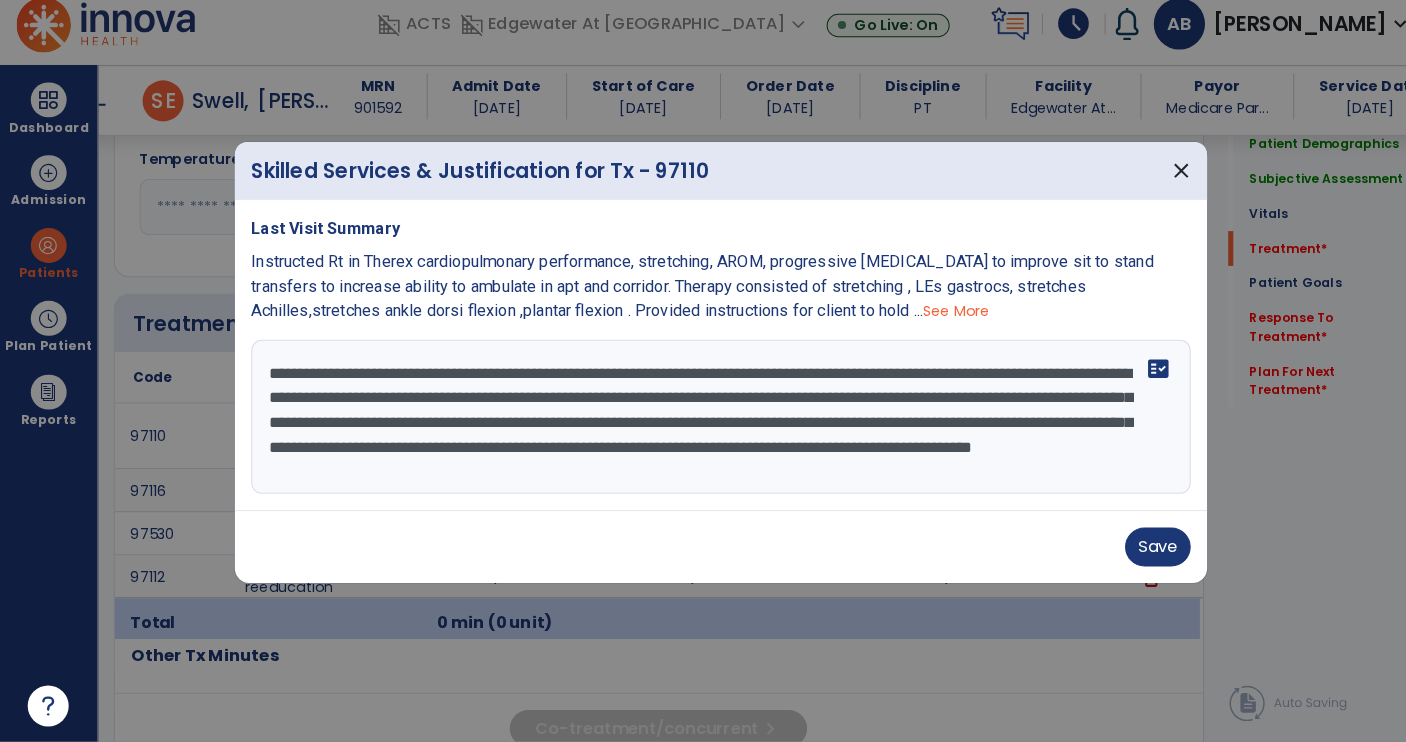 scroll, scrollTop: 15, scrollLeft: 0, axis: vertical 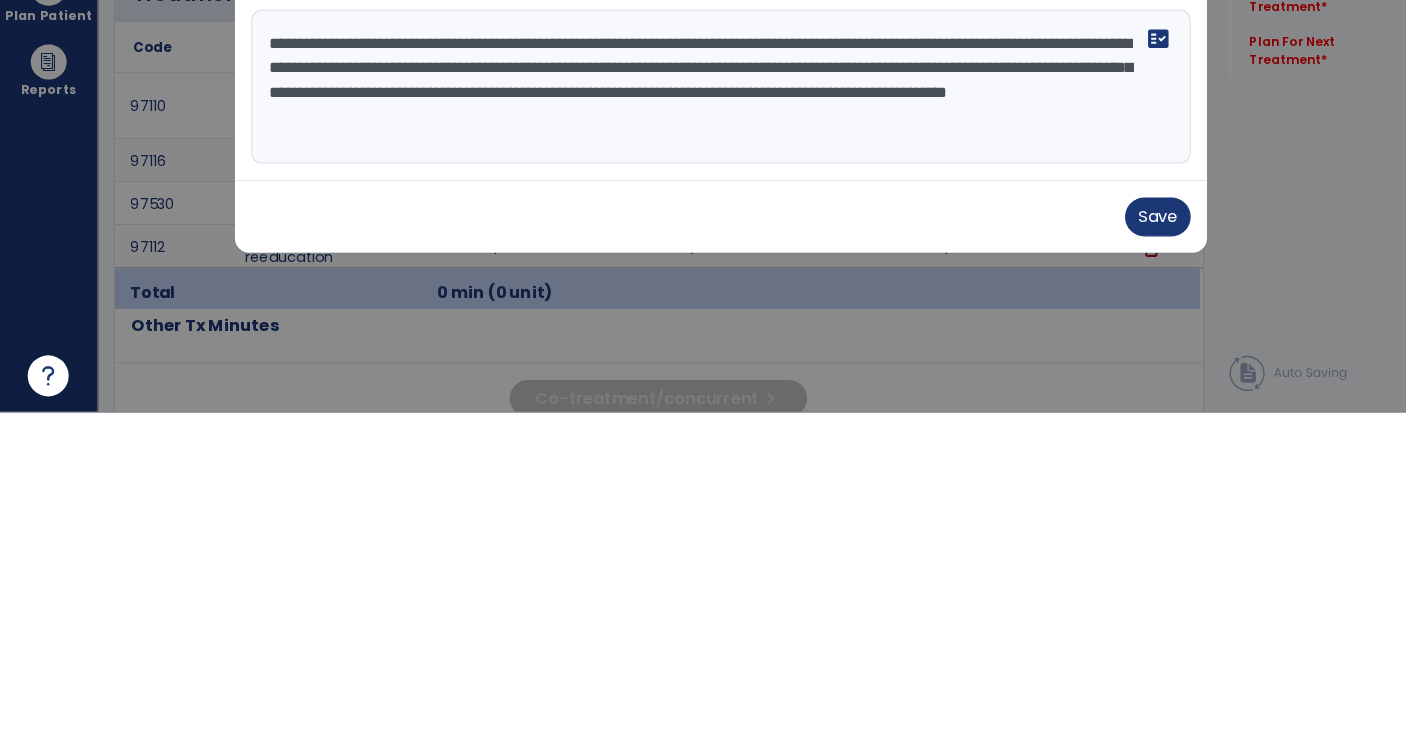 type on "**********" 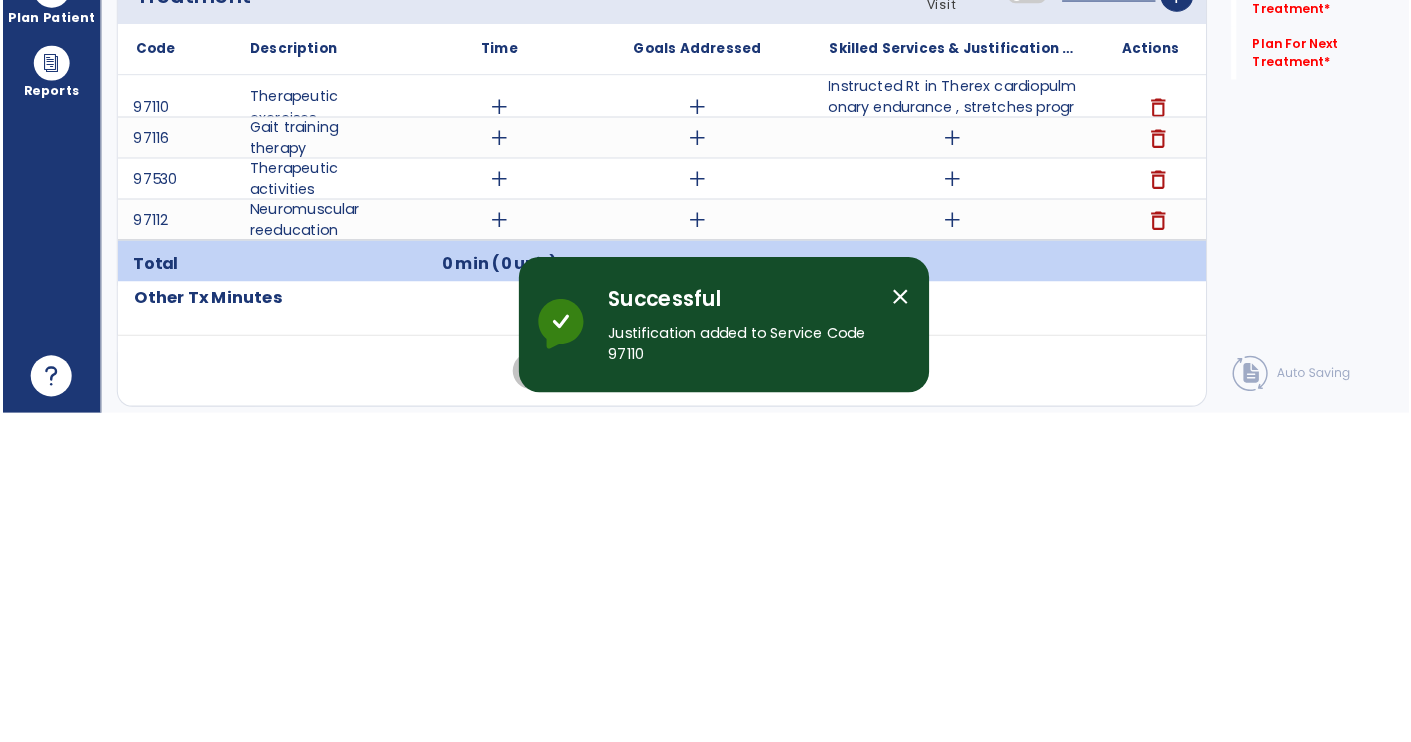 scroll, scrollTop: 1, scrollLeft: 0, axis: vertical 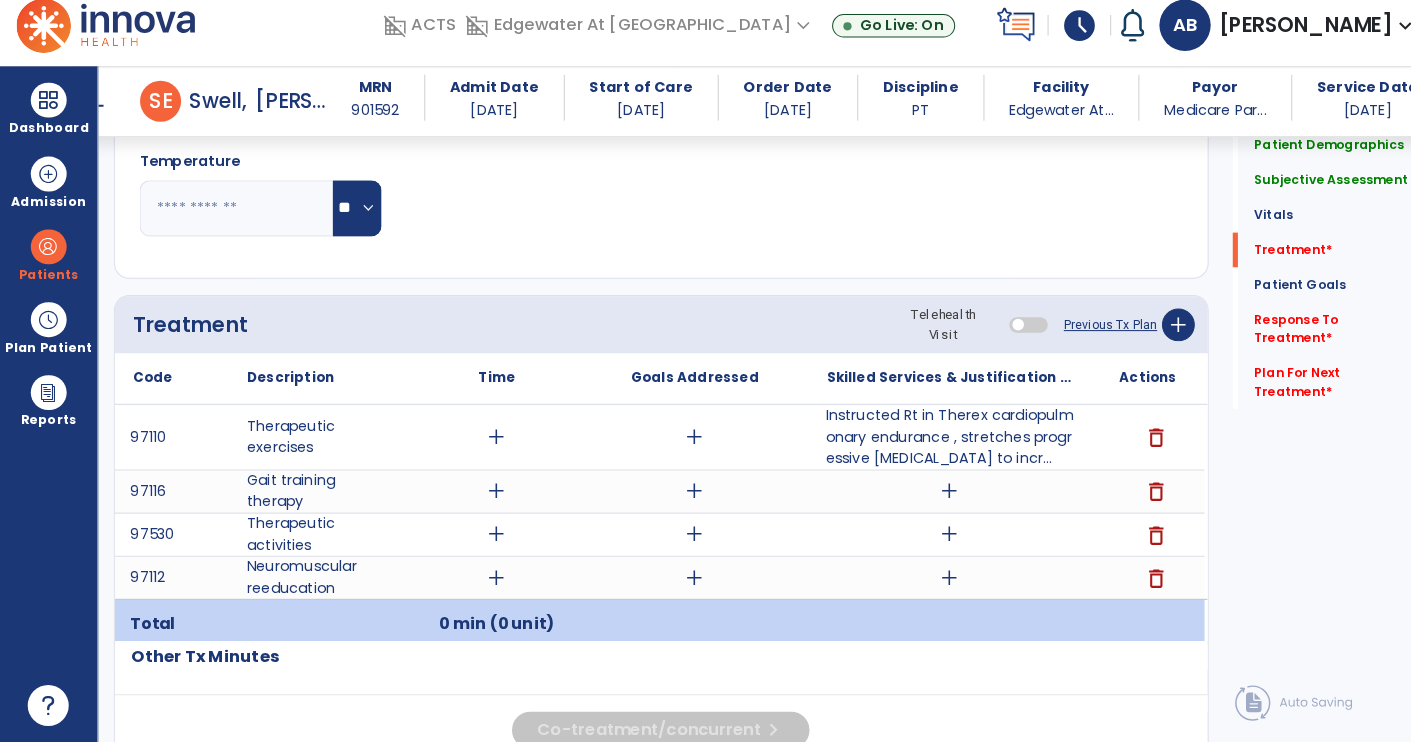 click on "add" at bounding box center [926, 497] 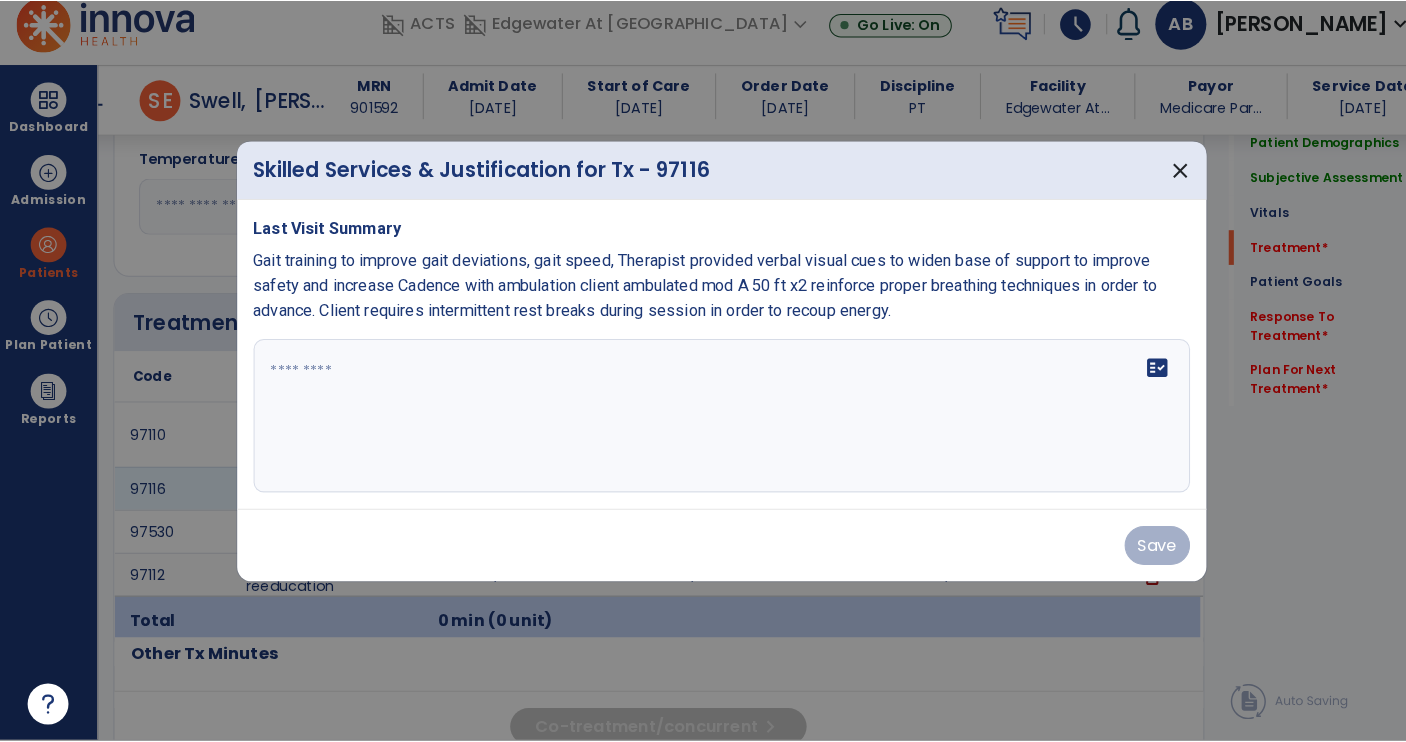 scroll, scrollTop: 0, scrollLeft: 0, axis: both 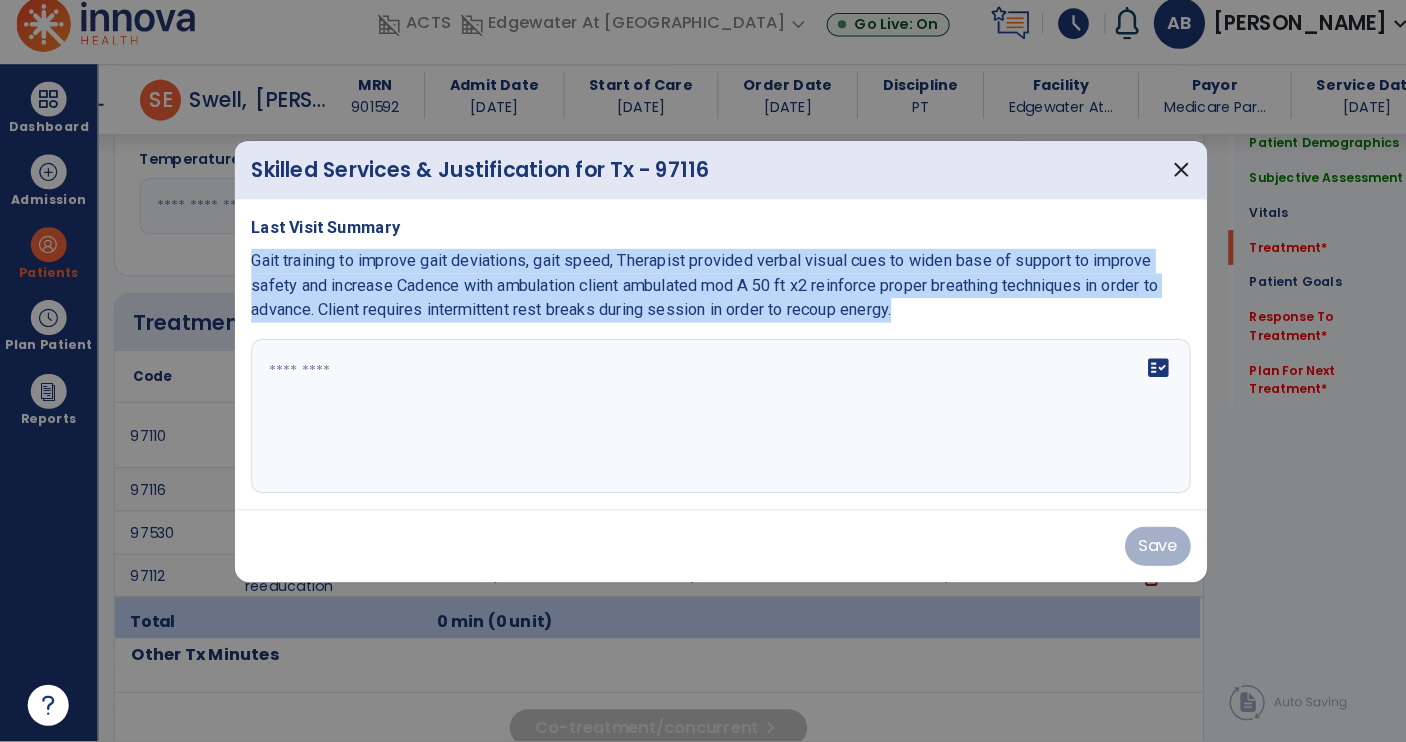 copy on "Gait training to improve  gait deviations, gait speed,  Therapist provided verbal visual cues to widen base of support to improve safety and increase Cadence with ambulation client ambulated mod A 50 ft x2 reinforce proper breathing techniques in order to advance. Client requires intermittent rest breaks during session in order to recoup energy." 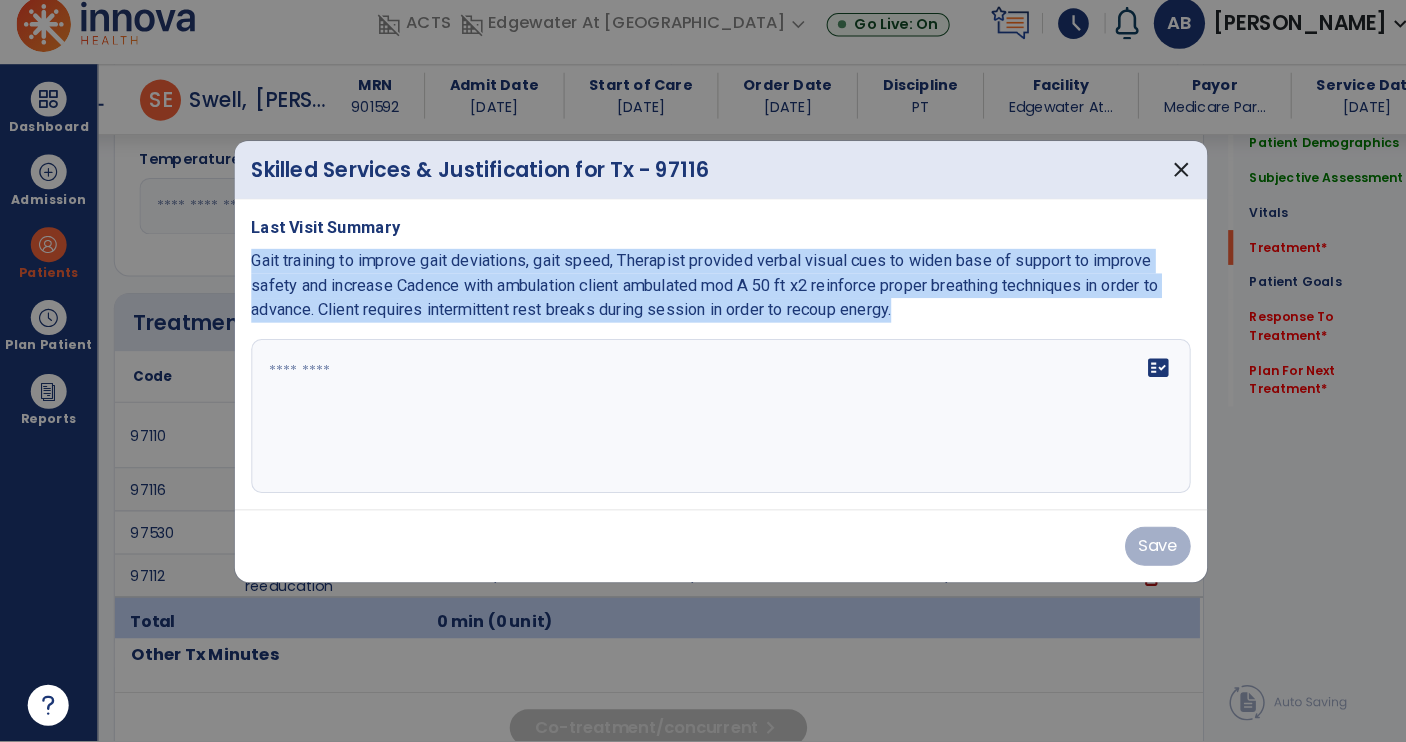 click on "fact_check" at bounding box center [703, 424] 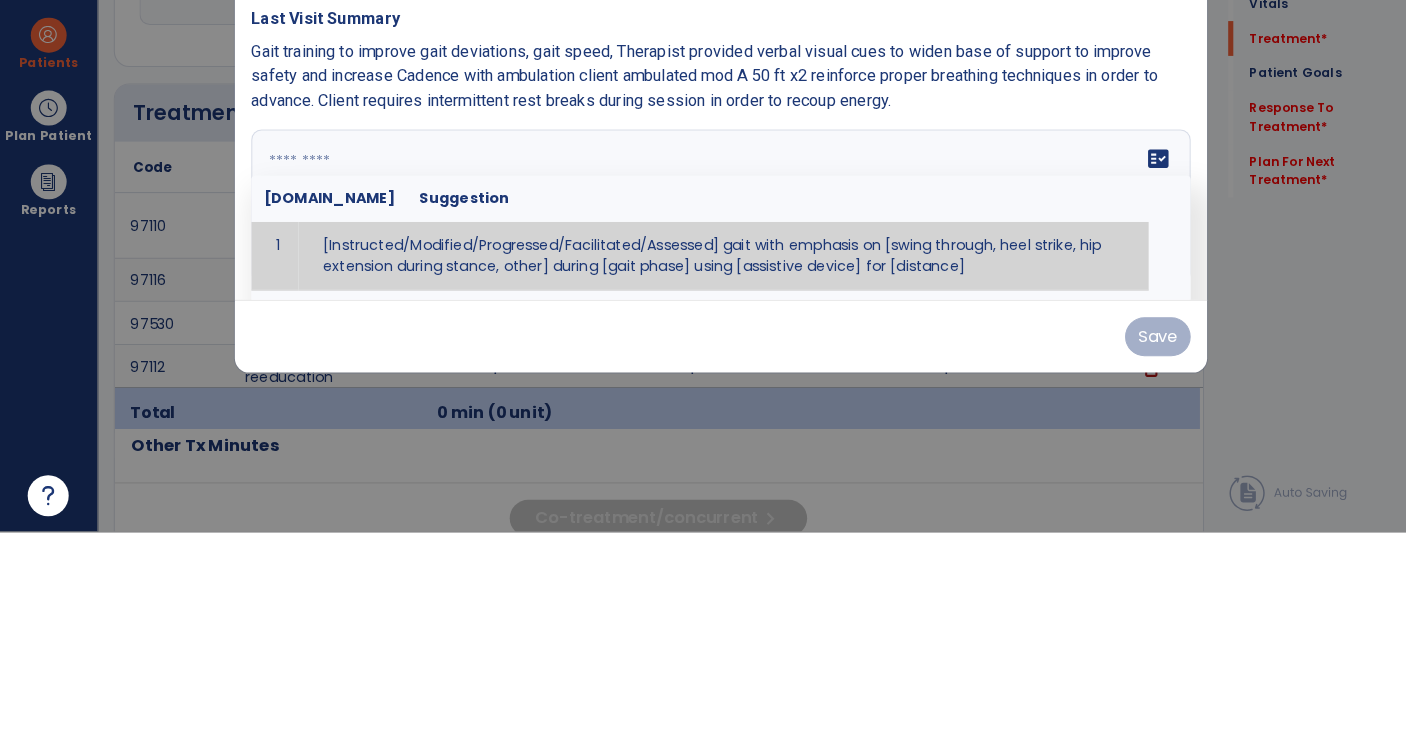 paste on "**********" 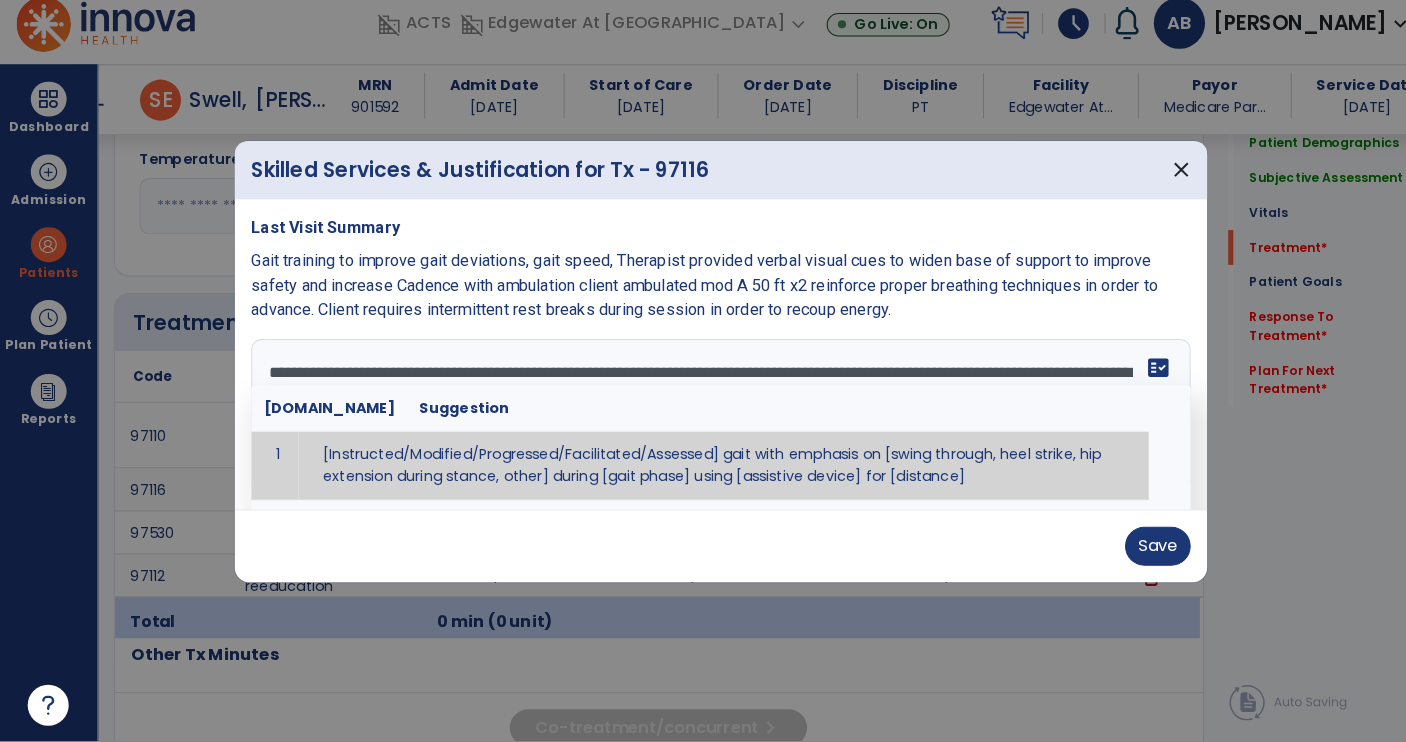 type on "**********" 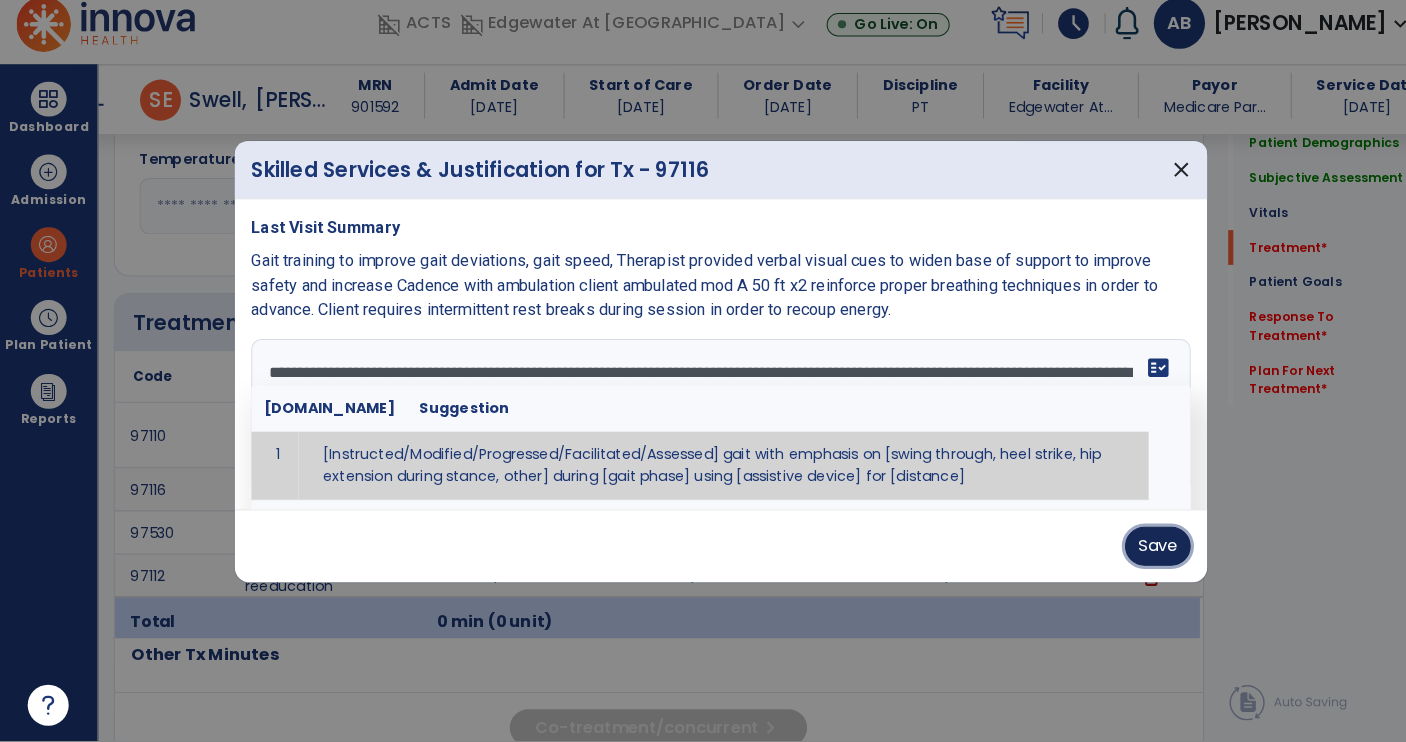 click on "Save" at bounding box center [1129, 551] 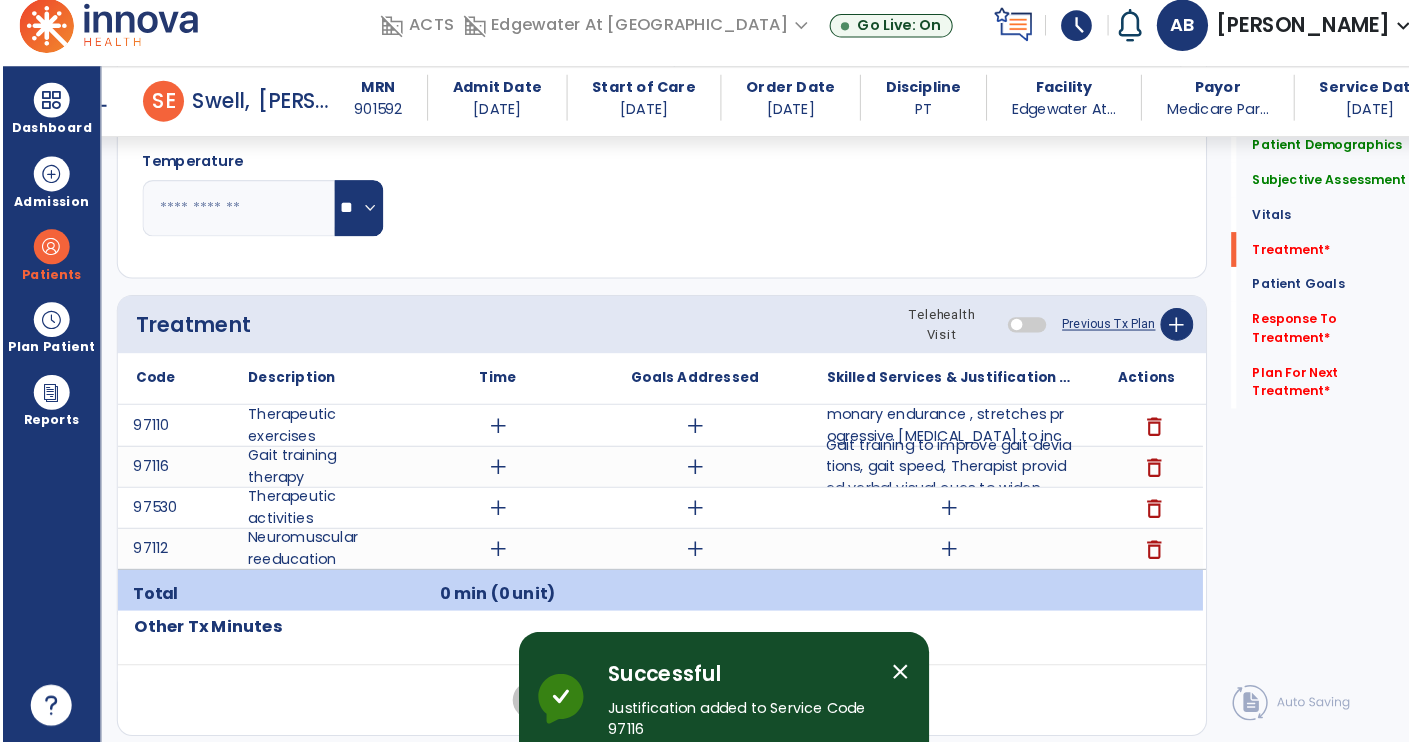 scroll, scrollTop: 1, scrollLeft: 0, axis: vertical 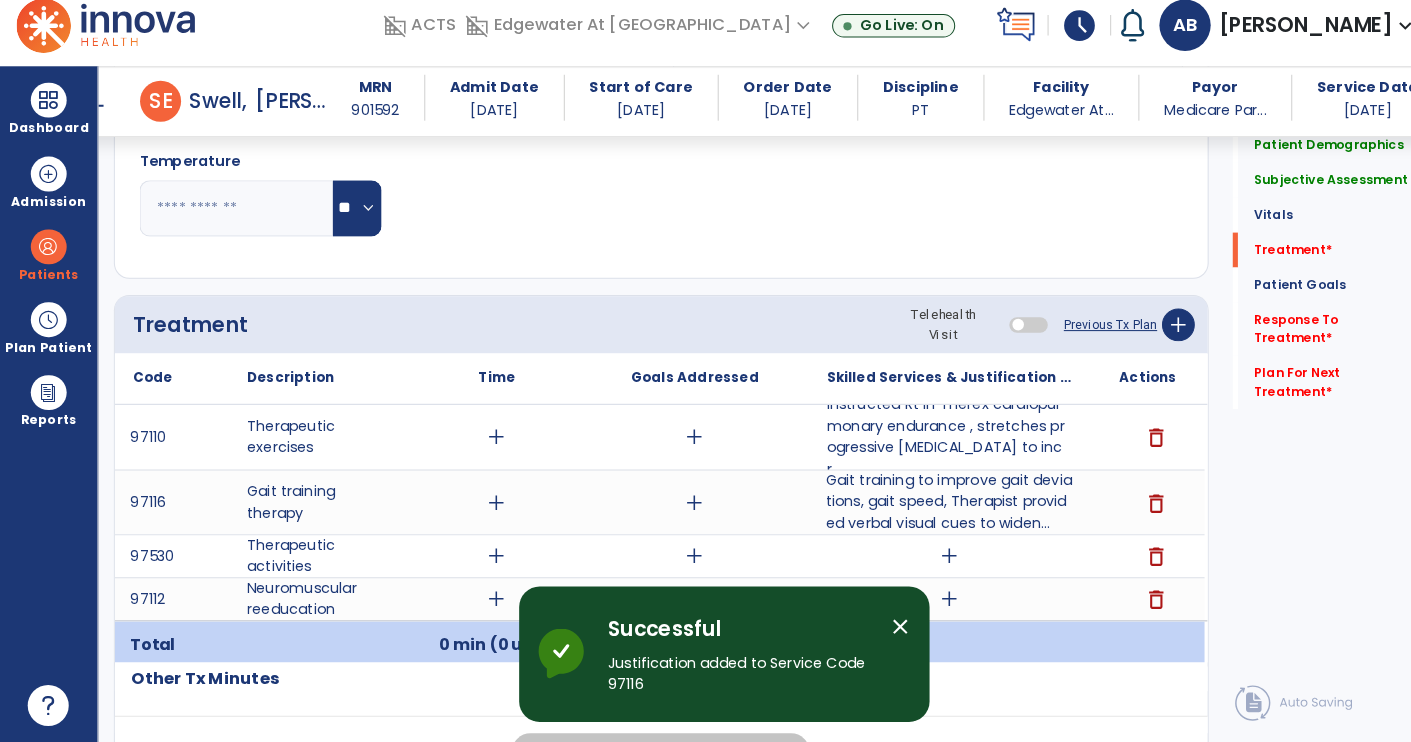 click on "Gait training to improve gait deviations, gait speed, Therapist provided verbal visual cues to widen..." at bounding box center [926, 507] 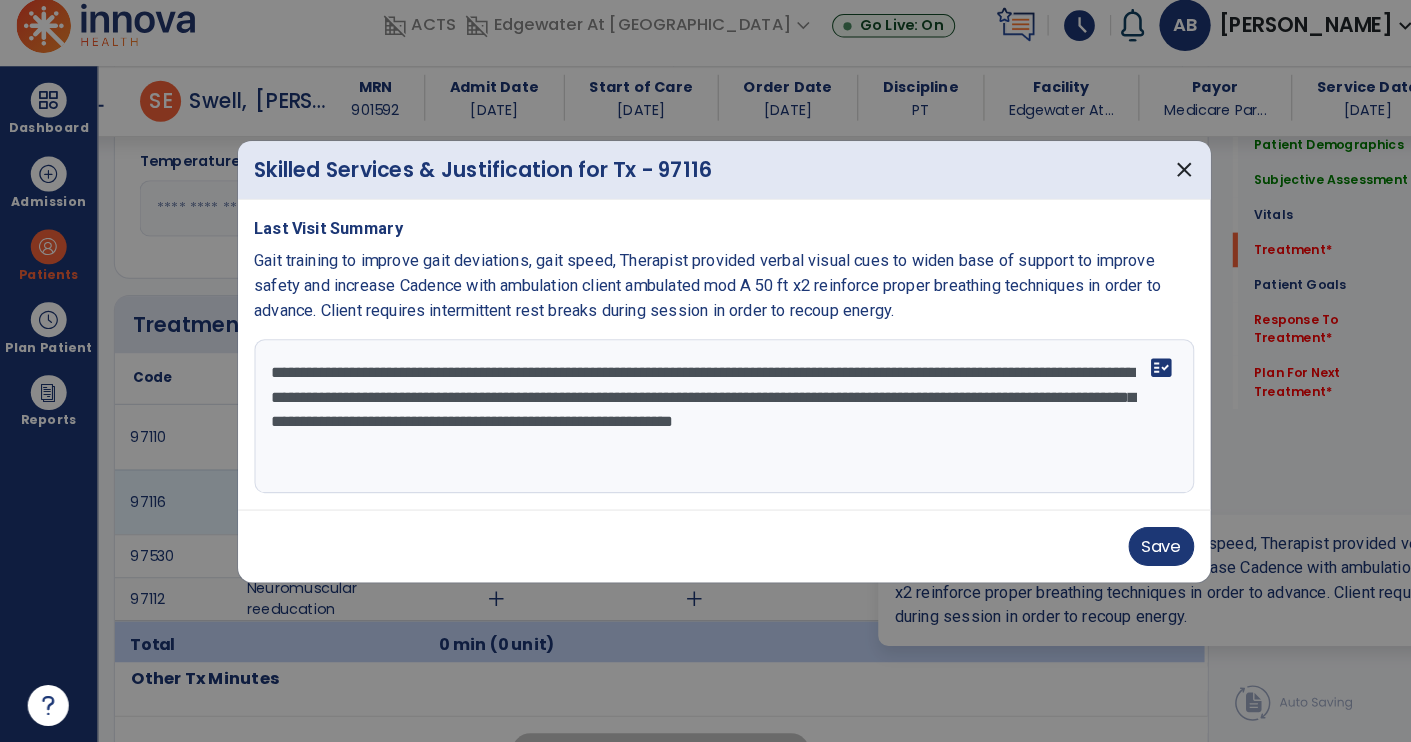 scroll, scrollTop: 0, scrollLeft: 0, axis: both 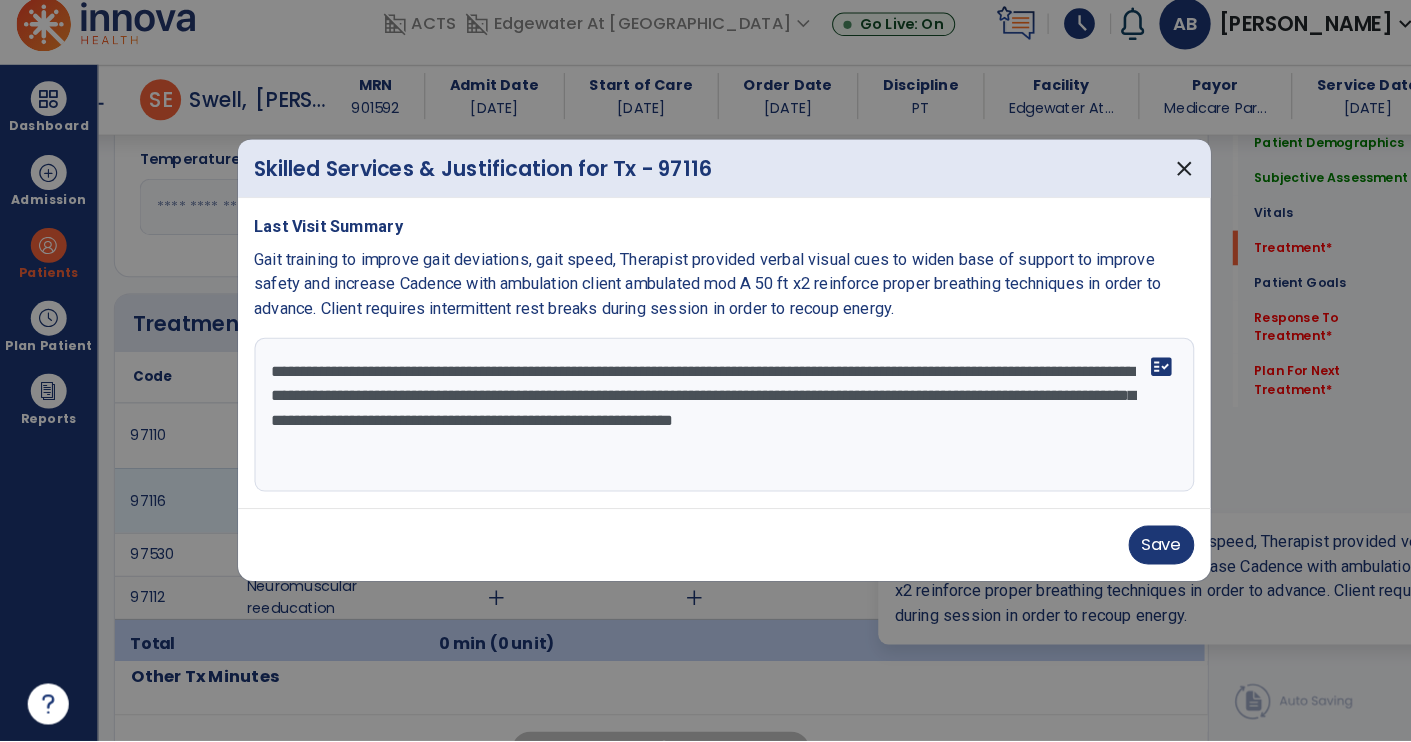 click on "Last Visit Summary Gait training to improve  gait deviations, gait speed,  Therapist provided verbal visual cues to widen base of support to improve safety and increase Cadence with ambulation client ambulated mod A 50 ft x2 reinforce proper breathing techniques in order to advance. Client requires intermittent rest breaks during session in order to recoup energy.  Gait training to improve gait deviations, gait speed, Therapist provided verbal visual cues to widen base of support to improve safety and increase Cadence with ambulation client ambulated mod A 50 ft x2 reinforce proper breathing techniques in order to advance. Client requires intermittent rest breaks during session in order to recoup energy.  fact_check" at bounding box center (706, 364) 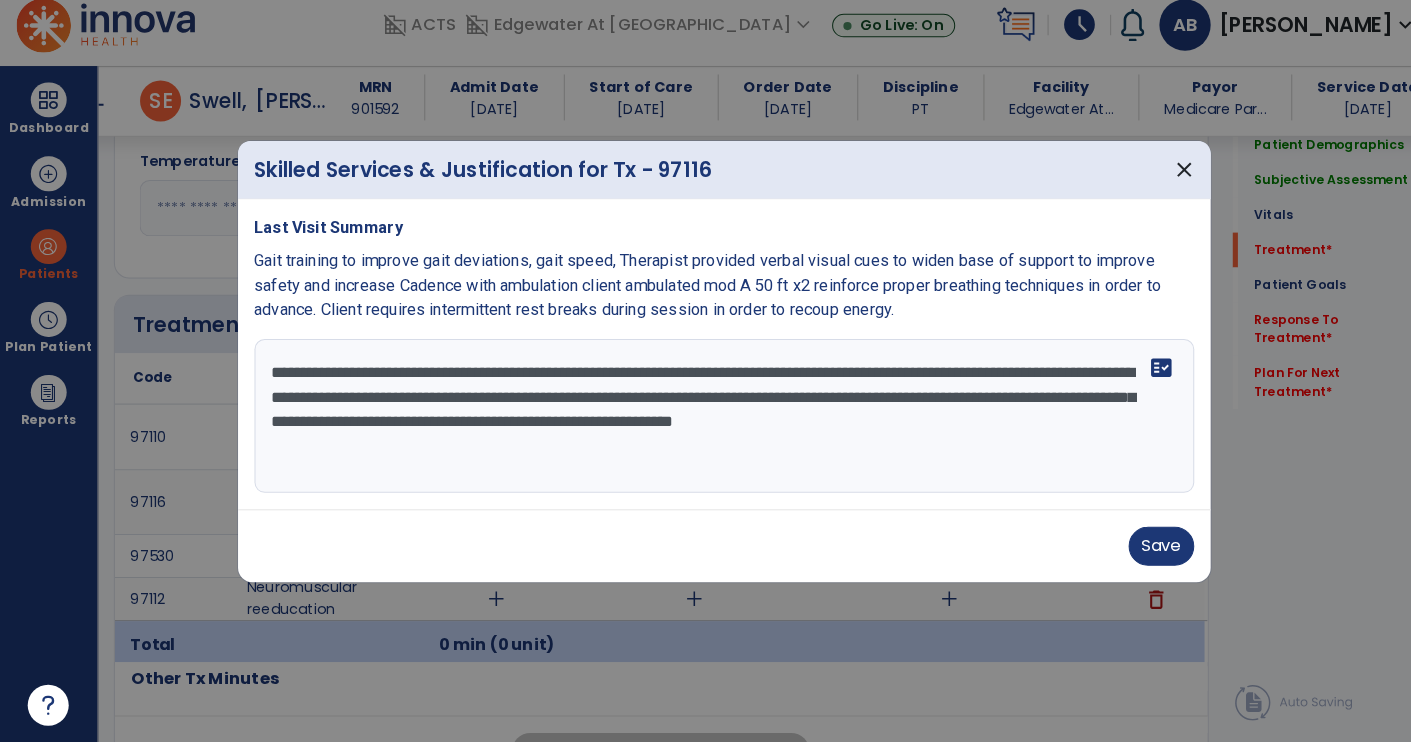 click on "**********" at bounding box center (706, 424) 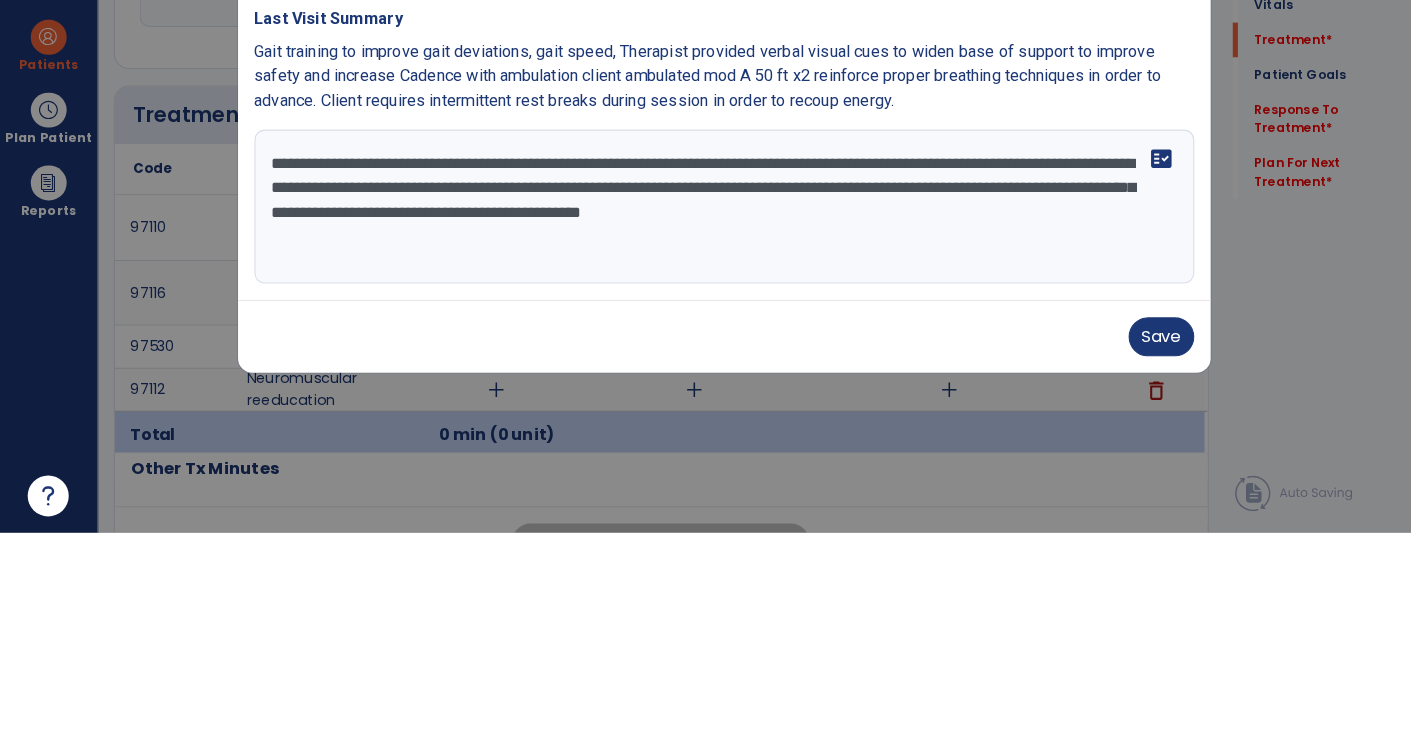 click on "**********" at bounding box center [706, 424] 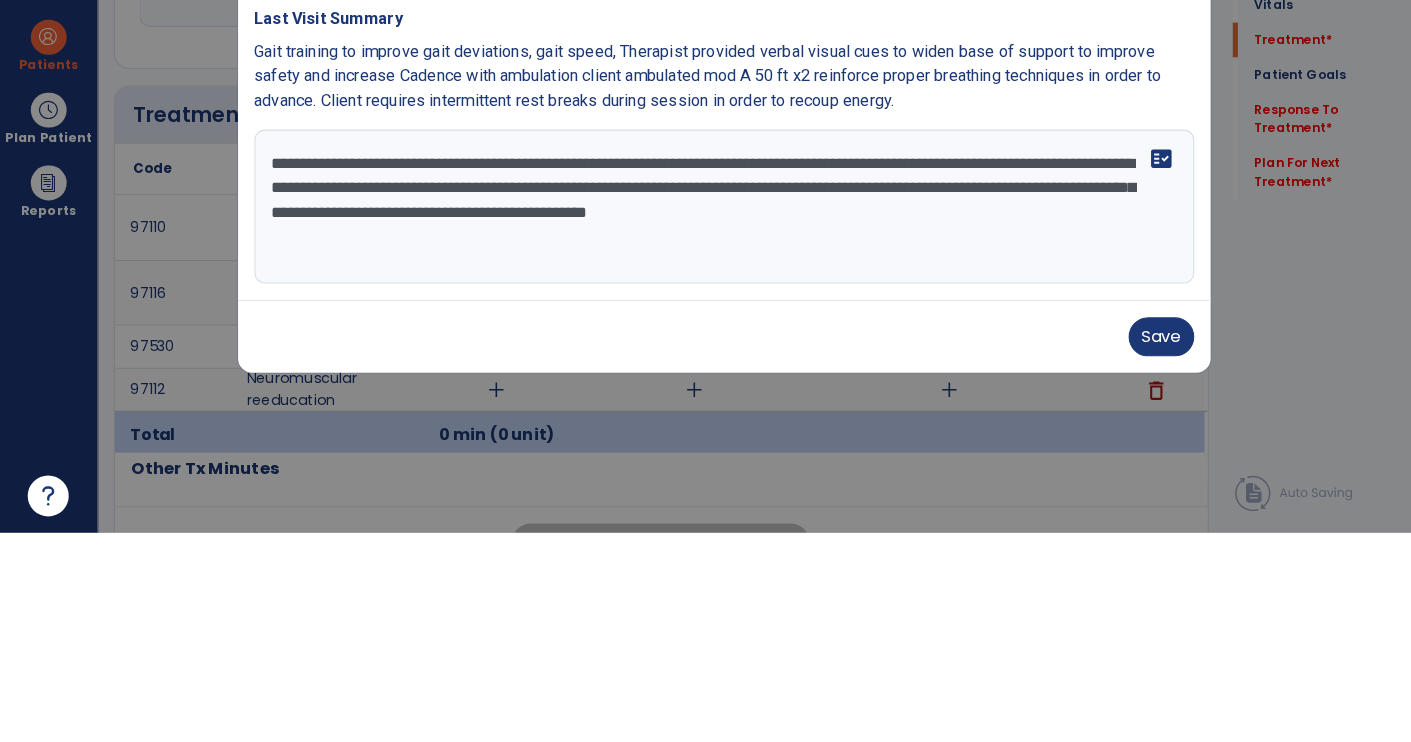 click on "**********" at bounding box center [706, 424] 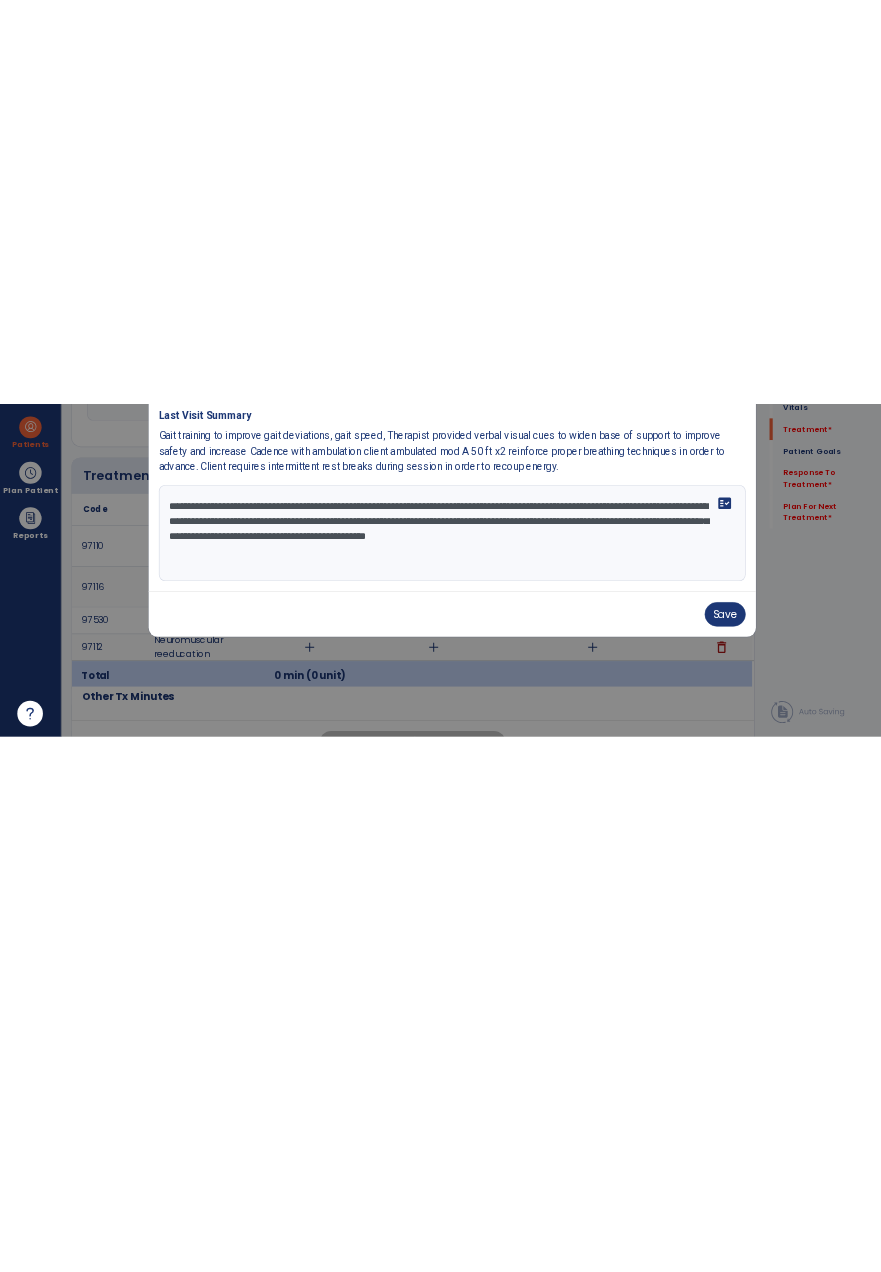 scroll, scrollTop: 72, scrollLeft: 0, axis: vertical 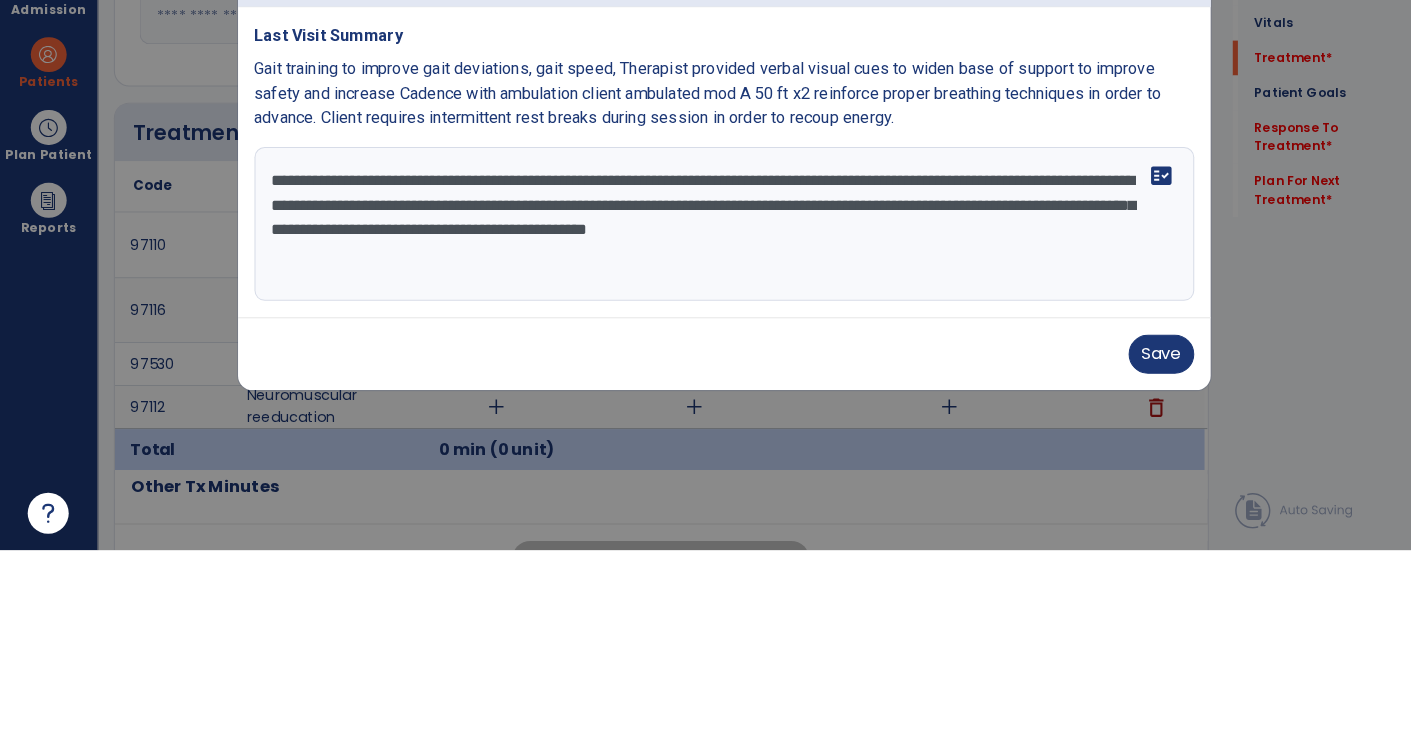 click on "**********" at bounding box center [706, 424] 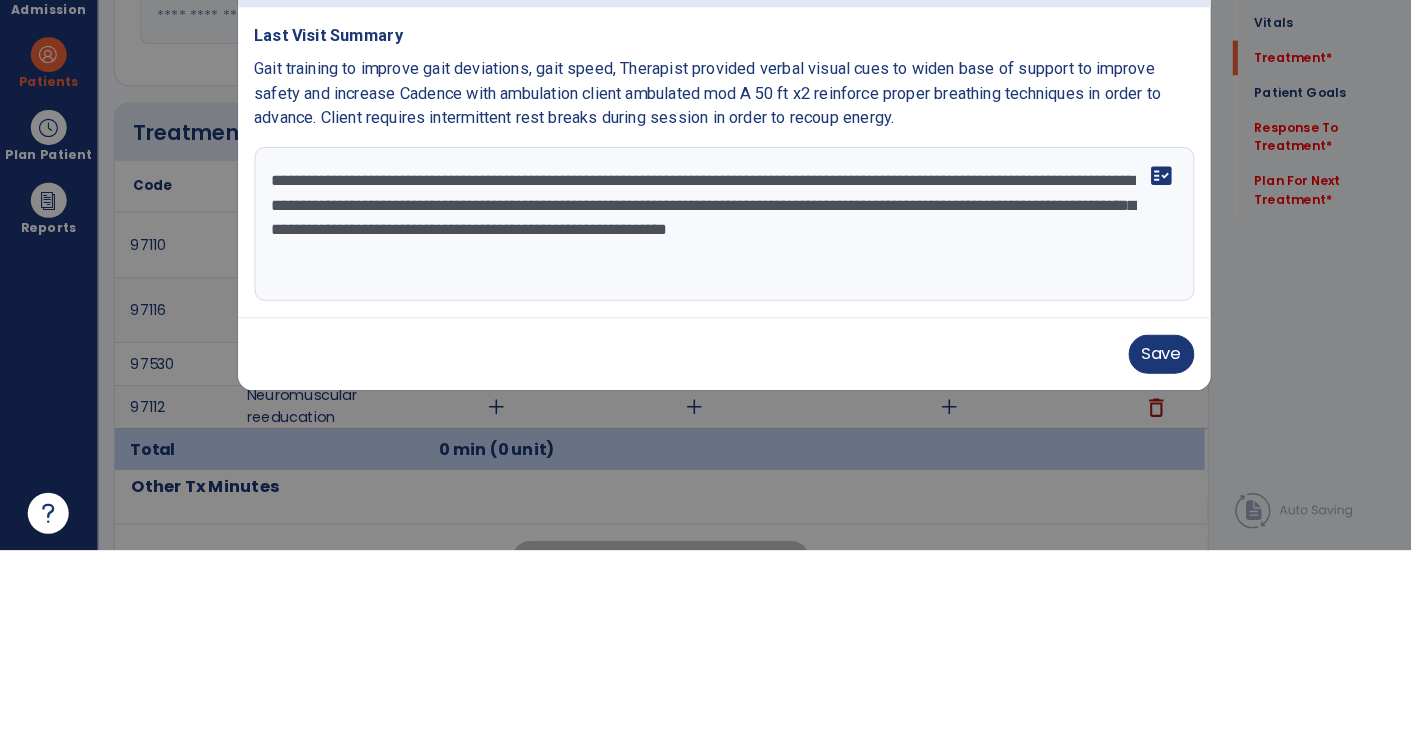 type on "**********" 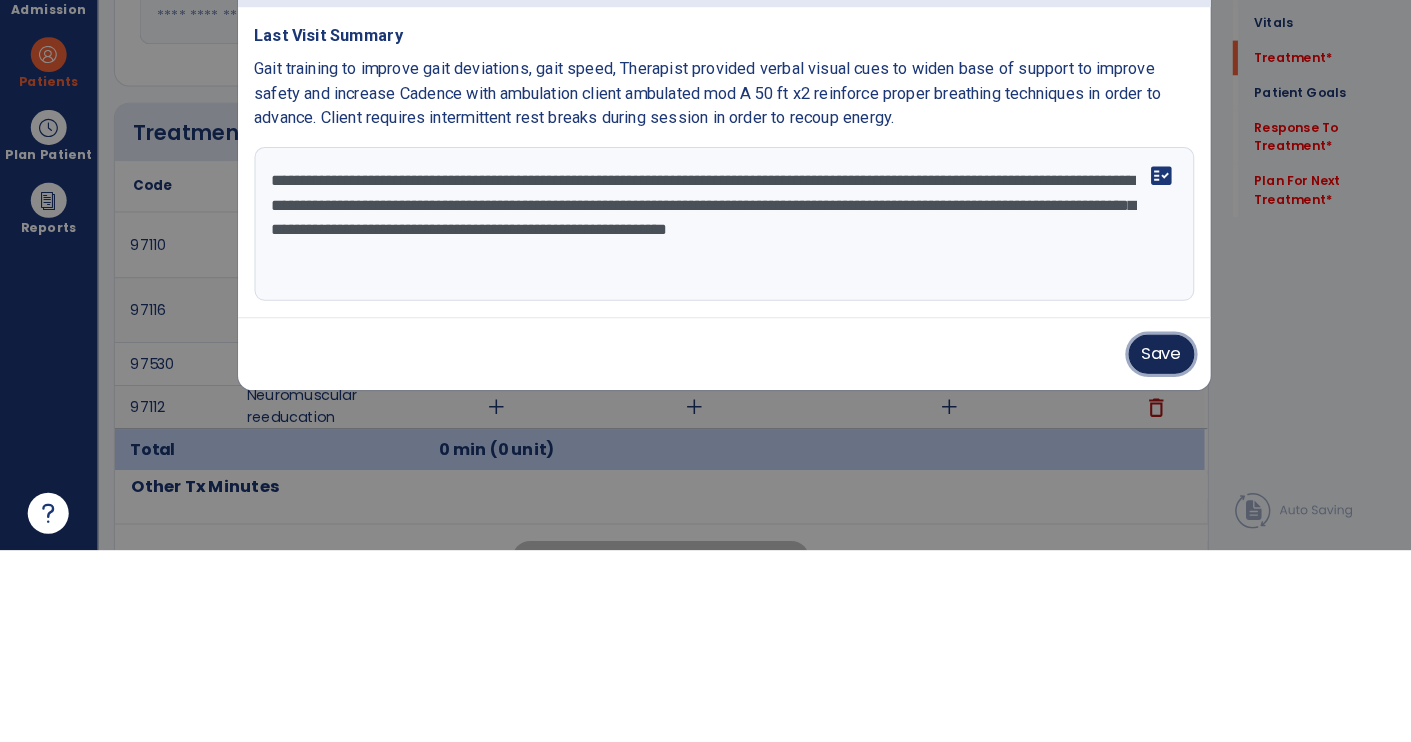 click on "Save" at bounding box center [1132, 551] 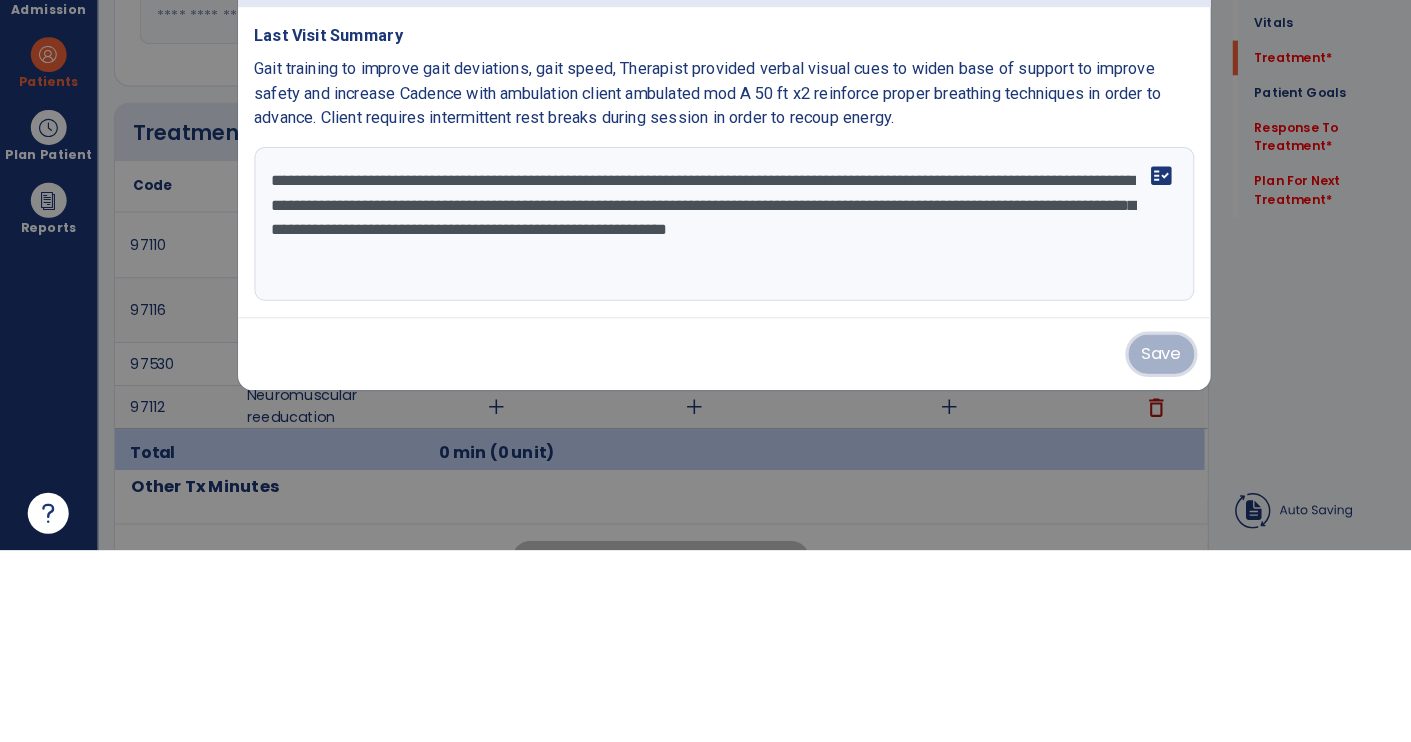 scroll, scrollTop: 72, scrollLeft: 0, axis: vertical 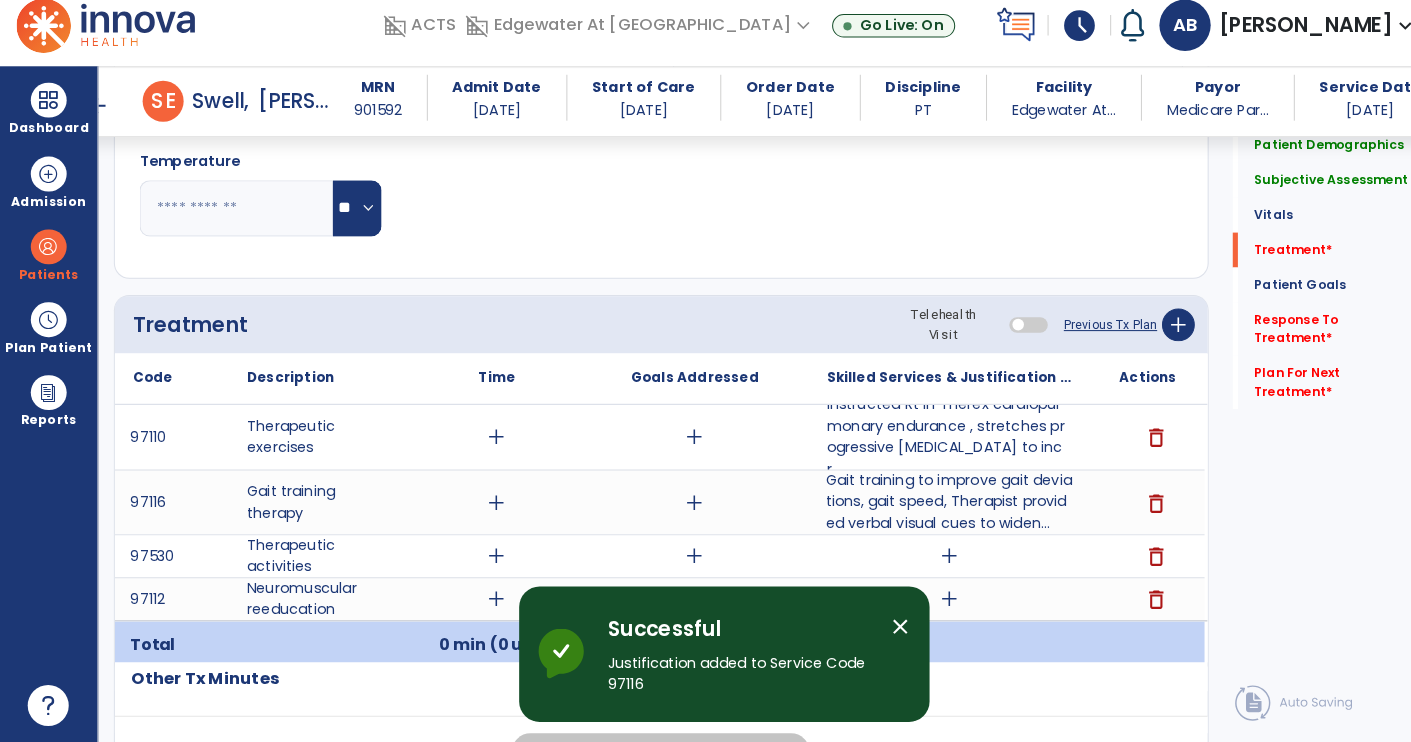 click on "add" at bounding box center (926, 560) 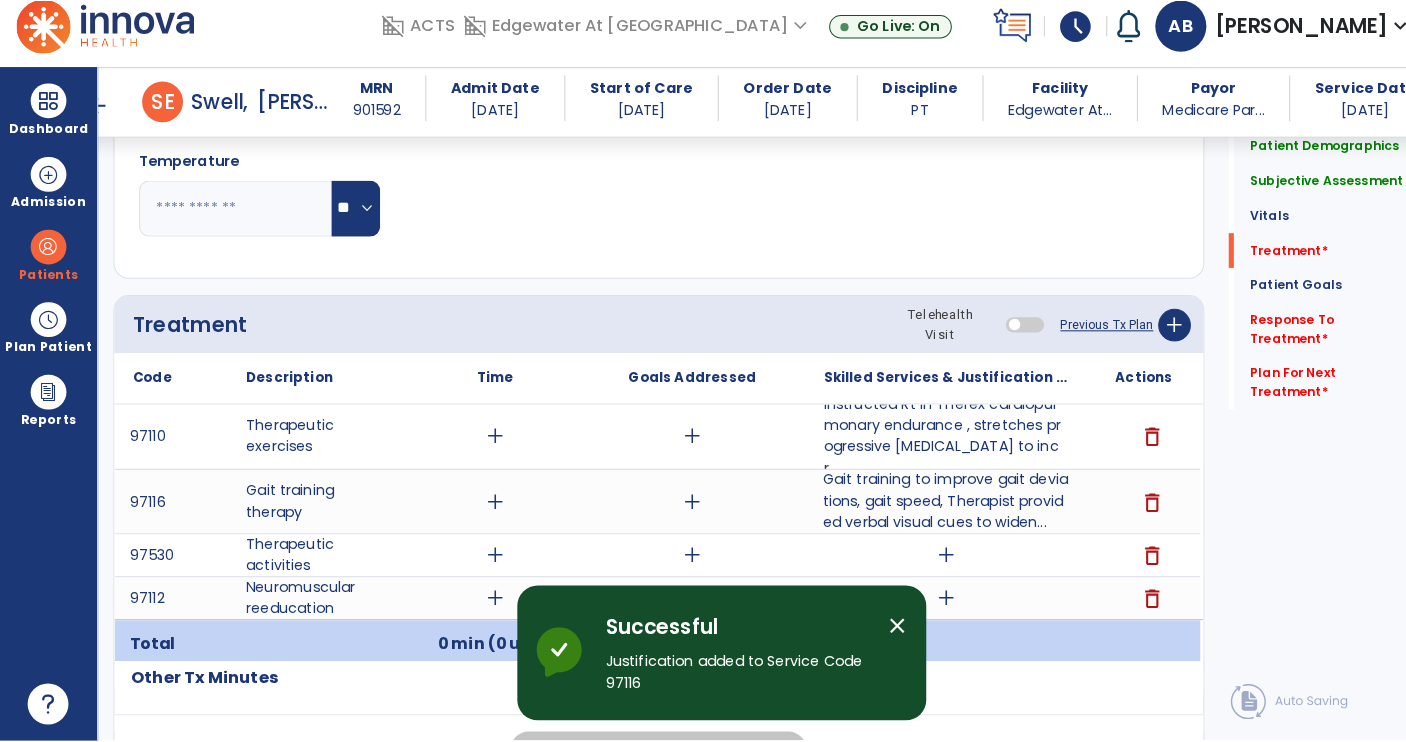scroll, scrollTop: 0, scrollLeft: 0, axis: both 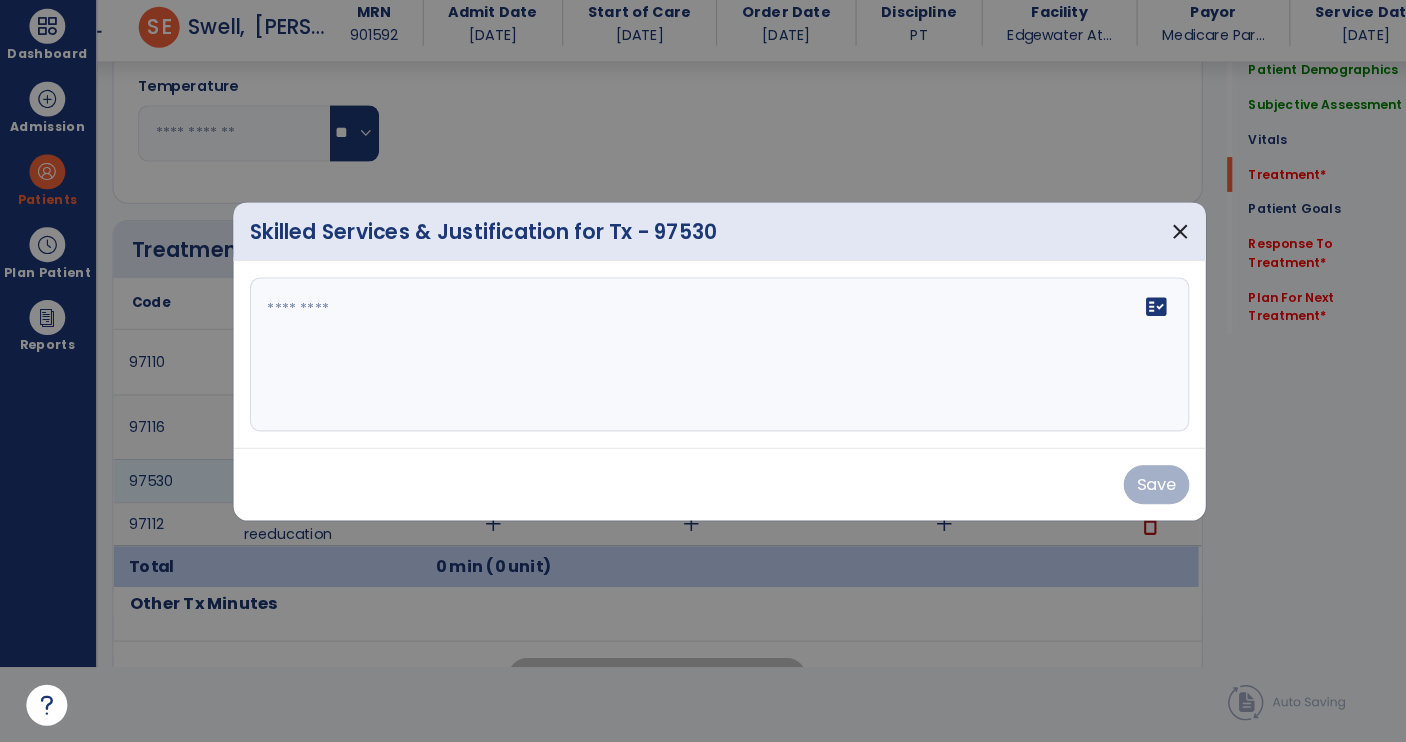 click 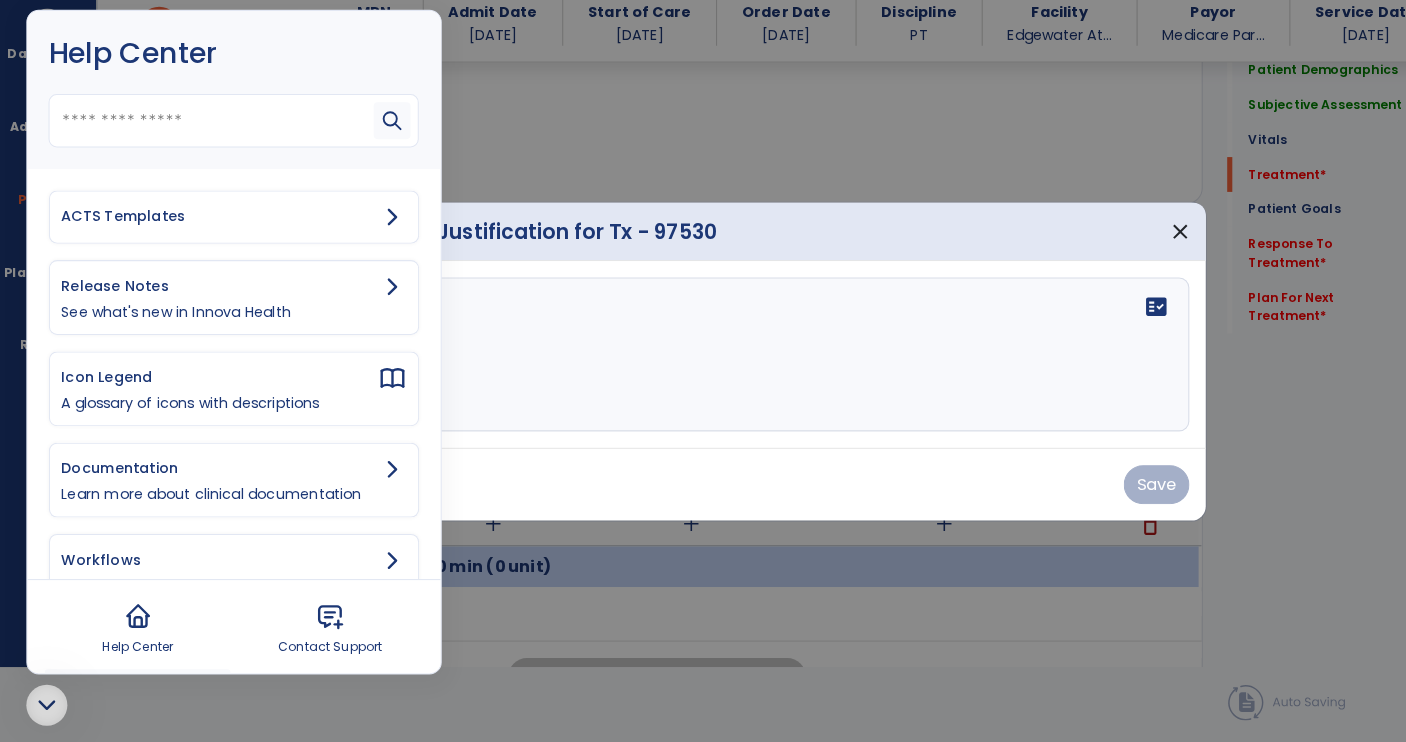 click on "ACTS Templates" at bounding box center (215, 229) 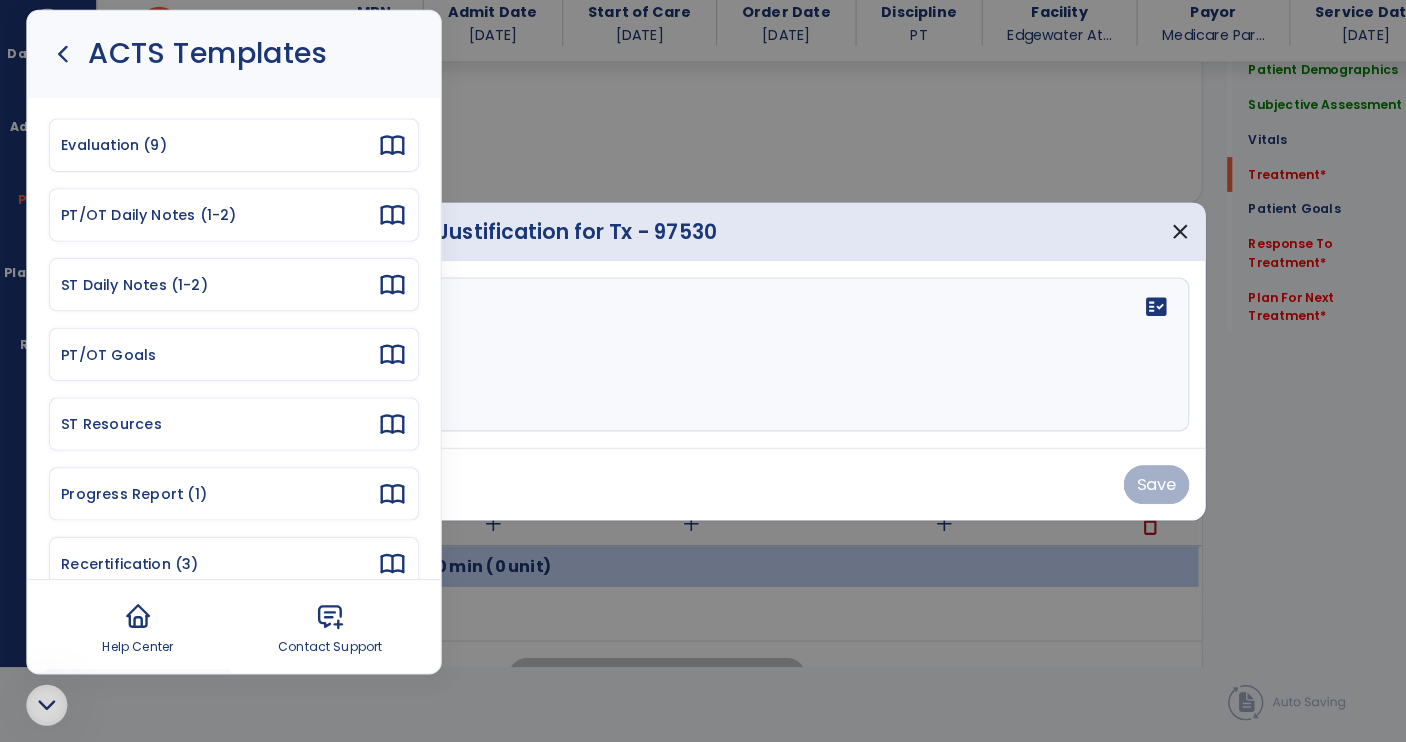 click on "PT/OT Daily Notes (1-2)" at bounding box center (215, 228) 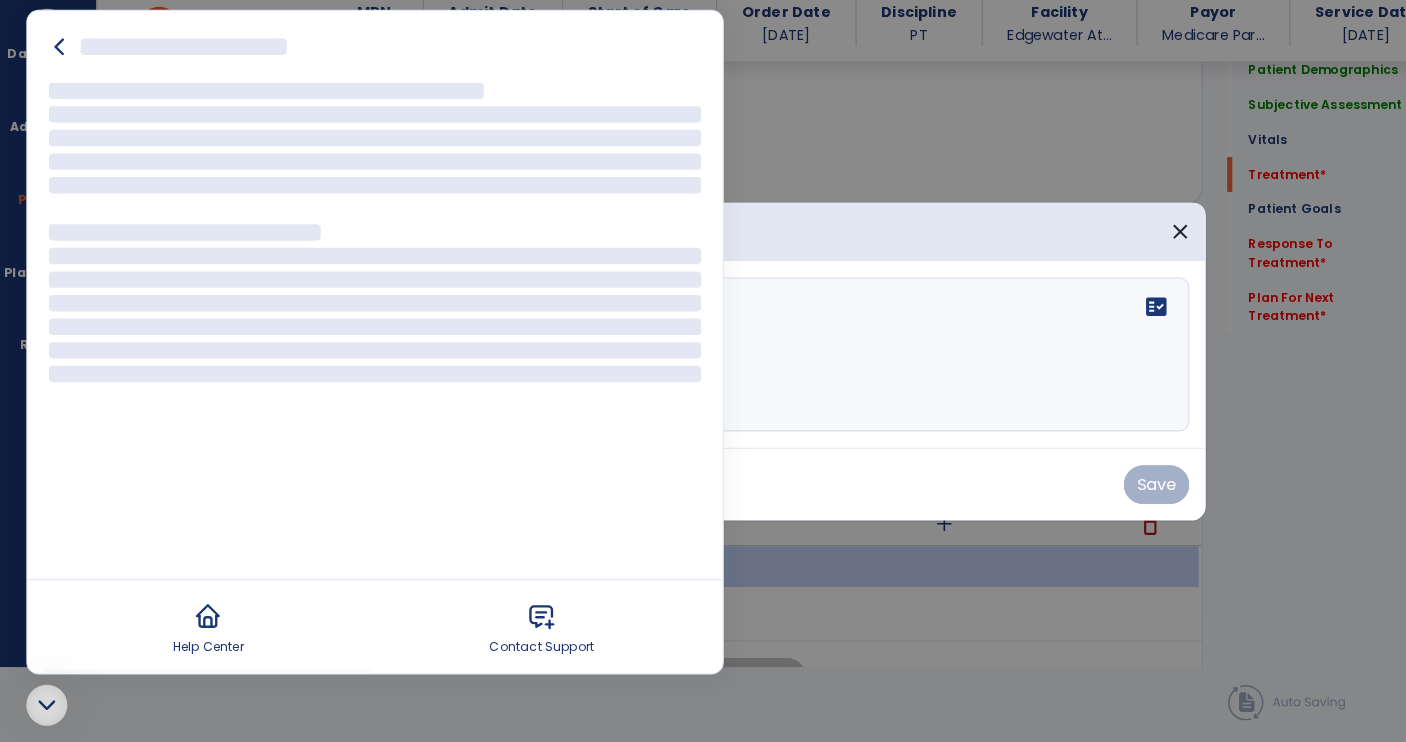 click 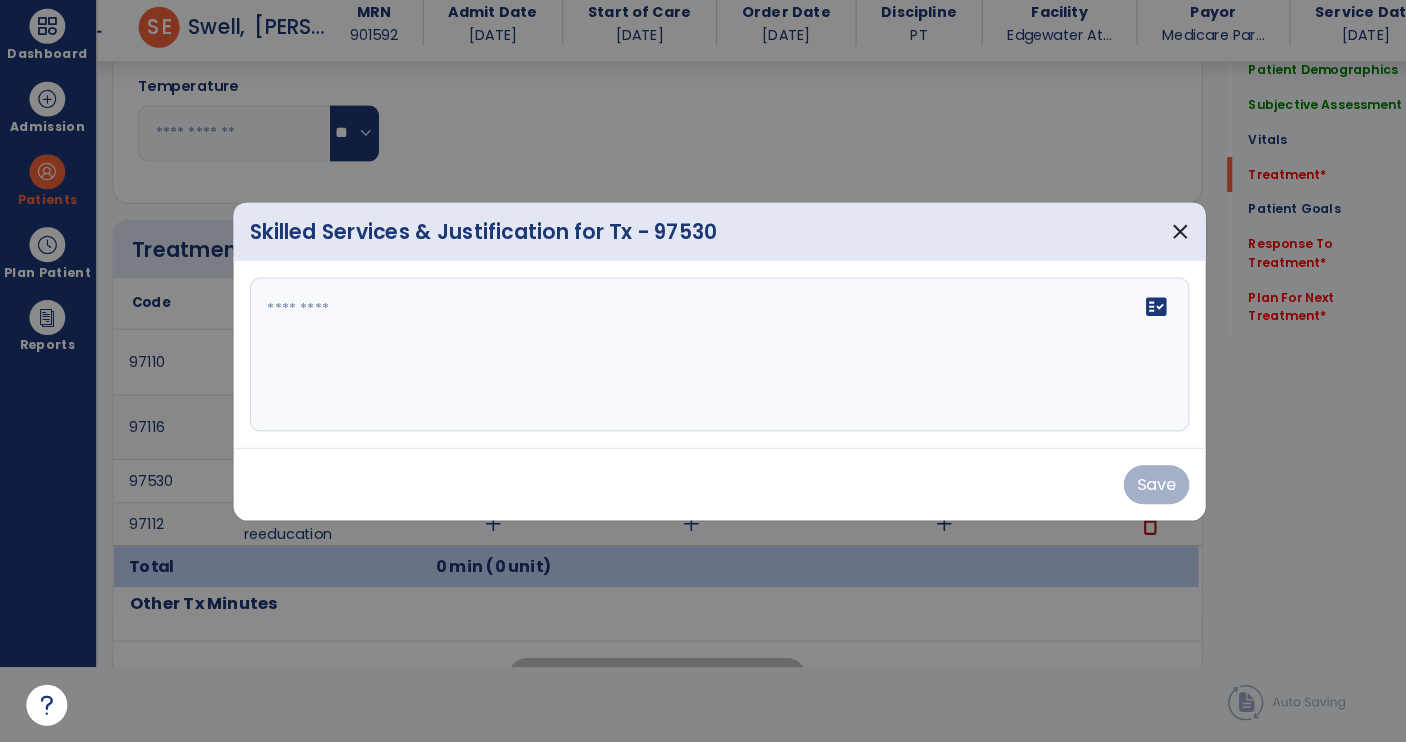 click on "fact_check" at bounding box center (703, 364) 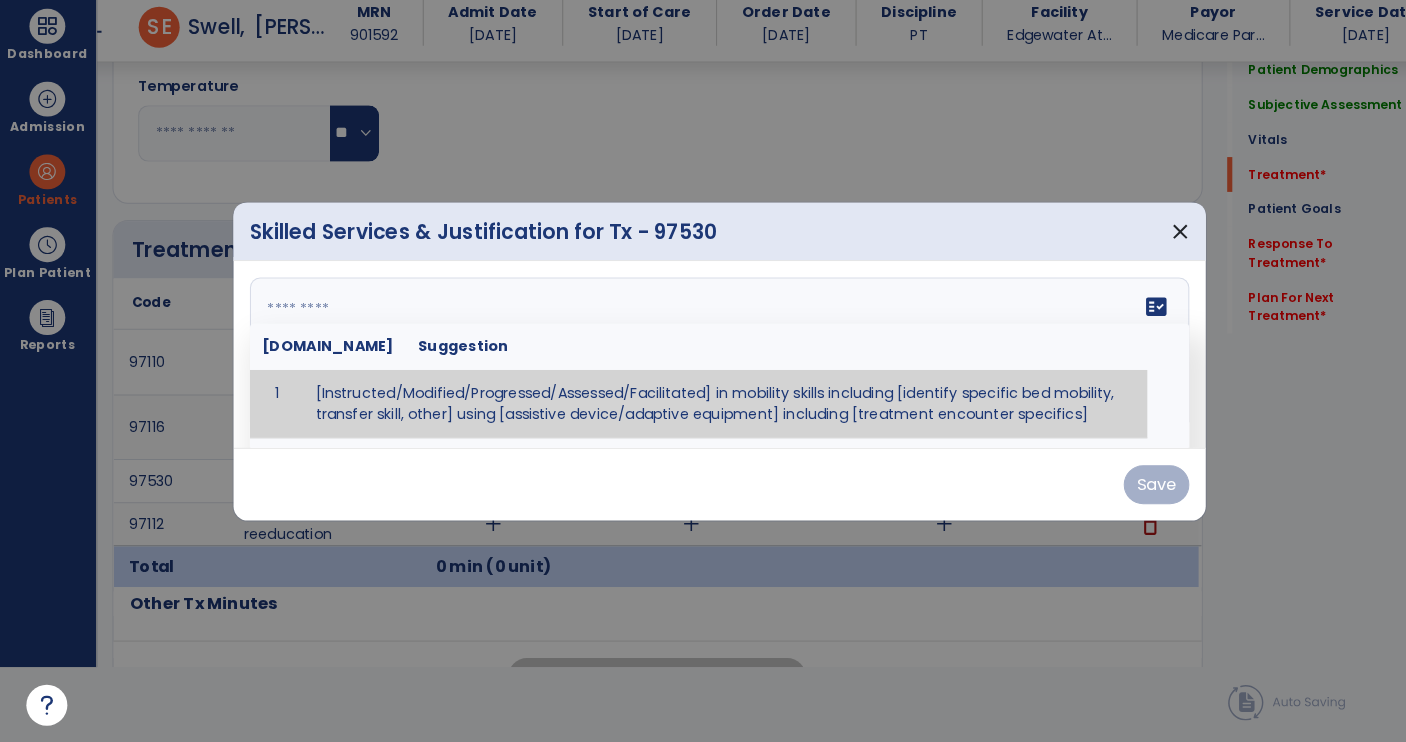 scroll, scrollTop: 0, scrollLeft: 0, axis: both 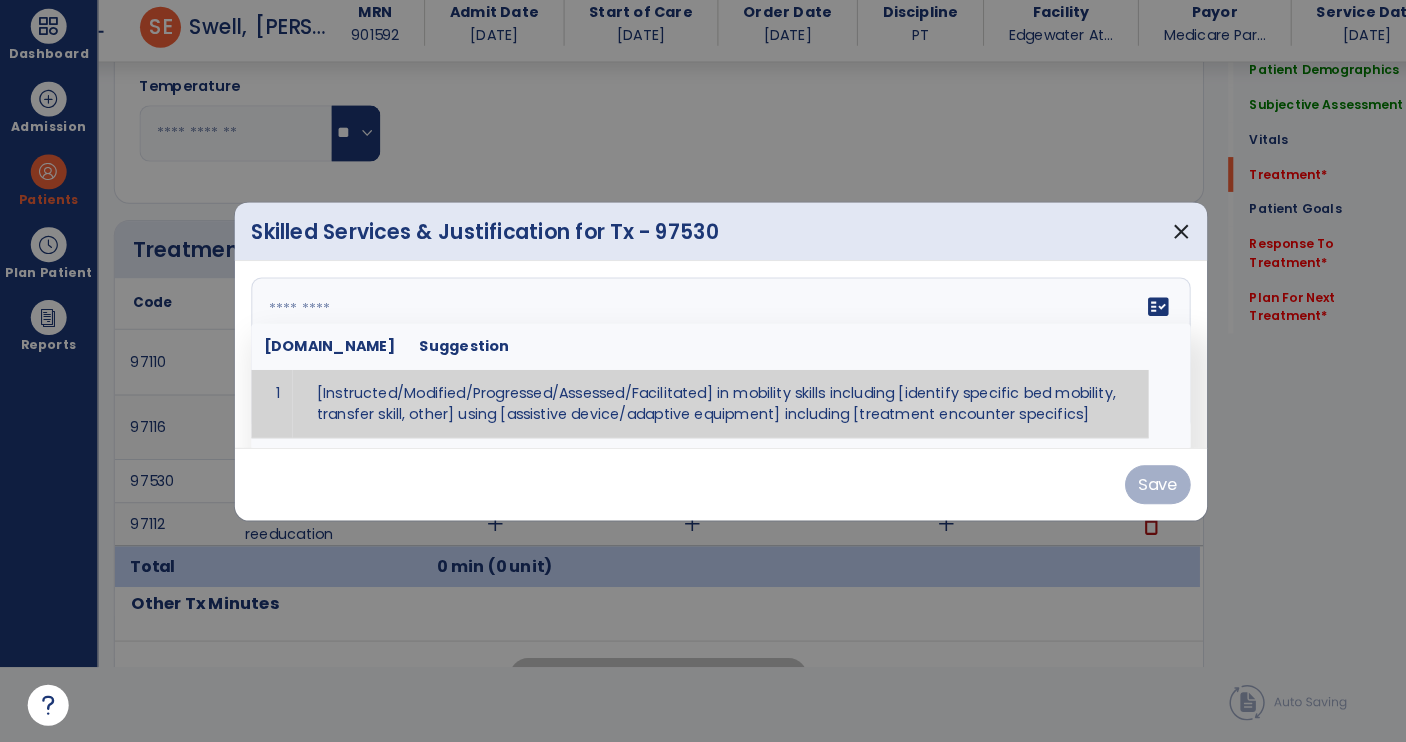 click 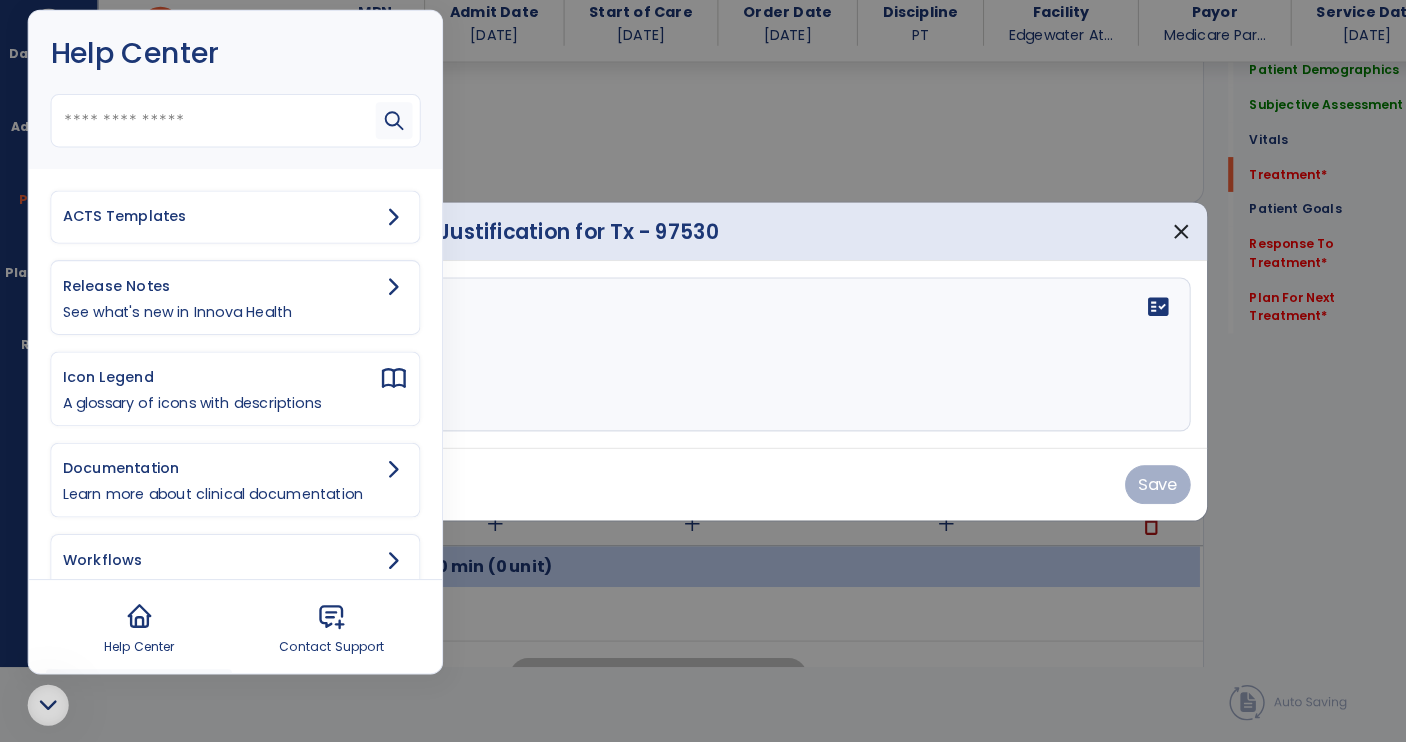 click on "ACTS Templates" at bounding box center [215, 229] 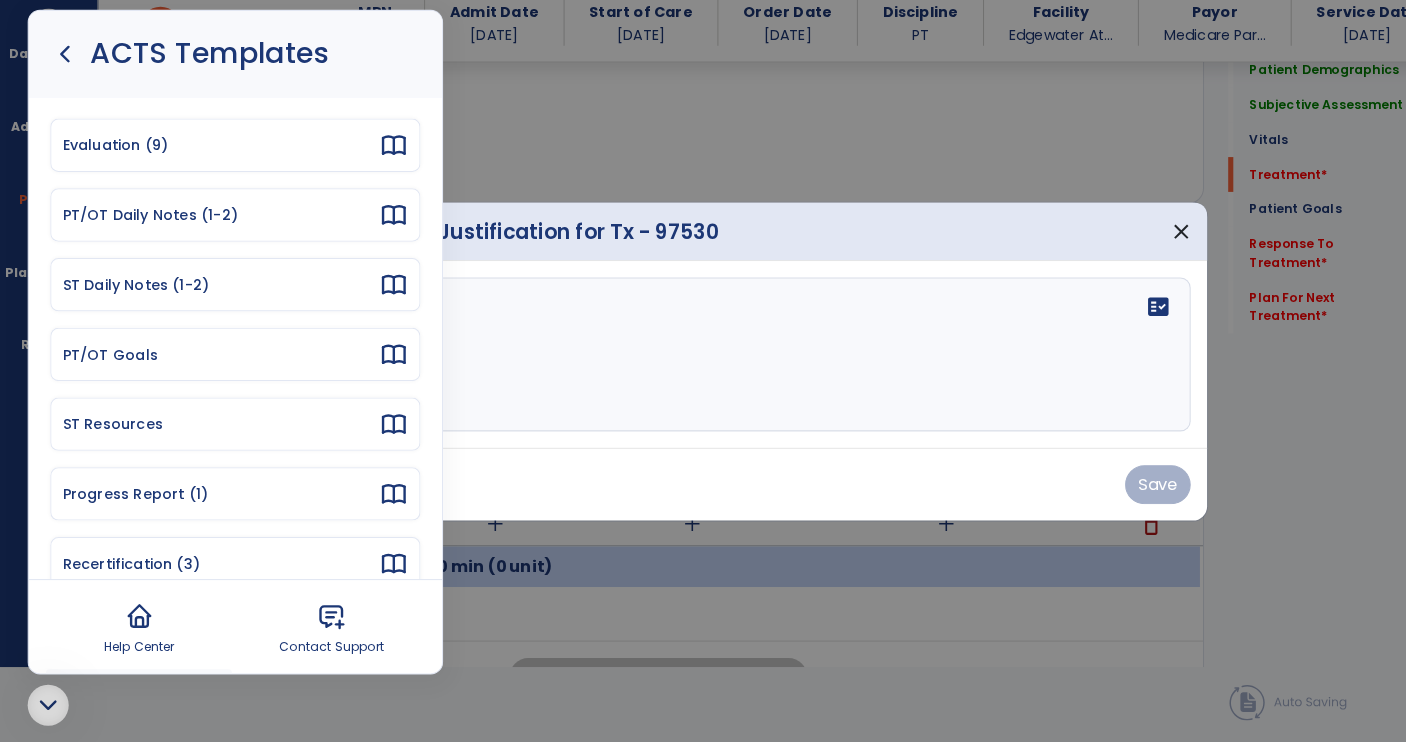 click on "PT/OT Daily Notes (1-2)" at bounding box center (215, 228) 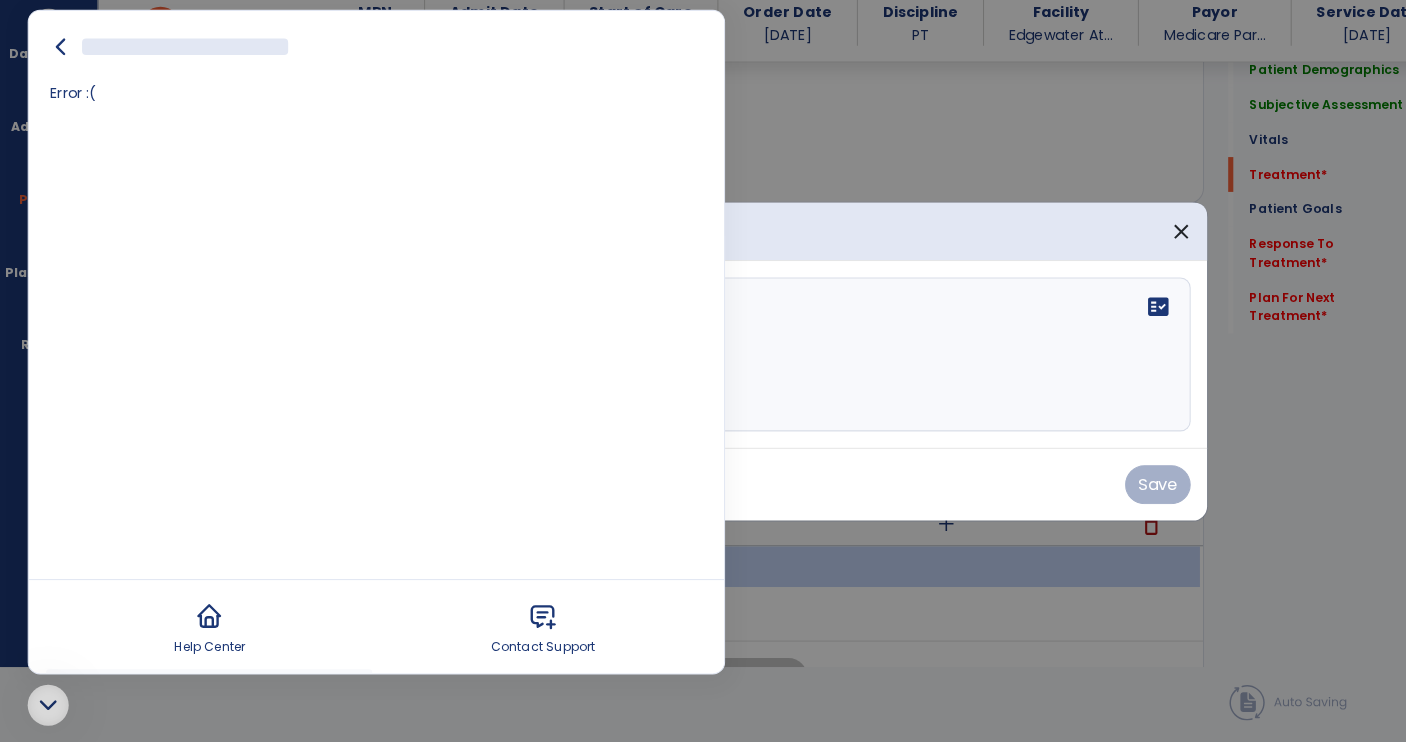 click on "Error :(" at bounding box center [367, 340] 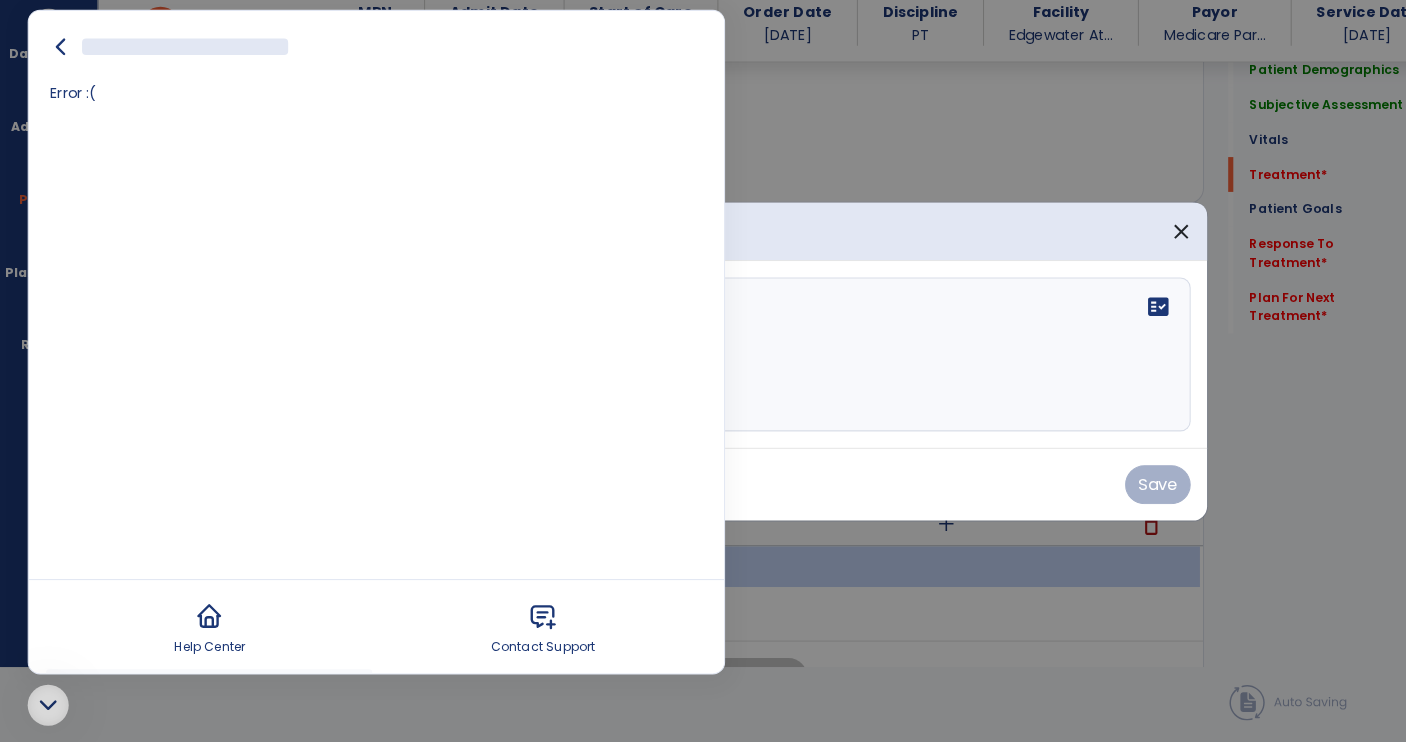click on "Error :(" at bounding box center [367, 109] 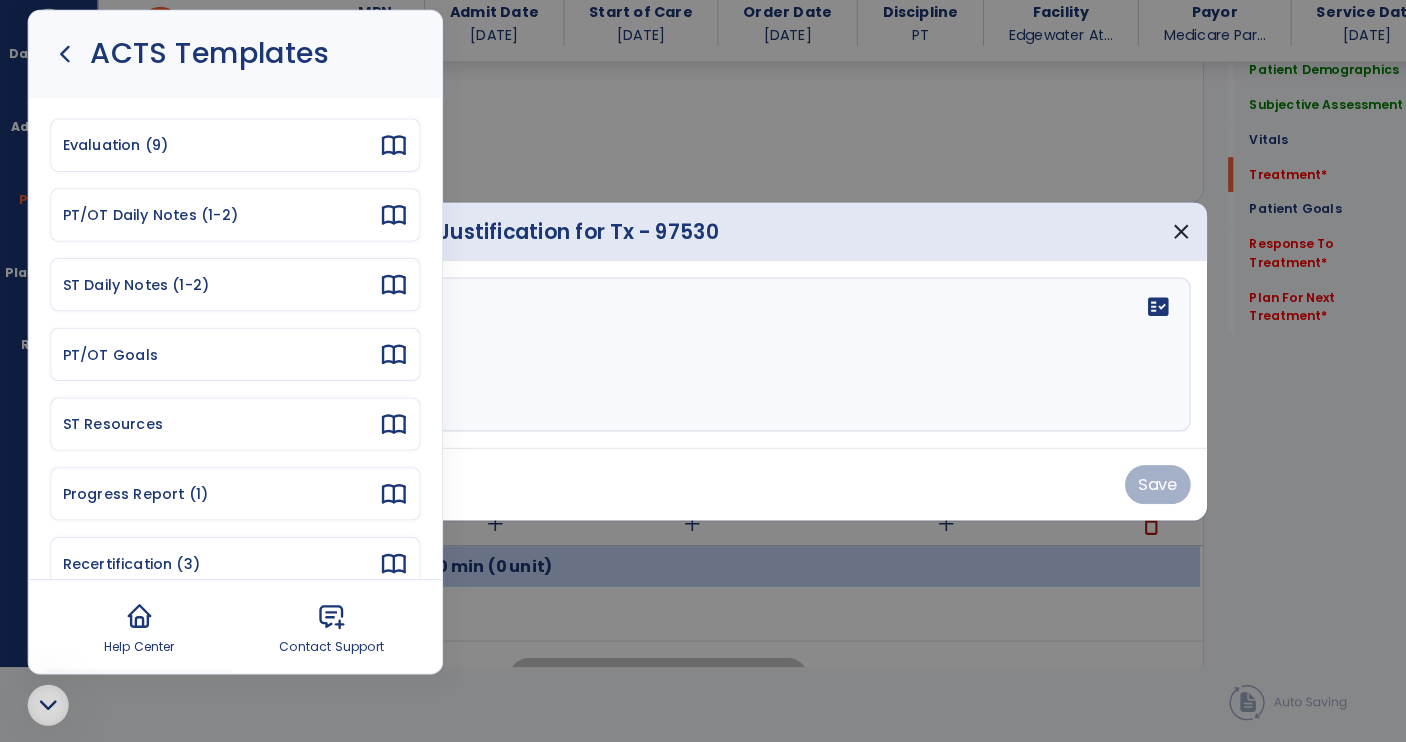 click on "PT/OT Daily Notes (1-2)" at bounding box center [215, 228] 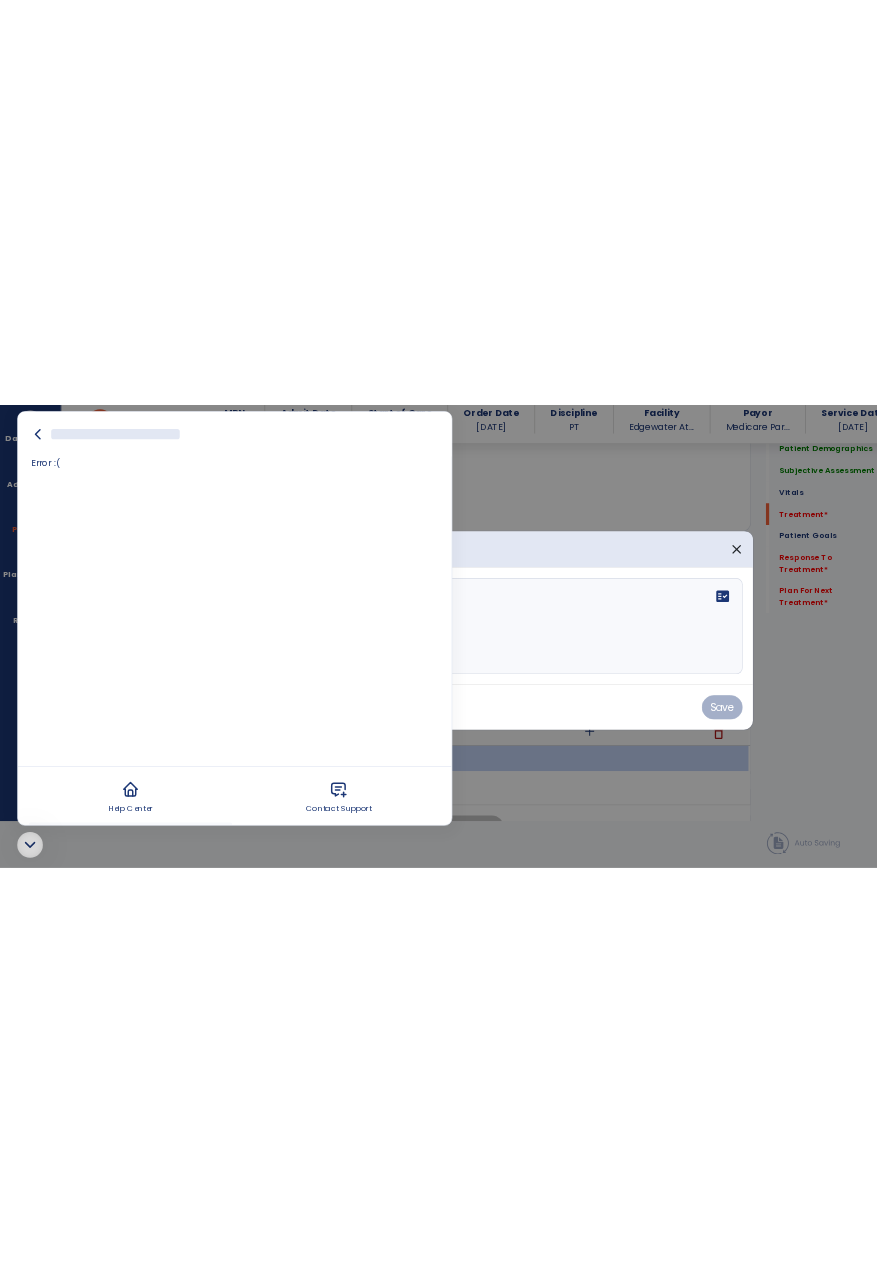 scroll, scrollTop: 0, scrollLeft: 0, axis: both 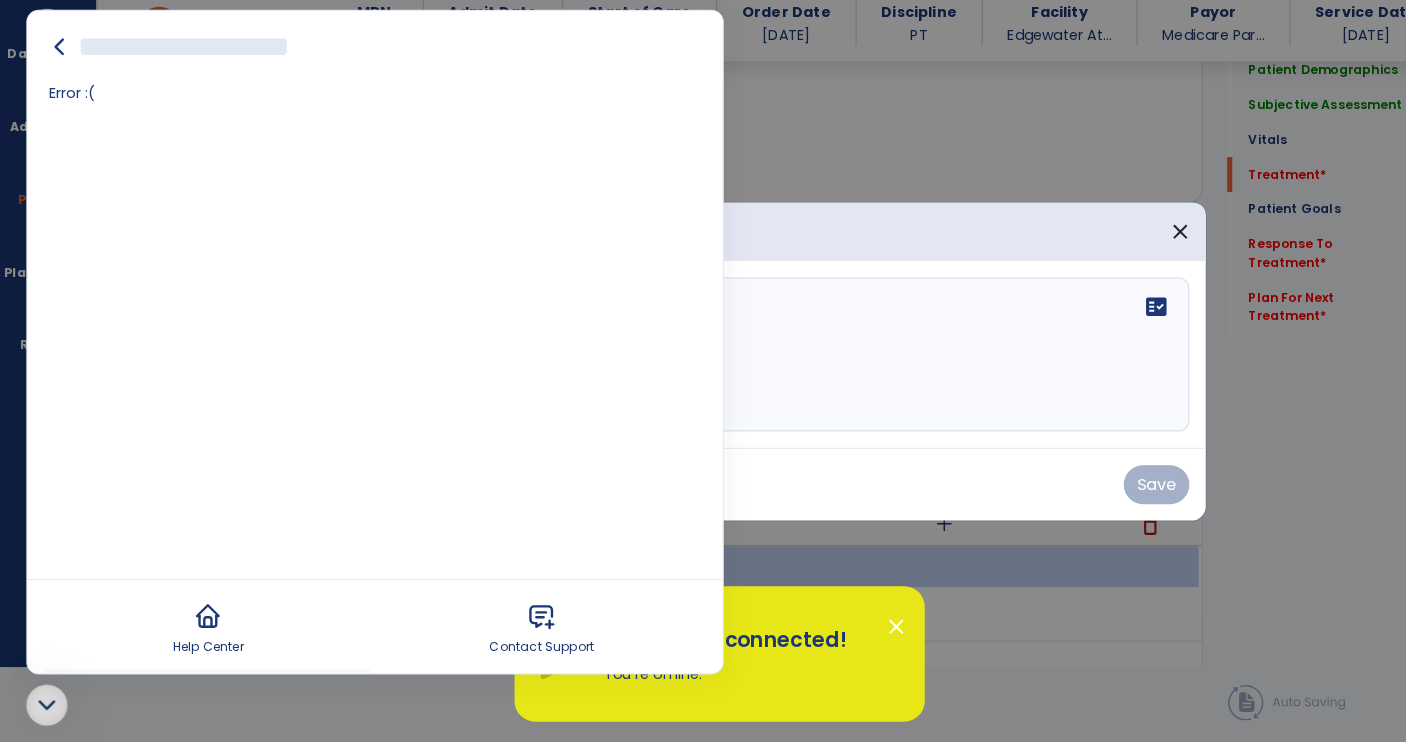 click on "Error :(" at bounding box center (367, 340) 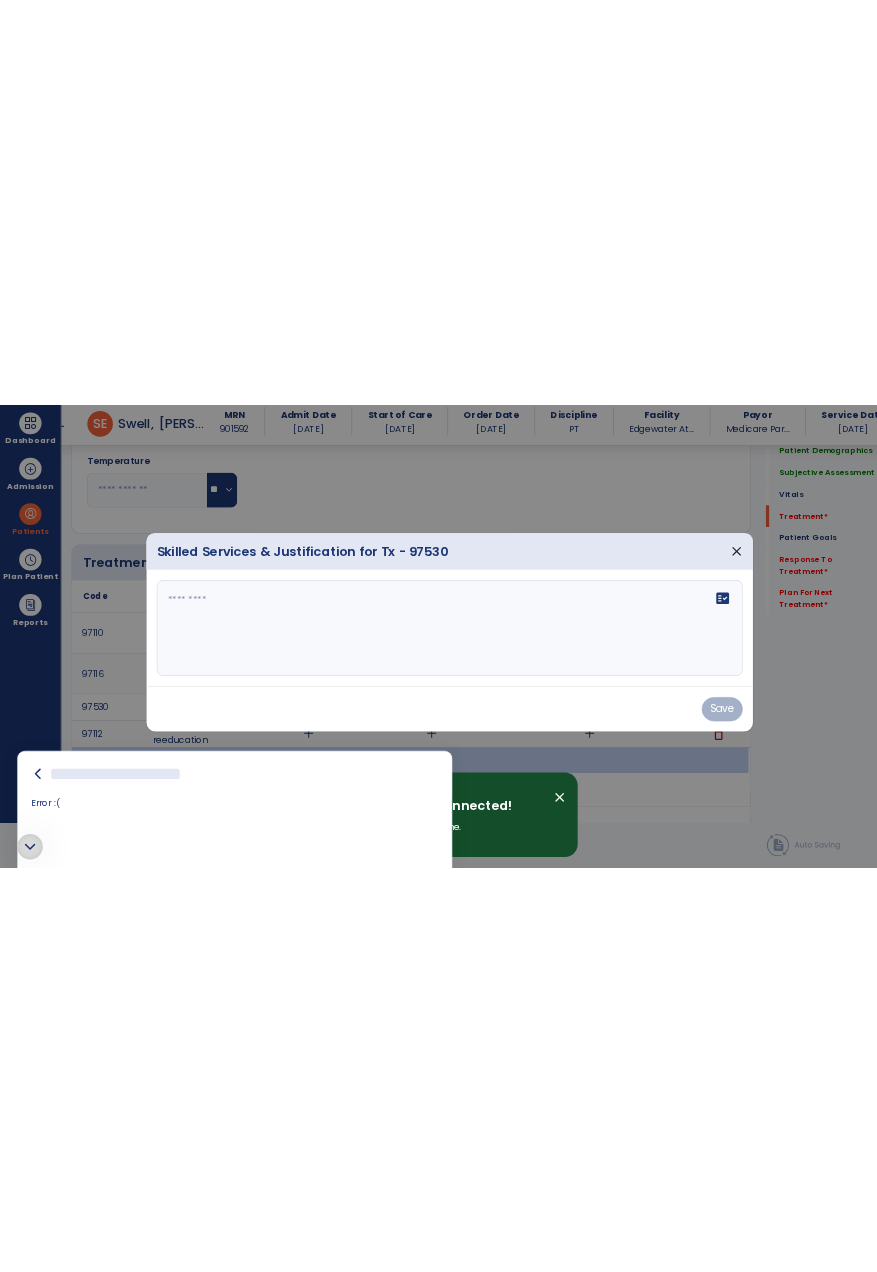 scroll, scrollTop: 0, scrollLeft: 0, axis: both 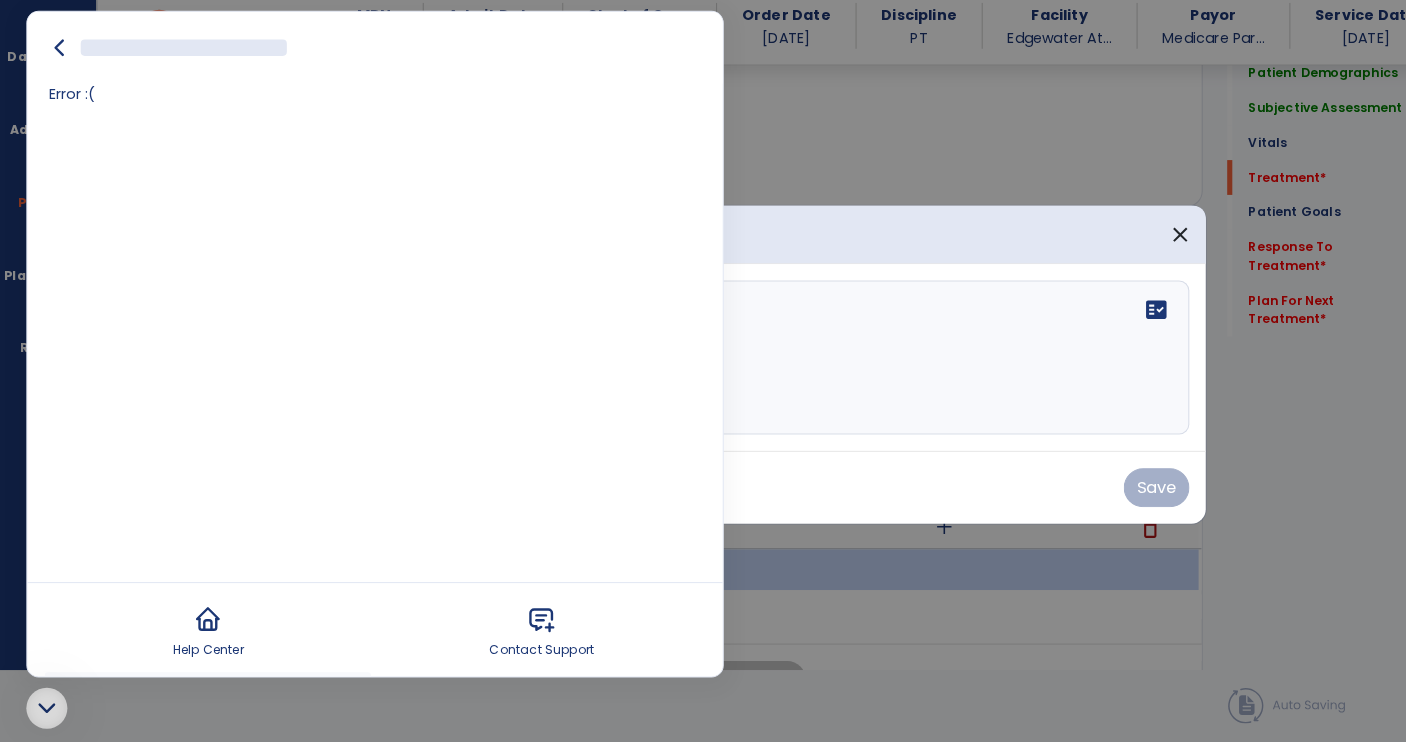 click at bounding box center [47, 706] 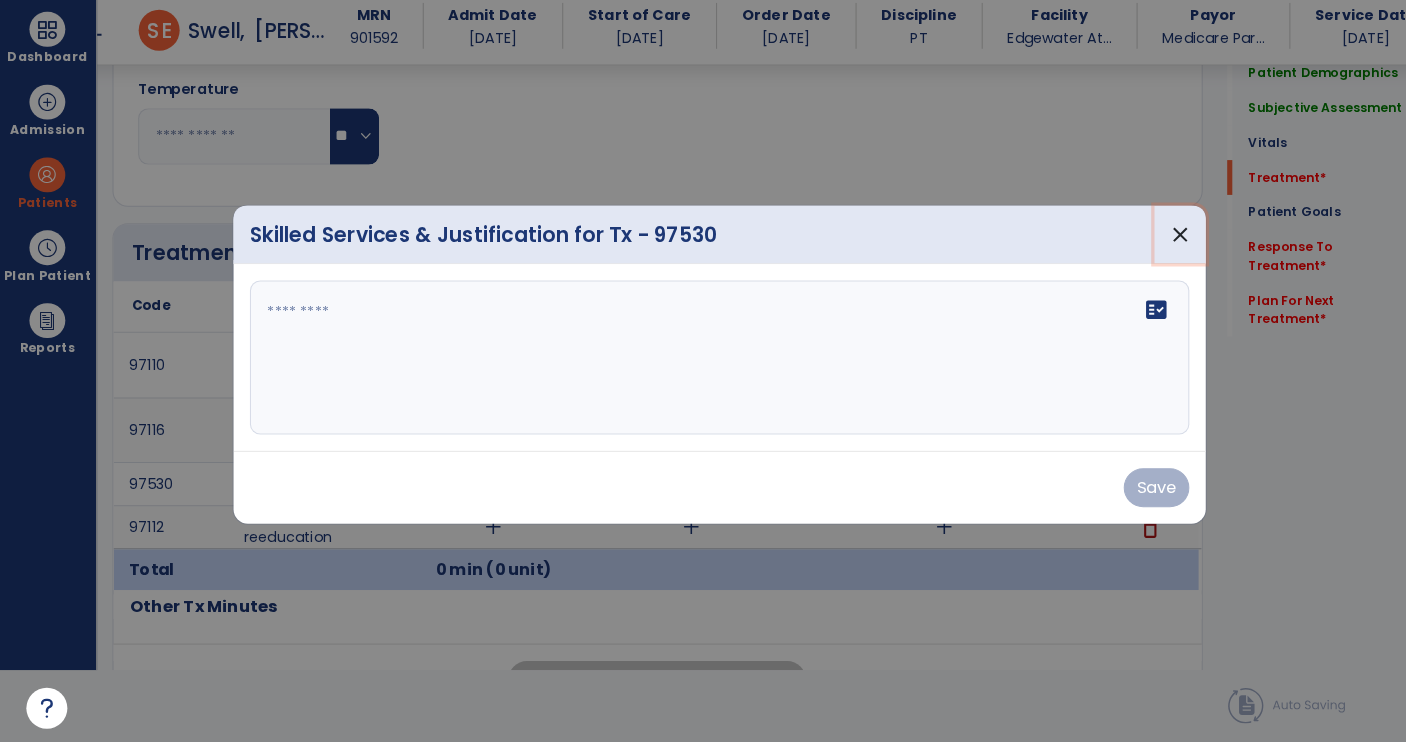 click on "close" at bounding box center (1152, 244) 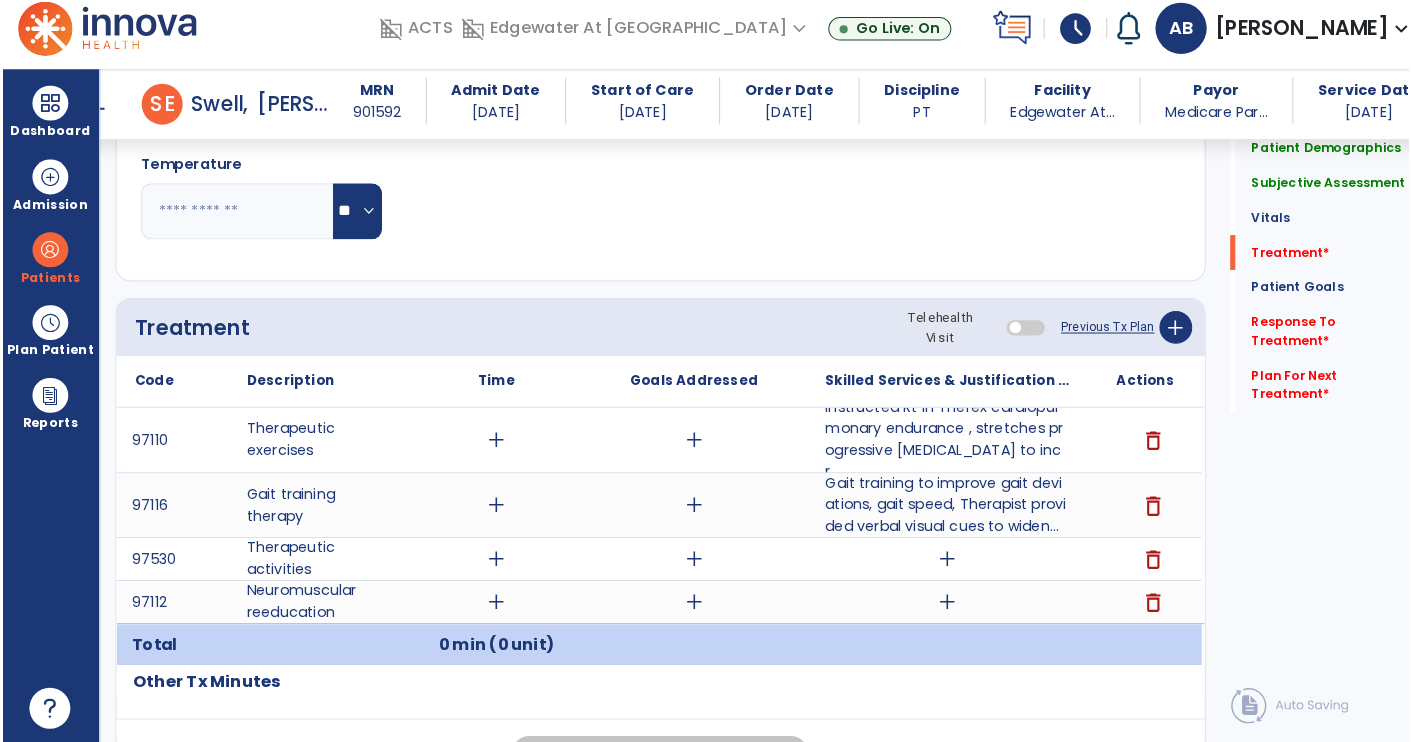 scroll, scrollTop: 72, scrollLeft: 0, axis: vertical 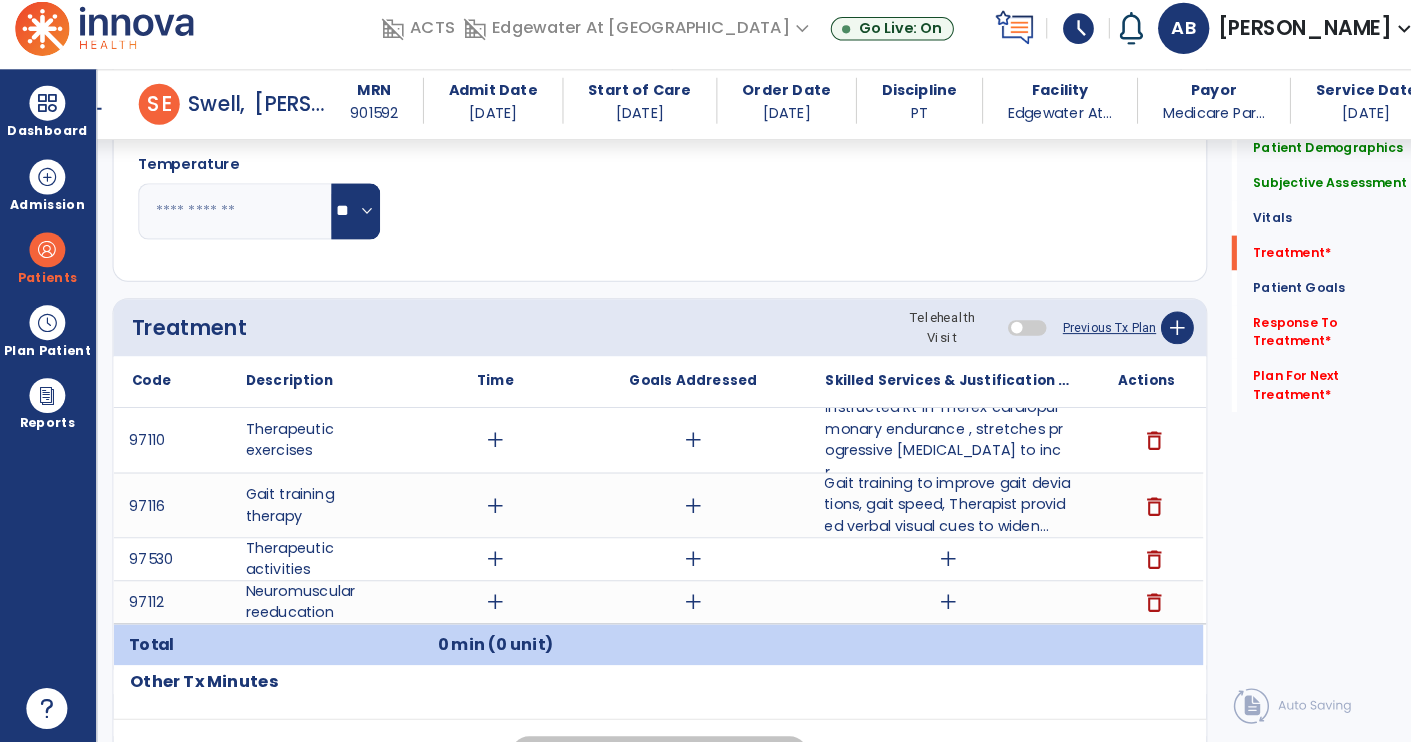 click on "Gait training to improve gait deviations, gait speed, Therapist provided verbal visual cues to widen..." at bounding box center (926, 508) 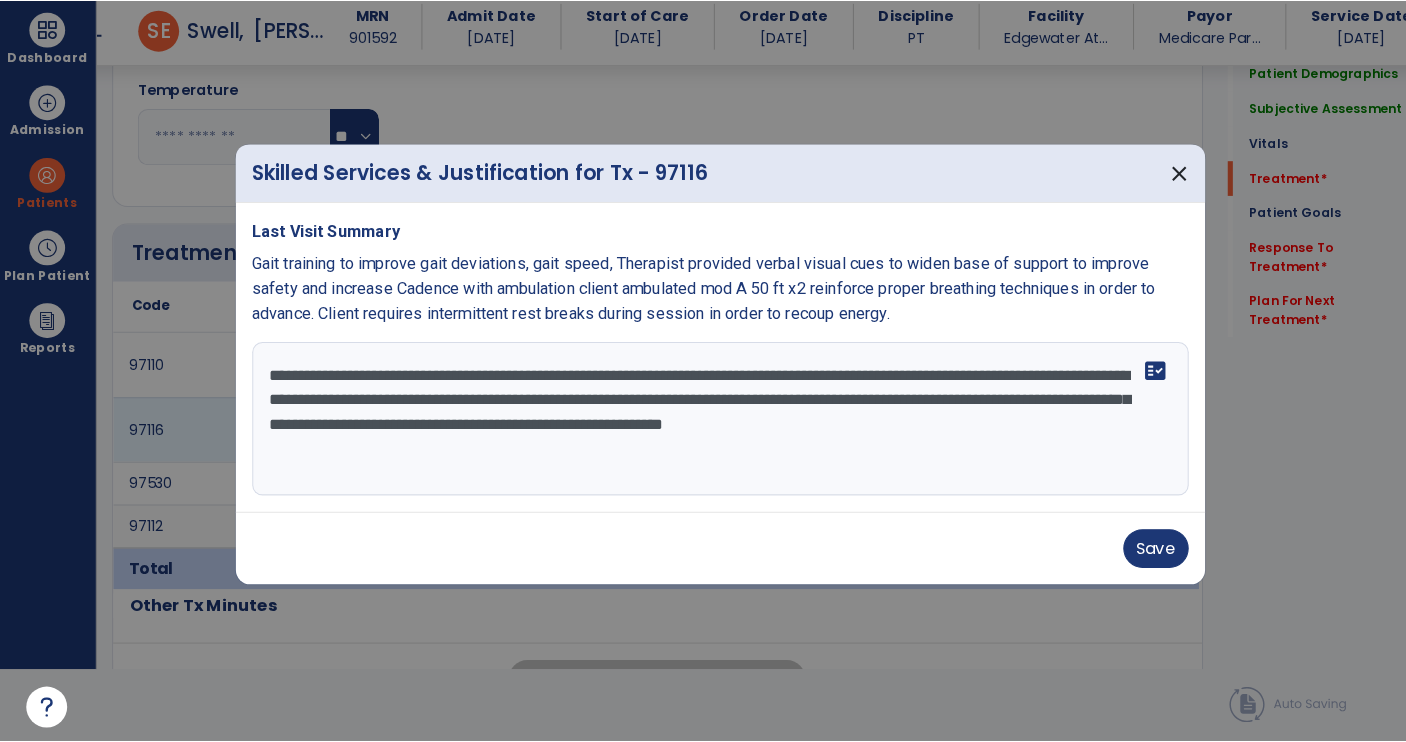 scroll, scrollTop: 0, scrollLeft: 0, axis: both 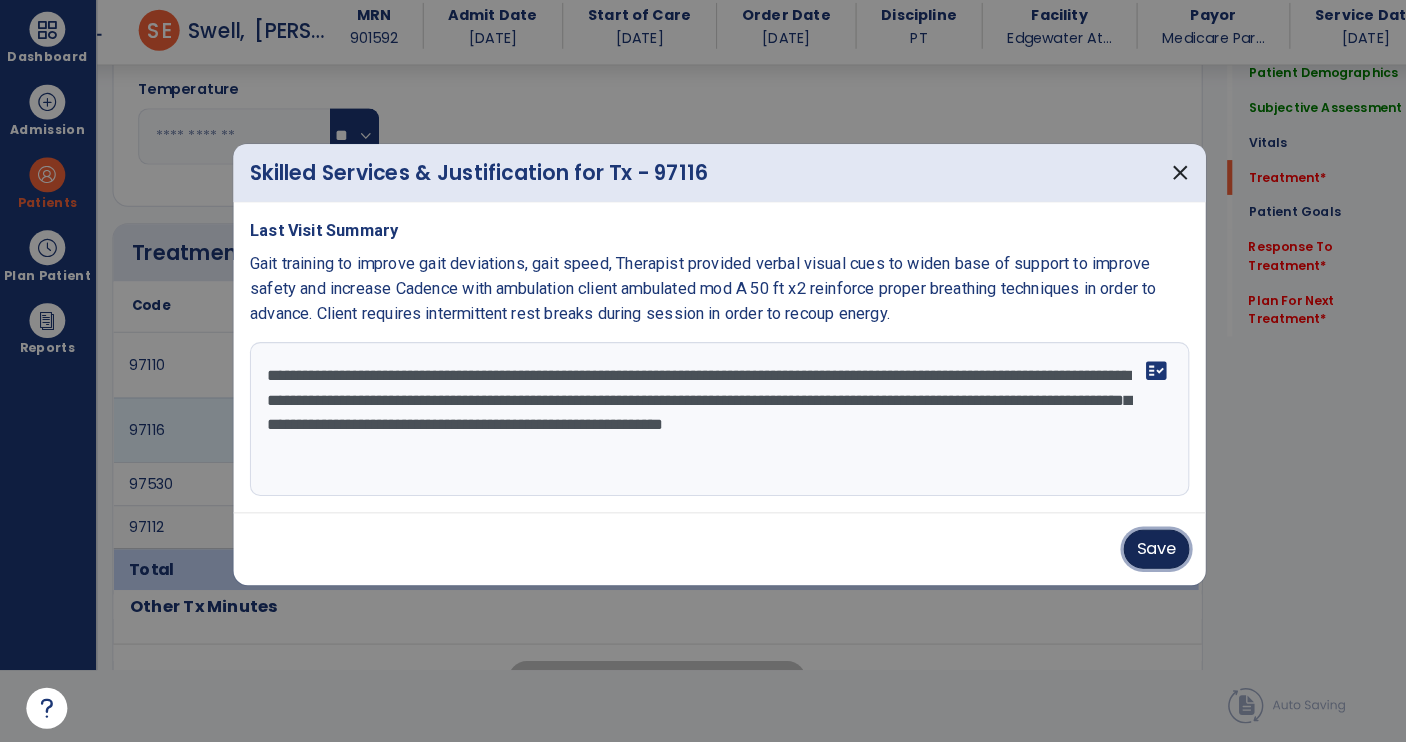 click on "Save" at bounding box center (1129, 551) 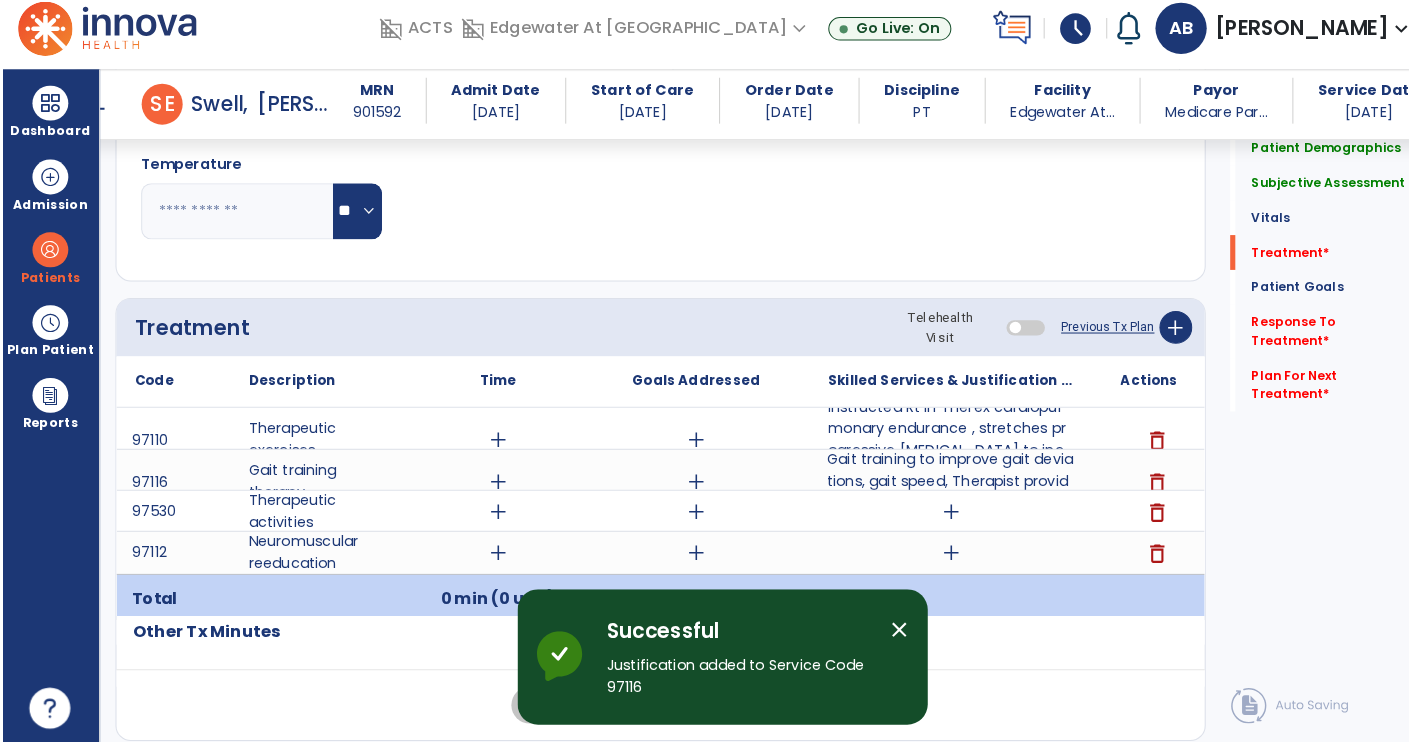 scroll, scrollTop: 72, scrollLeft: 0, axis: vertical 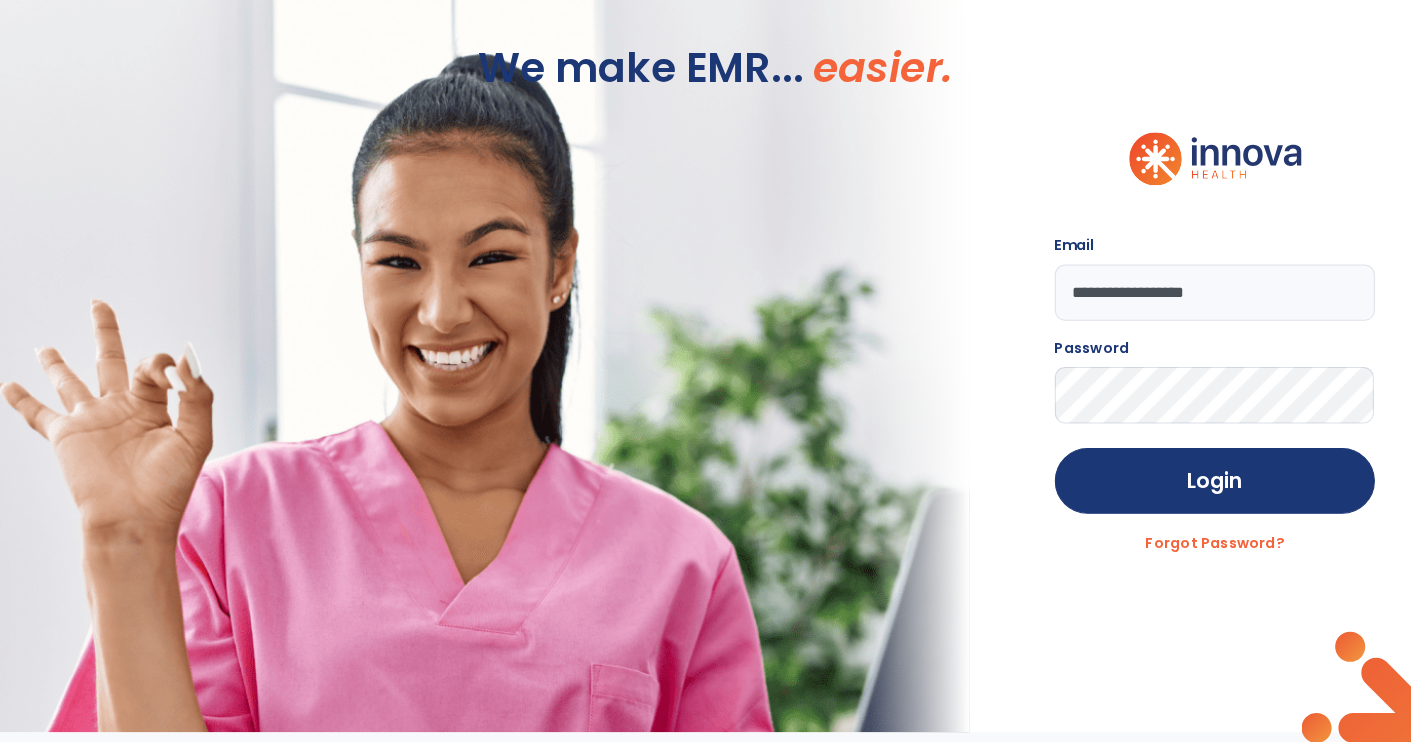 click on "Login" 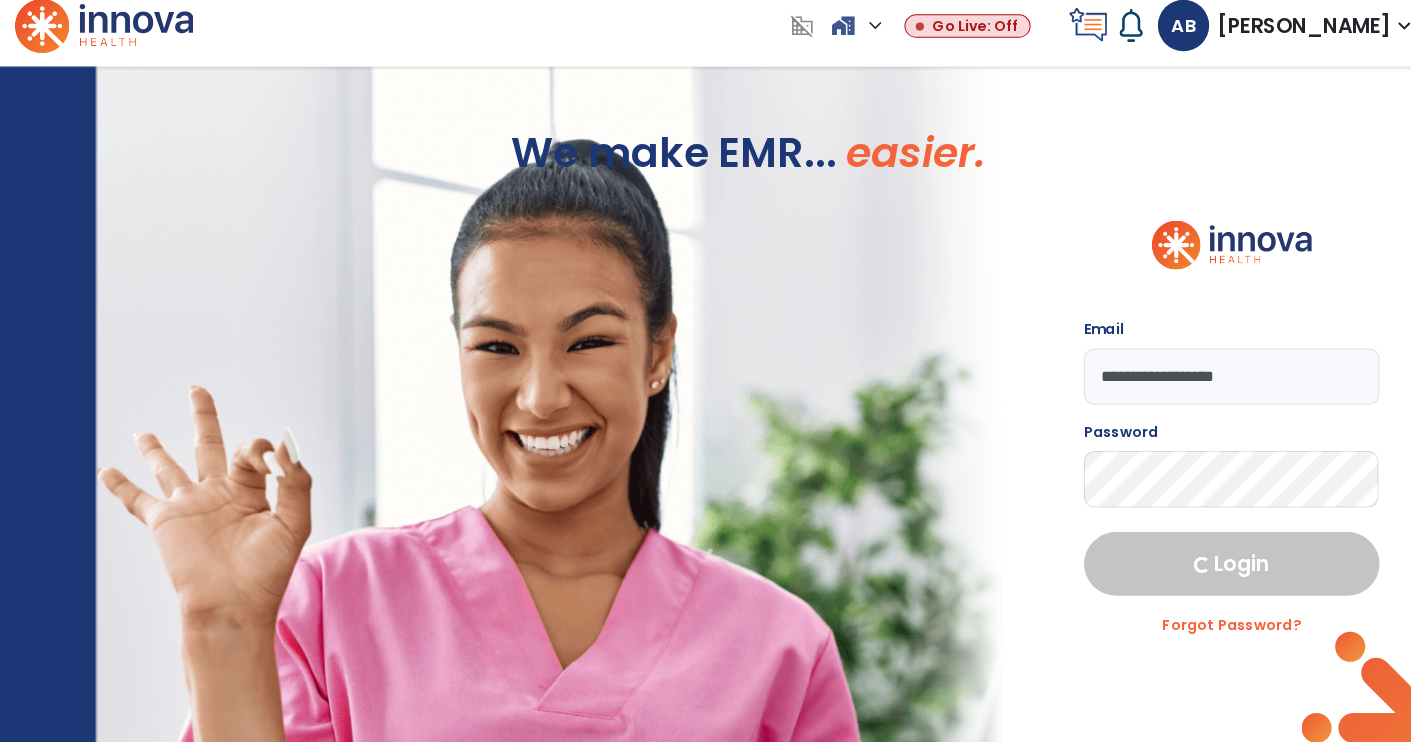 select on "****" 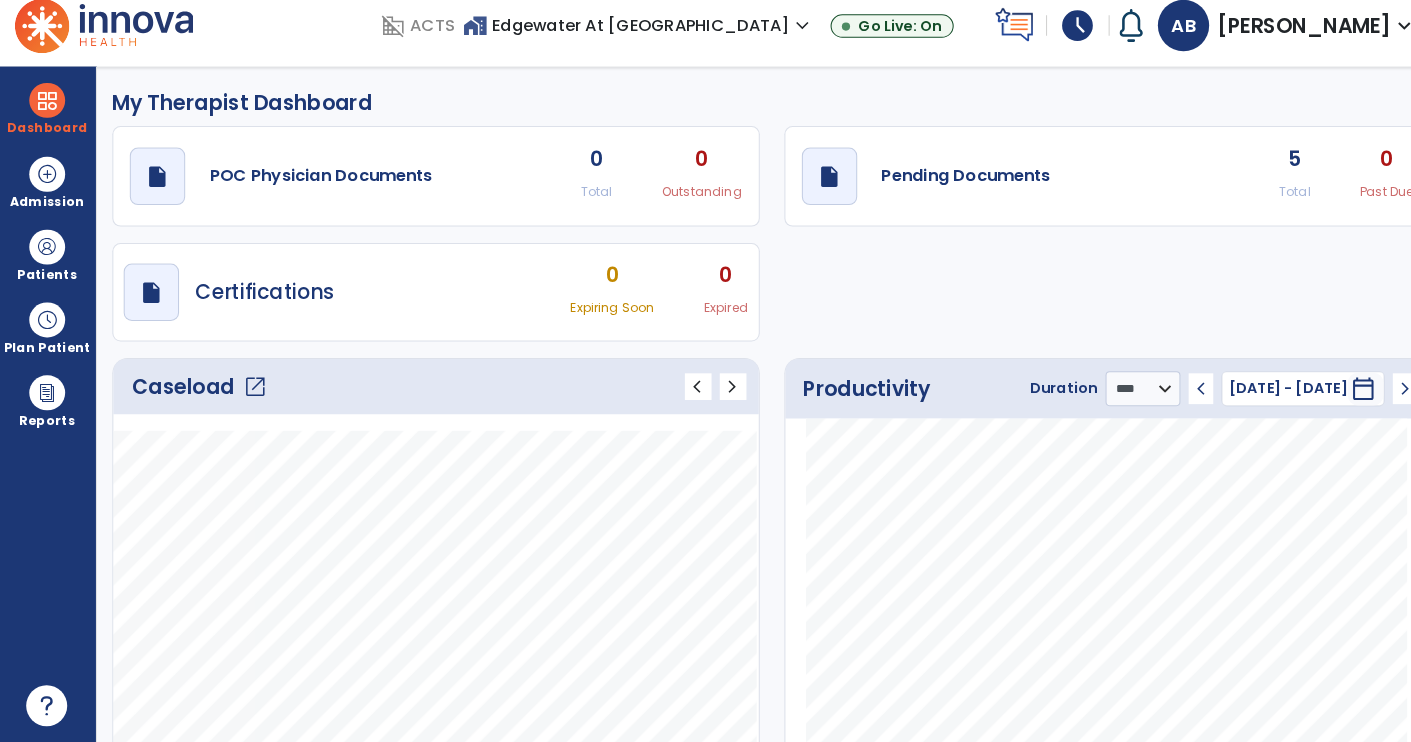 click on "Patients" at bounding box center [47, 266] 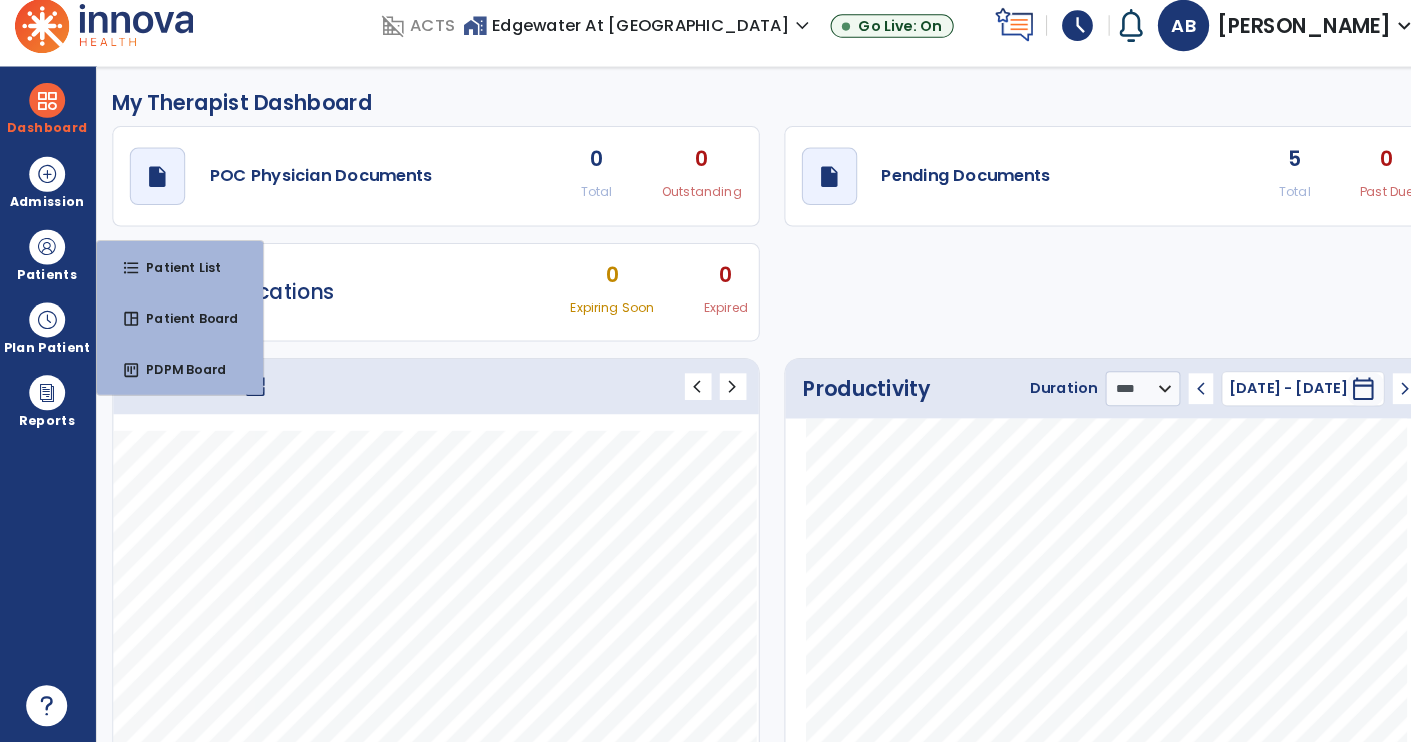 click on "Patient List" at bounding box center (172, 278) 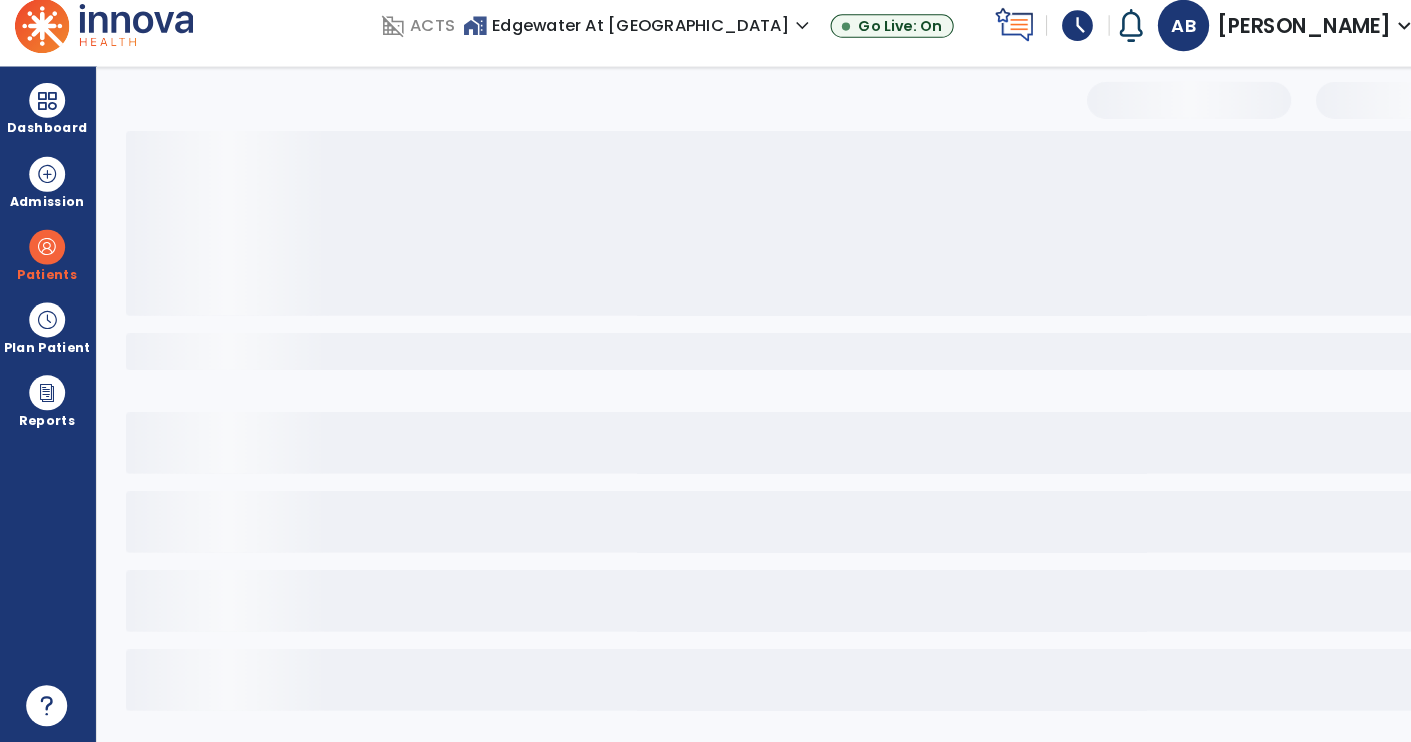scroll, scrollTop: 0, scrollLeft: 0, axis: both 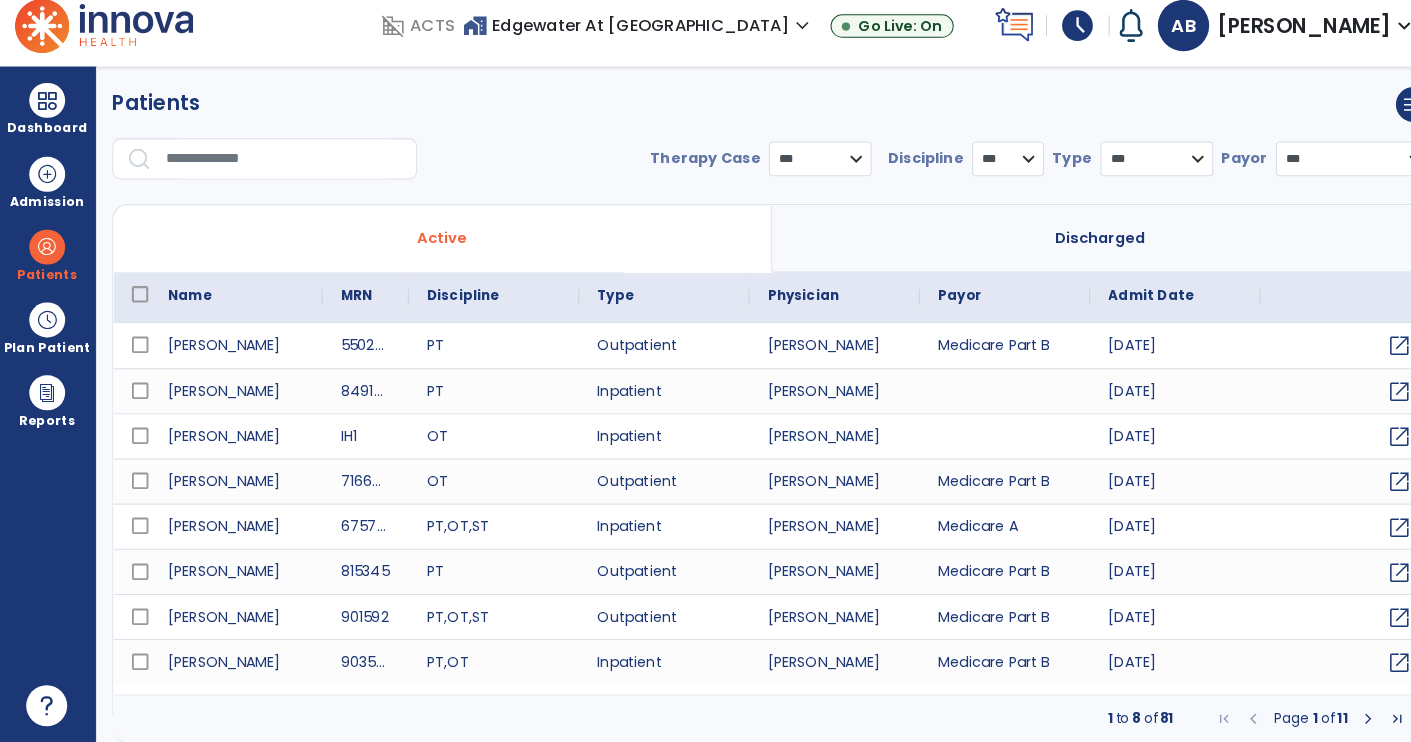 click at bounding box center [278, 173] 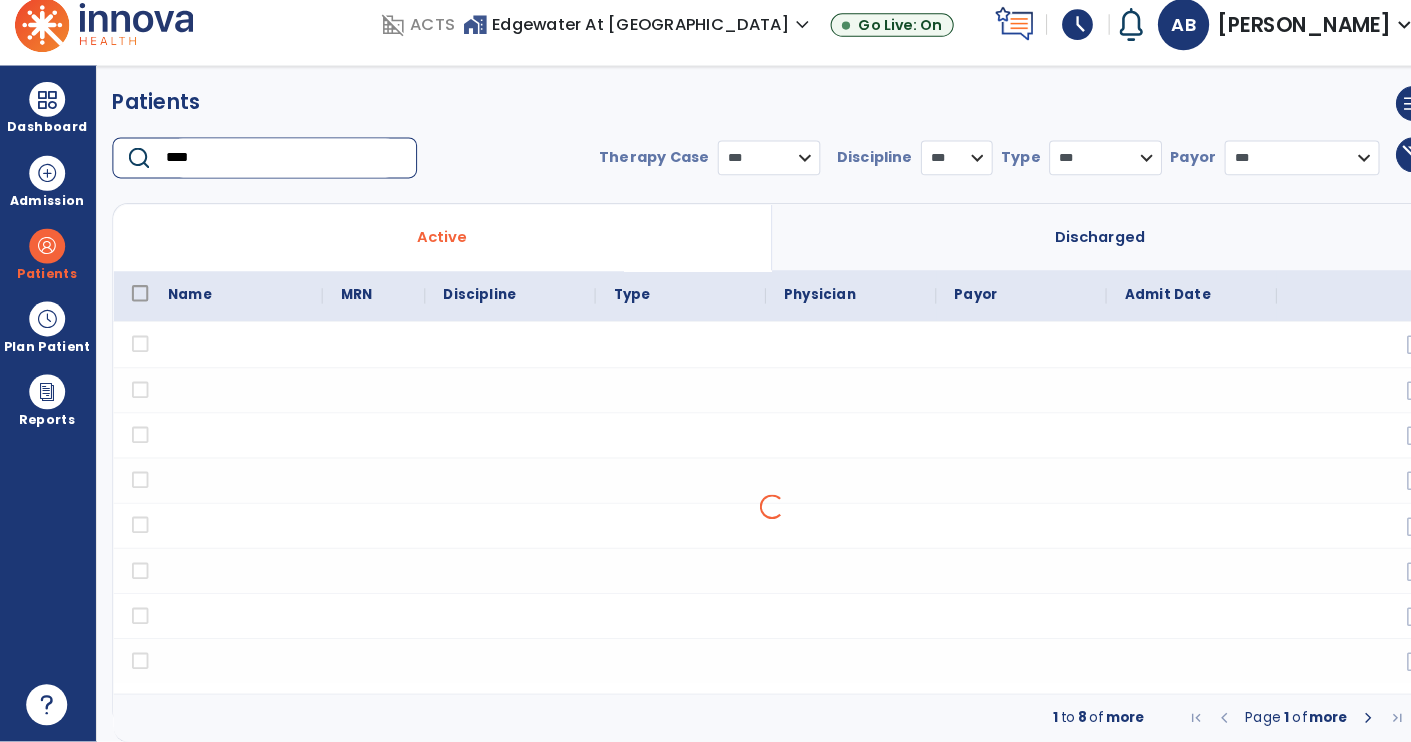 scroll, scrollTop: 34, scrollLeft: 0, axis: vertical 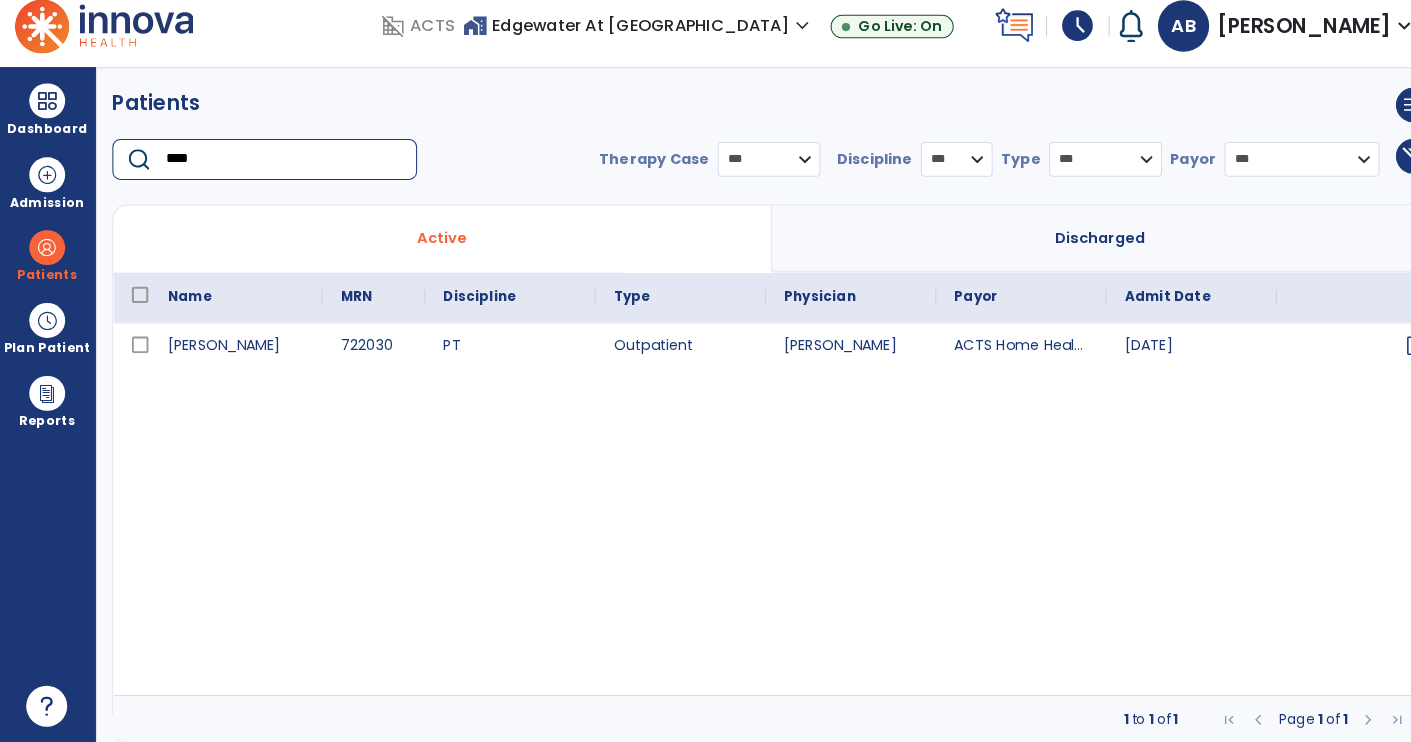 type on "****" 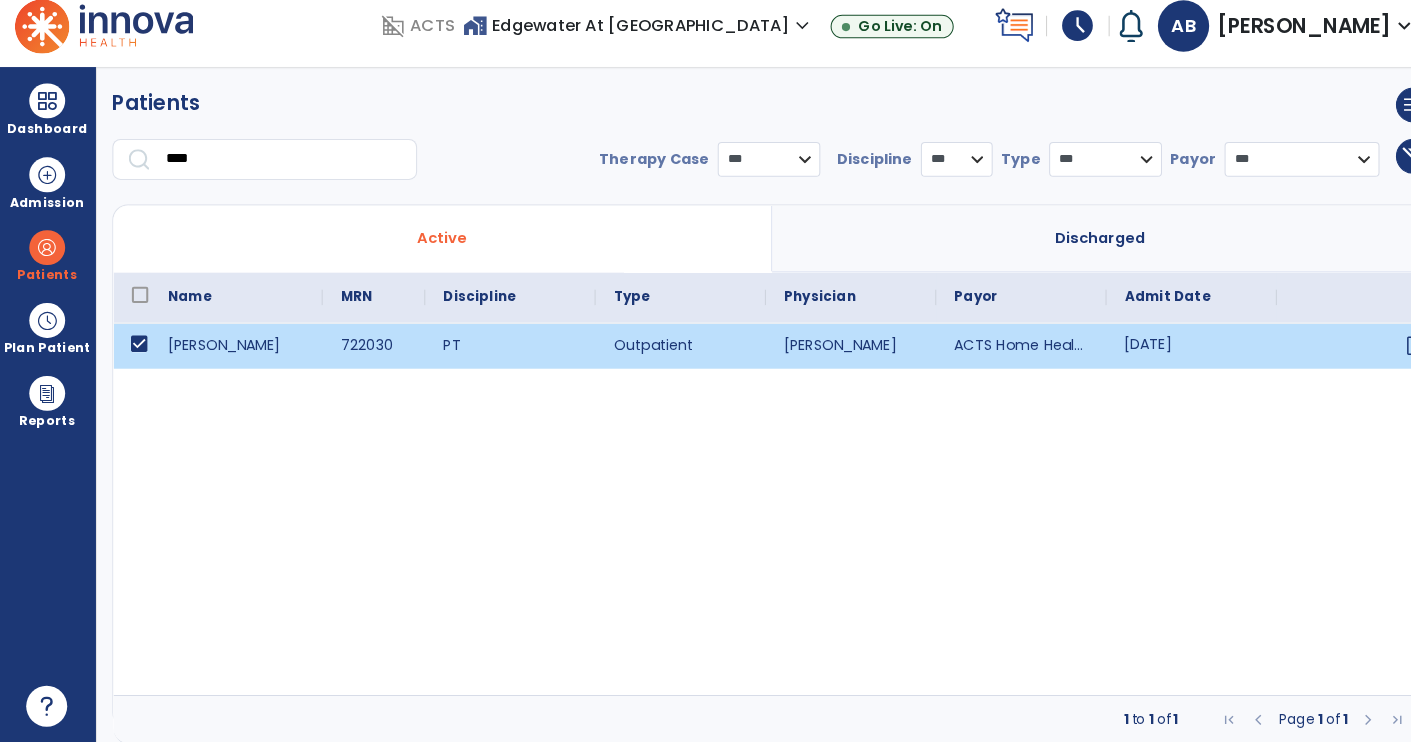 click on "[DATE]" at bounding box center (1163, 355) 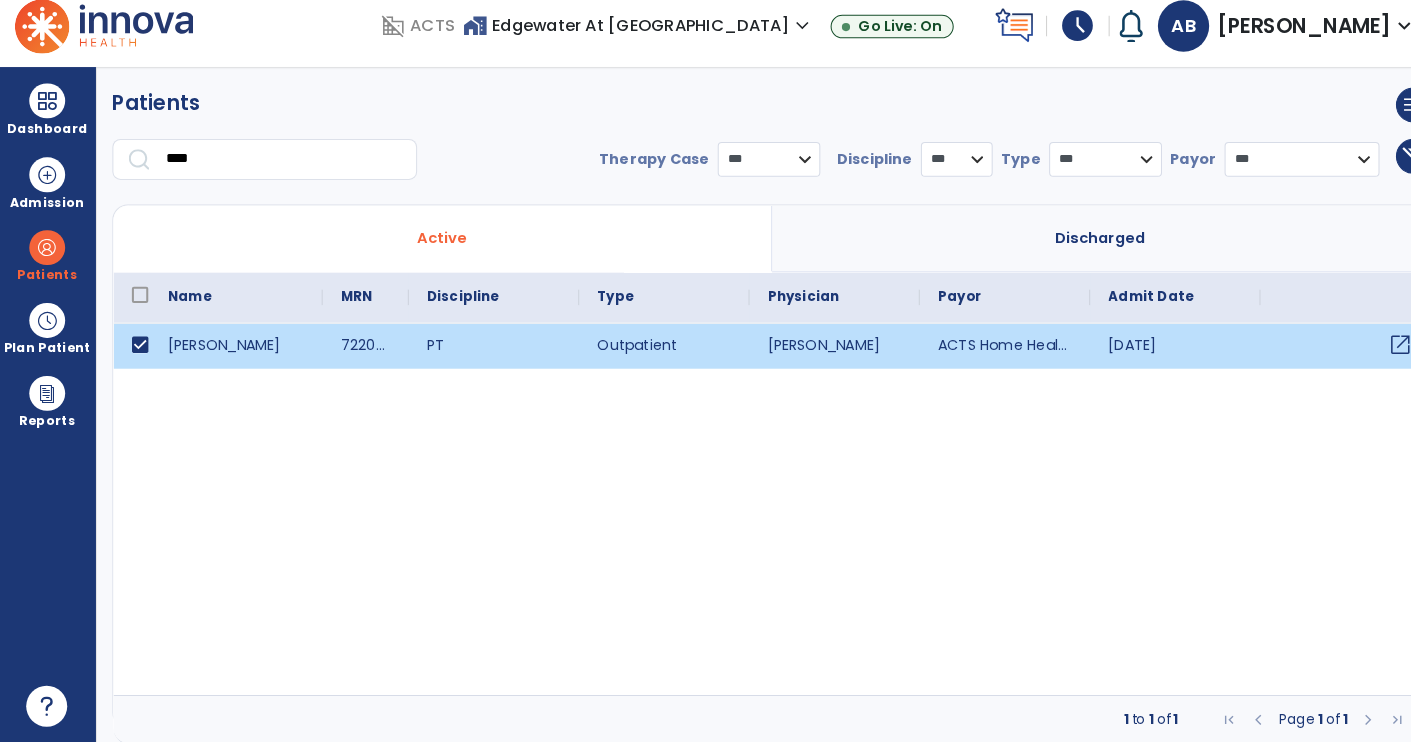 click on "open_in_new" at bounding box center (1367, 354) 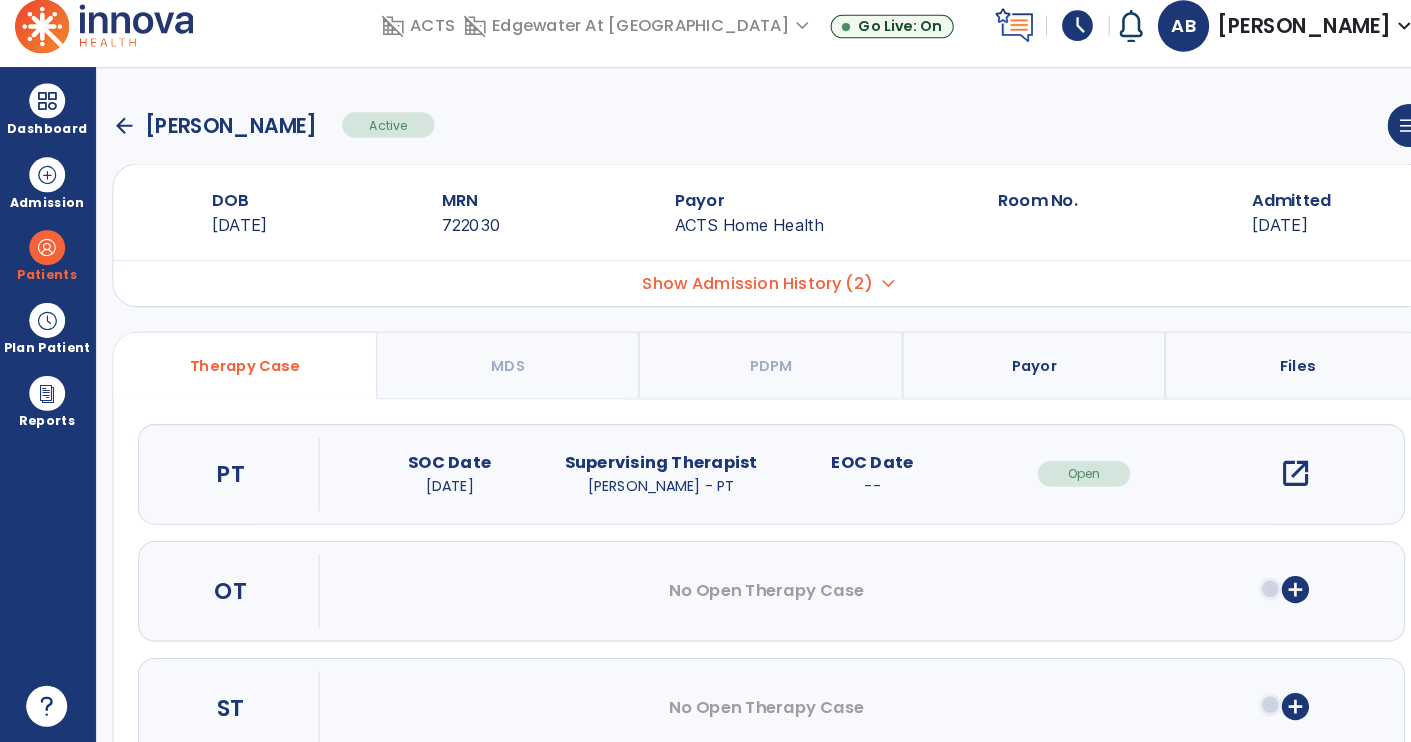 click on "open_in_new" at bounding box center (1264, 479) 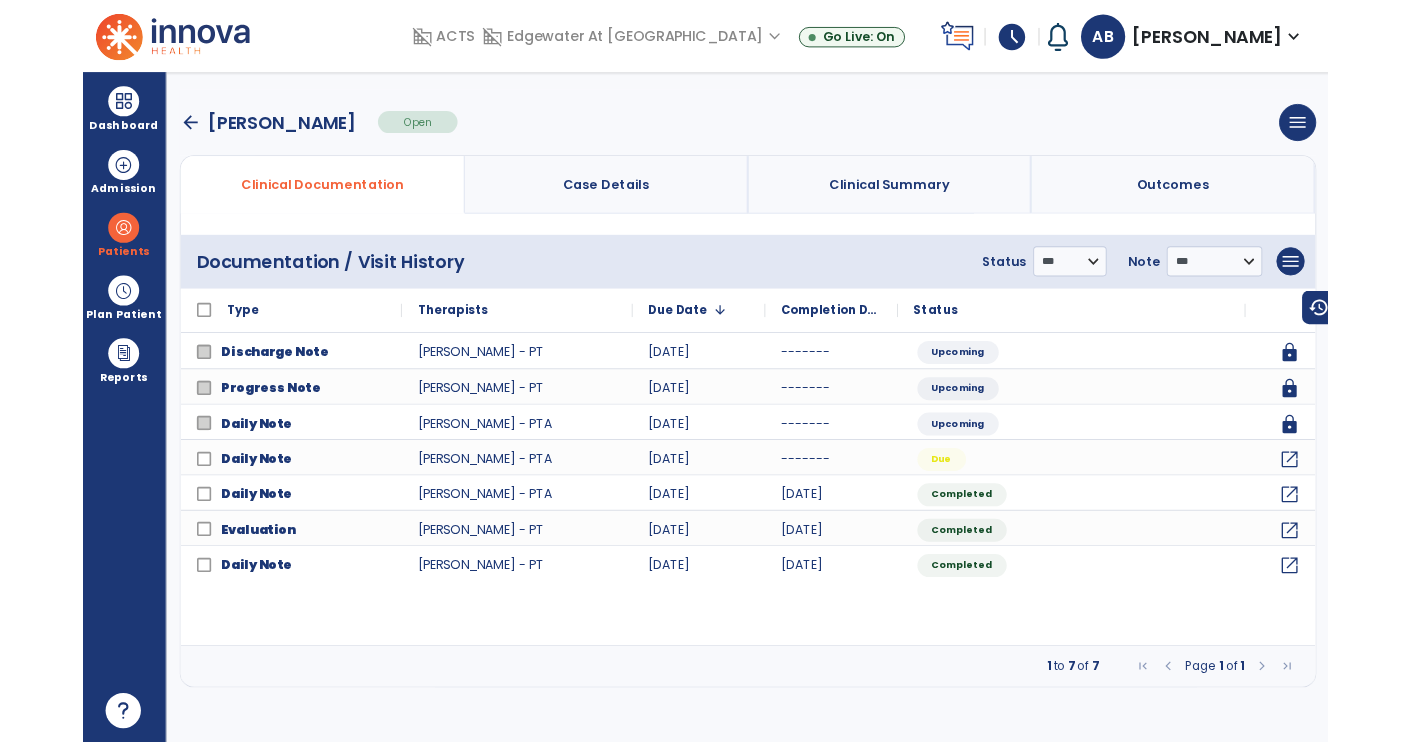 scroll, scrollTop: 32, scrollLeft: 0, axis: vertical 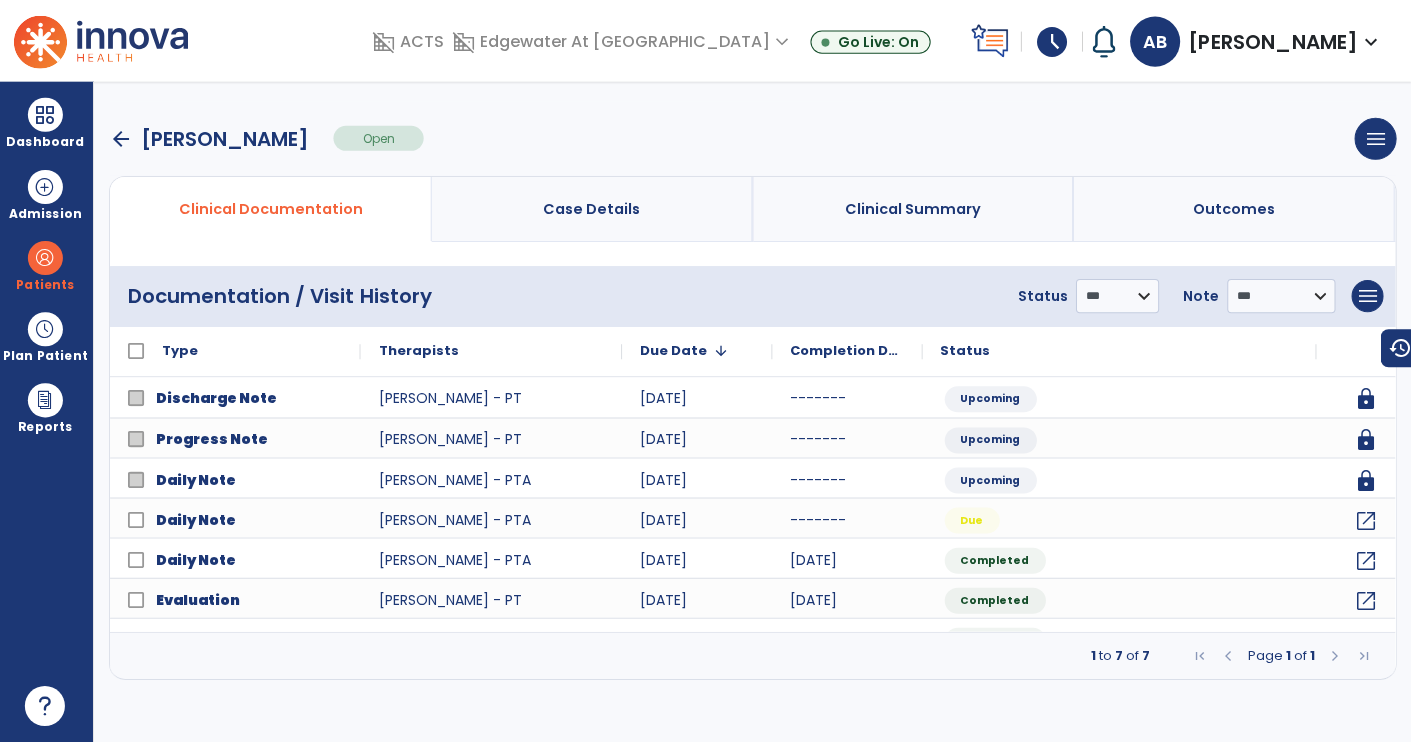 click at bounding box center [1363, 656] 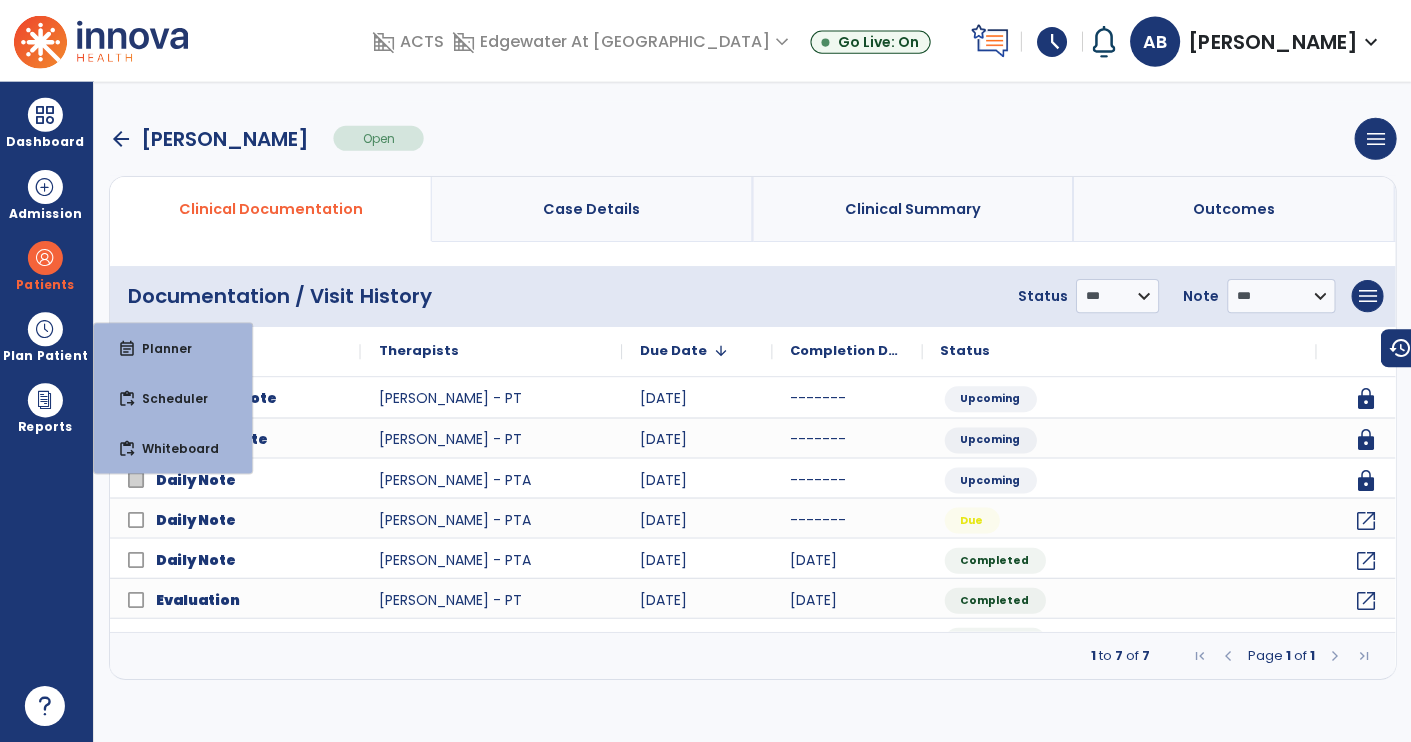 click on "Scheduler" at bounding box center (169, 399) 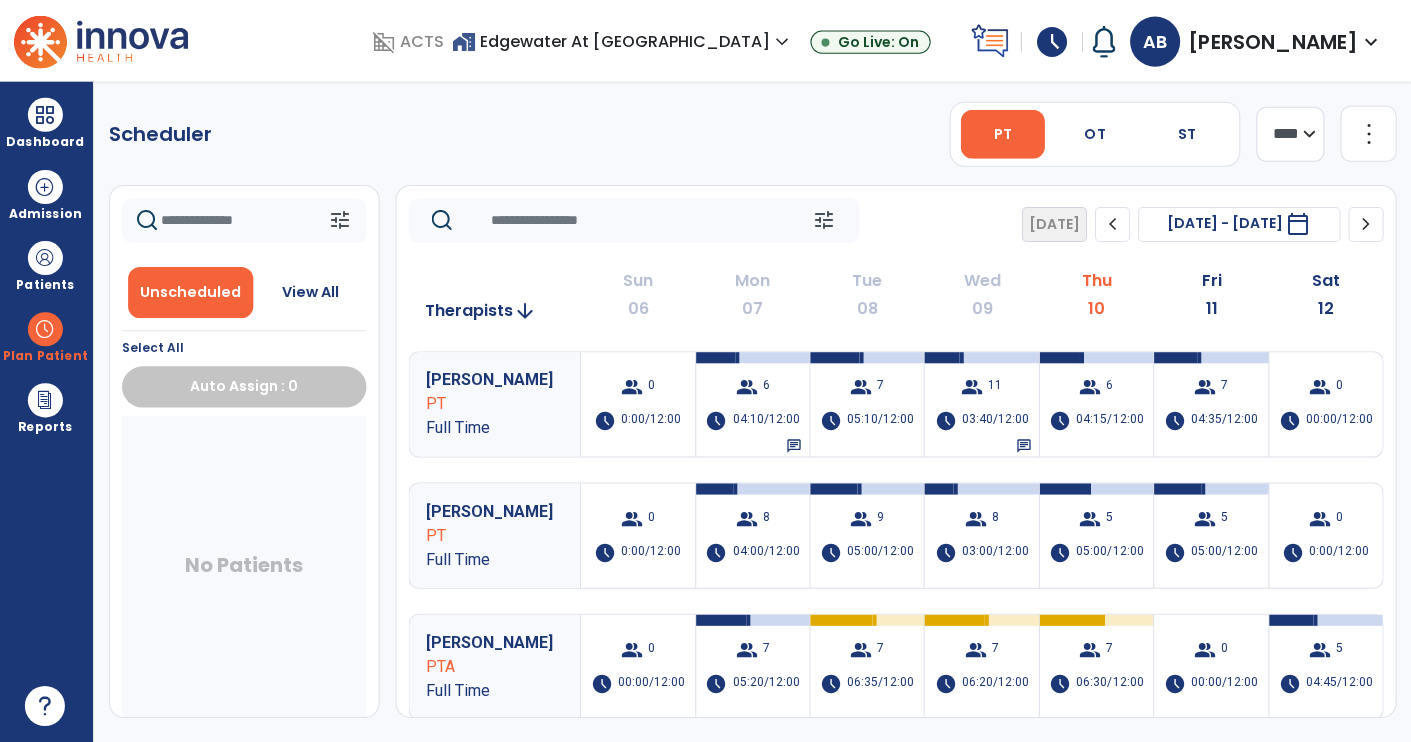 click 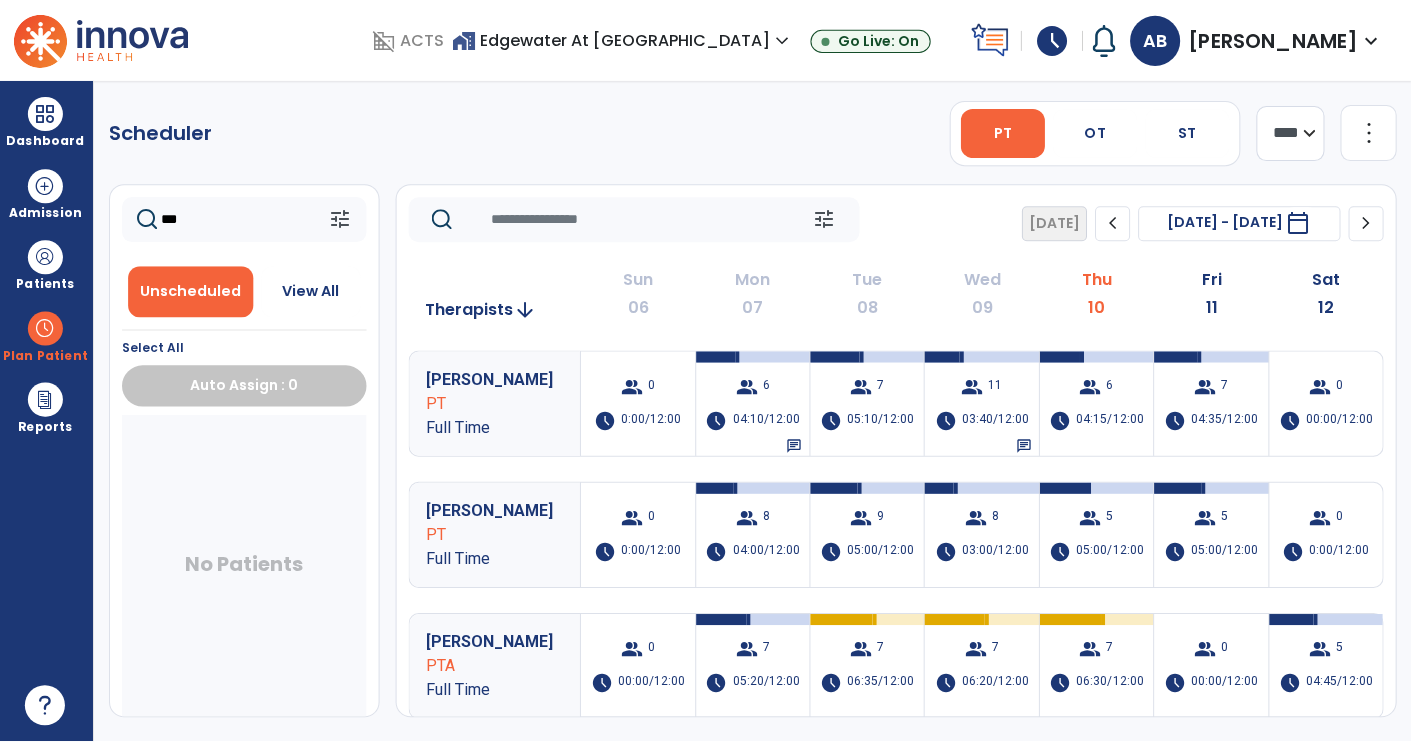 scroll, scrollTop: 31, scrollLeft: 0, axis: vertical 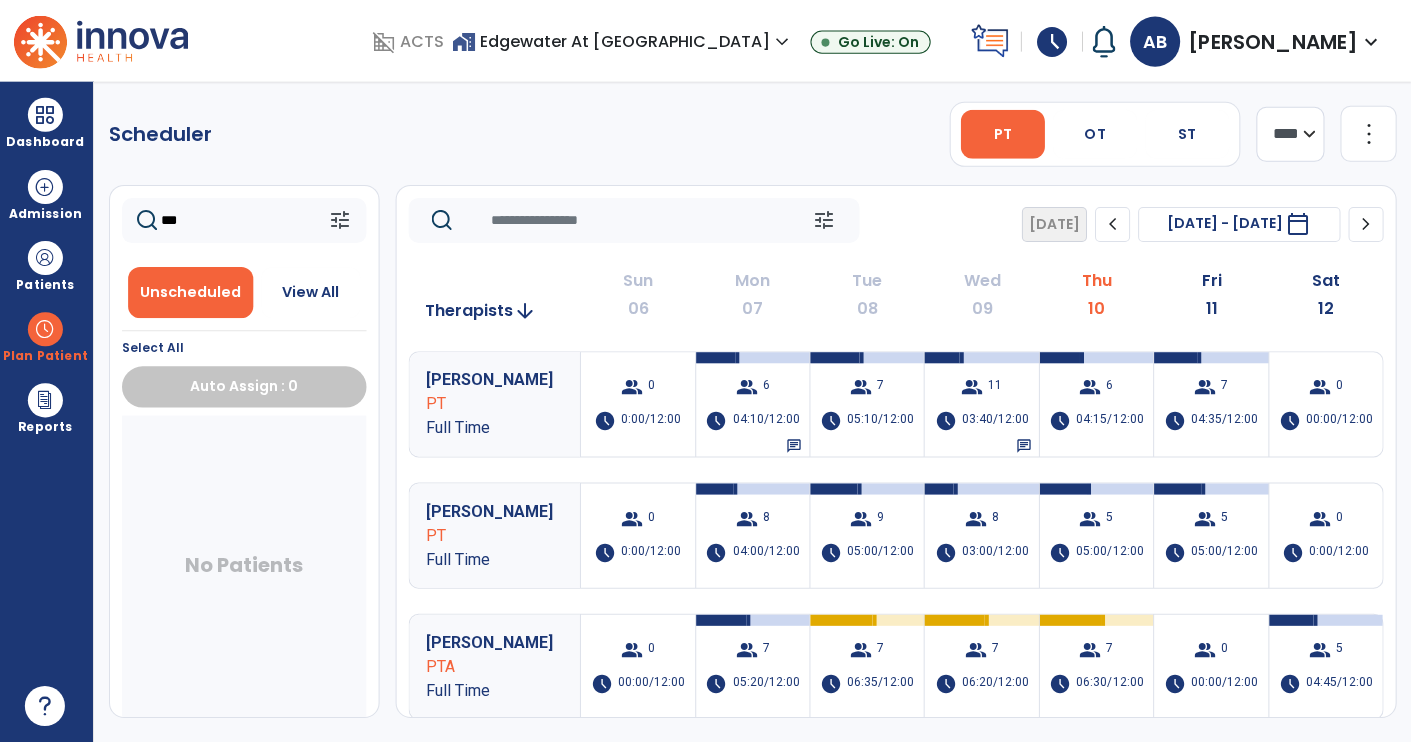 type on "***" 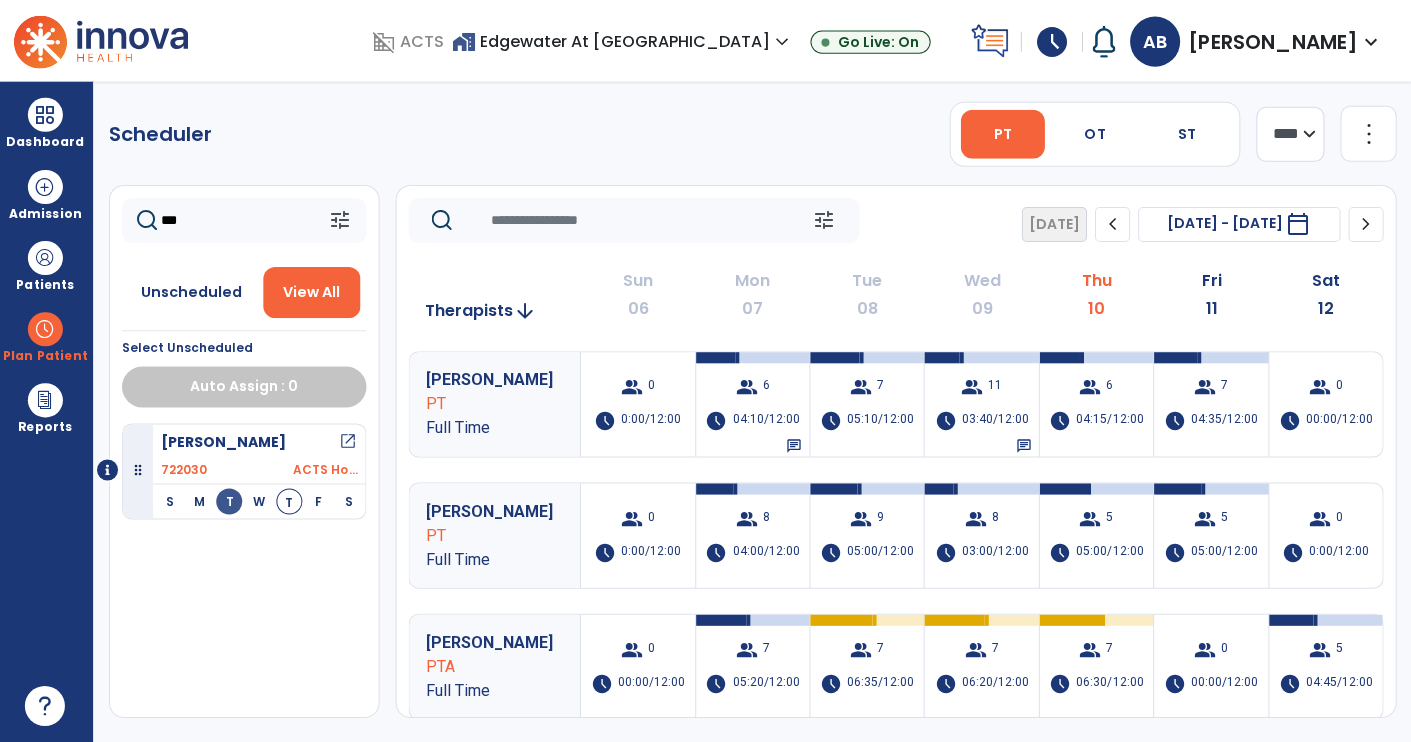 click on "Plan Patient" at bounding box center [47, 357] 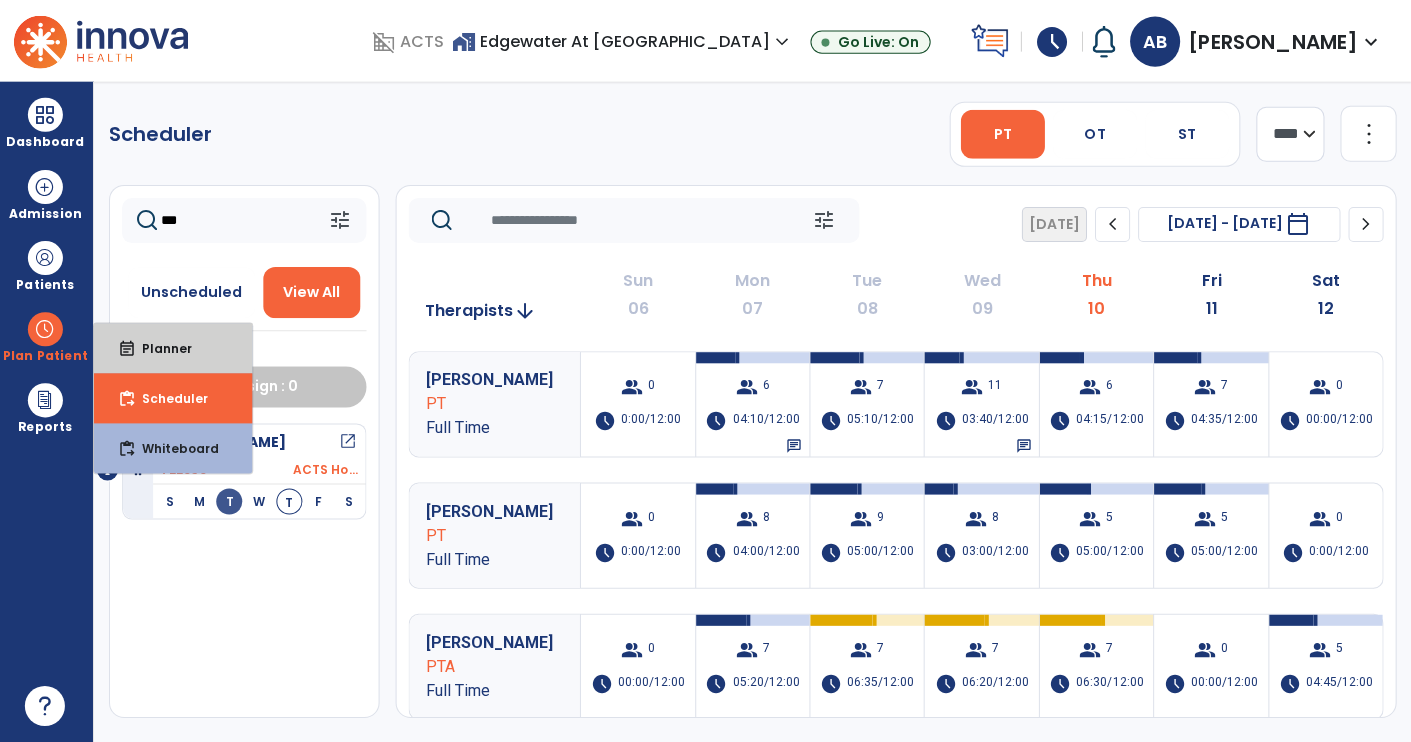 click on "Planner" at bounding box center [161, 349] 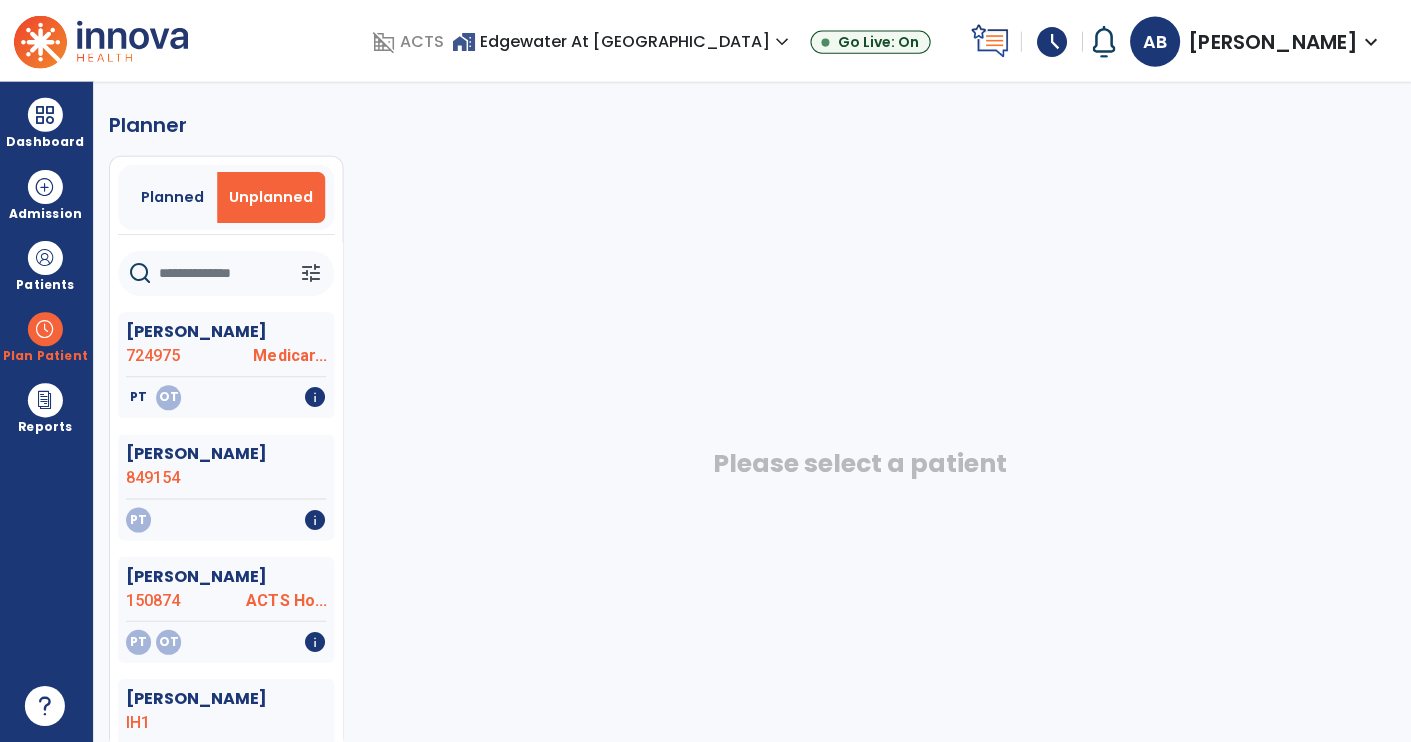 click on "Planned" at bounding box center (174, 198) 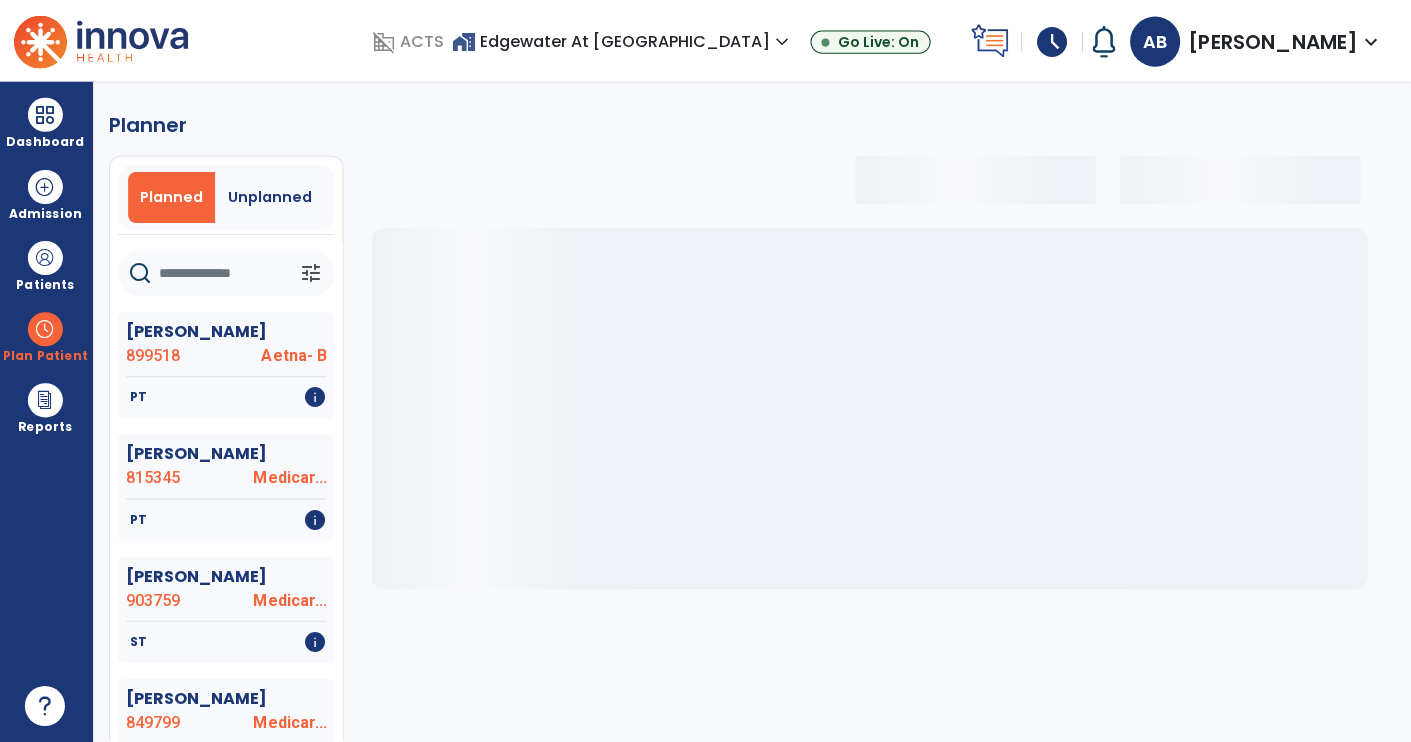 select on "***" 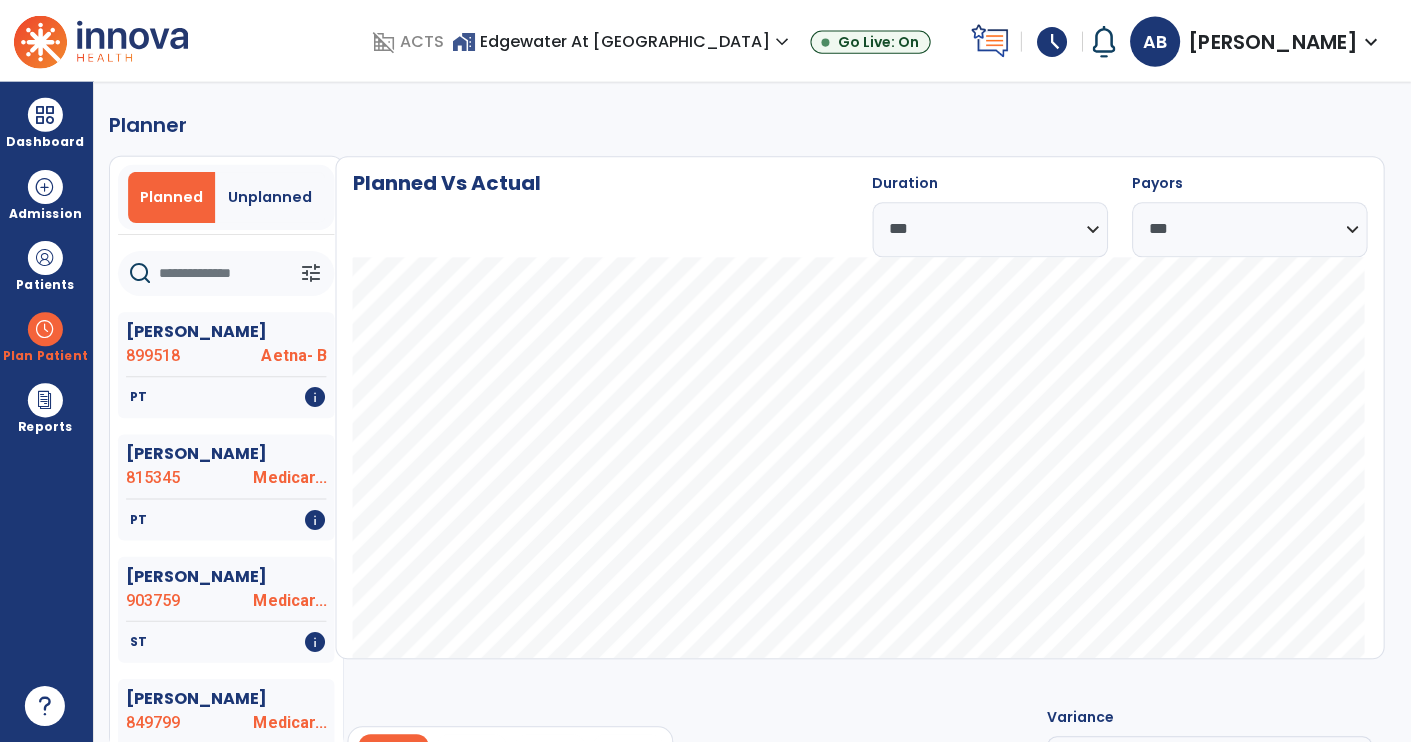 click 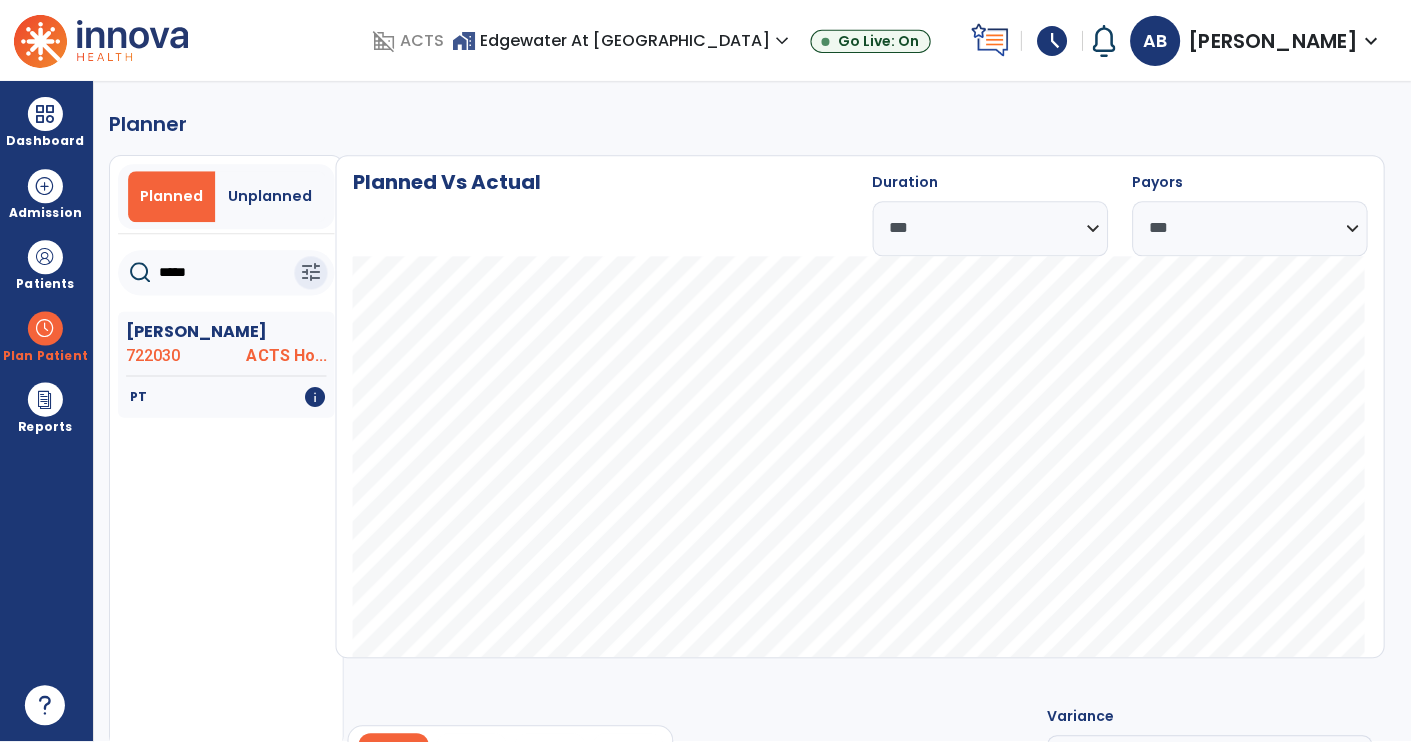 type on "*****" 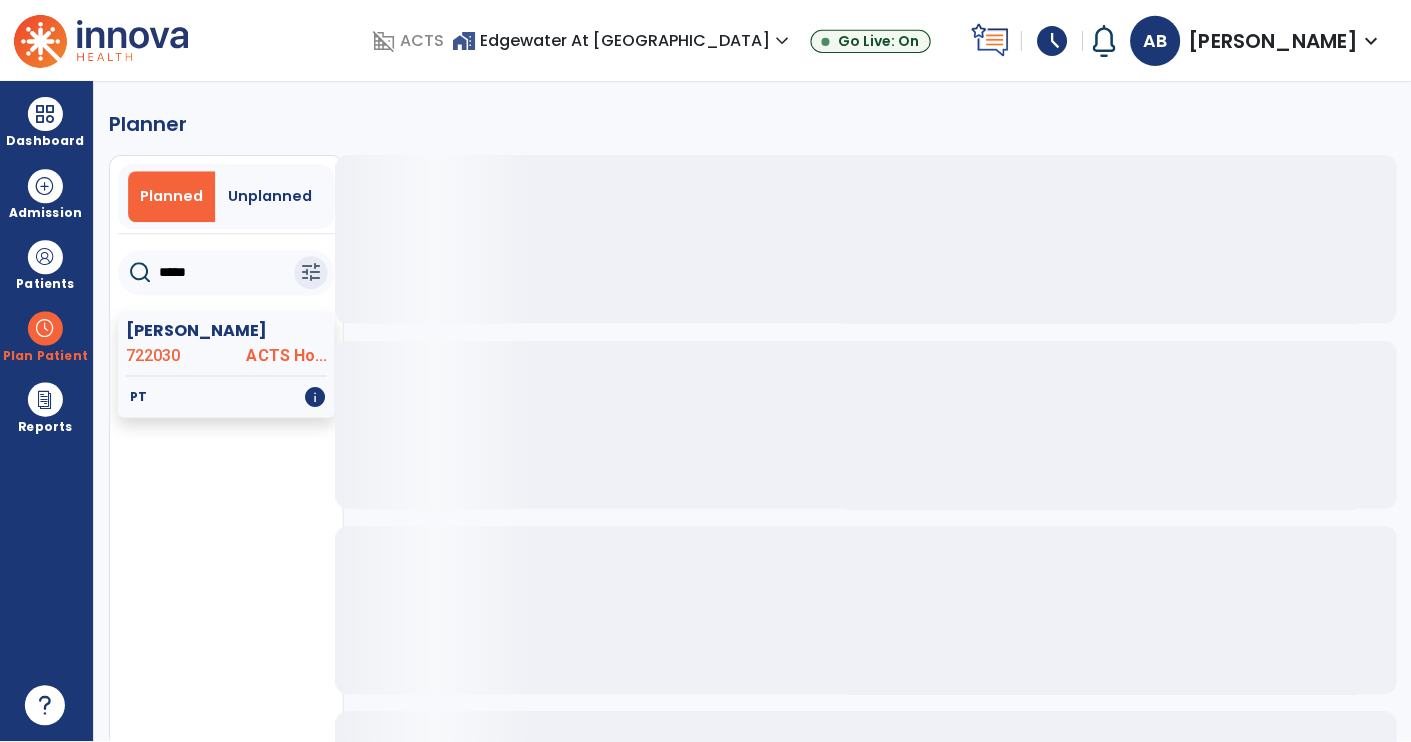 scroll, scrollTop: 30, scrollLeft: 0, axis: vertical 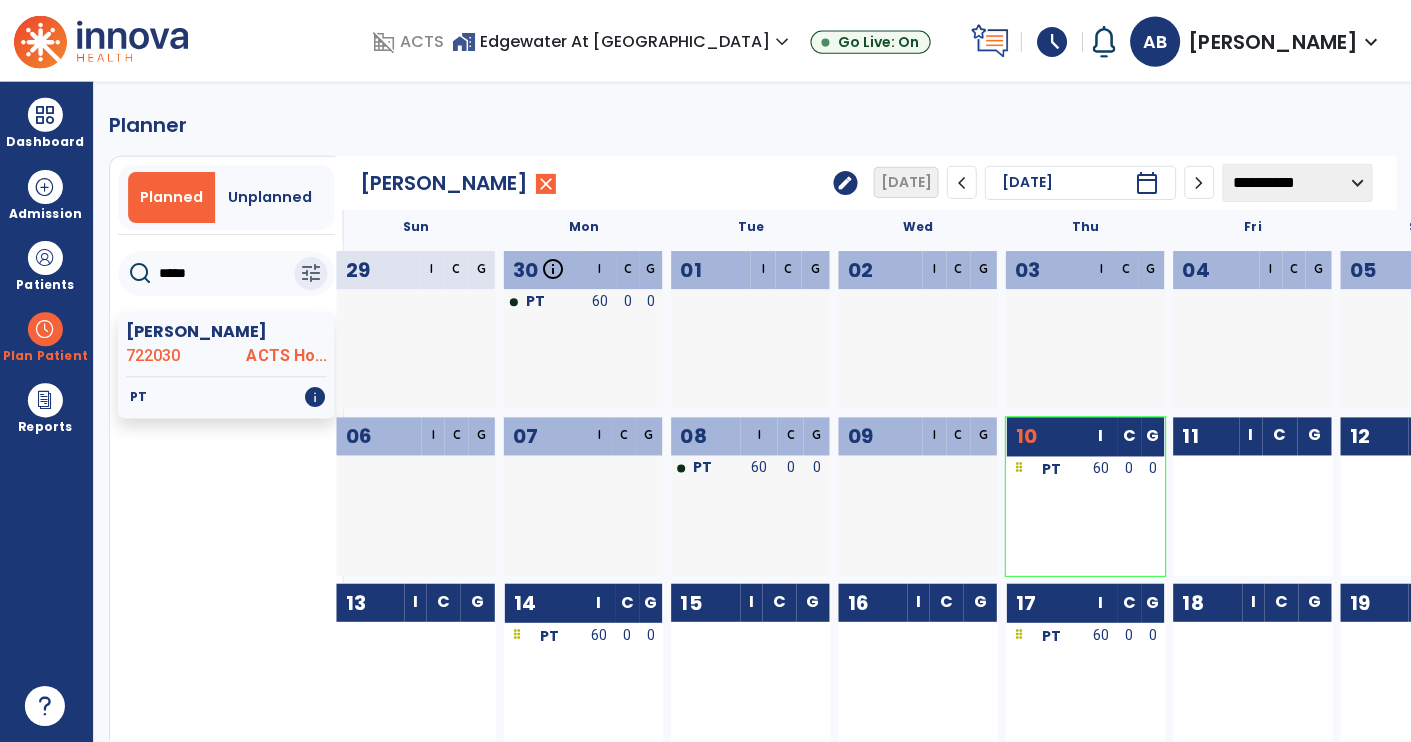 click at bounding box center (47, 116) 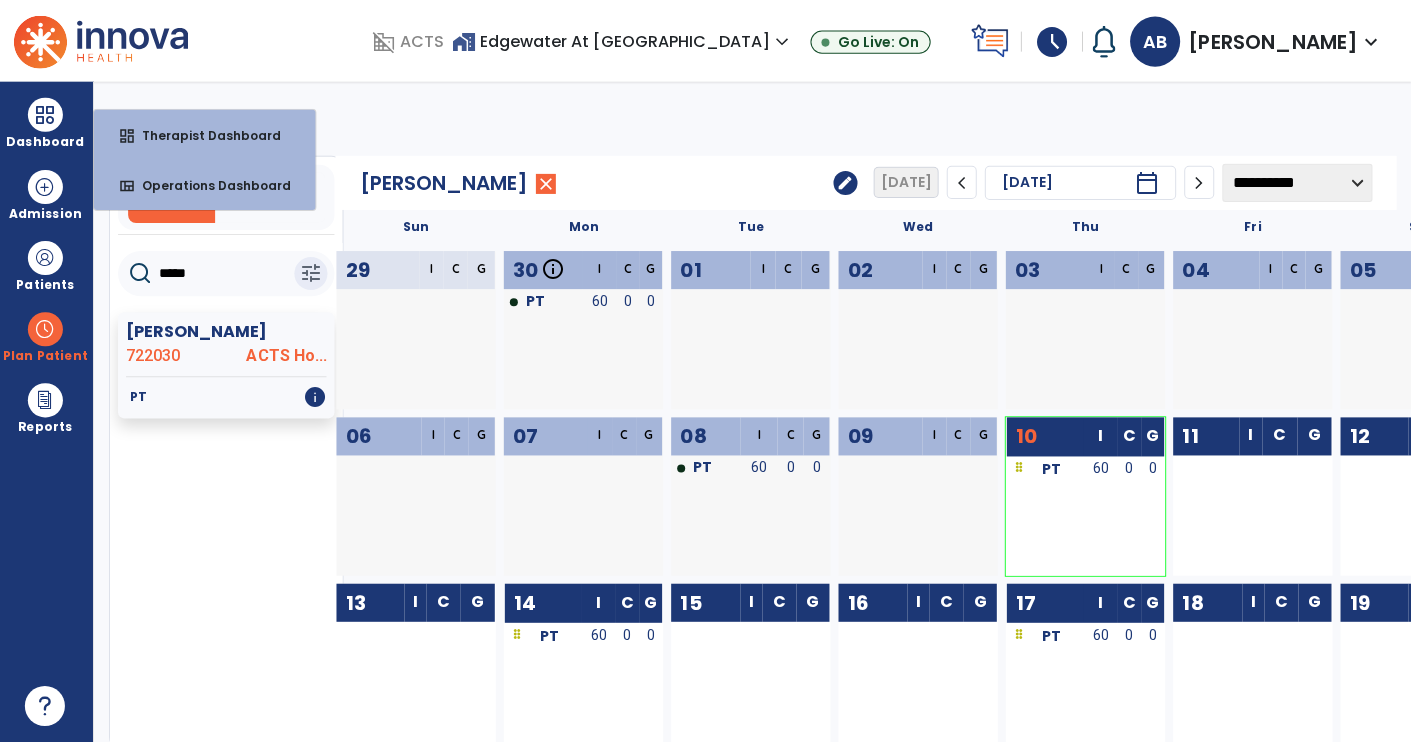 click on "Therapist Dashboard" at bounding box center (205, 136) 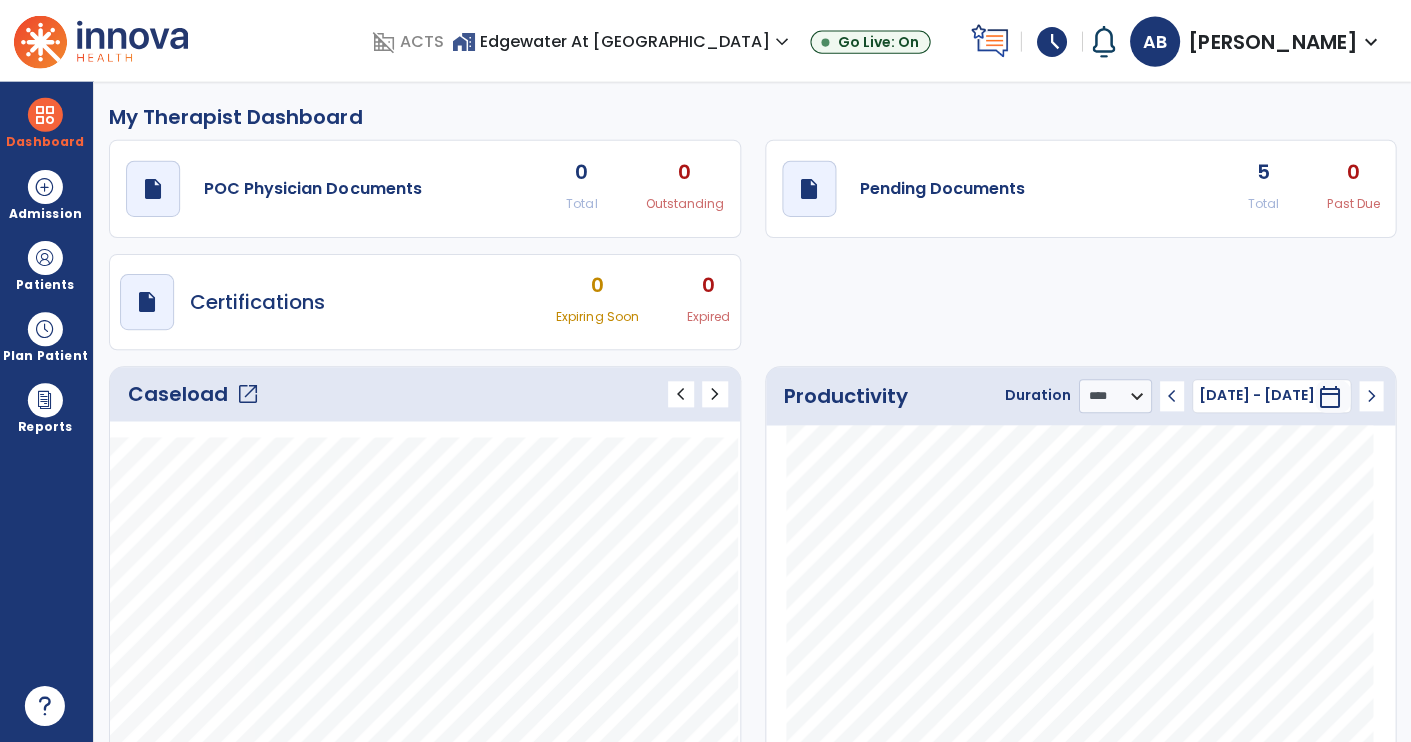 click at bounding box center [47, 259] 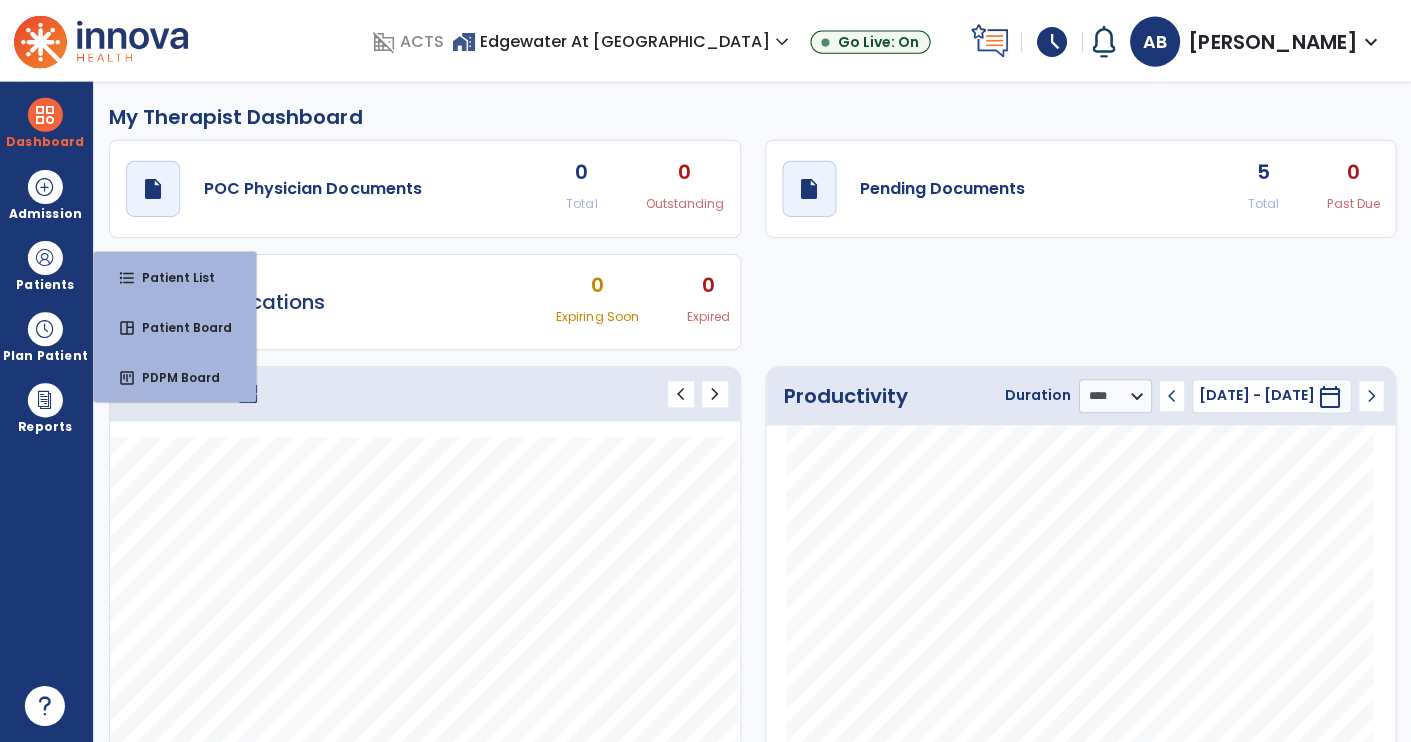 click on "draft   open_in_new  Certifications 0 Expiring Soon 0 Expired" at bounding box center (426, 303) 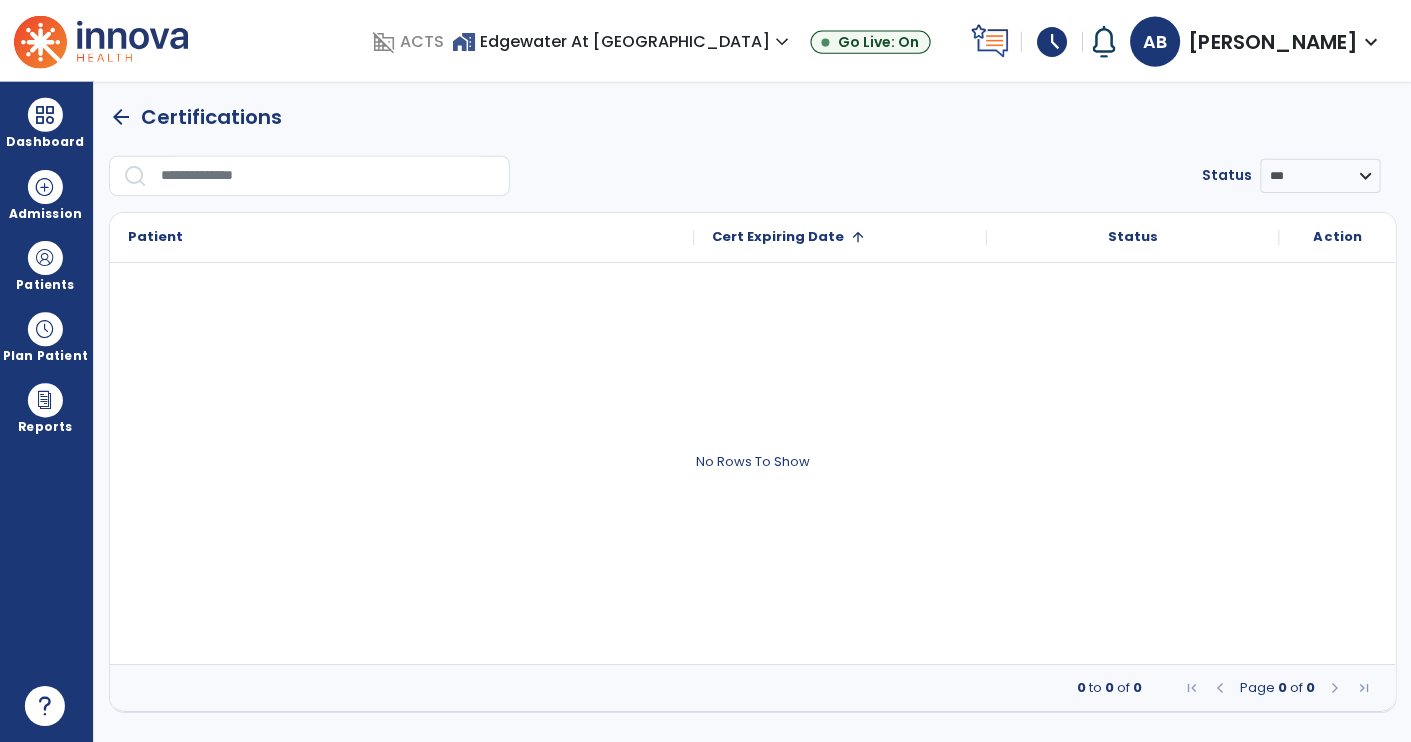 click on "Plan Patient" at bounding box center [47, 266] 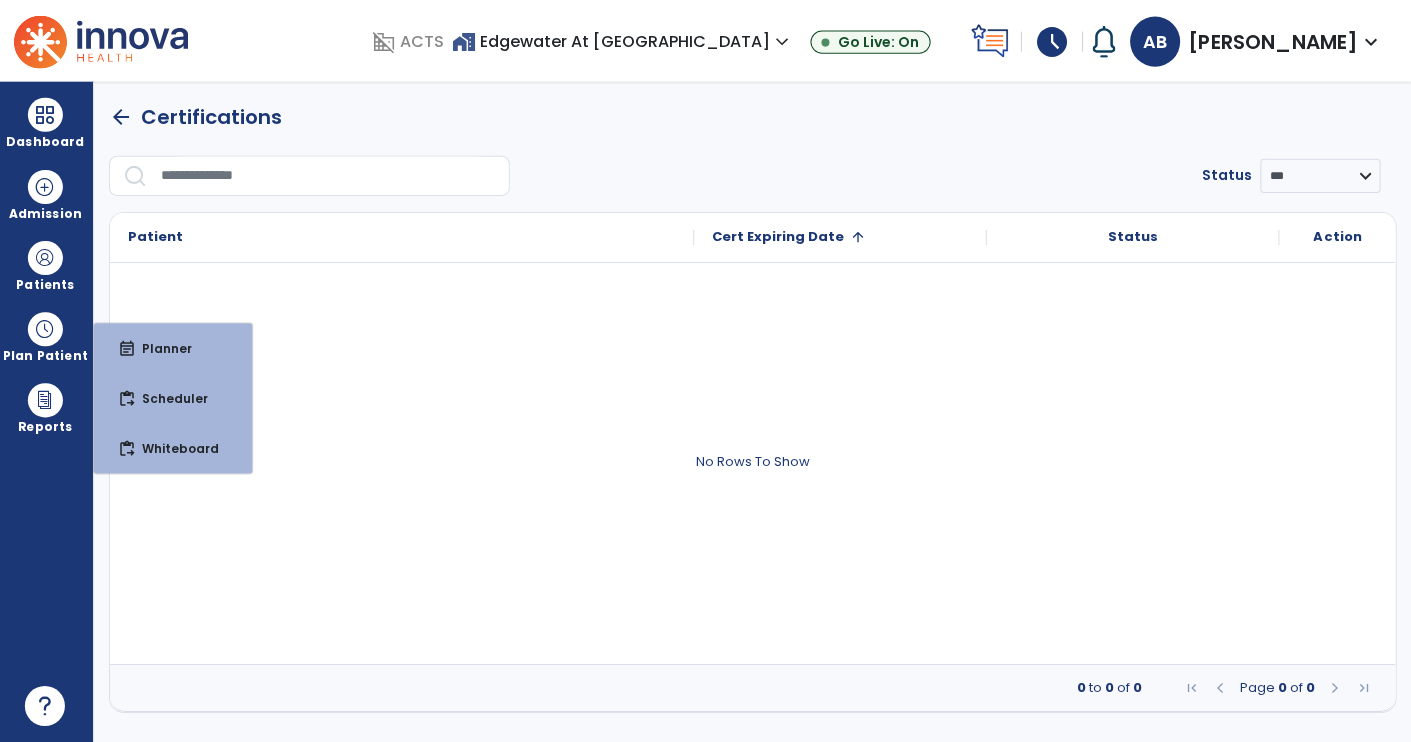click on "Scheduler" at bounding box center [169, 399] 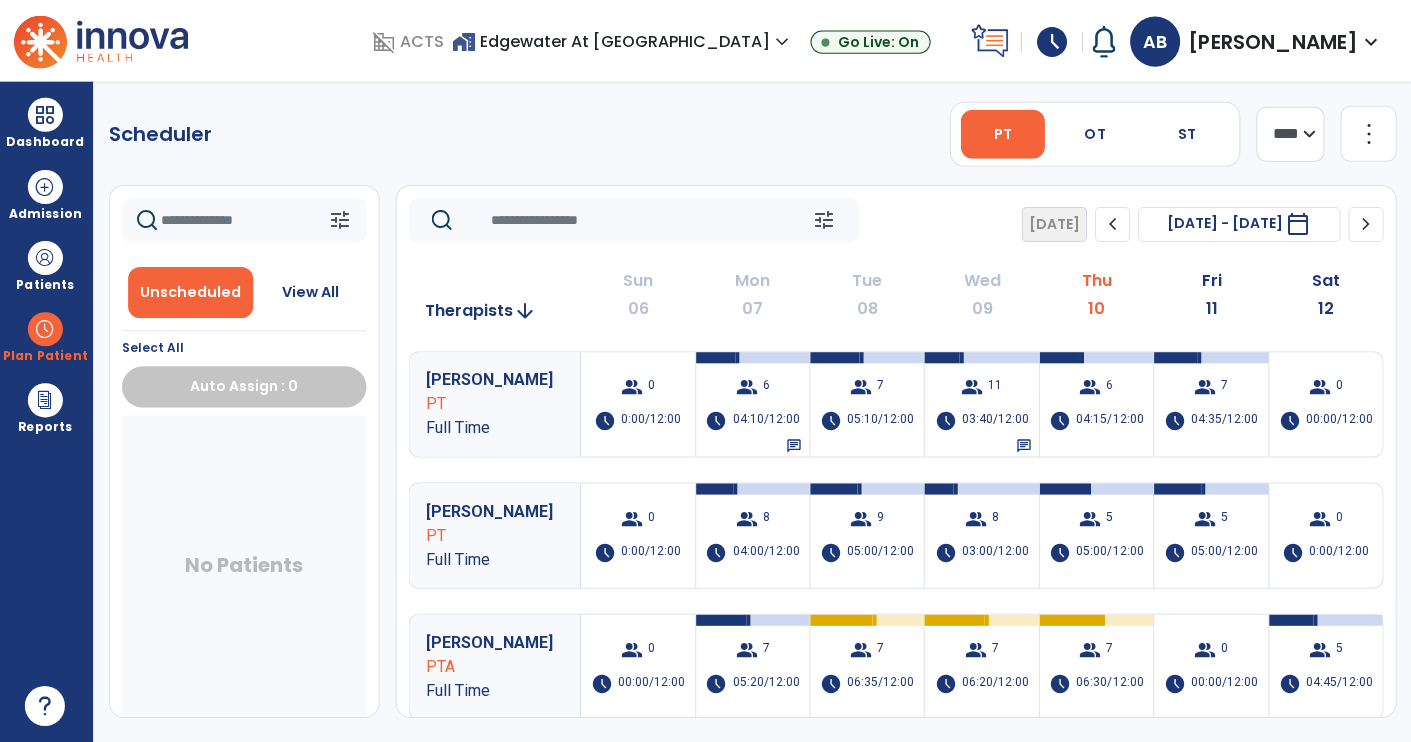 click on "06:35/12:00" at bounding box center (881, 684) 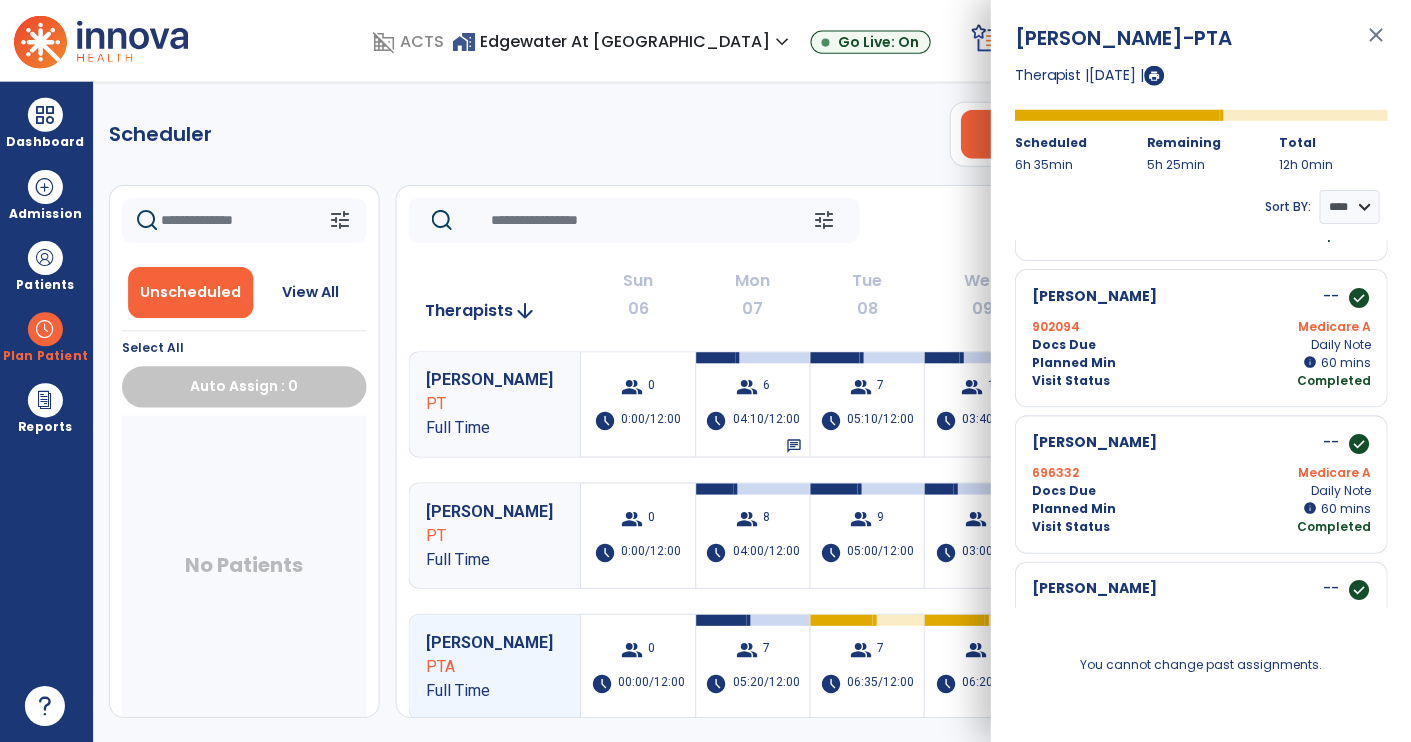 scroll, scrollTop: 273, scrollLeft: 0, axis: vertical 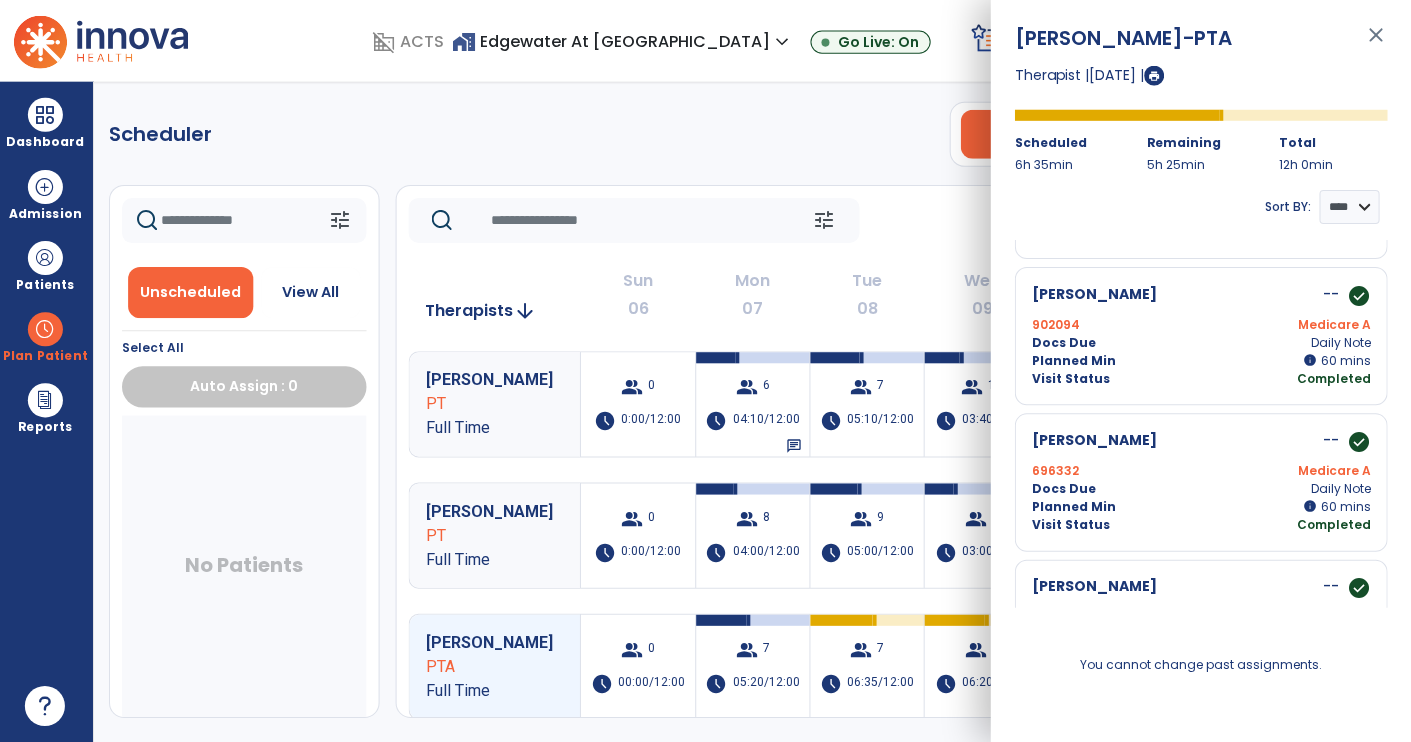 click at bounding box center (47, 116) 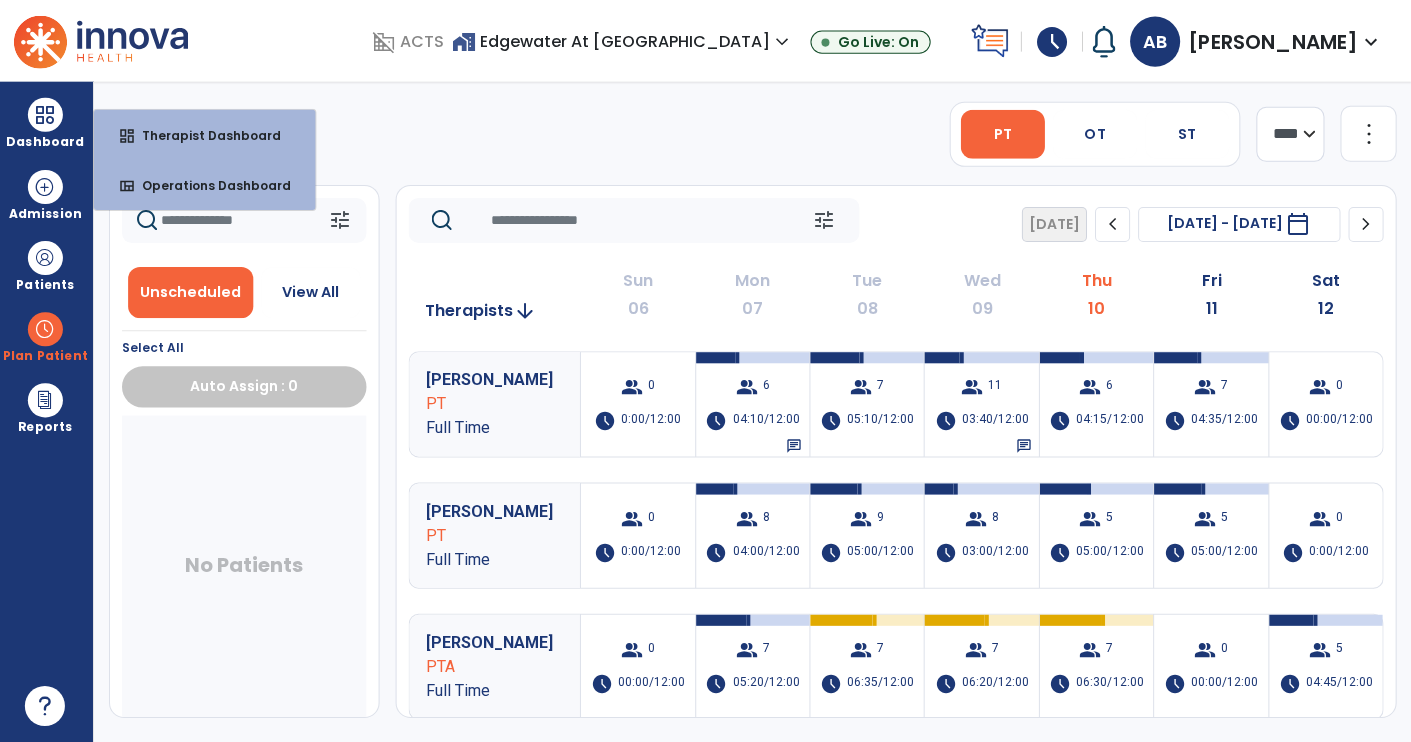 click on "Therapist Dashboard" at bounding box center (205, 136) 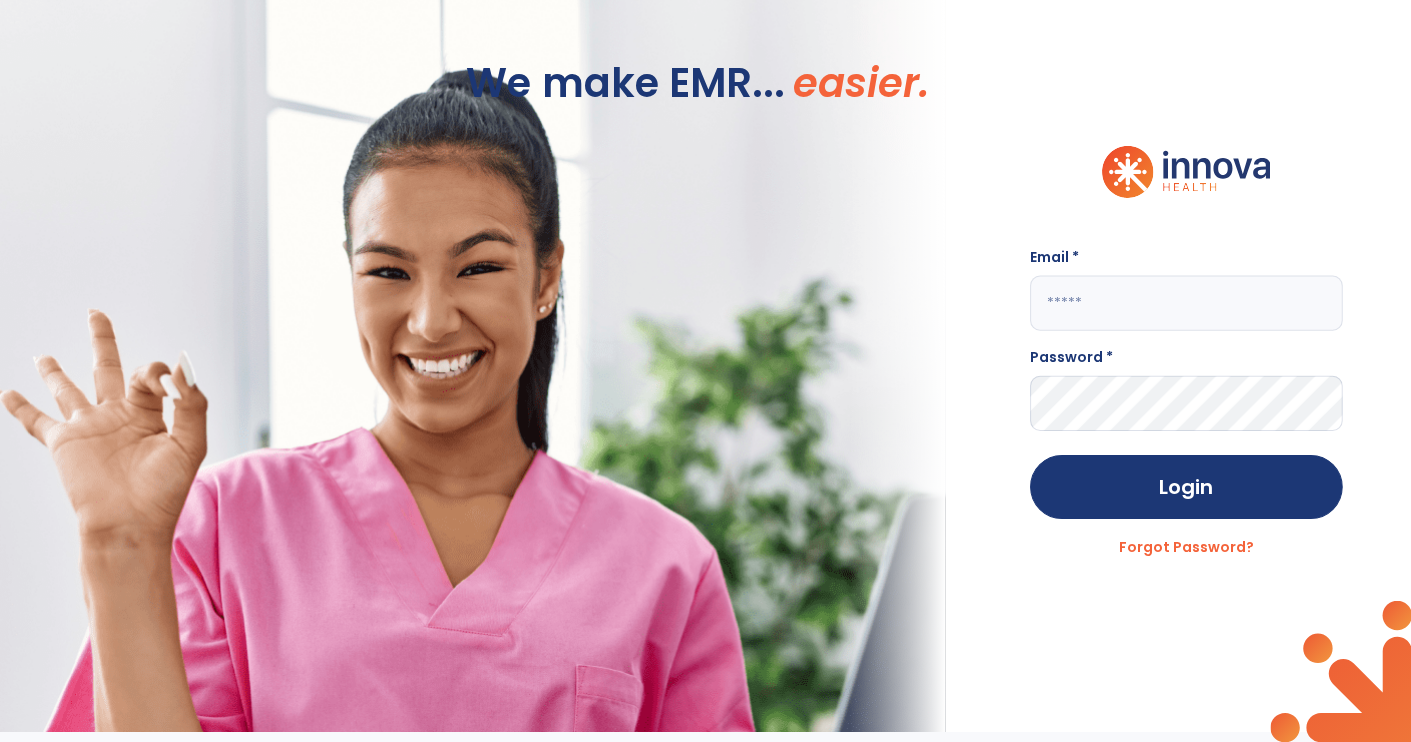 type on "**********" 